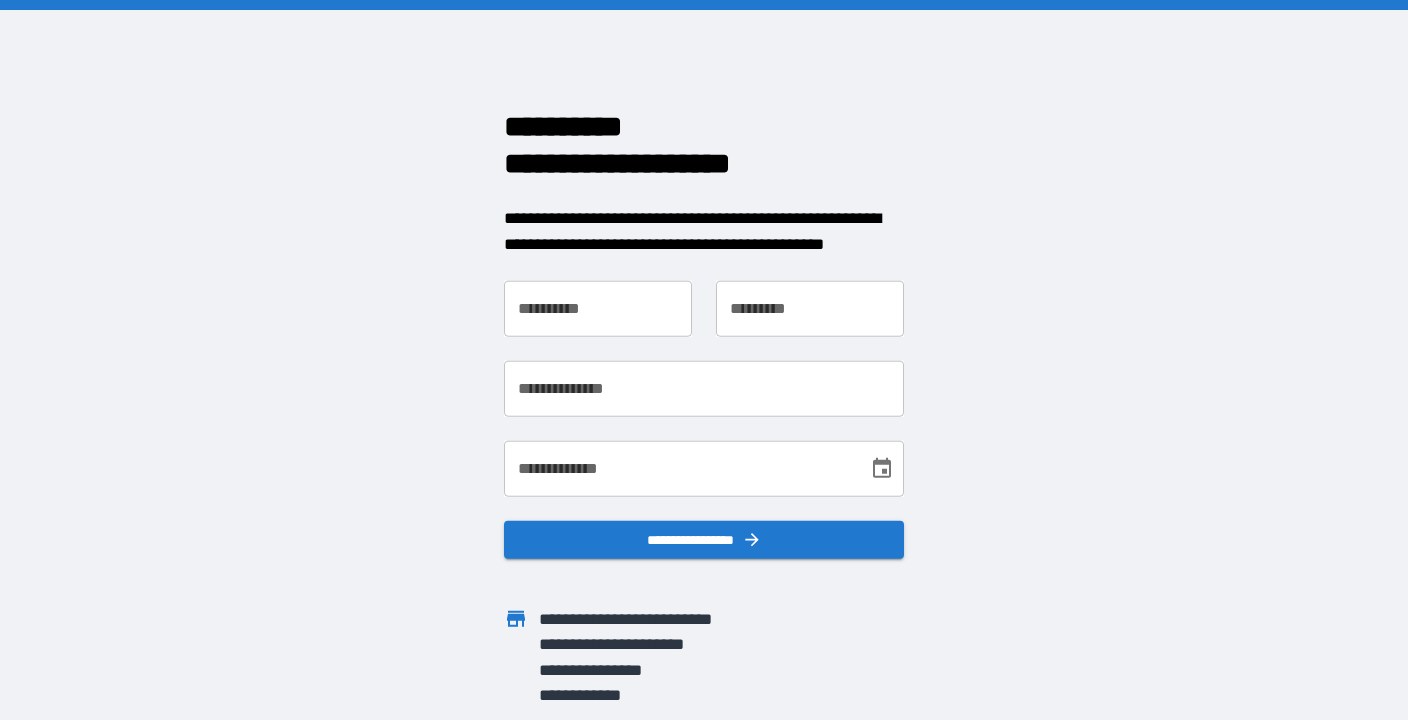scroll, scrollTop: 0, scrollLeft: 0, axis: both 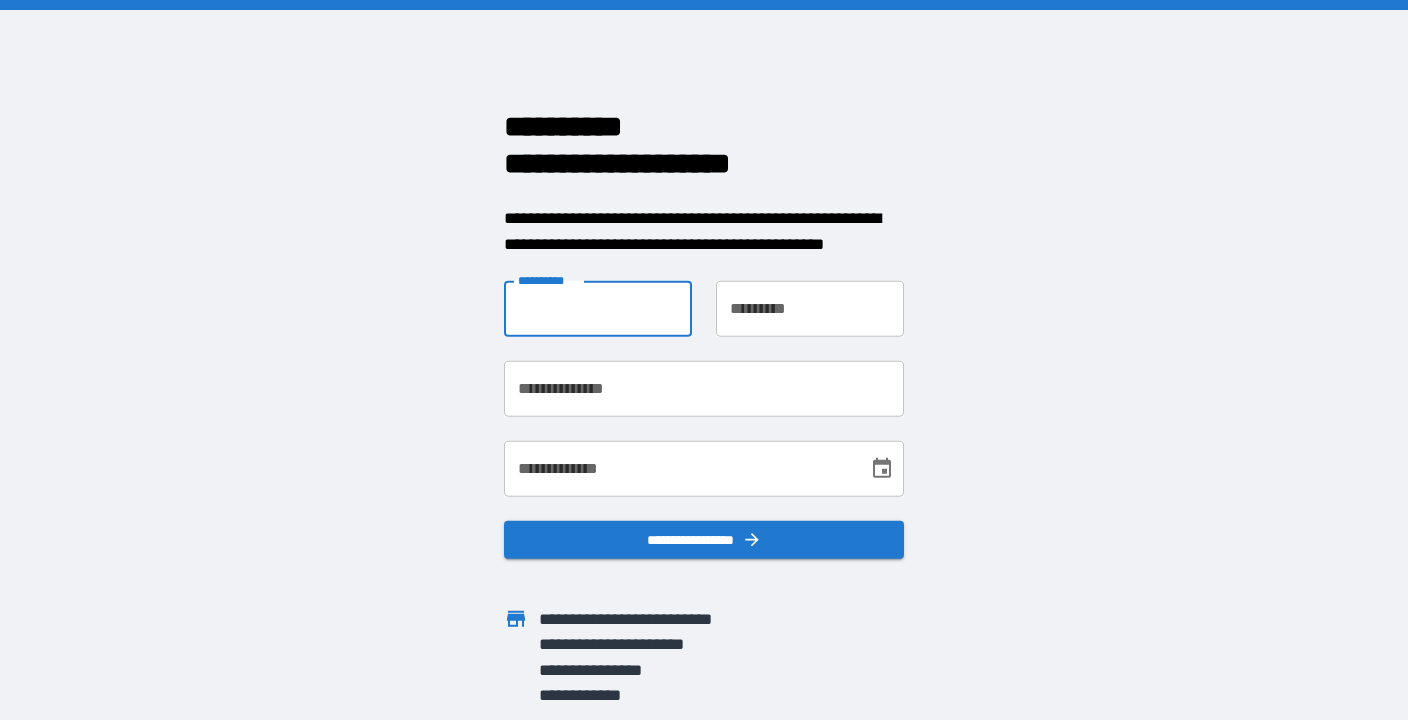 click on "**********" at bounding box center (598, 309) 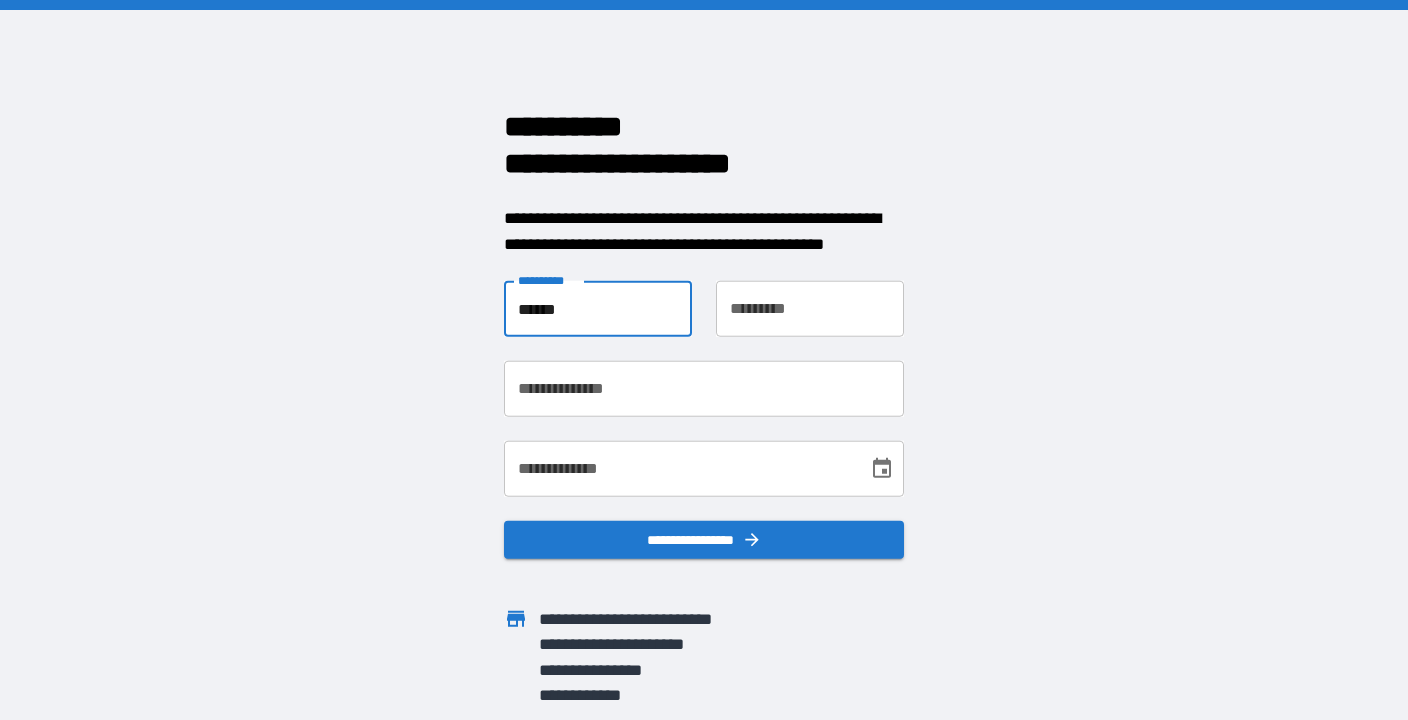 type on "******" 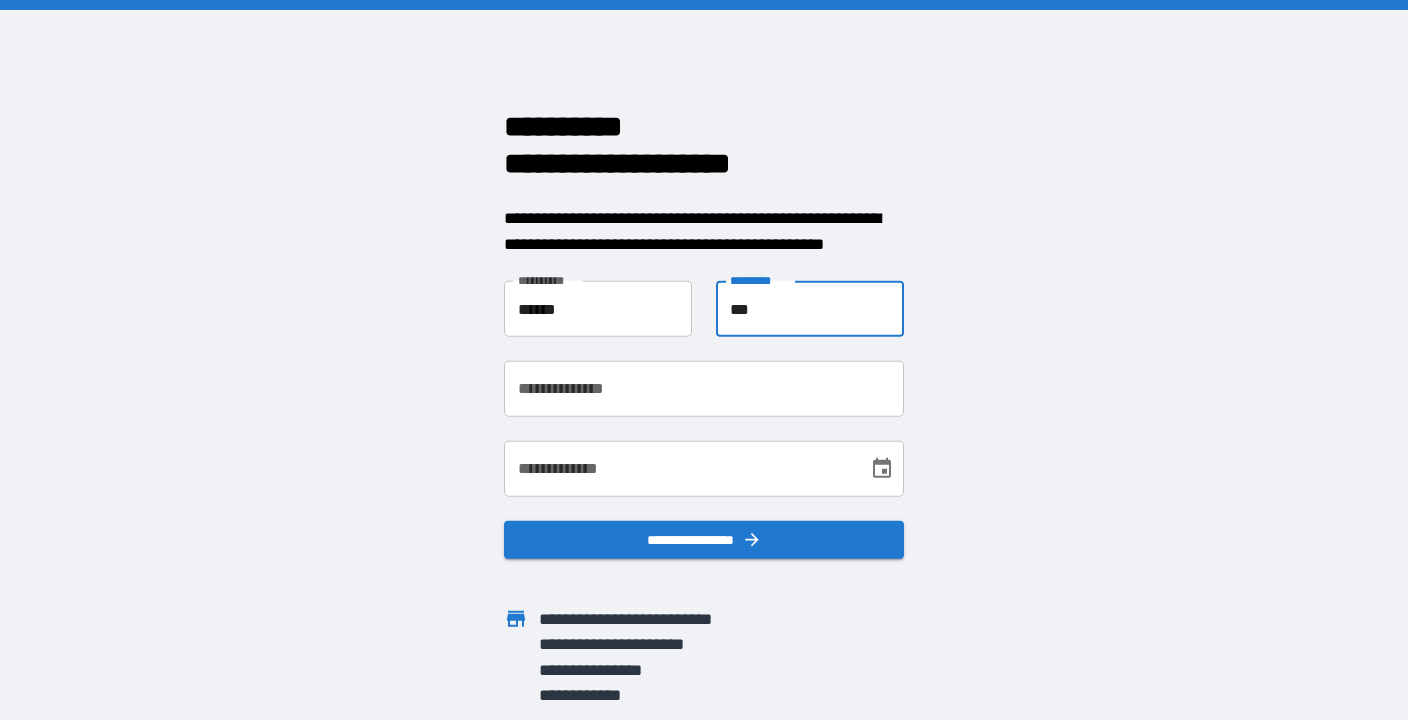 type on "***" 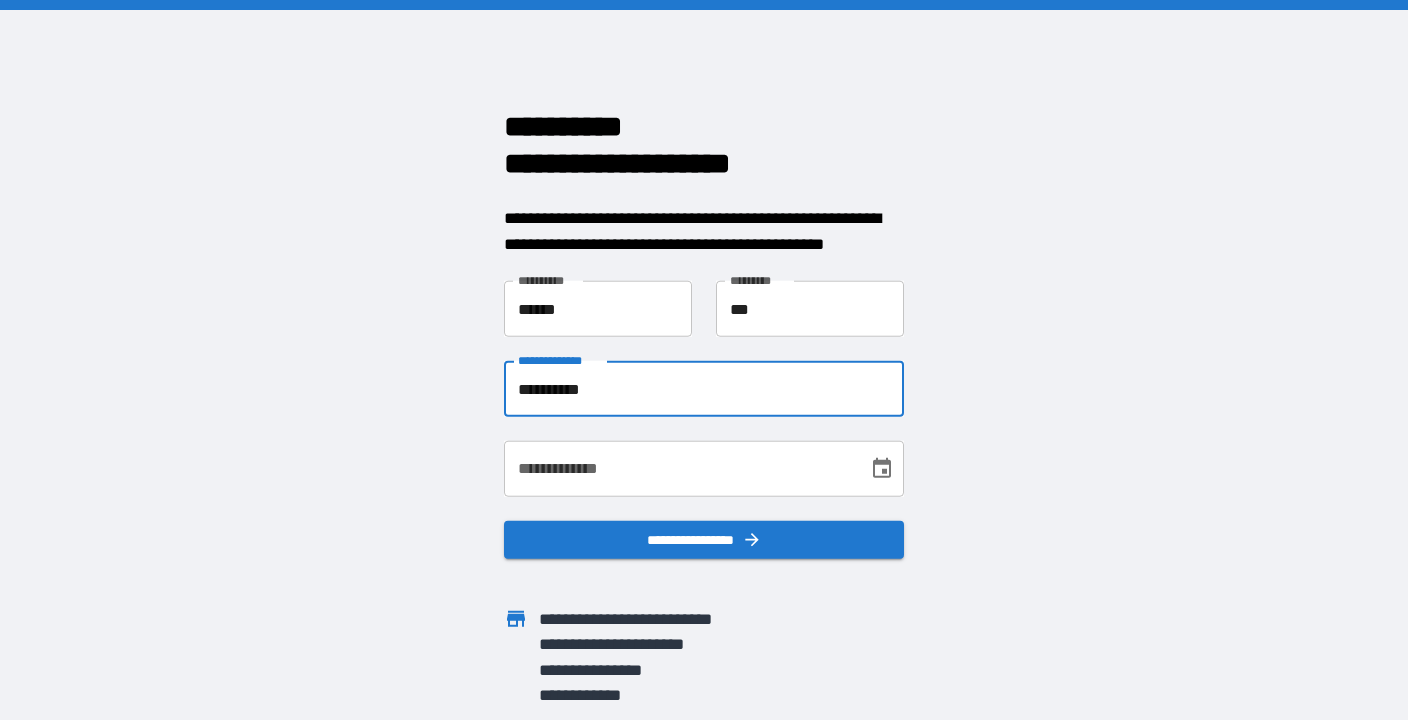 type on "**********" 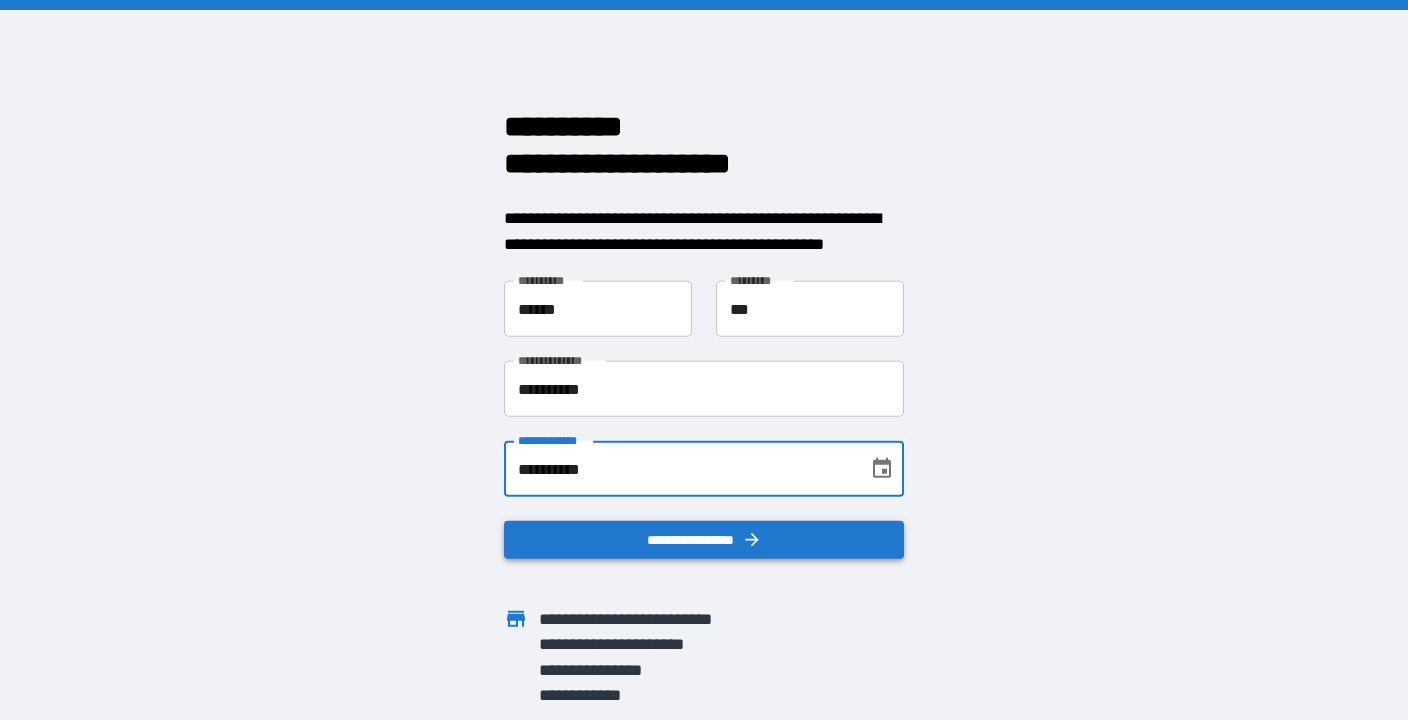 type on "**********" 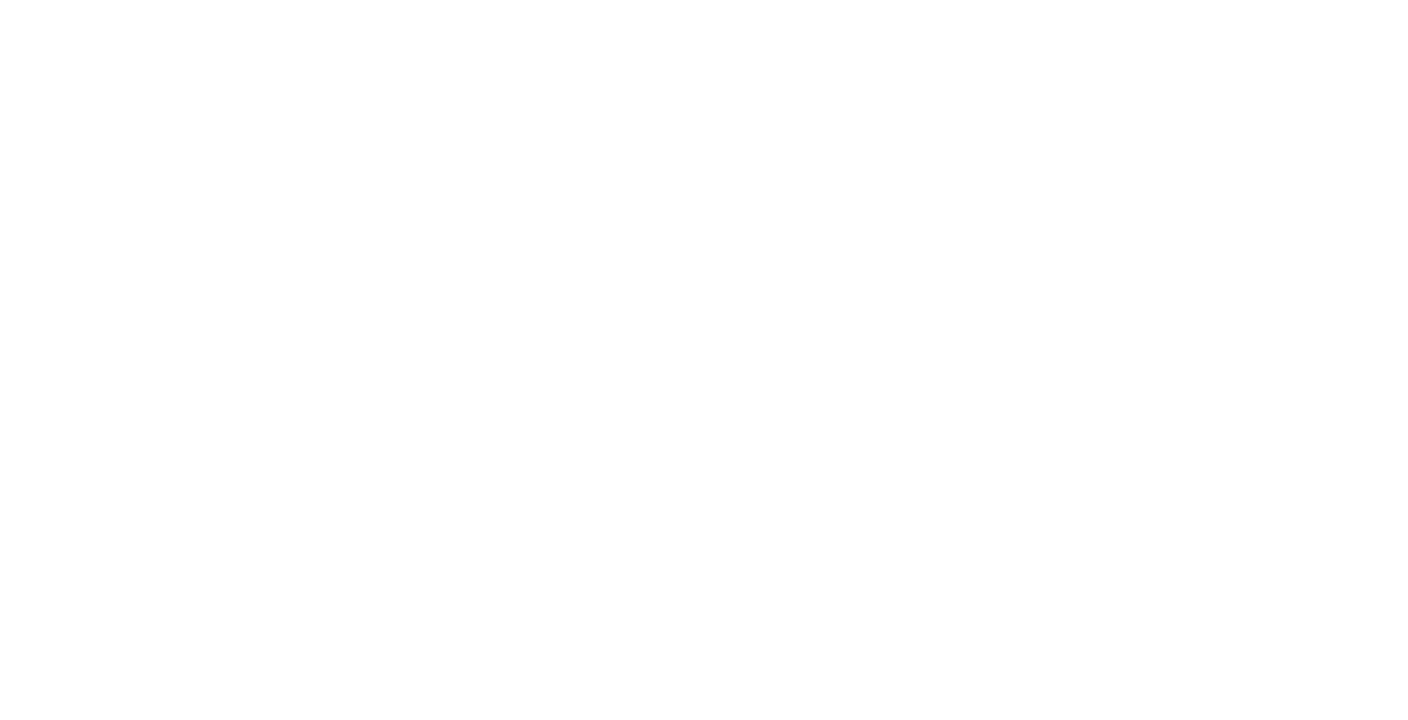 scroll, scrollTop: 0, scrollLeft: 0, axis: both 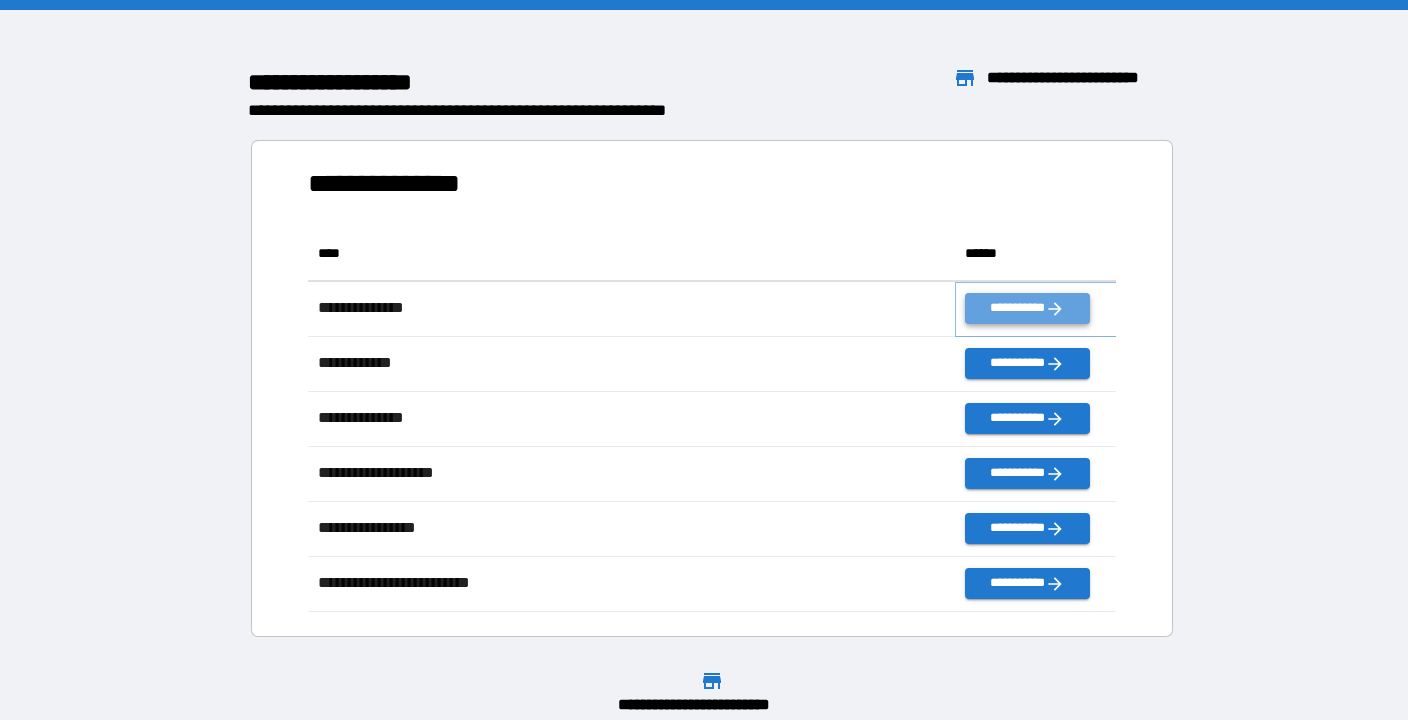 click on "**********" at bounding box center (1027, 308) 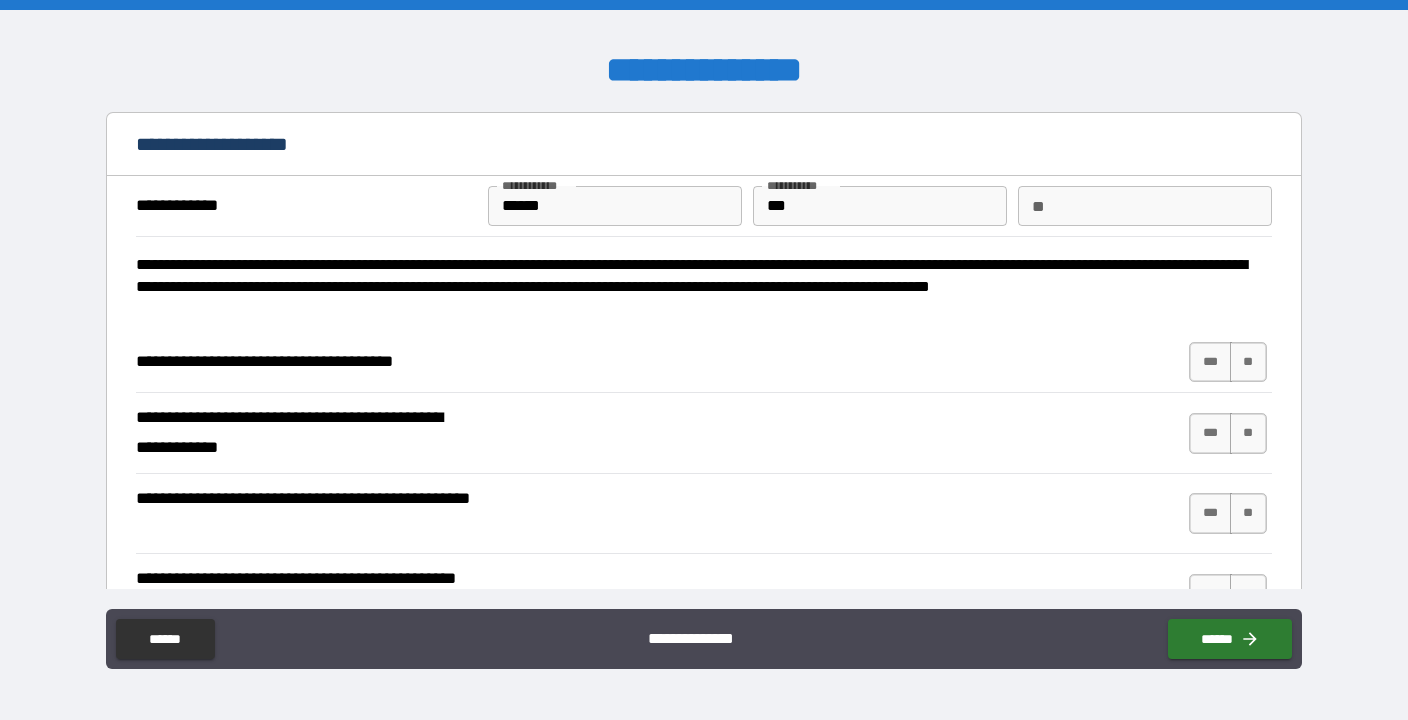 click on "**" at bounding box center [1144, 206] 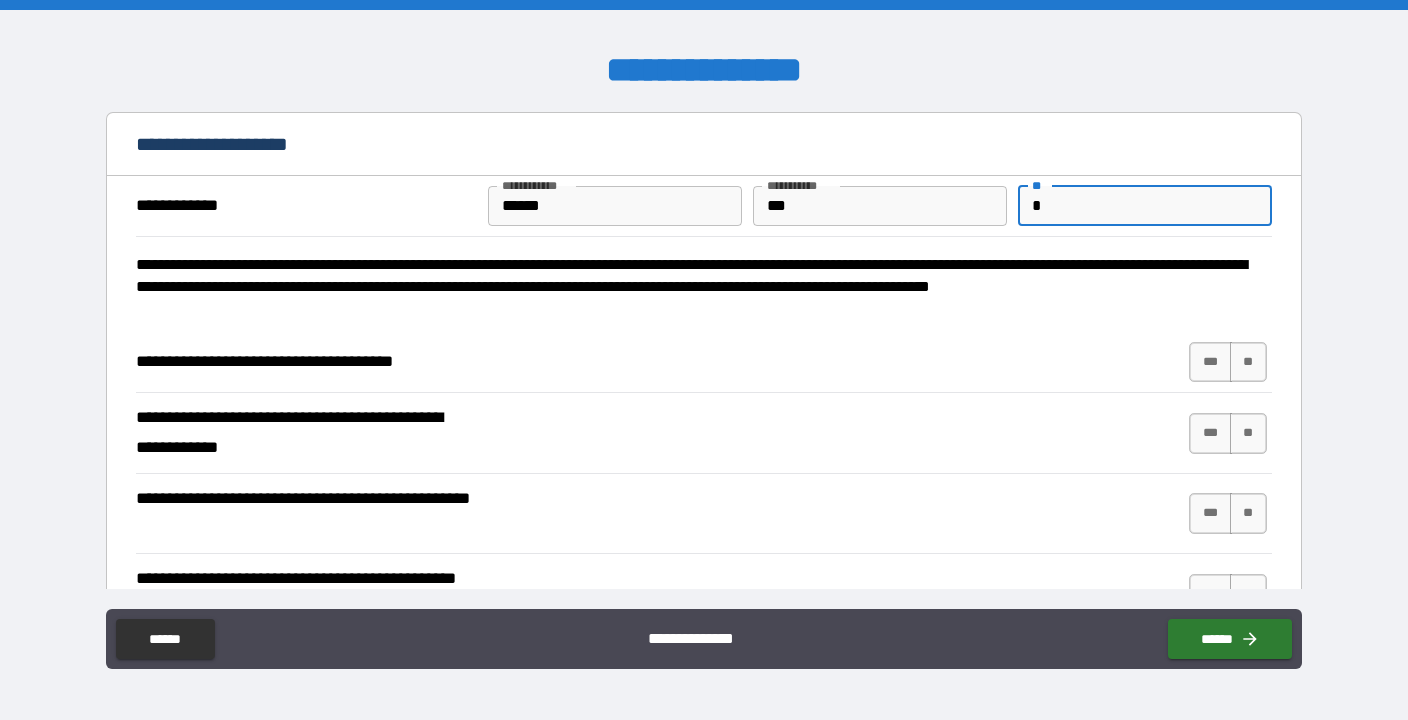 type on "*" 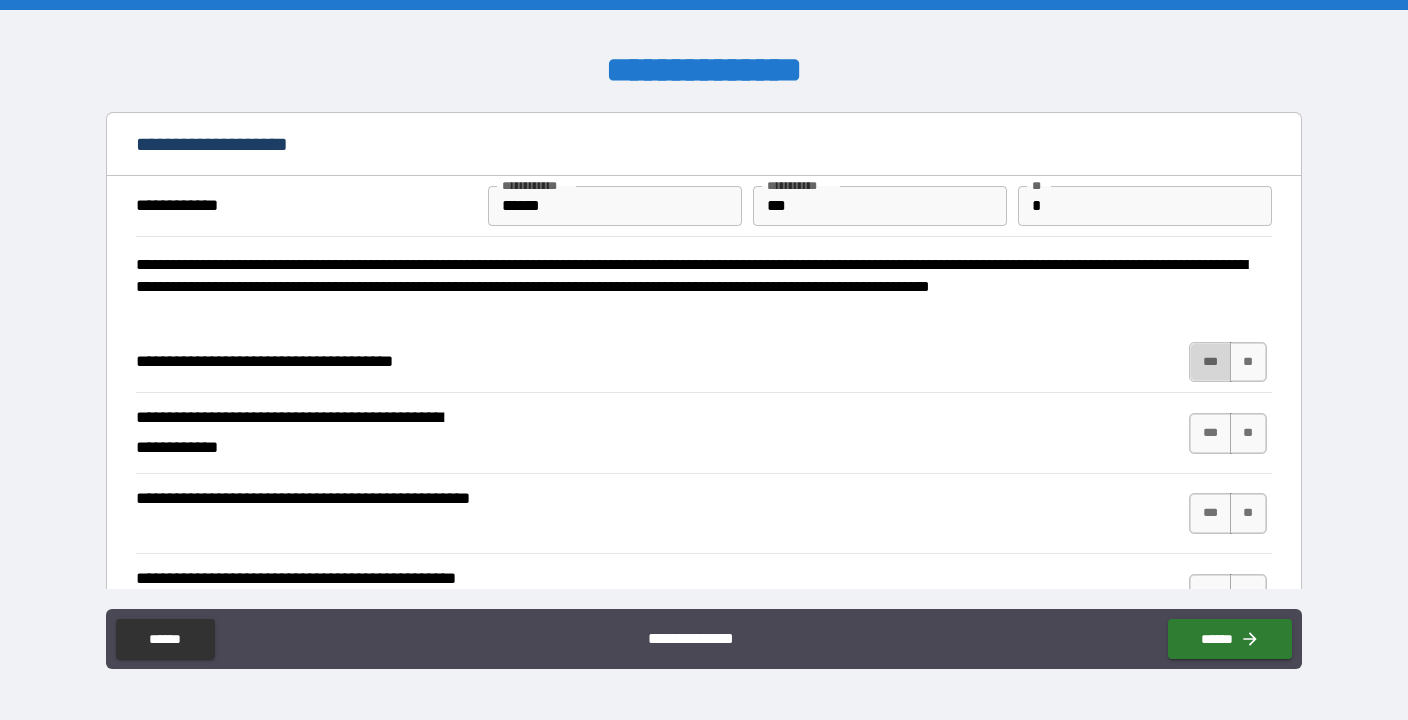 click on "***" at bounding box center (1210, 362) 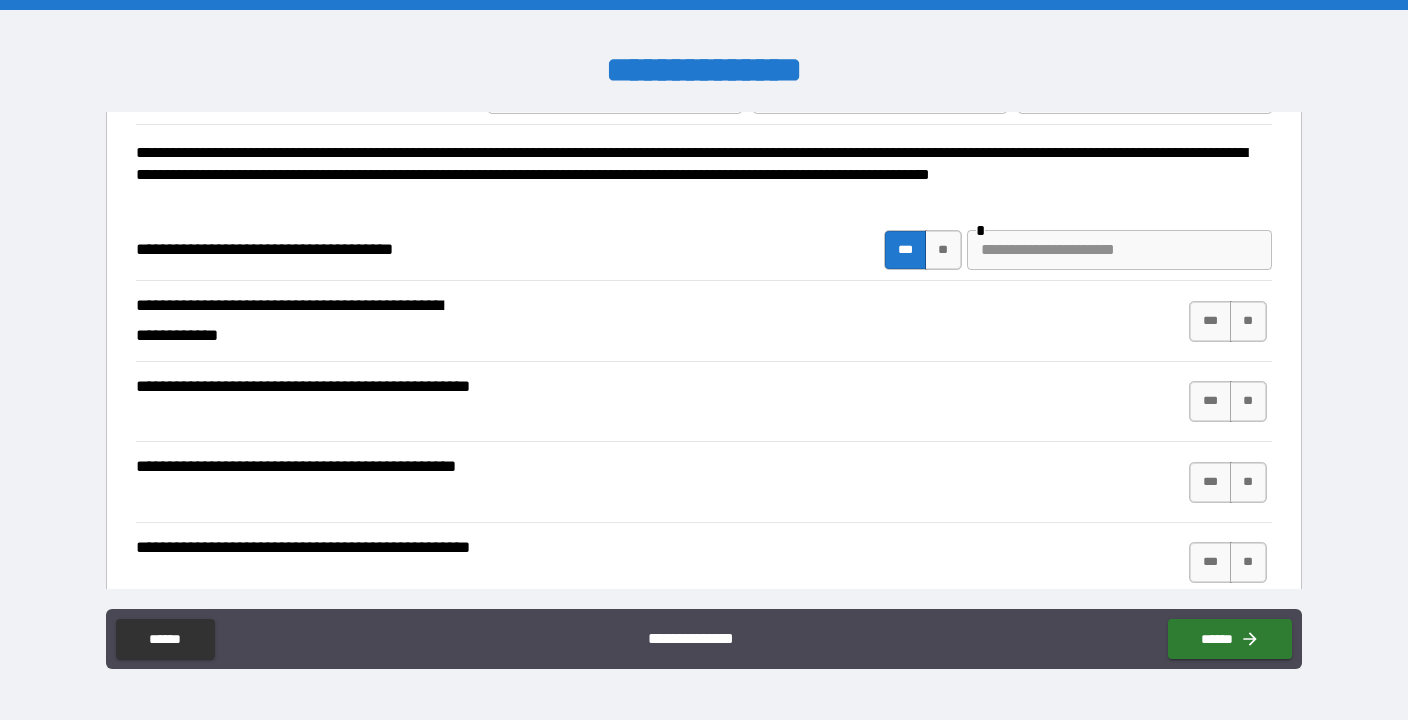 scroll, scrollTop: 113, scrollLeft: 0, axis: vertical 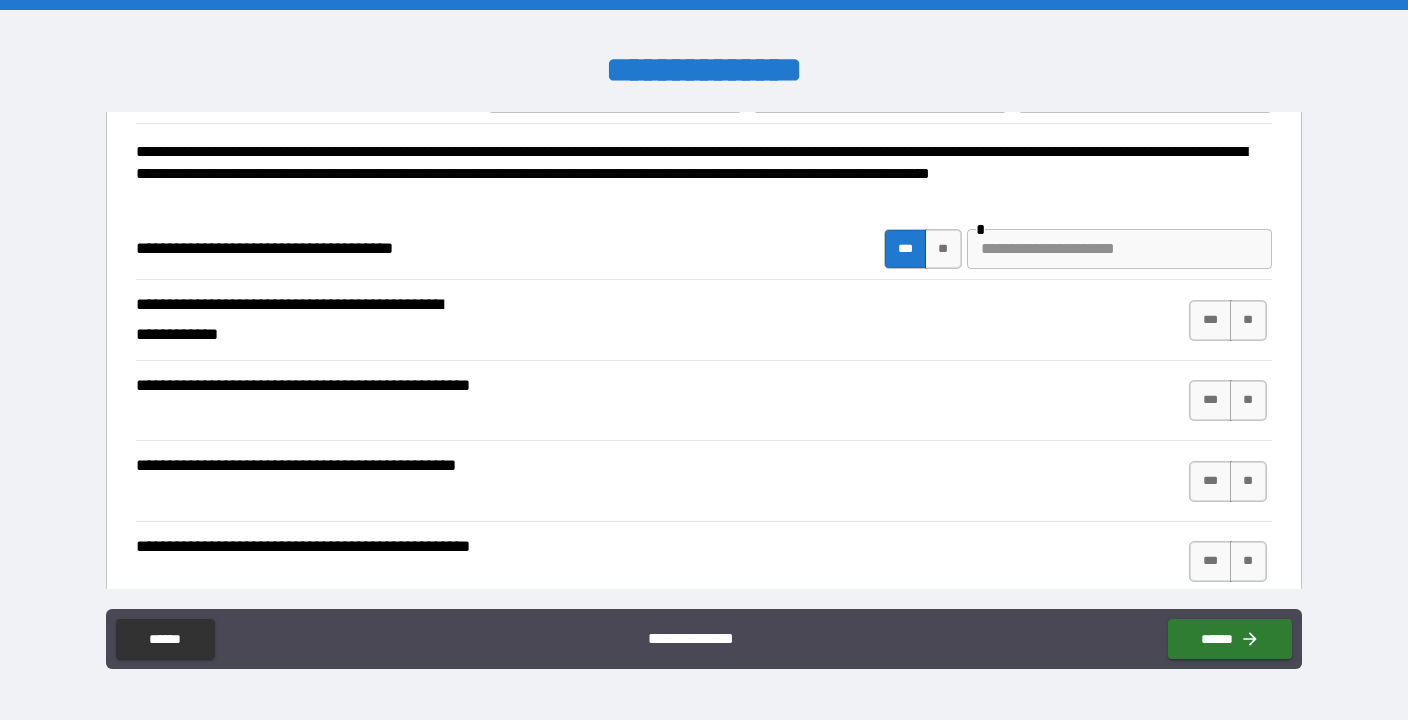 click at bounding box center [1119, 249] 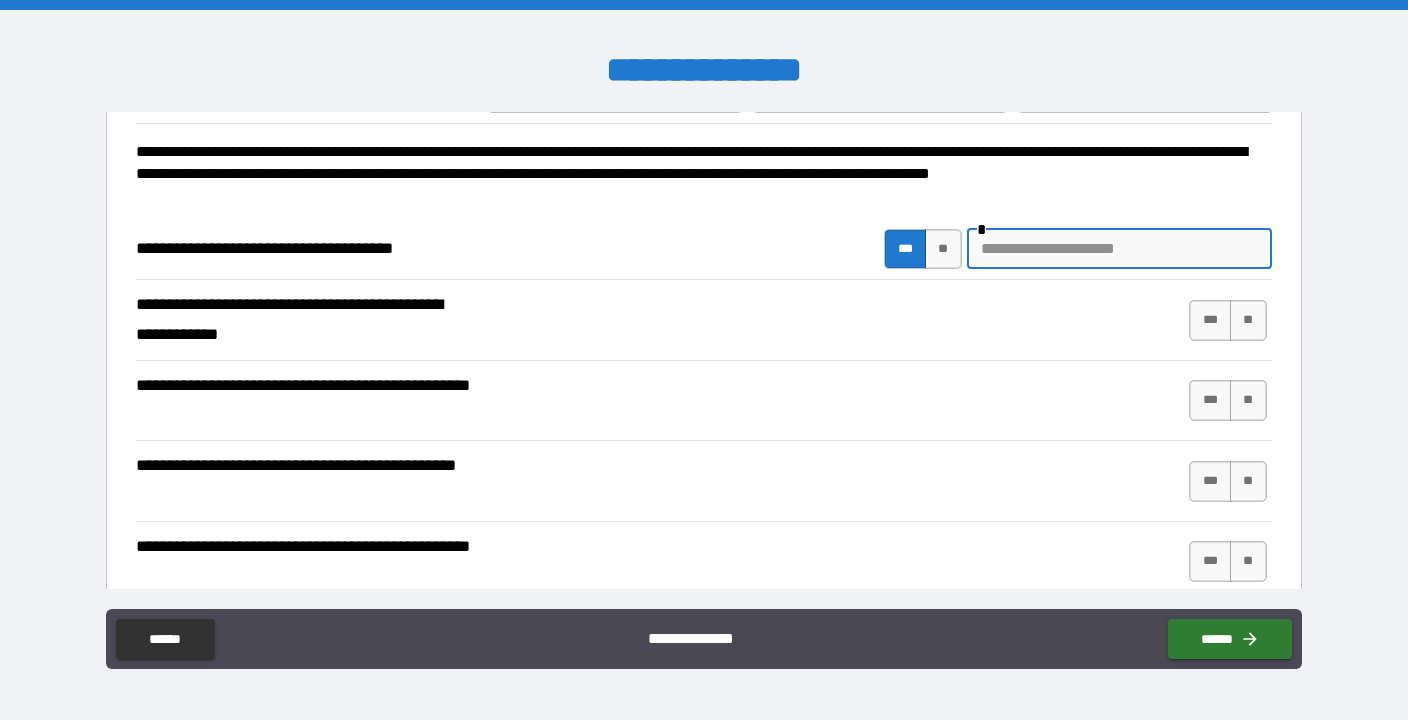 type on "*" 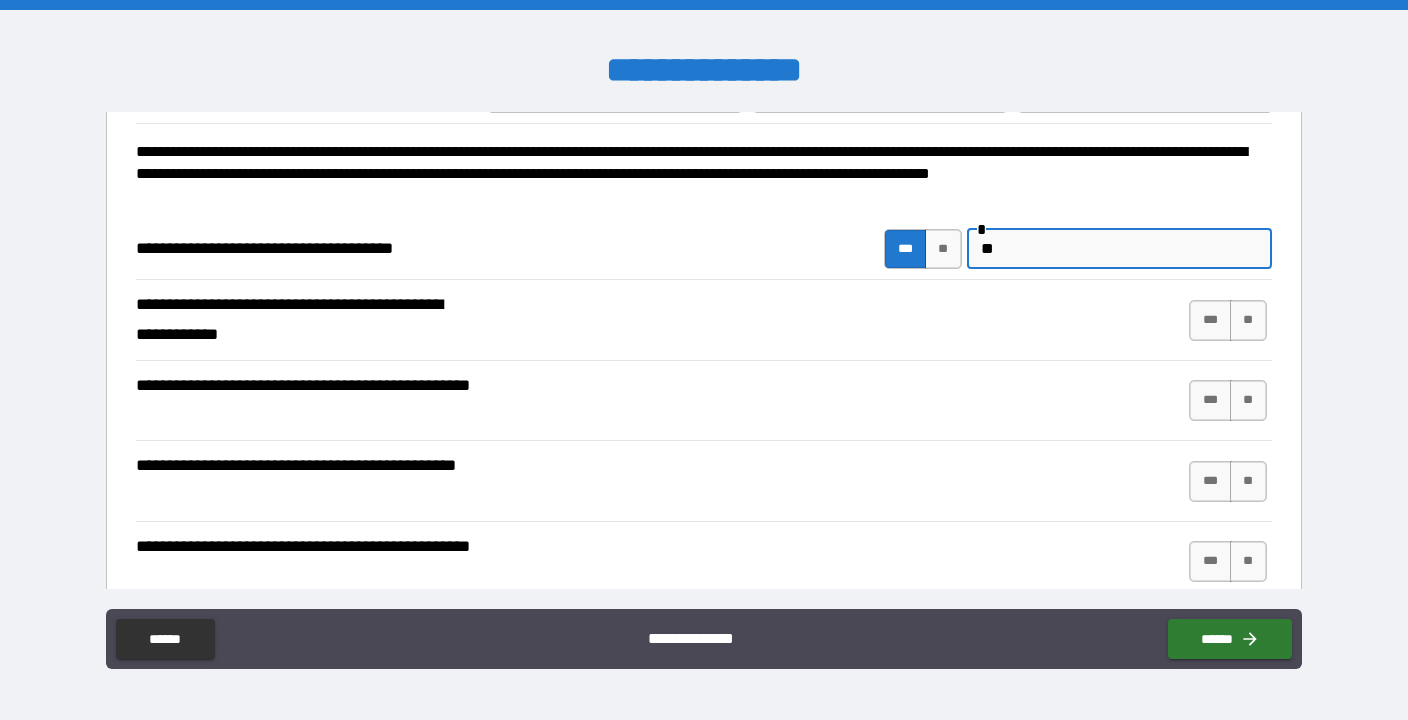 type on "*" 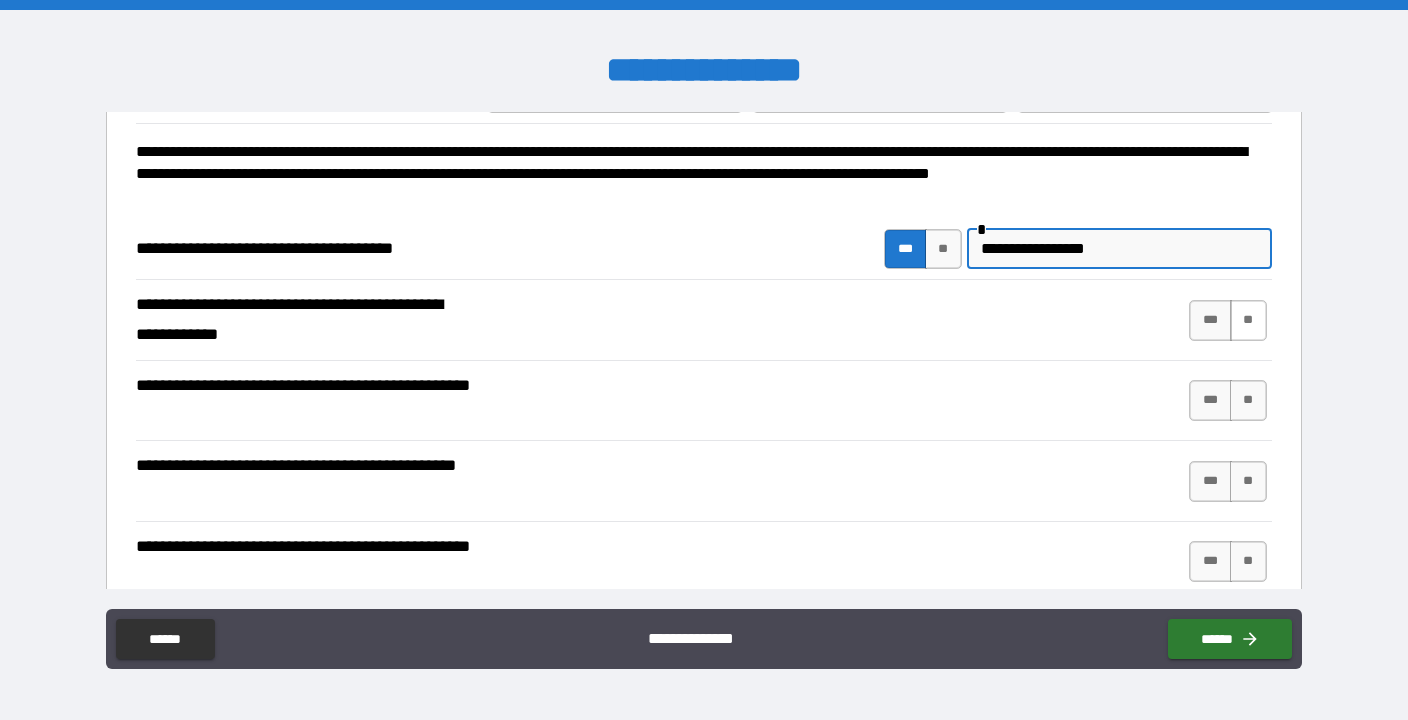 type on "**********" 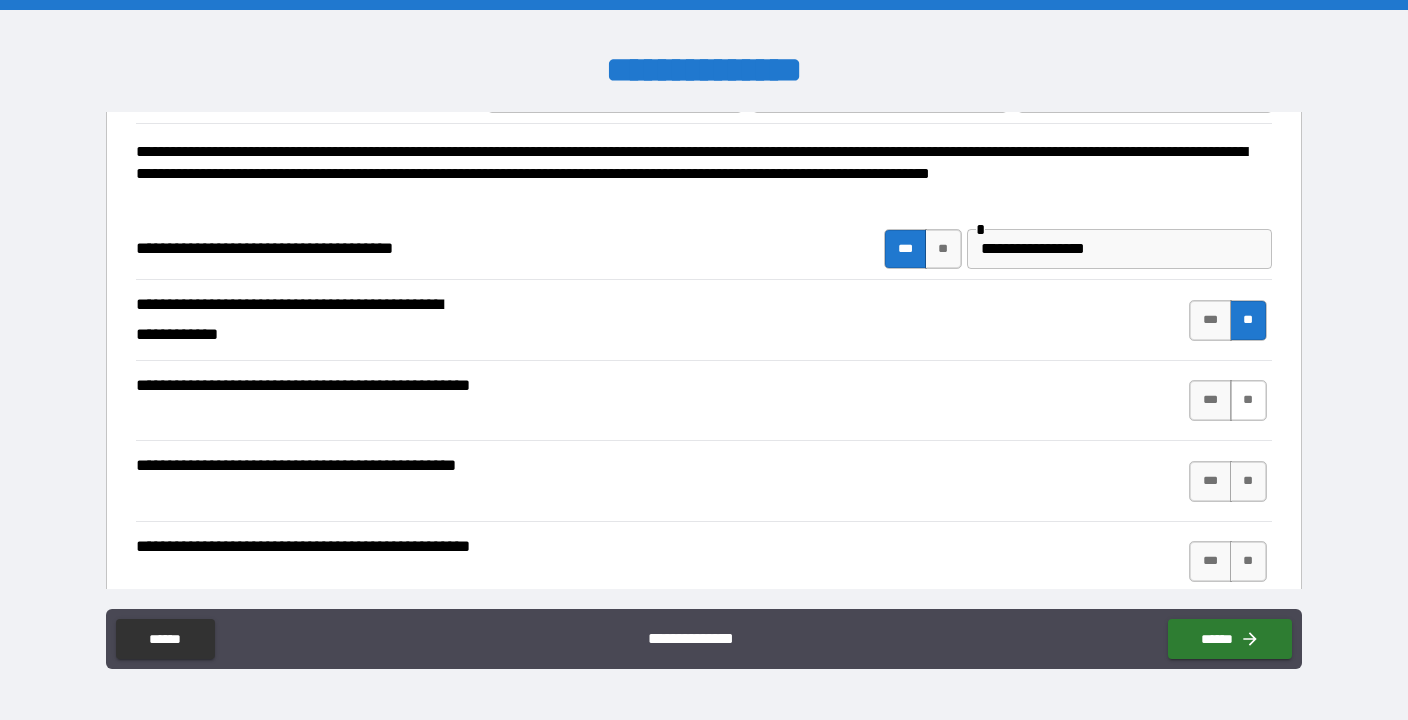 click on "**" at bounding box center (1248, 400) 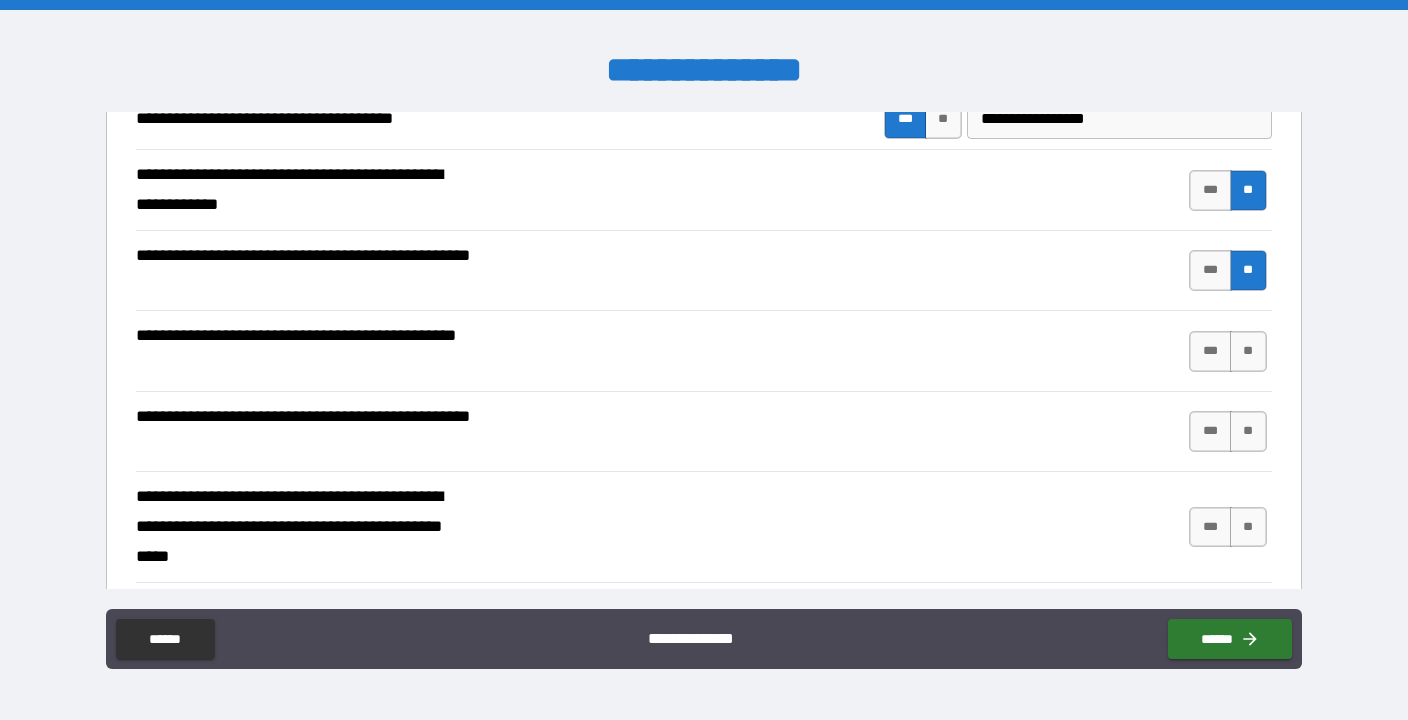 scroll, scrollTop: 254, scrollLeft: 0, axis: vertical 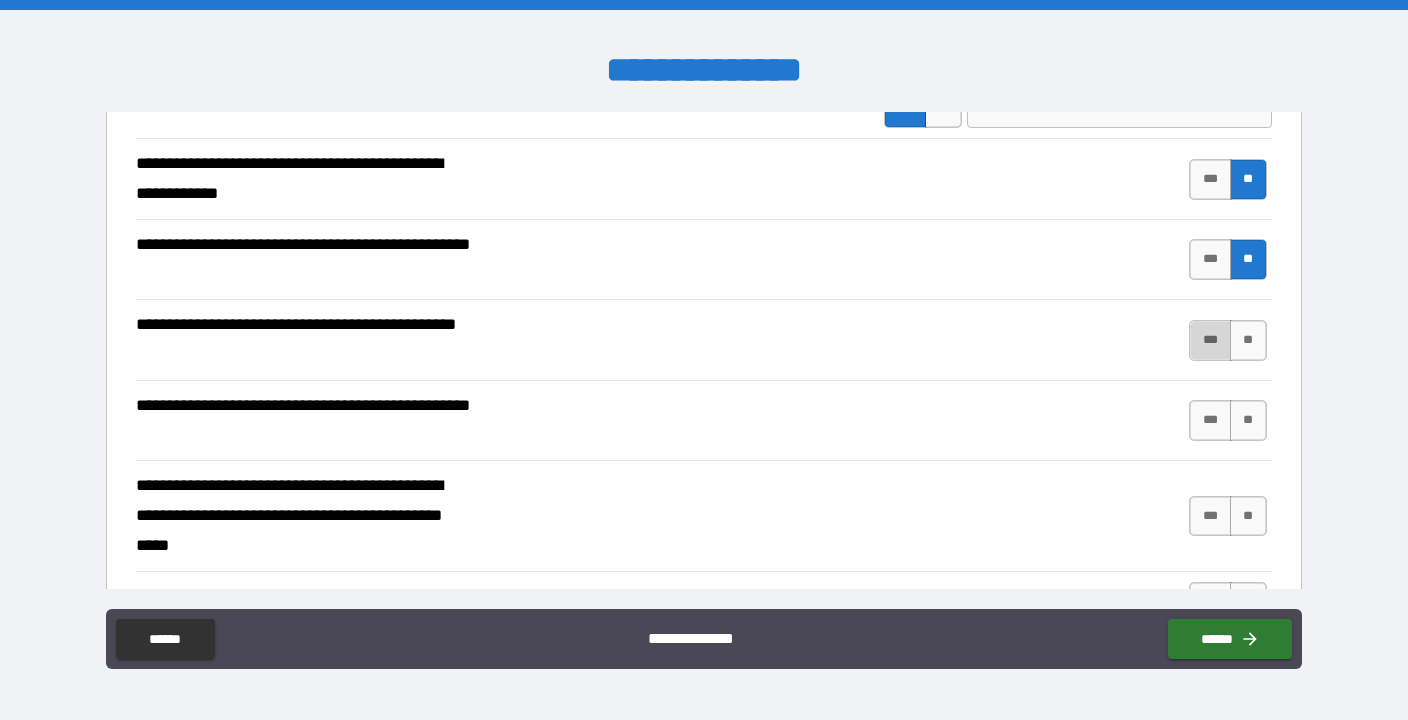 click on "***" at bounding box center [1210, 340] 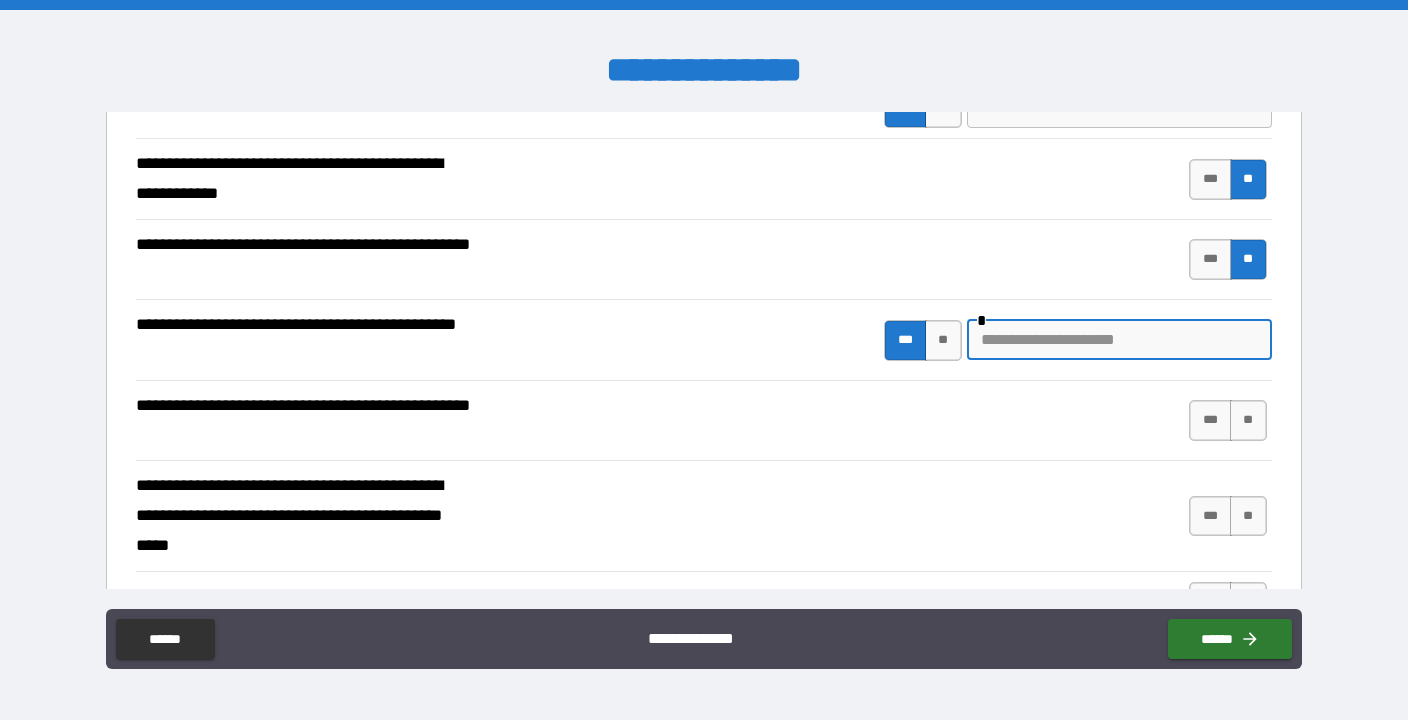click at bounding box center [1119, 340] 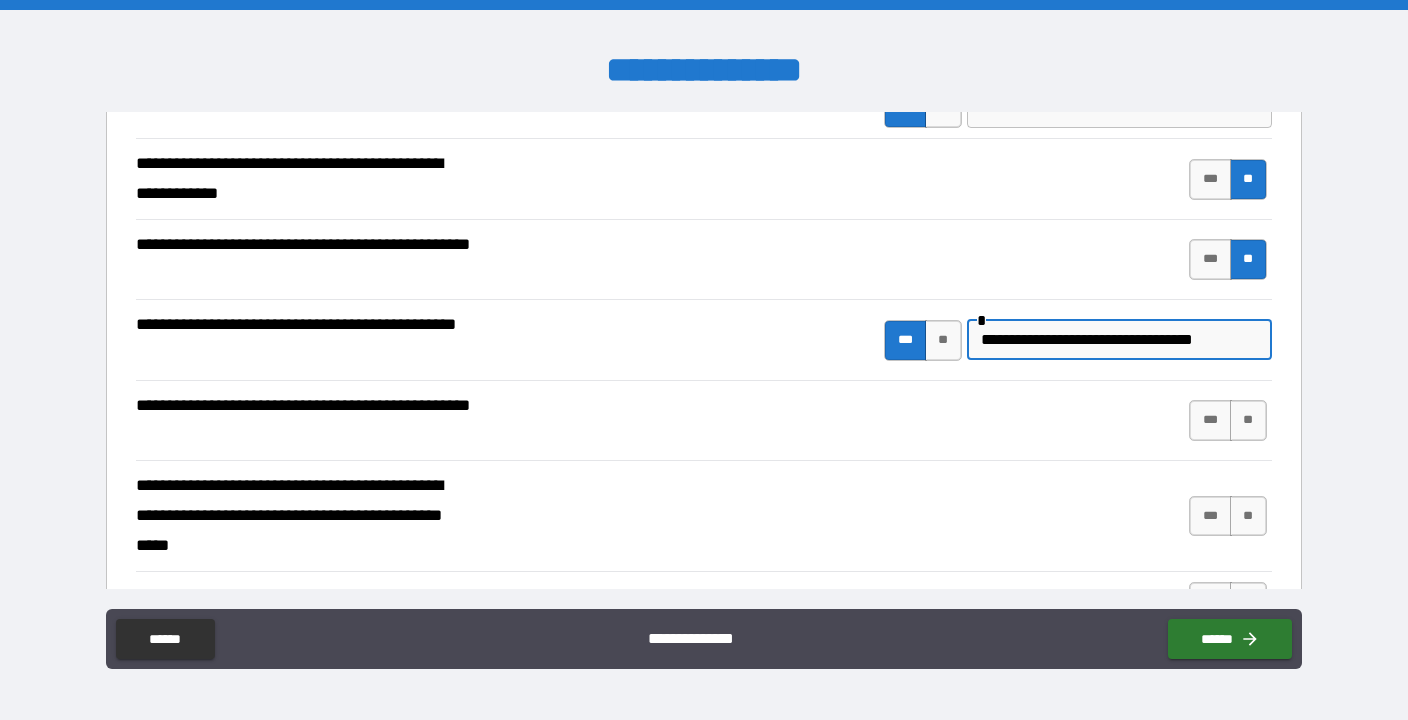 scroll, scrollTop: 304, scrollLeft: 0, axis: vertical 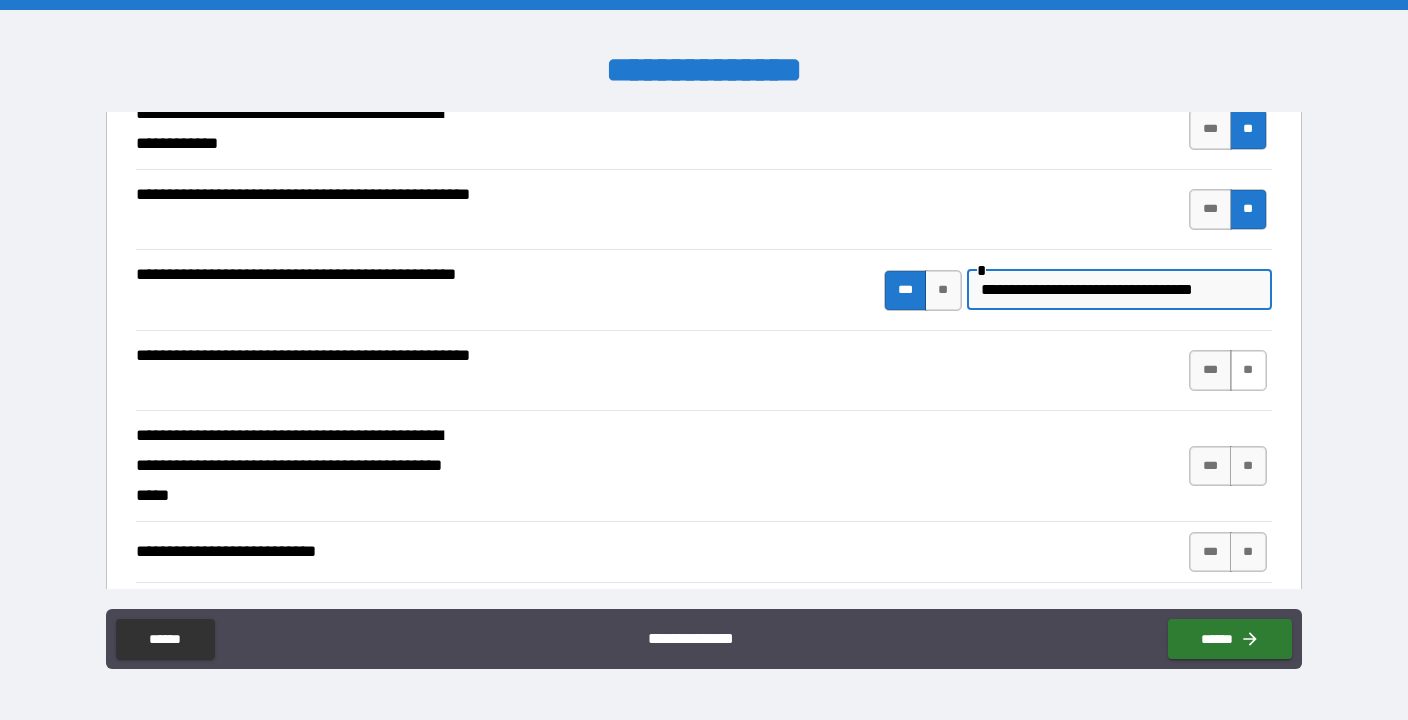 type on "**********" 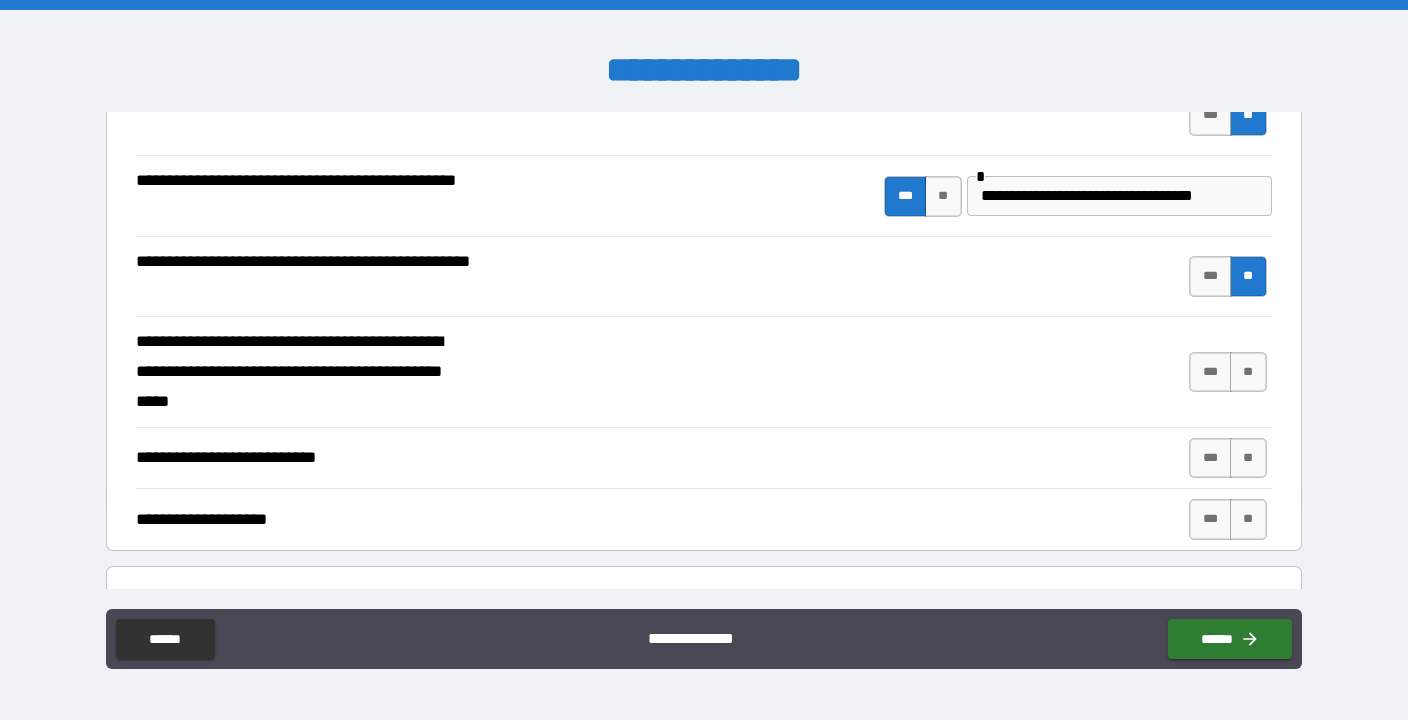 scroll, scrollTop: 400, scrollLeft: 0, axis: vertical 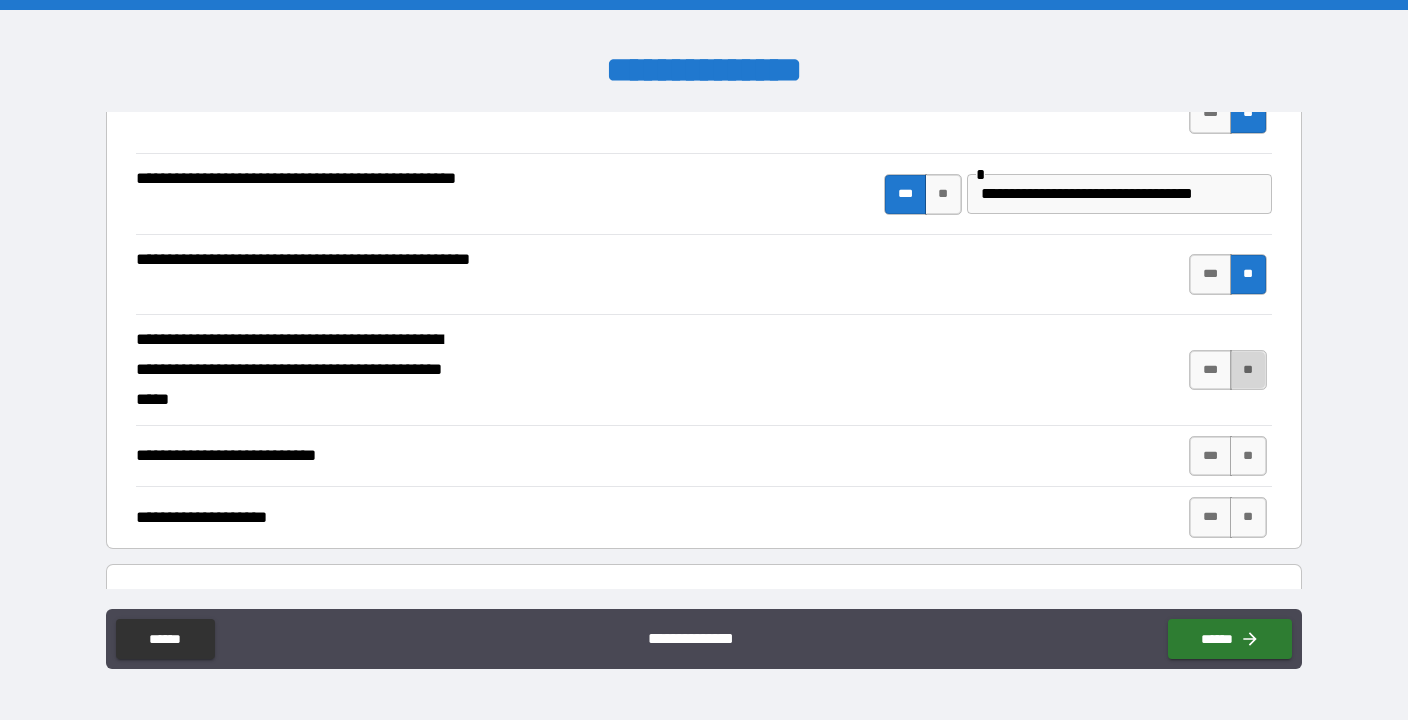 click on "**" at bounding box center (1248, 370) 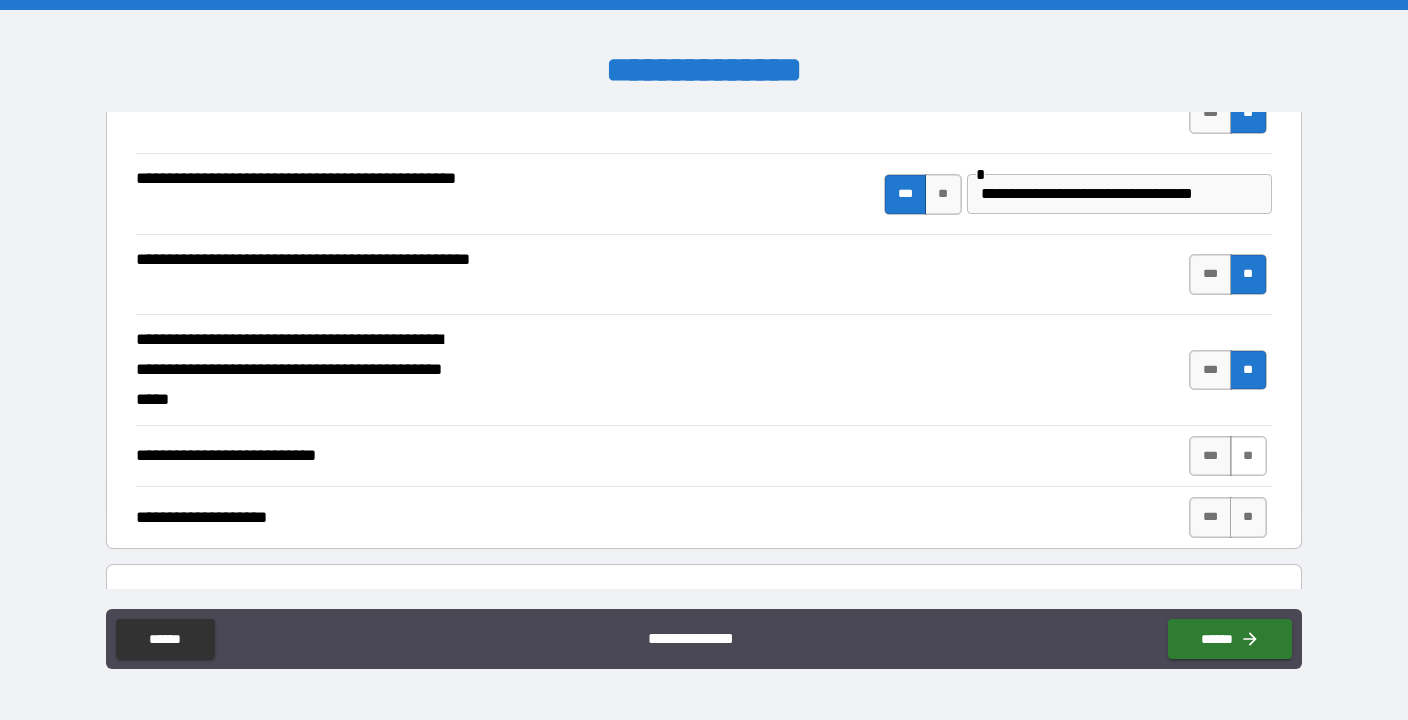 click on "**" at bounding box center (1248, 456) 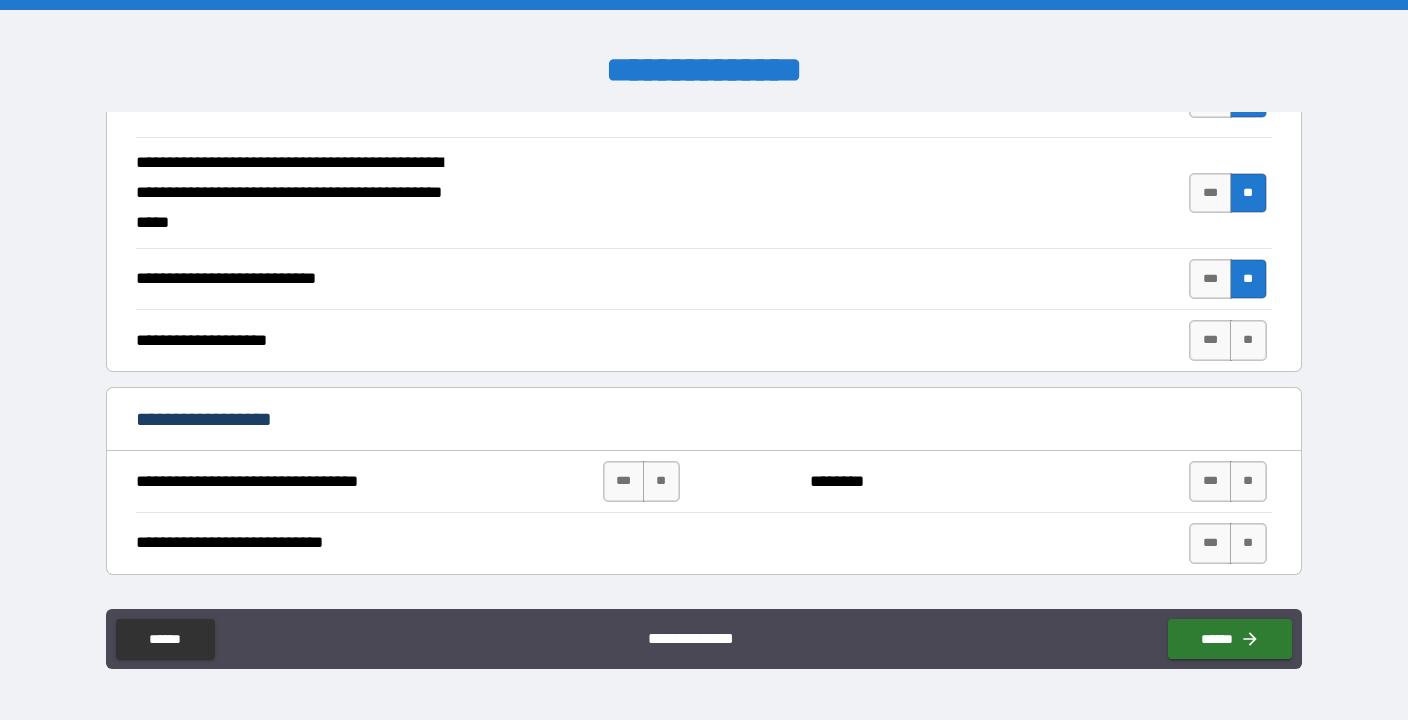 scroll, scrollTop: 579, scrollLeft: 0, axis: vertical 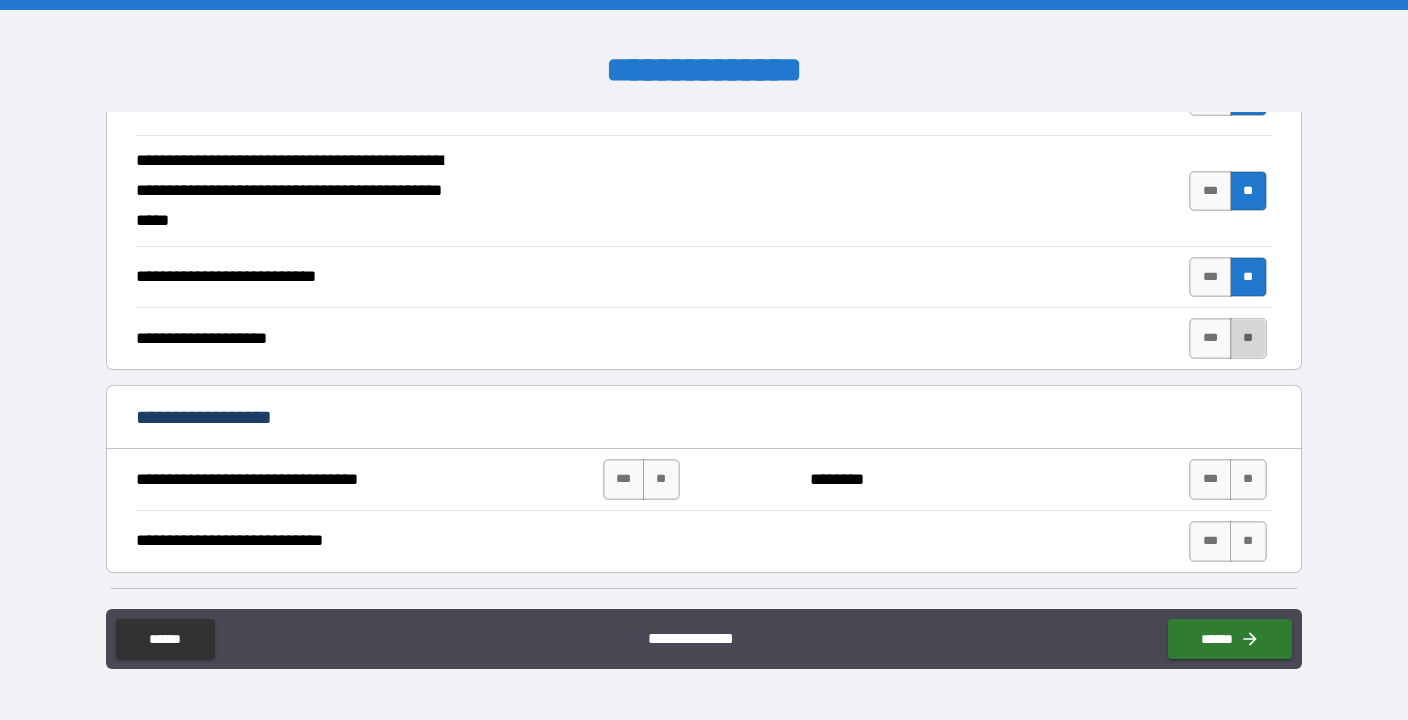 click on "**" at bounding box center (1248, 338) 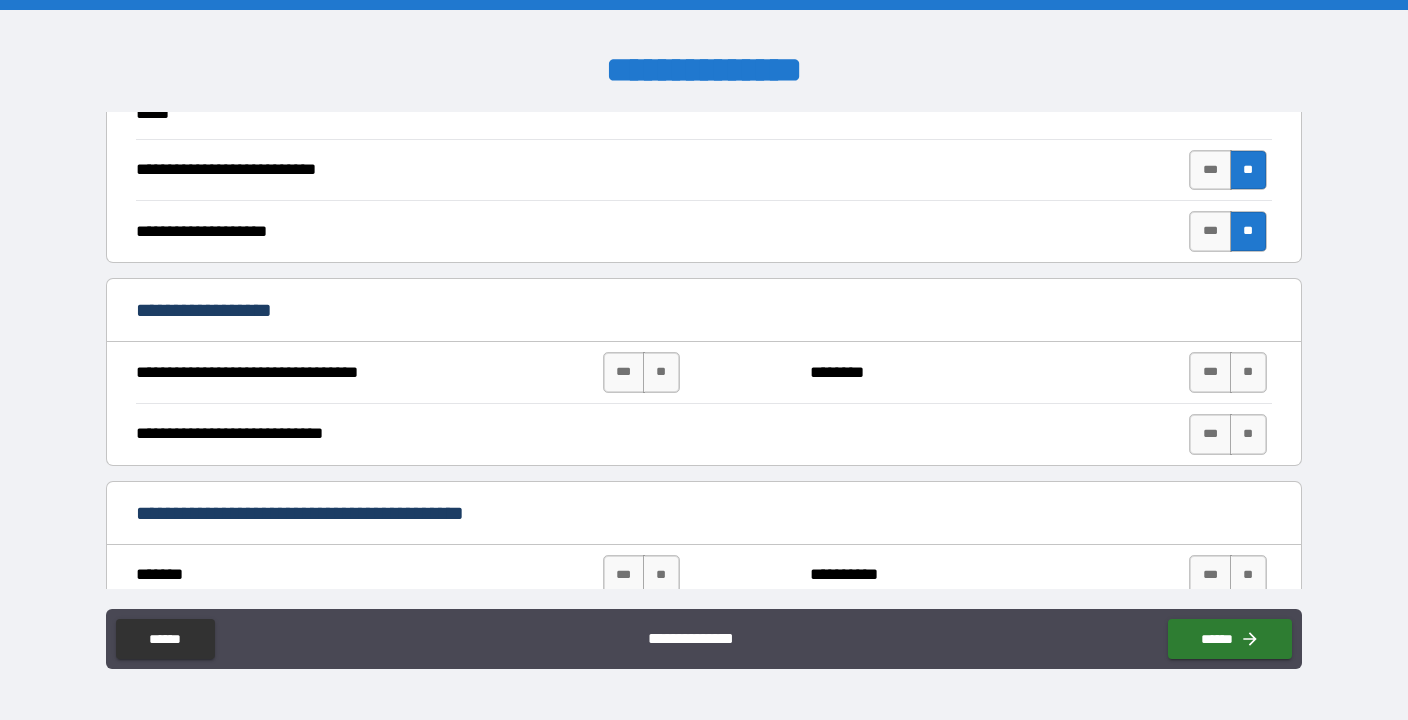 scroll, scrollTop: 696, scrollLeft: 0, axis: vertical 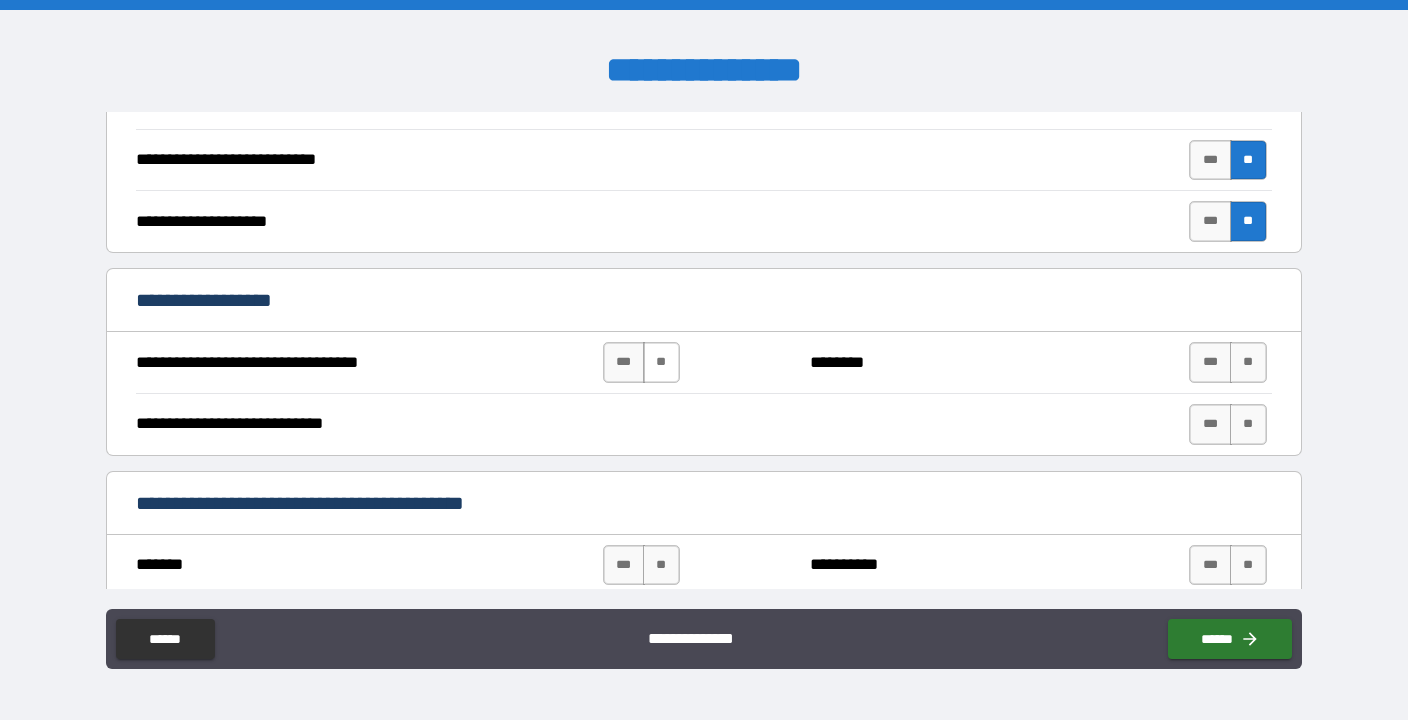 click on "**" at bounding box center [661, 362] 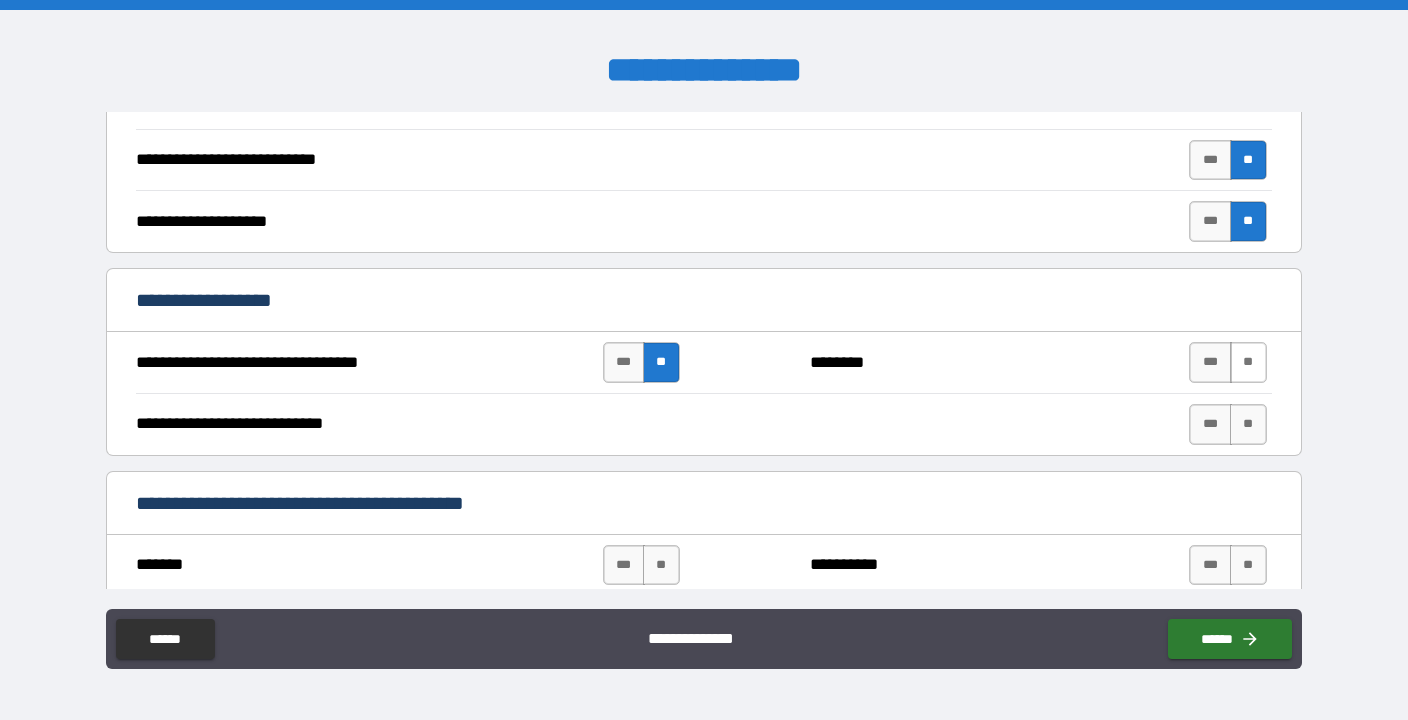 click on "**" at bounding box center [1248, 362] 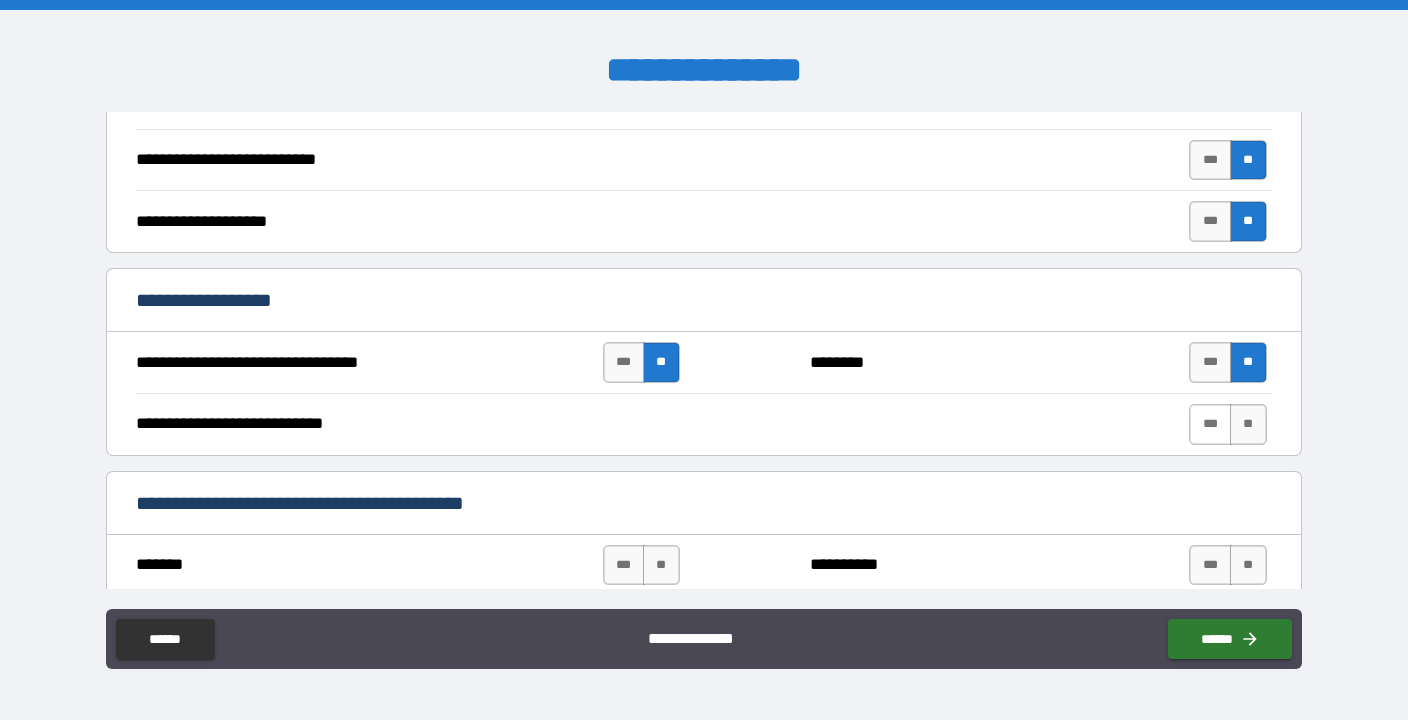 click on "***" at bounding box center [1210, 424] 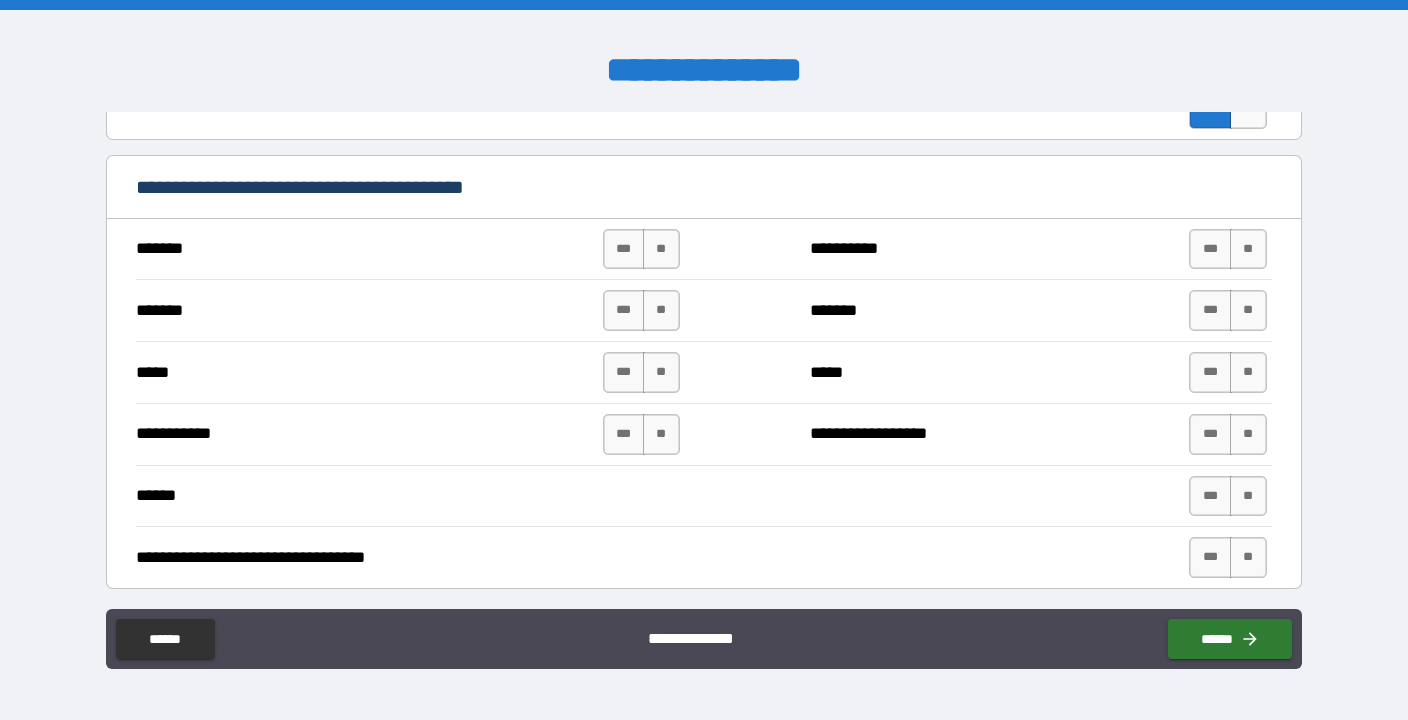 scroll, scrollTop: 1013, scrollLeft: 0, axis: vertical 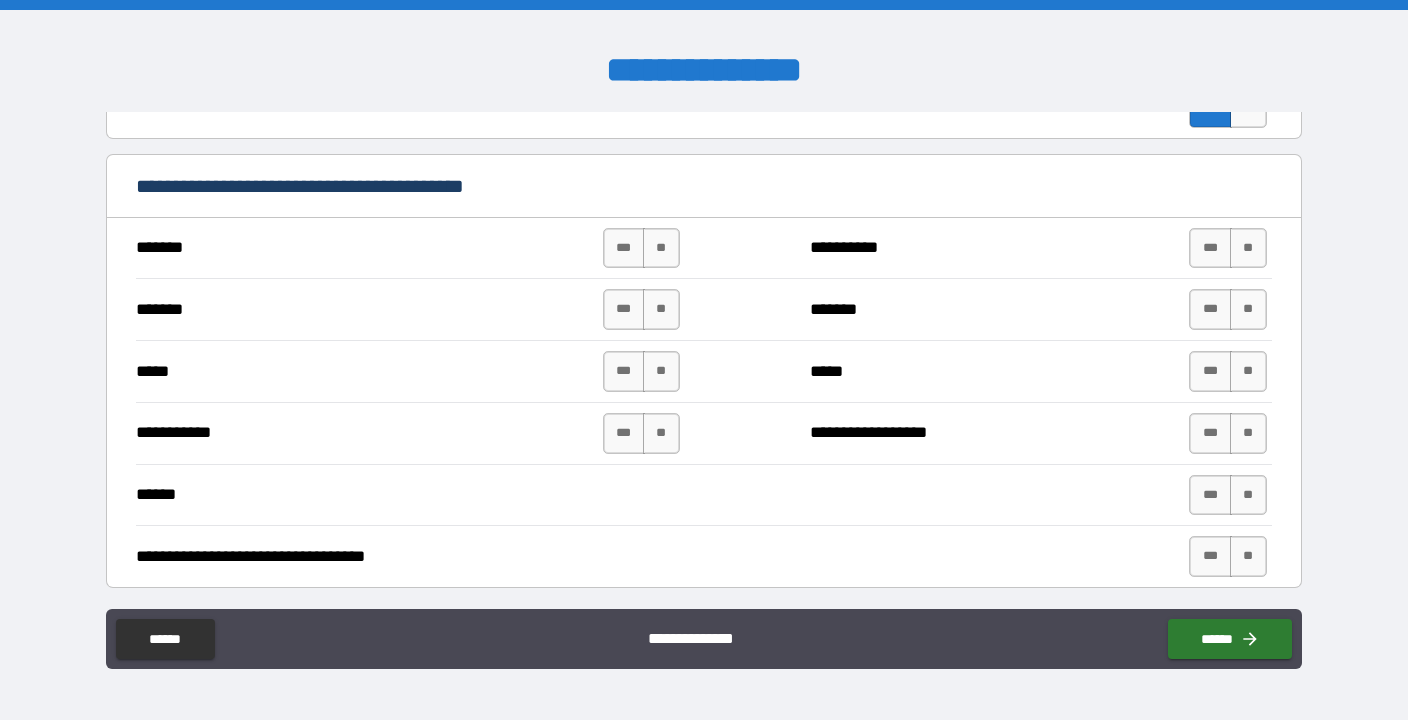 click on "**********" at bounding box center [703, 248] 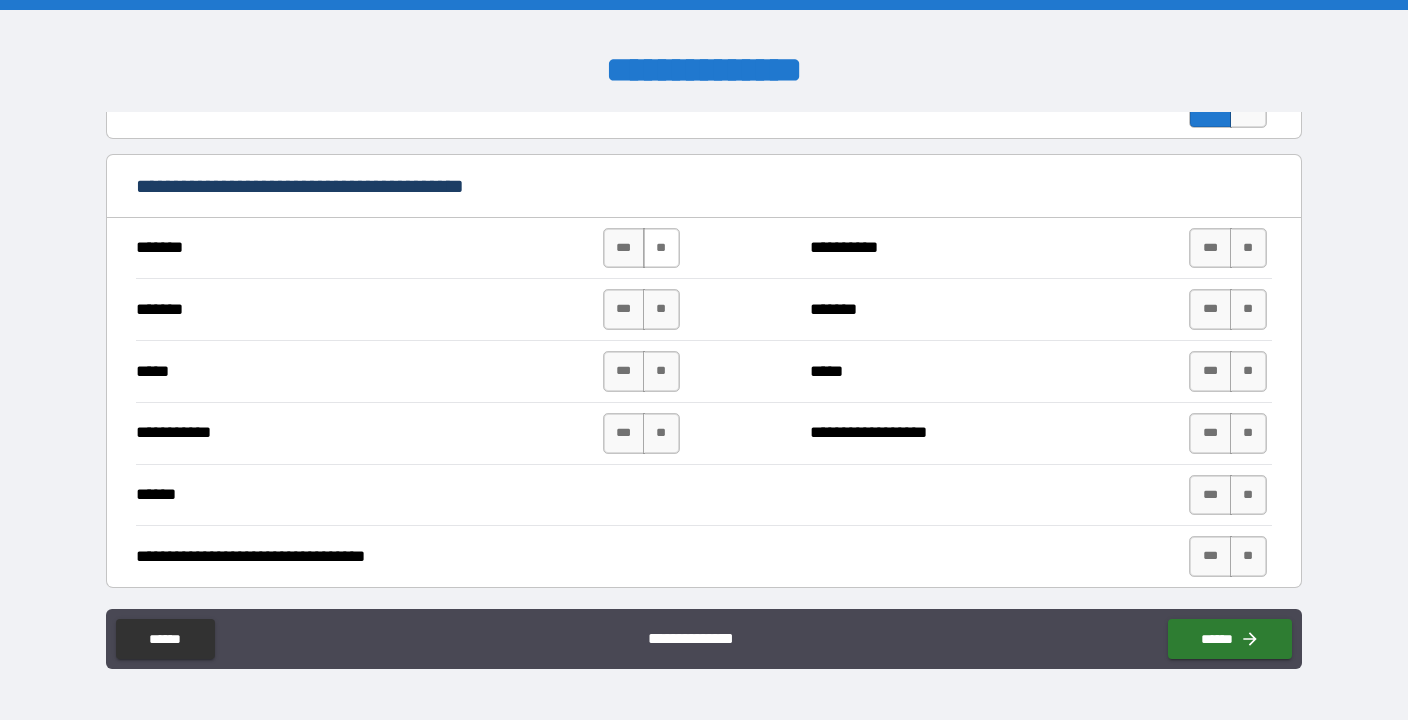 click on "**" at bounding box center (661, 248) 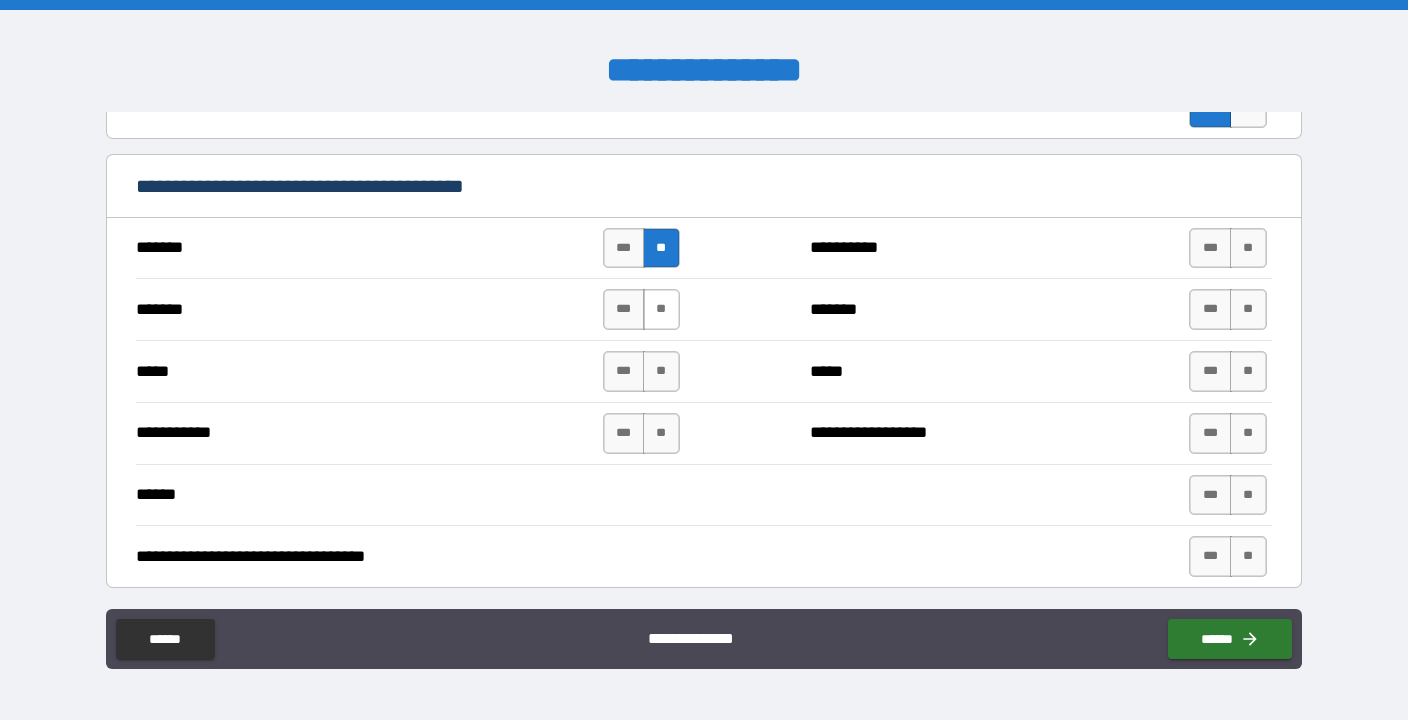 click on "**" at bounding box center [661, 309] 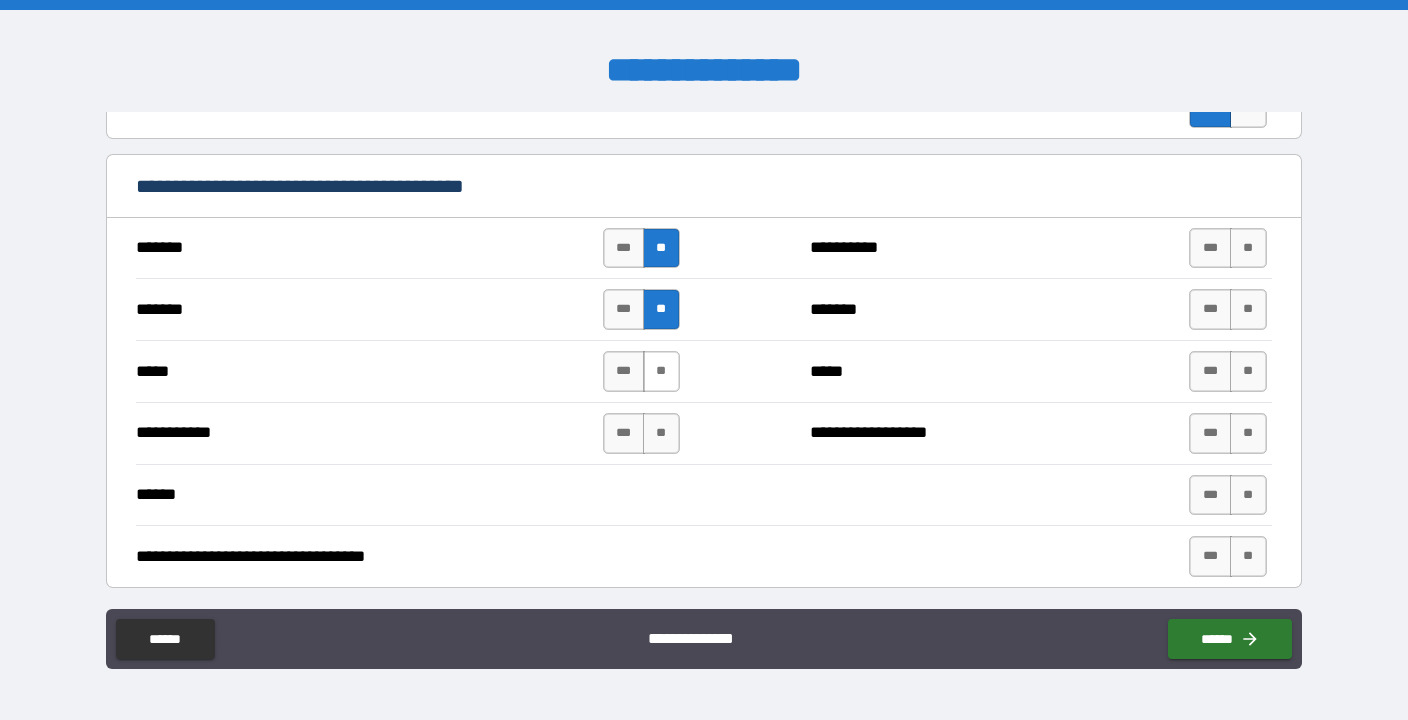 click on "**" at bounding box center (661, 371) 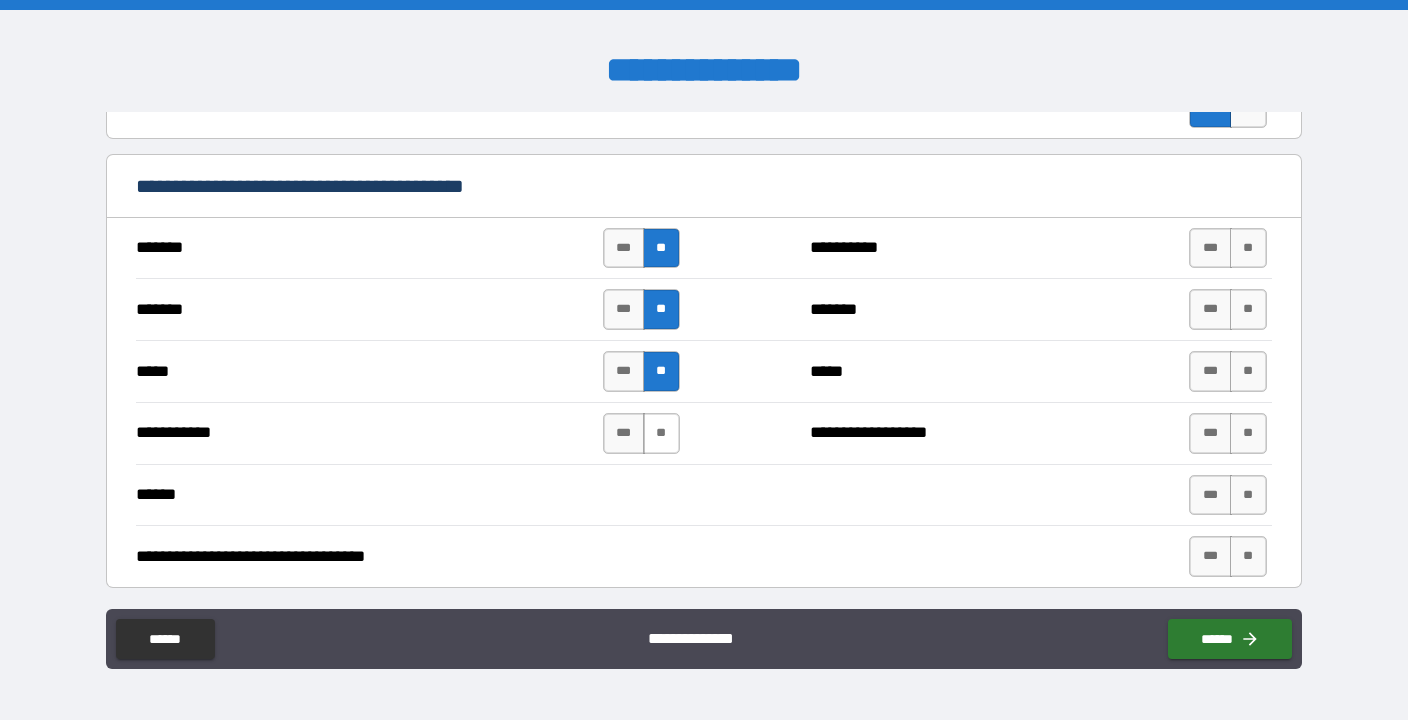 click on "**" at bounding box center (661, 433) 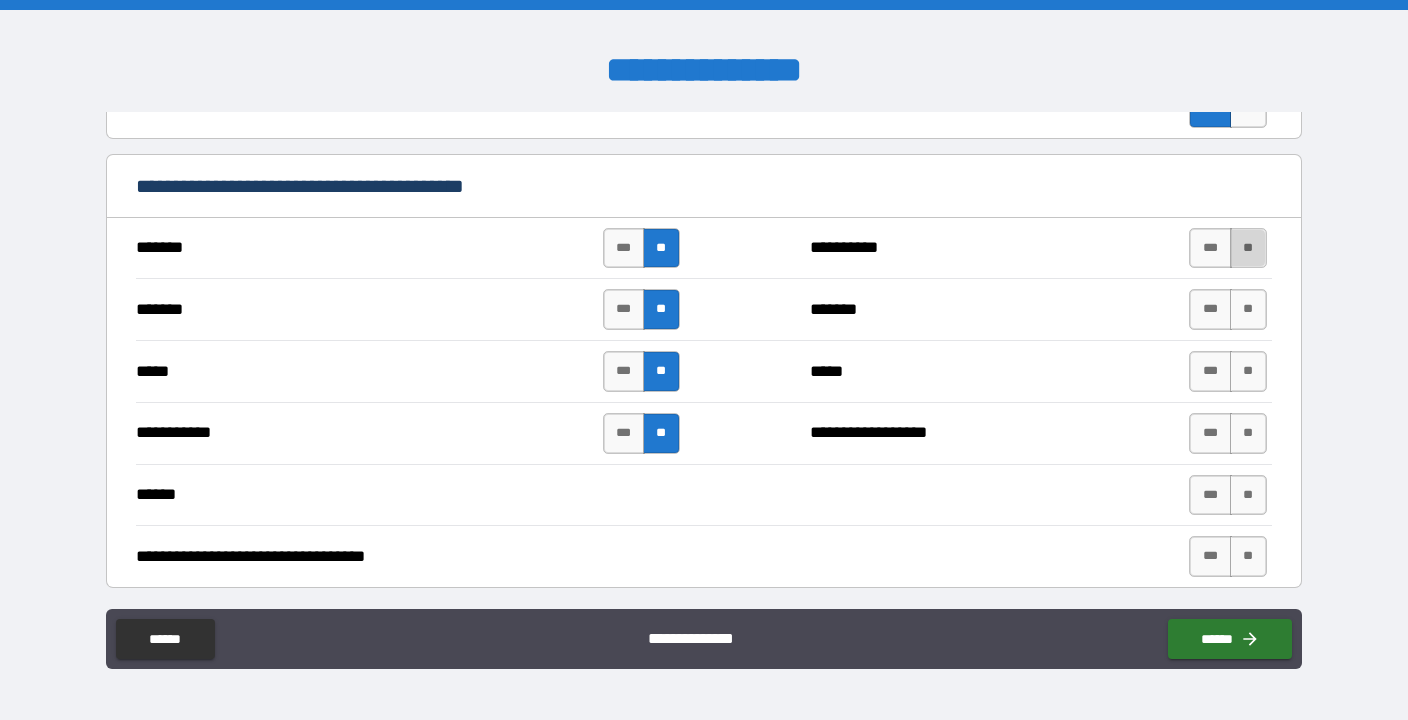click on "**" at bounding box center [1248, 248] 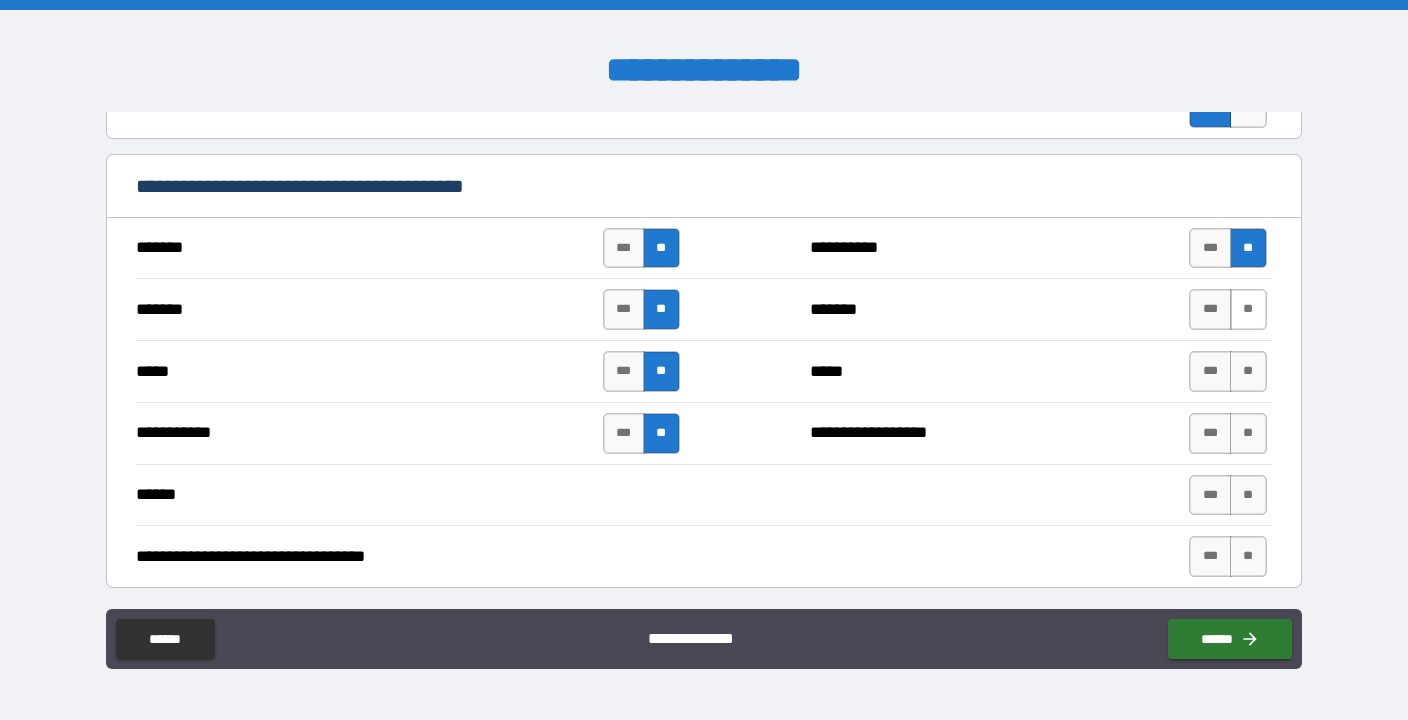 click on "**" at bounding box center [1248, 309] 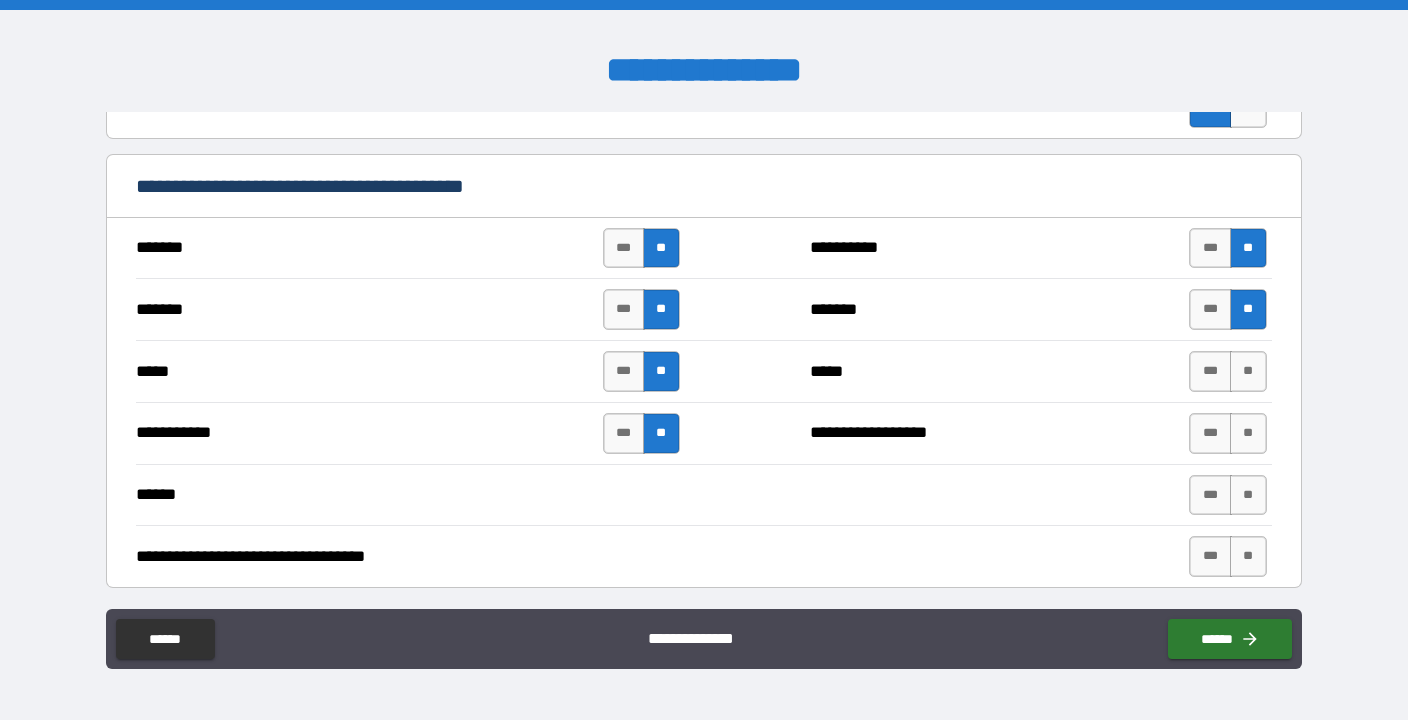 click on "*** **" at bounding box center [1230, 371] 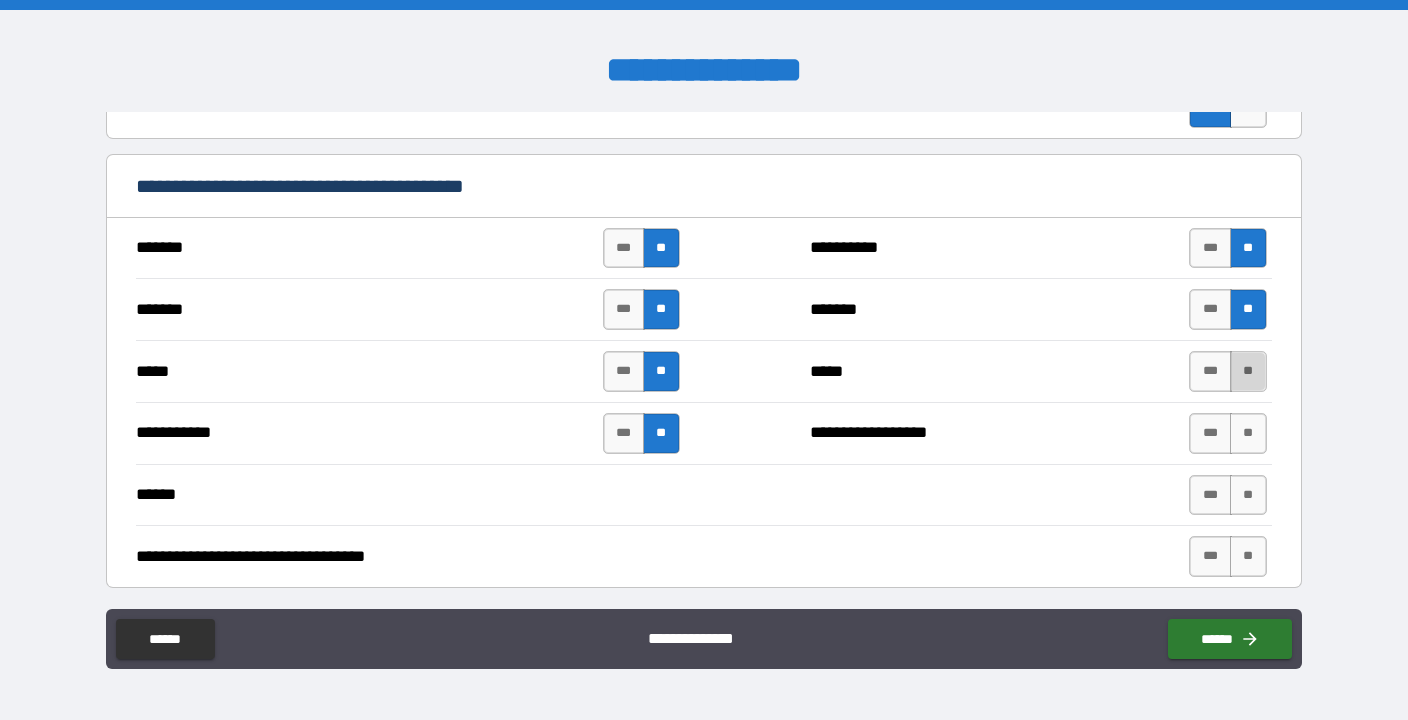 click on "**" at bounding box center (1248, 371) 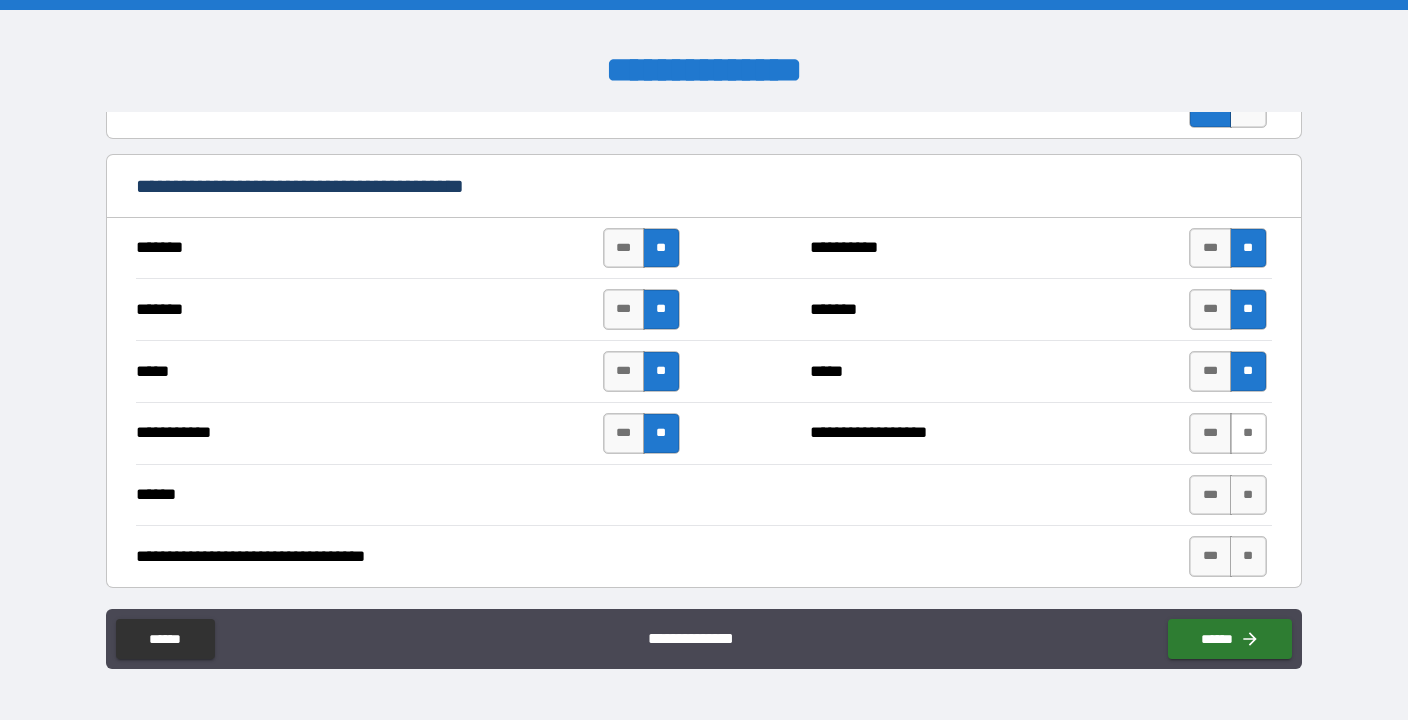 click on "**" at bounding box center (1248, 433) 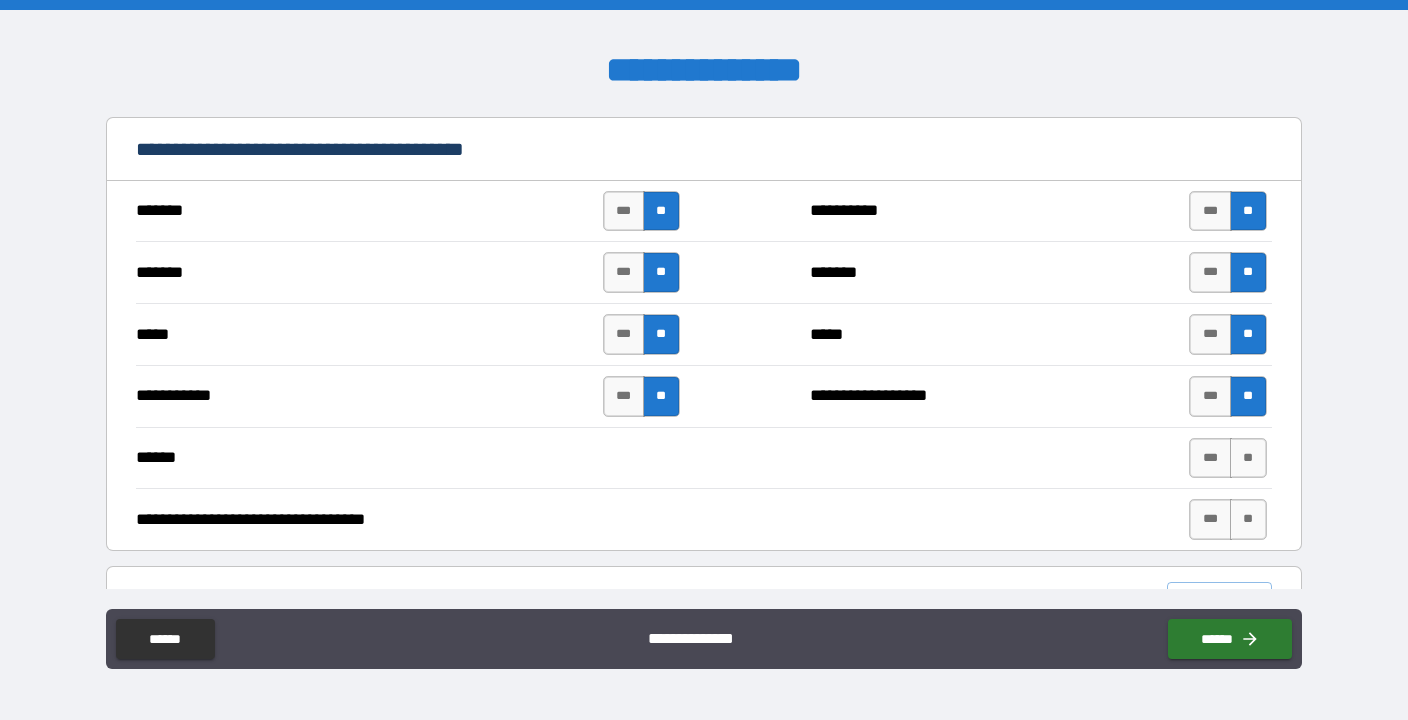 scroll, scrollTop: 1053, scrollLeft: 0, axis: vertical 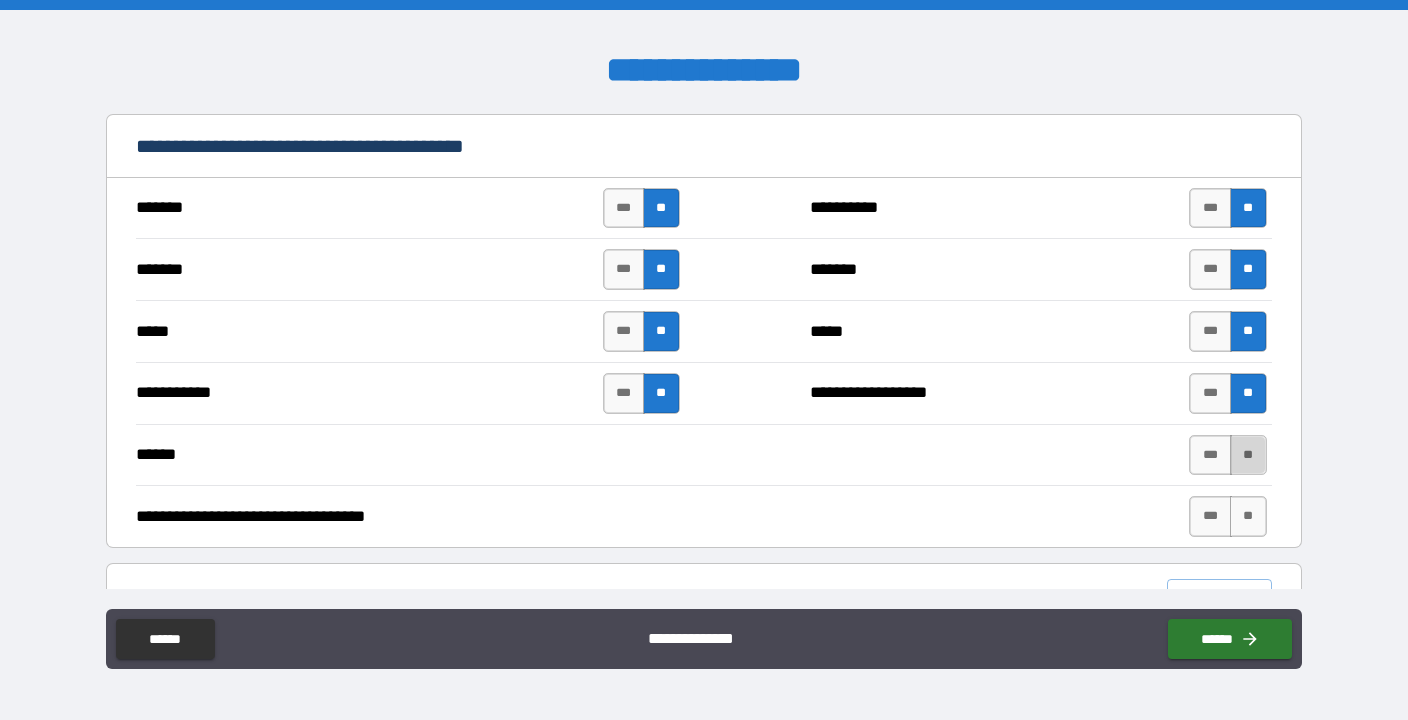click on "**" at bounding box center [1248, 455] 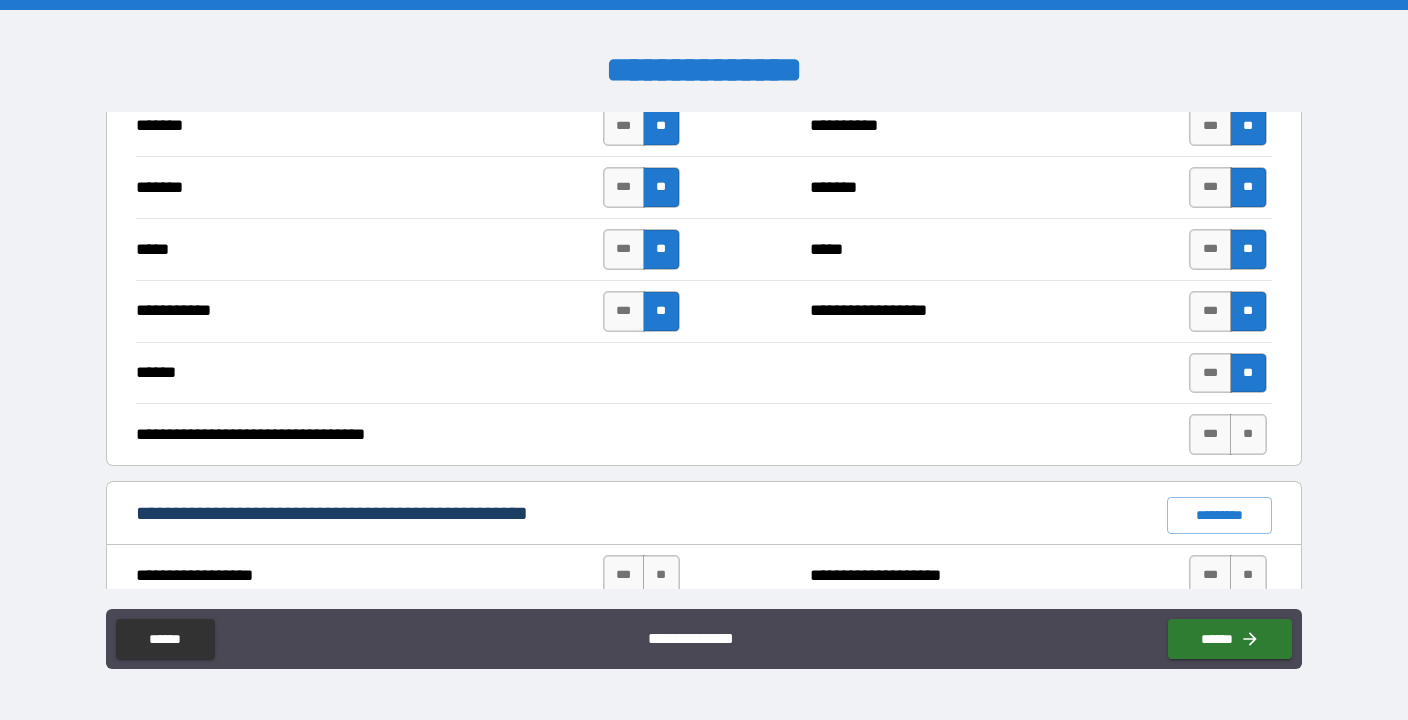 scroll, scrollTop: 1142, scrollLeft: 0, axis: vertical 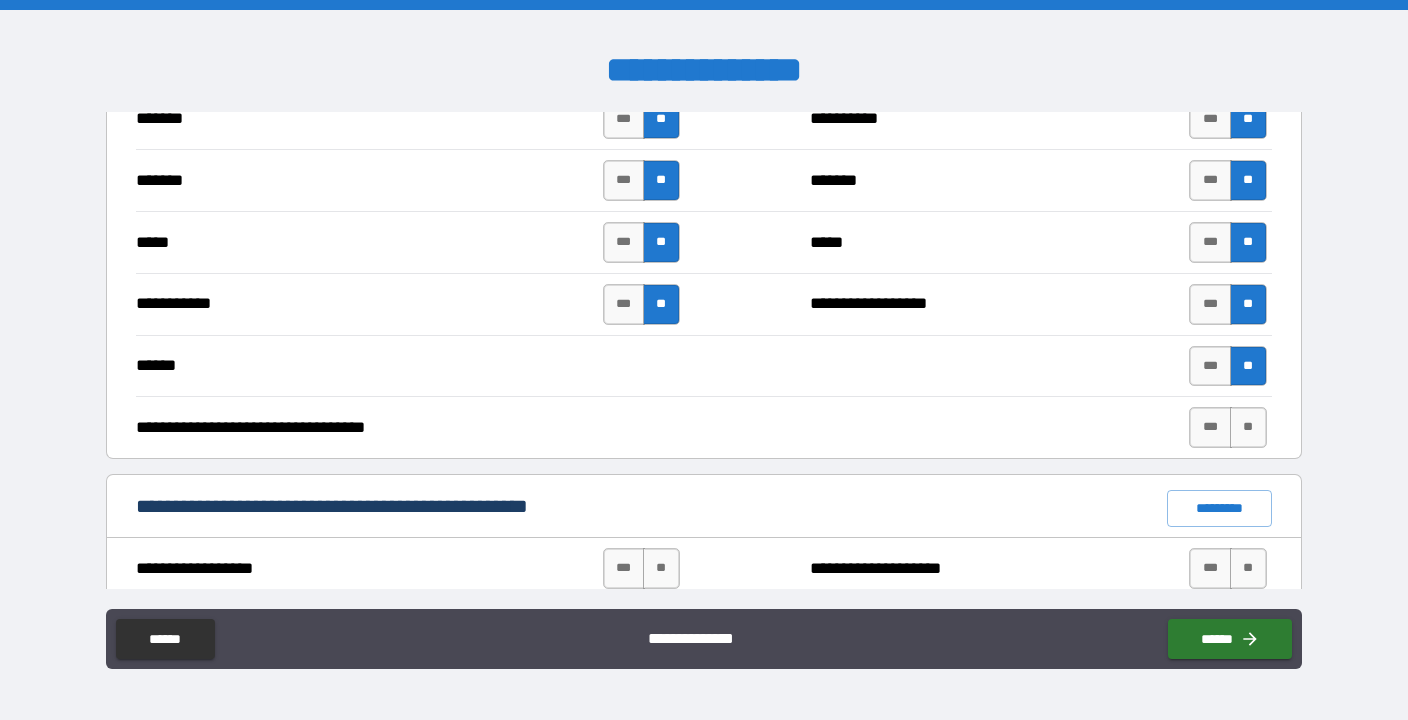 click on "*** **" at bounding box center (1227, 427) 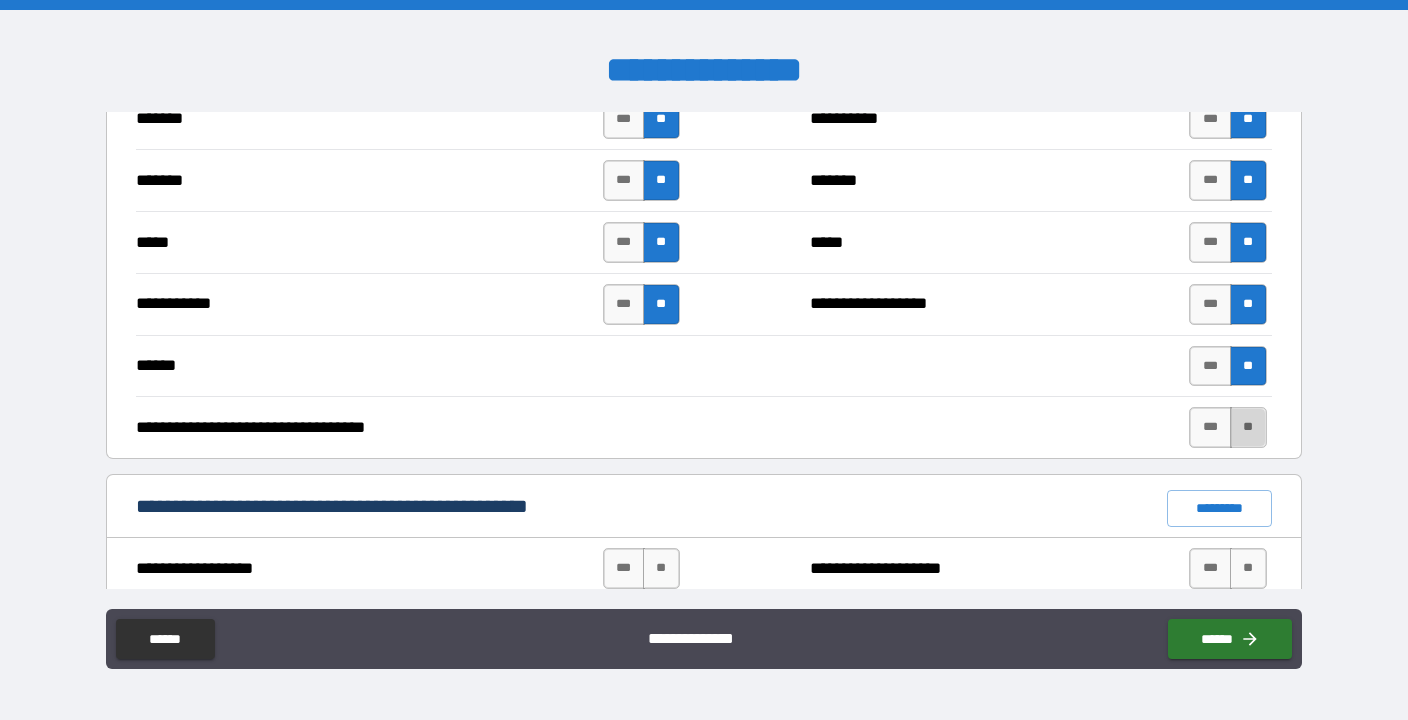 click on "**" at bounding box center (1248, 427) 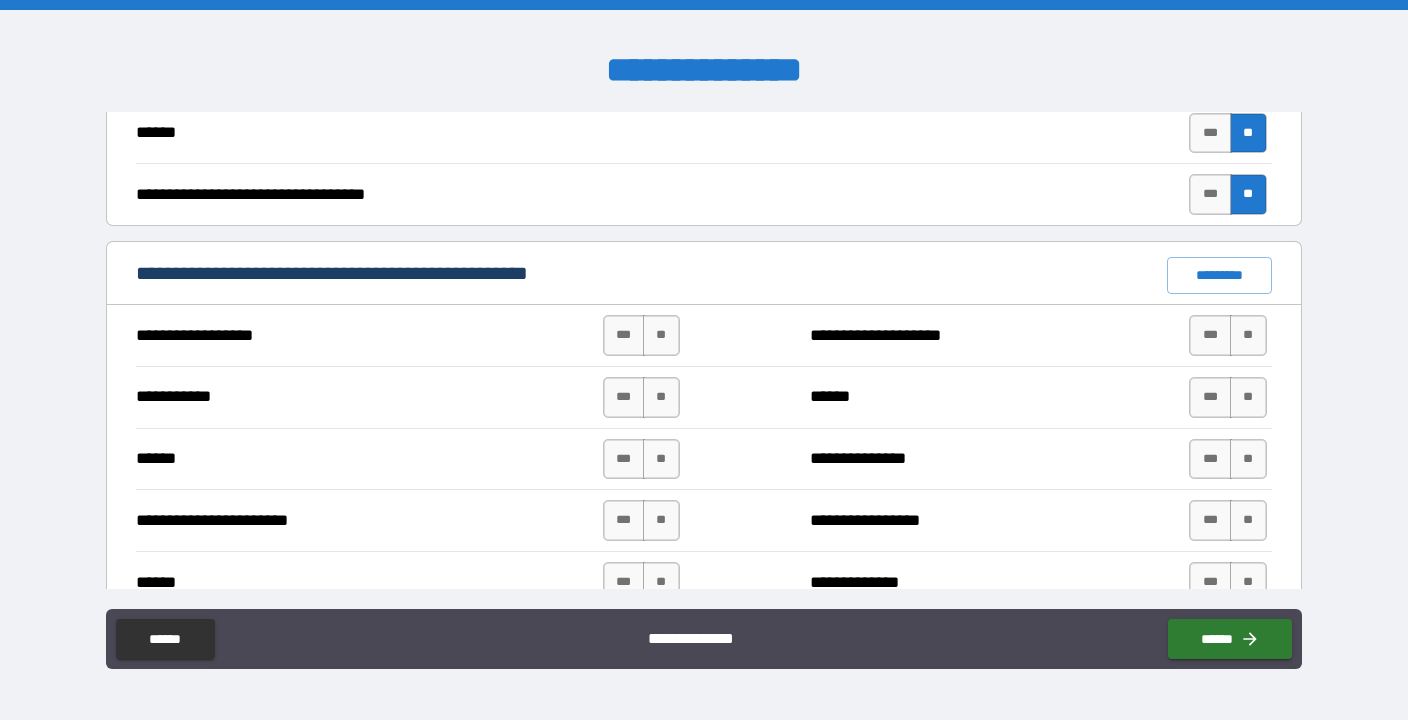 scroll, scrollTop: 1383, scrollLeft: 0, axis: vertical 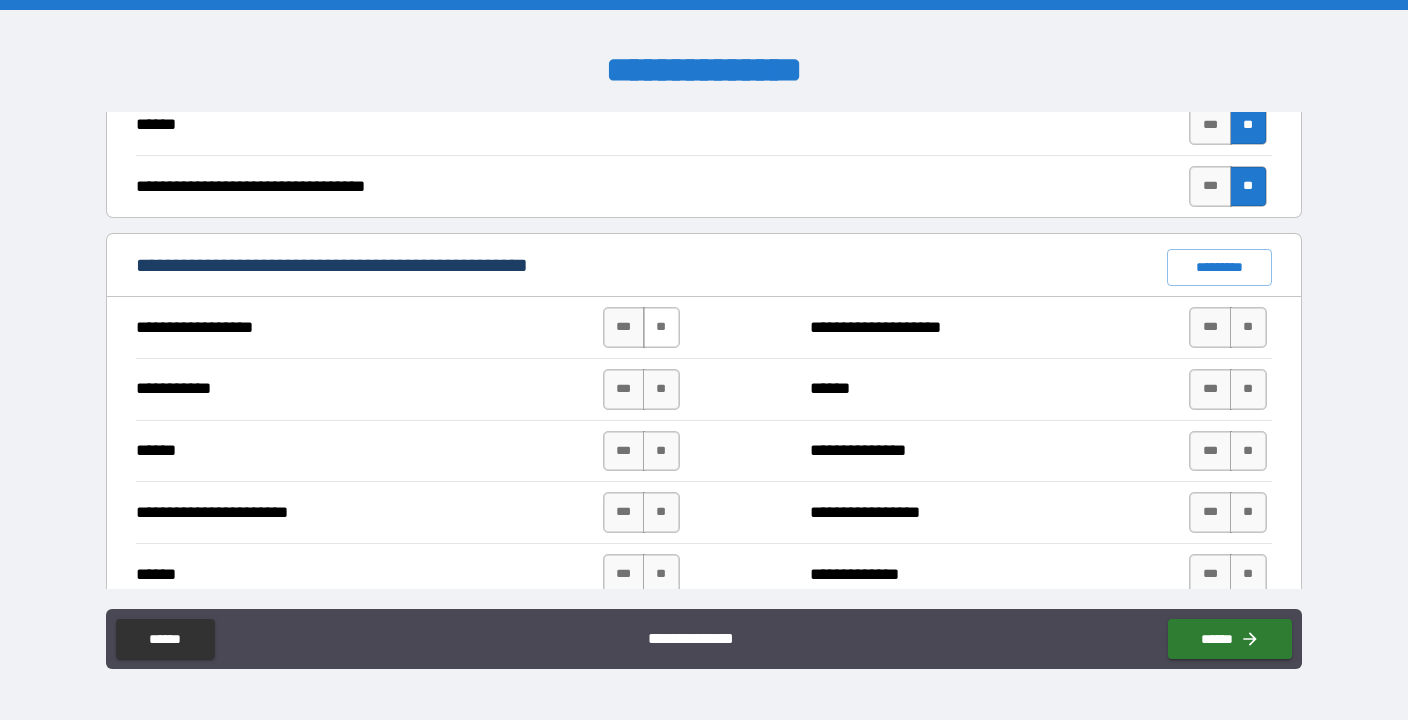 click on "**" at bounding box center (661, 327) 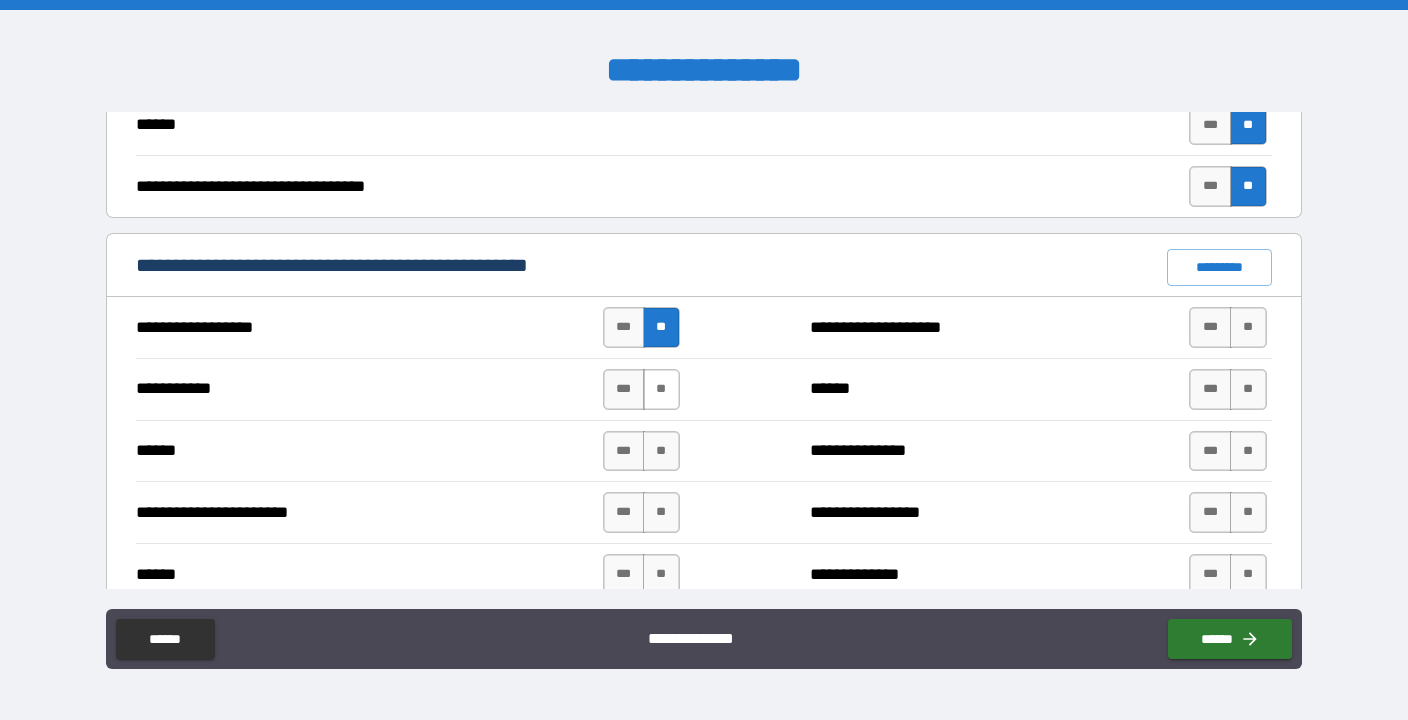 click on "**" at bounding box center [661, 389] 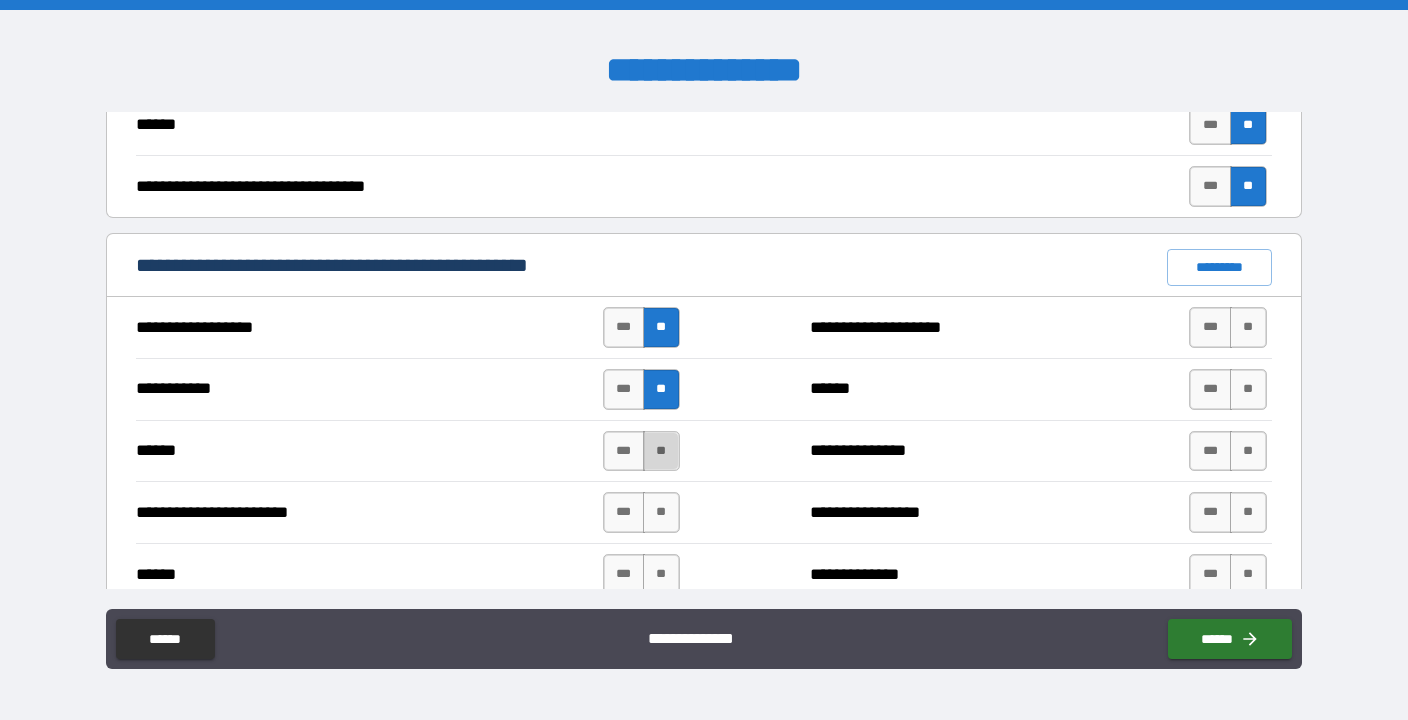 click on "**" at bounding box center (661, 451) 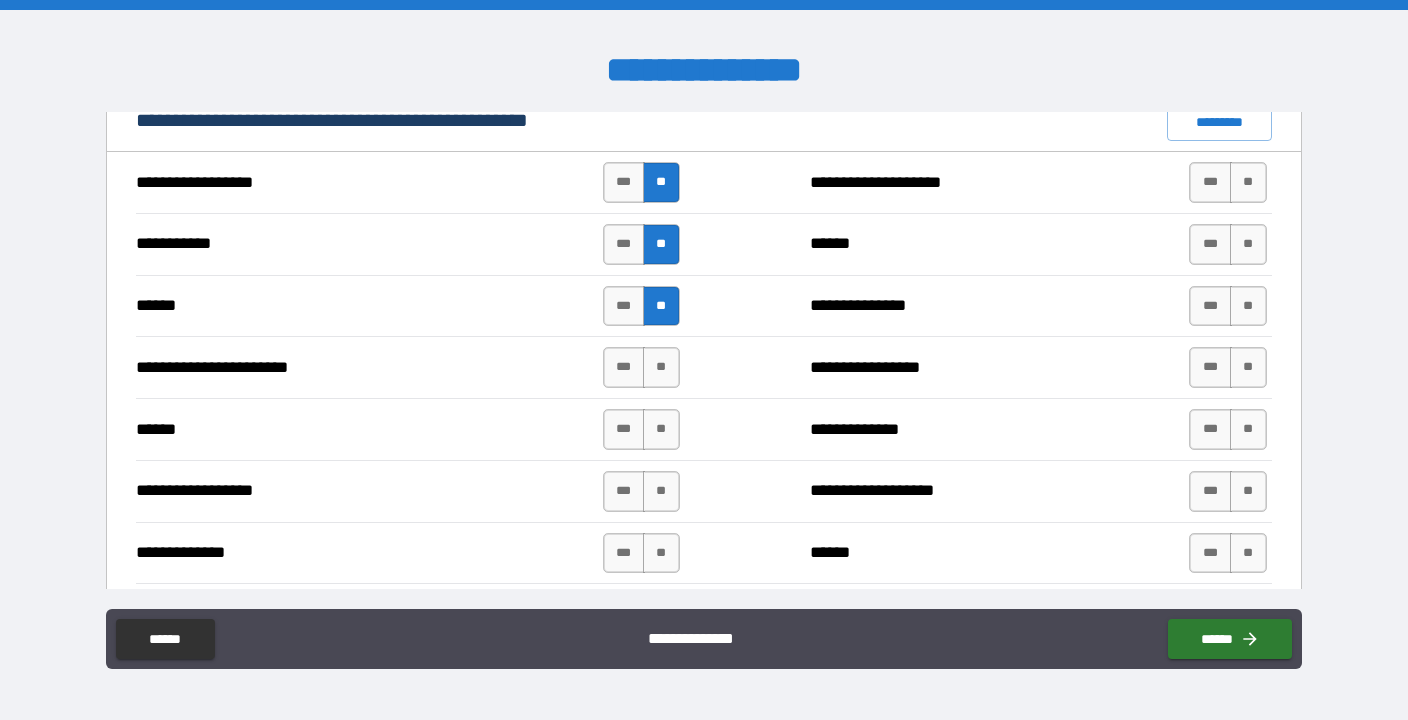 scroll, scrollTop: 1527, scrollLeft: 0, axis: vertical 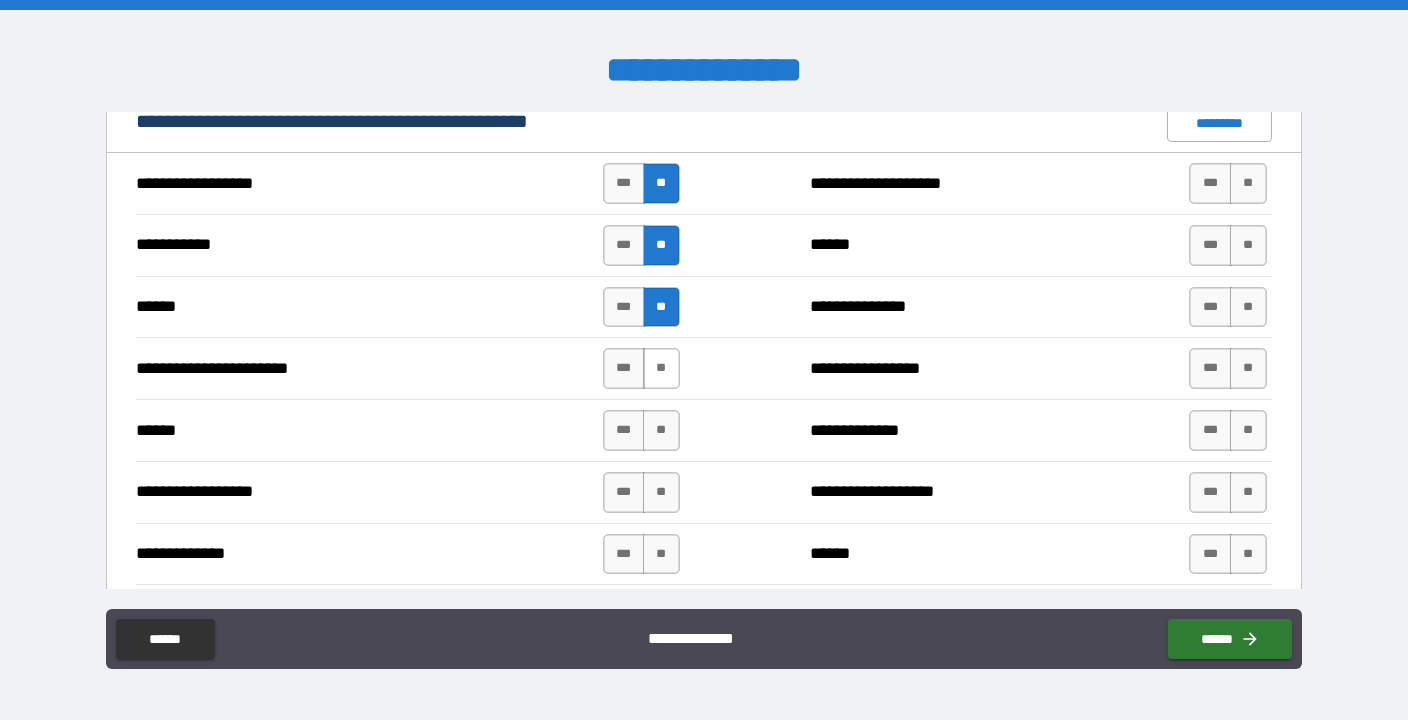 click on "**" at bounding box center [661, 368] 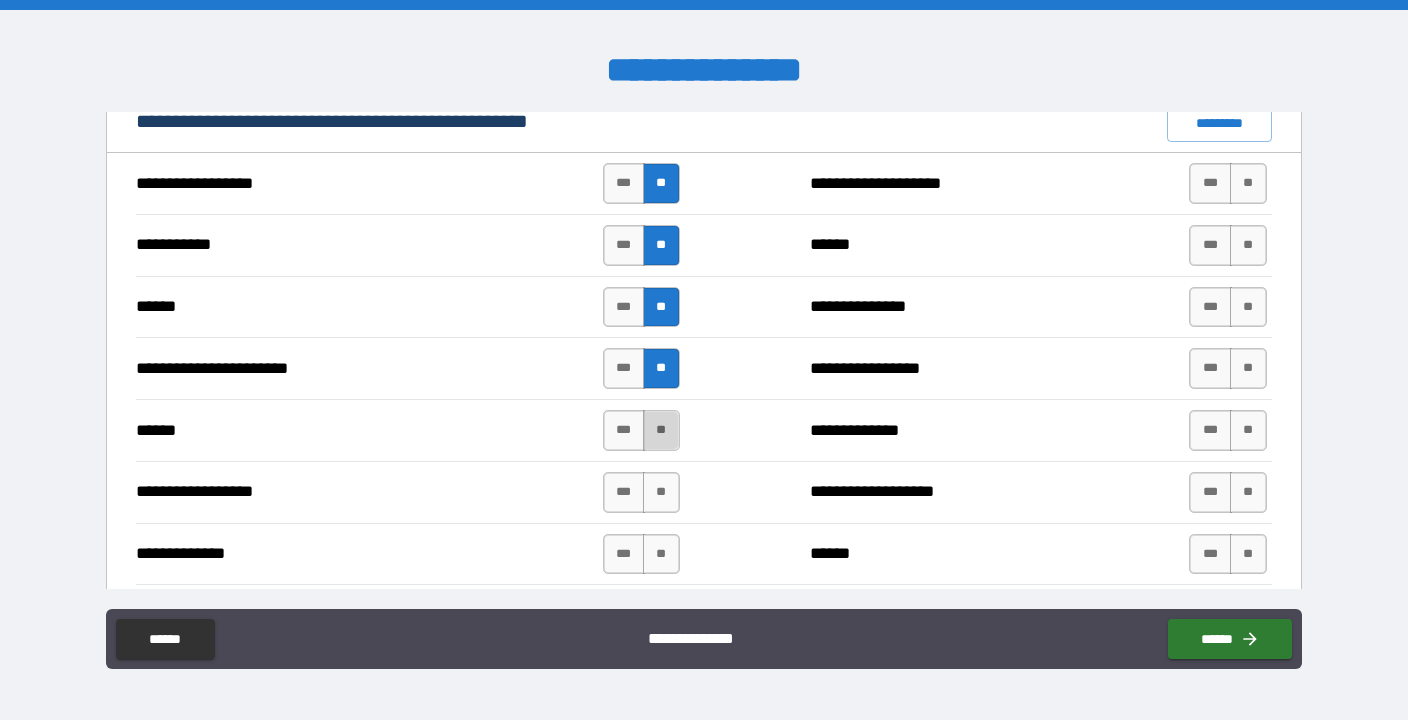 click on "**" at bounding box center [661, 430] 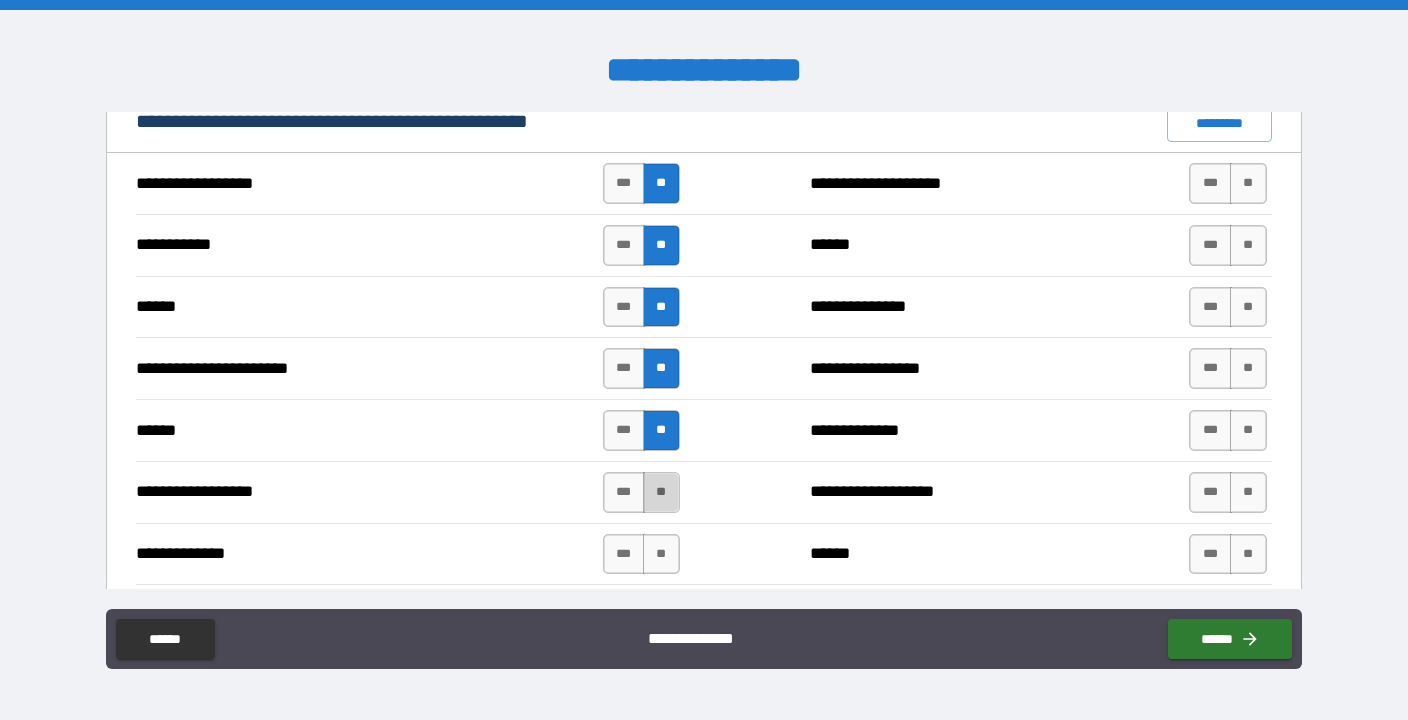 click on "**" at bounding box center [661, 492] 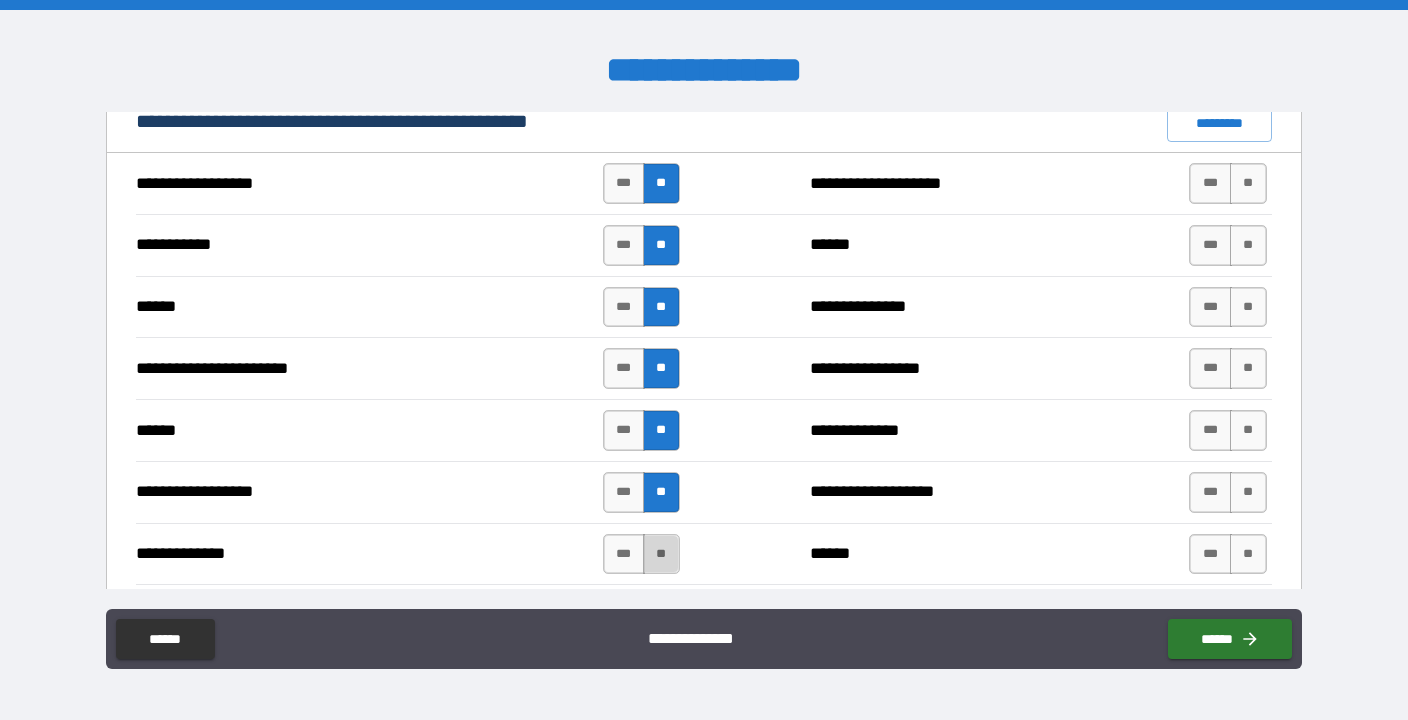 click on "**" at bounding box center (661, 554) 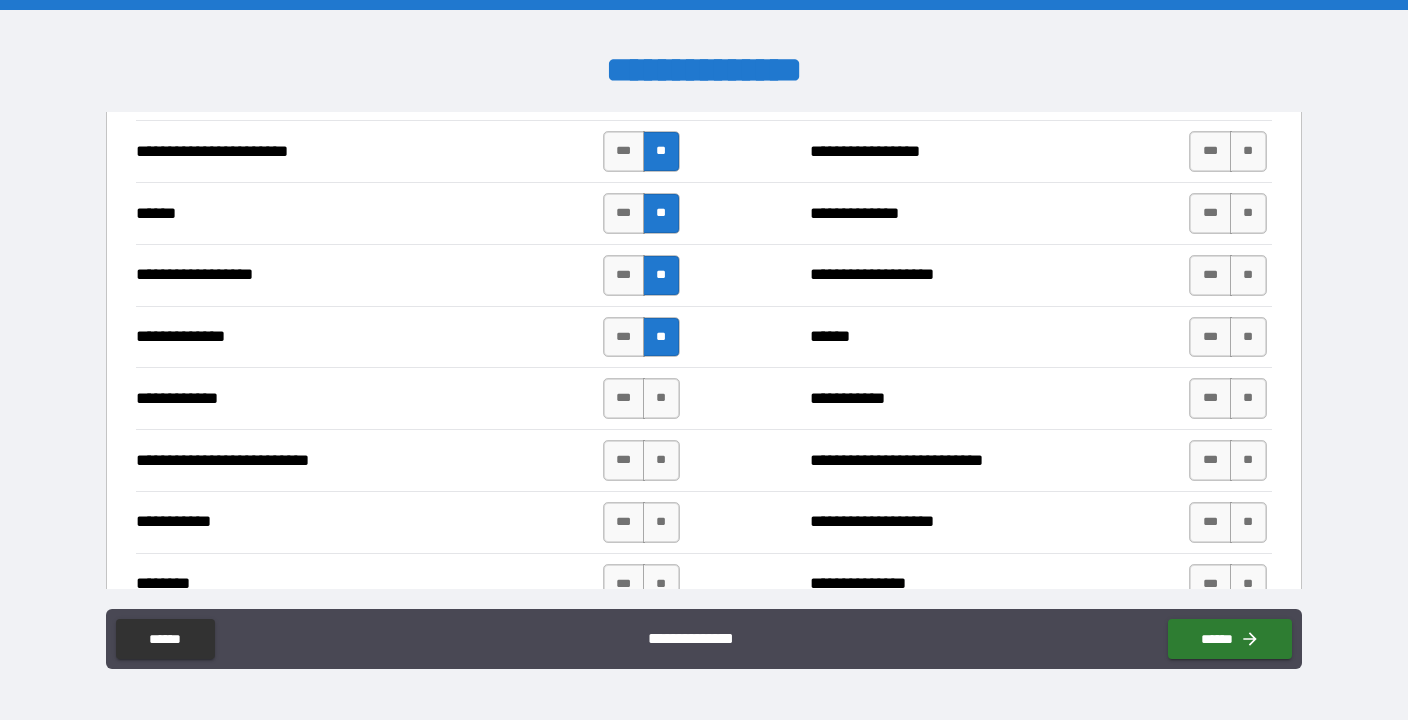 scroll, scrollTop: 1750, scrollLeft: 0, axis: vertical 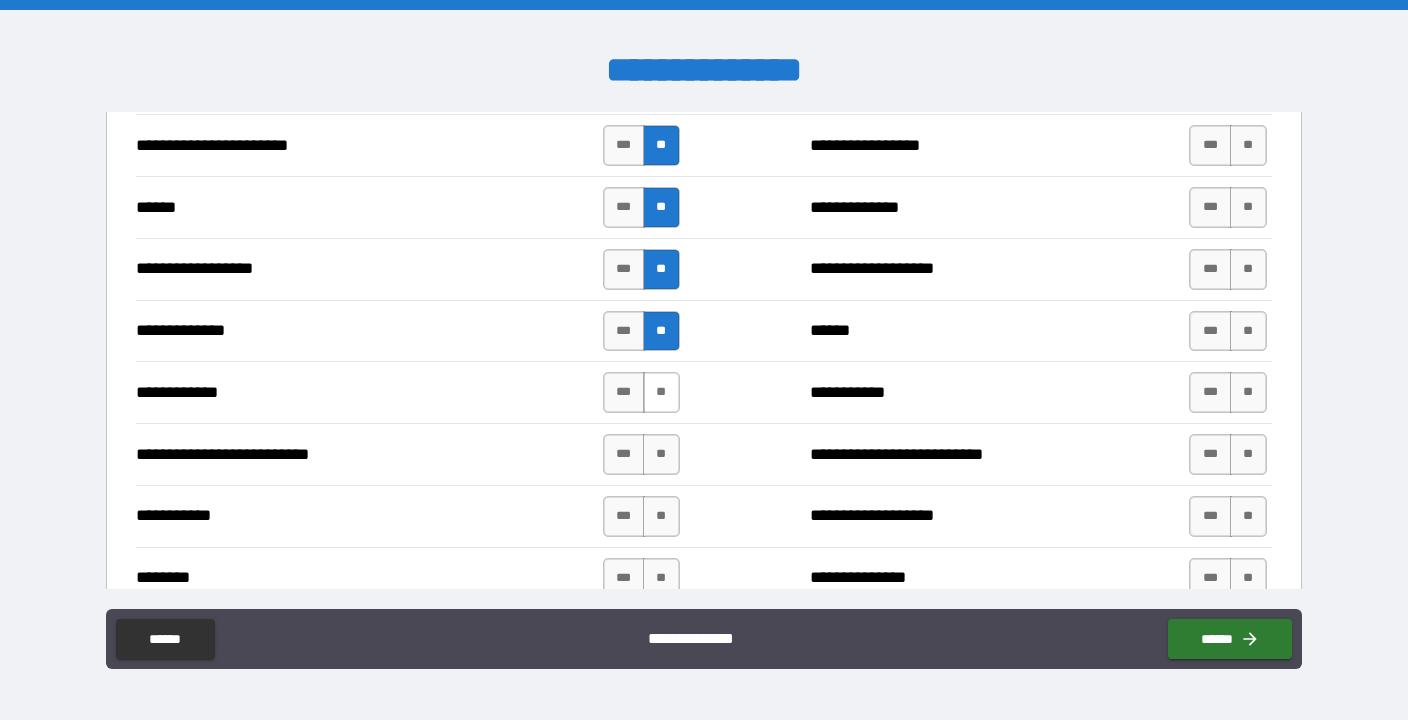 click on "**" at bounding box center [661, 392] 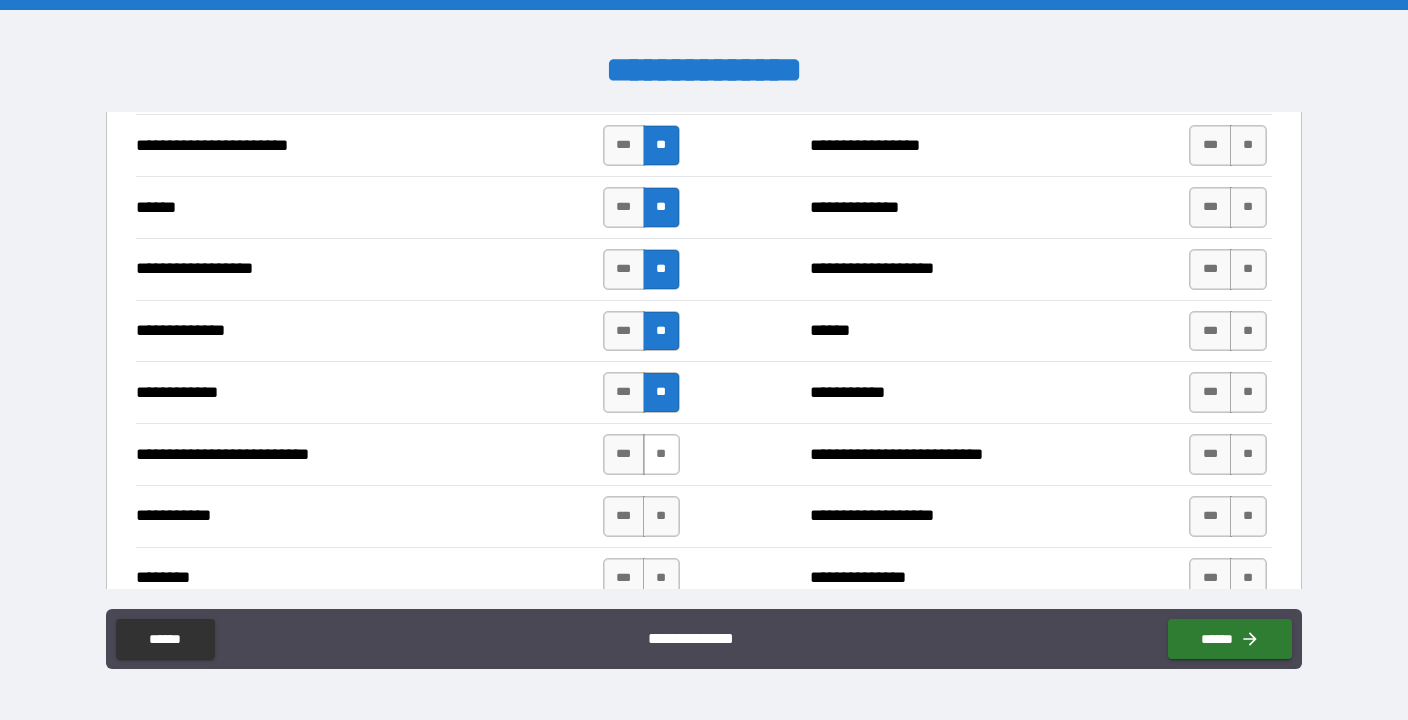 click on "**" at bounding box center [661, 454] 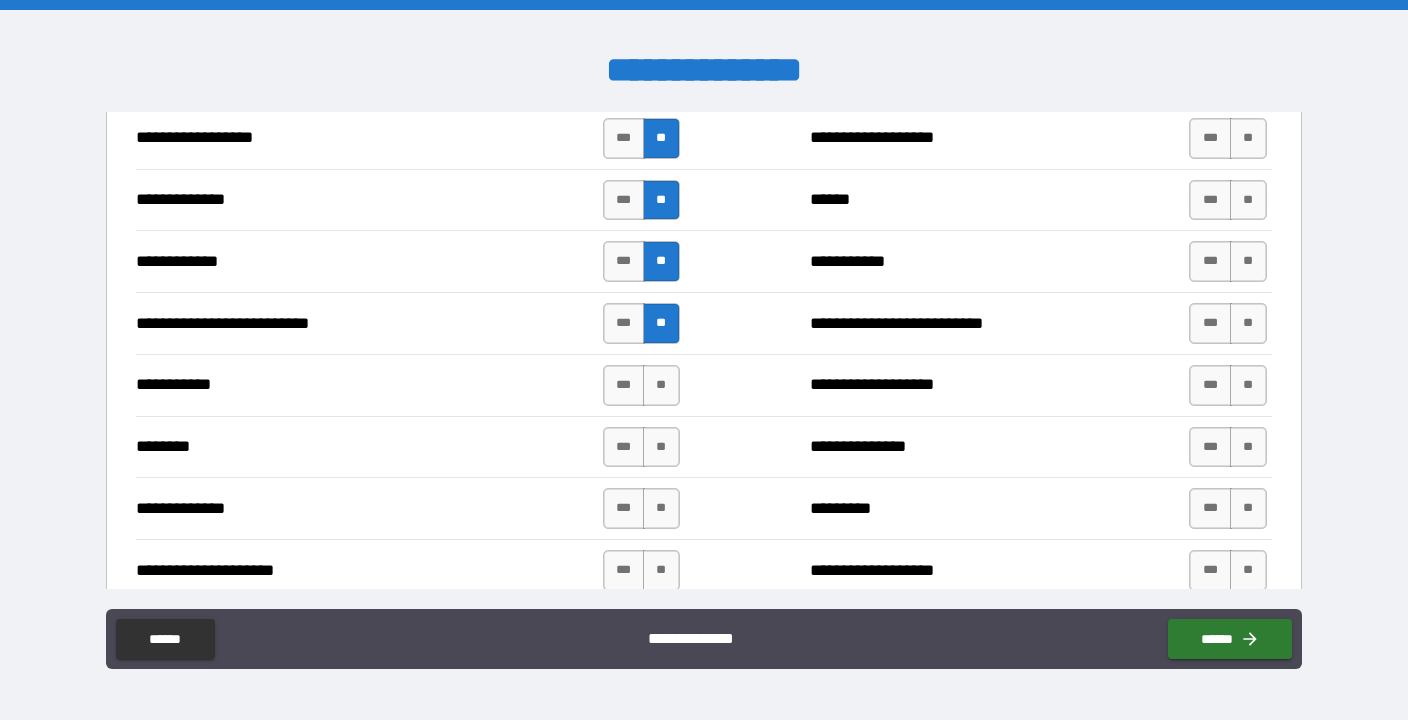 scroll, scrollTop: 1882, scrollLeft: 0, axis: vertical 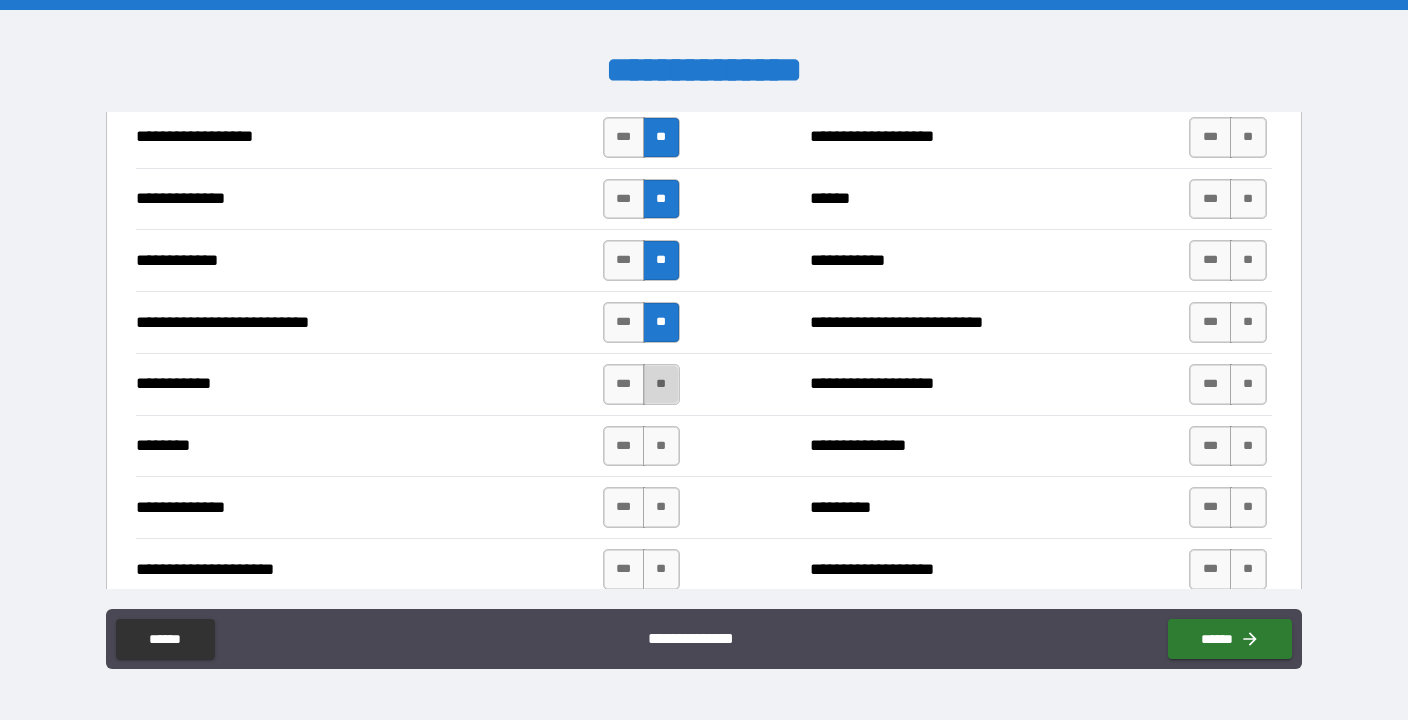 click on "**" at bounding box center (661, 384) 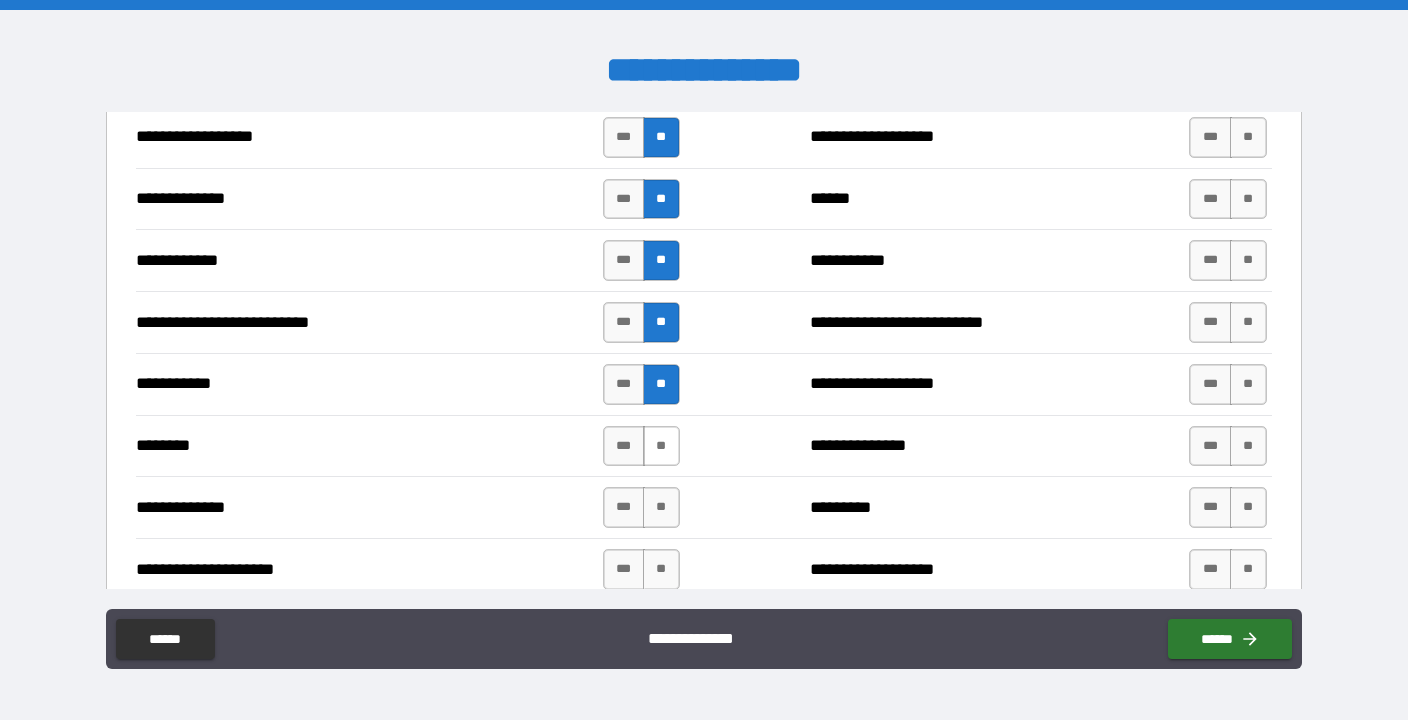 click on "**" at bounding box center [661, 446] 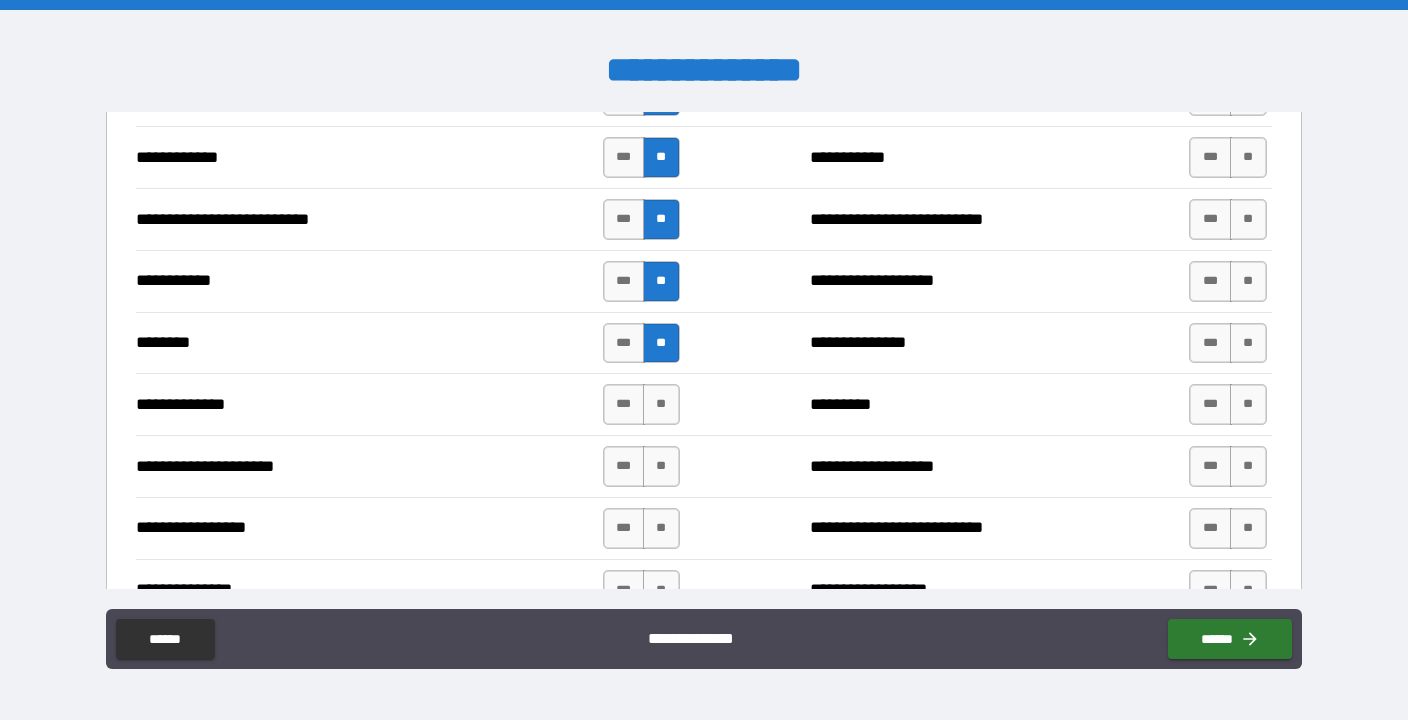 scroll, scrollTop: 1991, scrollLeft: 0, axis: vertical 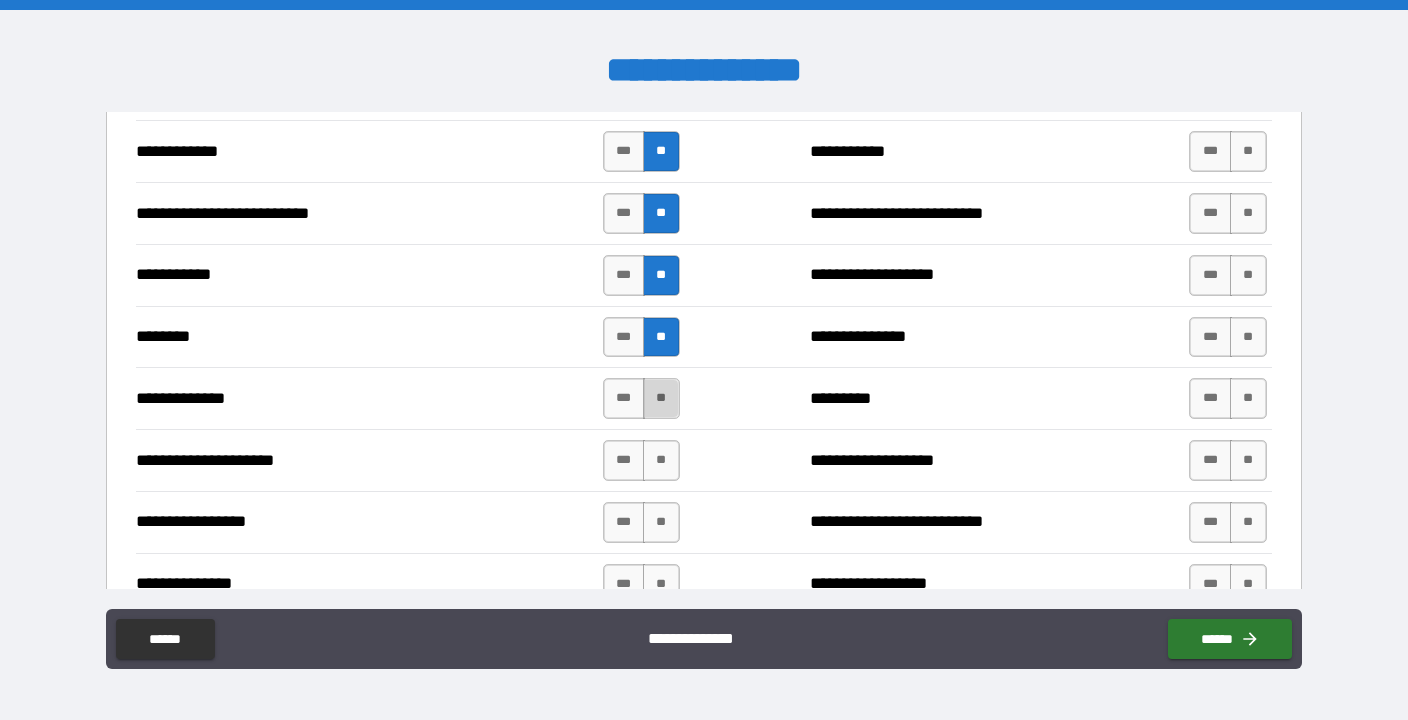 click on "**" at bounding box center (661, 398) 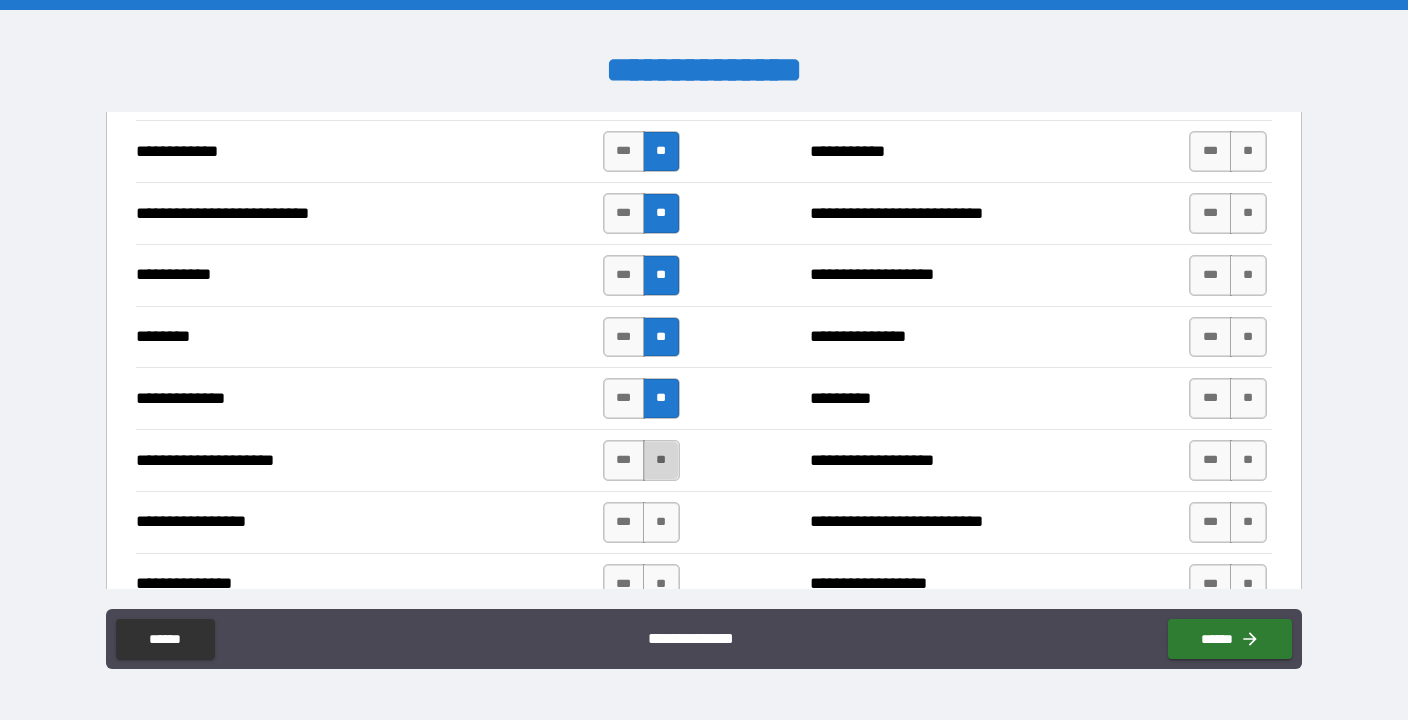click on "**" at bounding box center [661, 460] 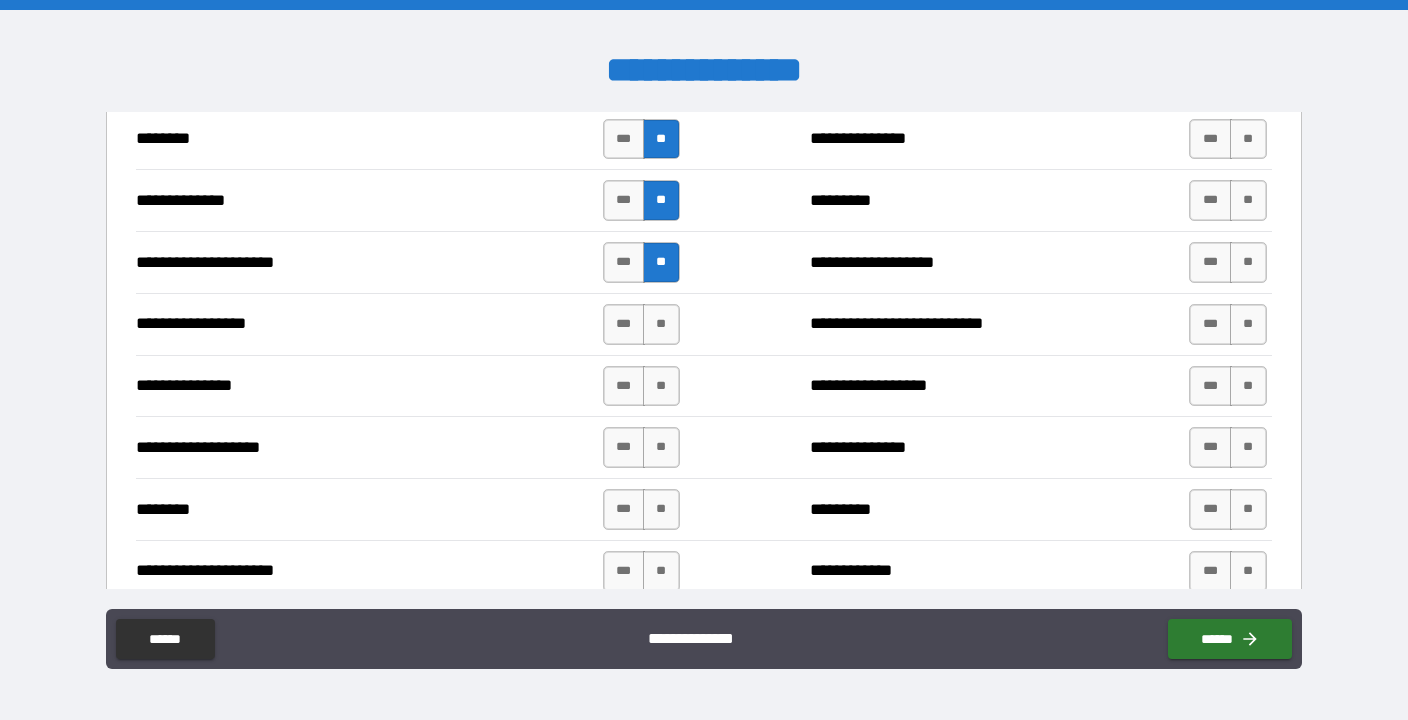 scroll, scrollTop: 2191, scrollLeft: 0, axis: vertical 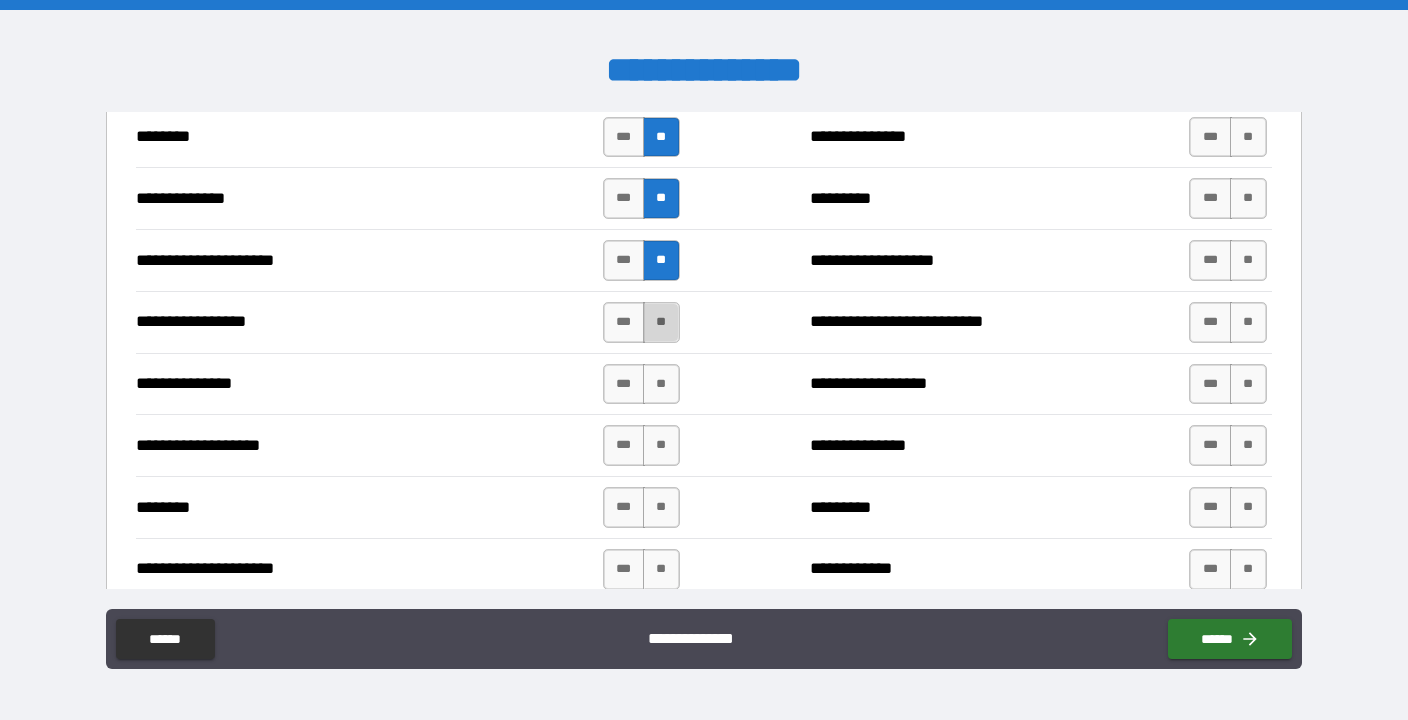 click on "**" at bounding box center [661, 322] 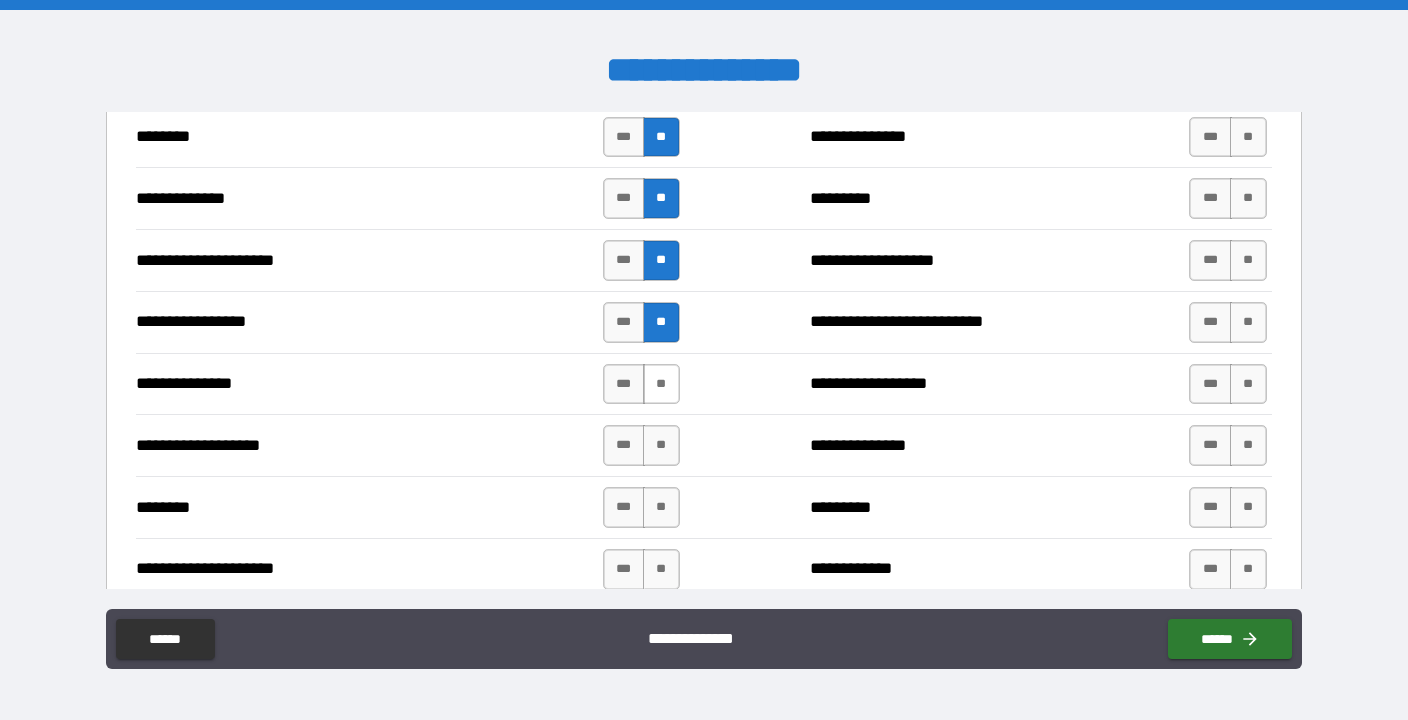 click on "**" at bounding box center [661, 384] 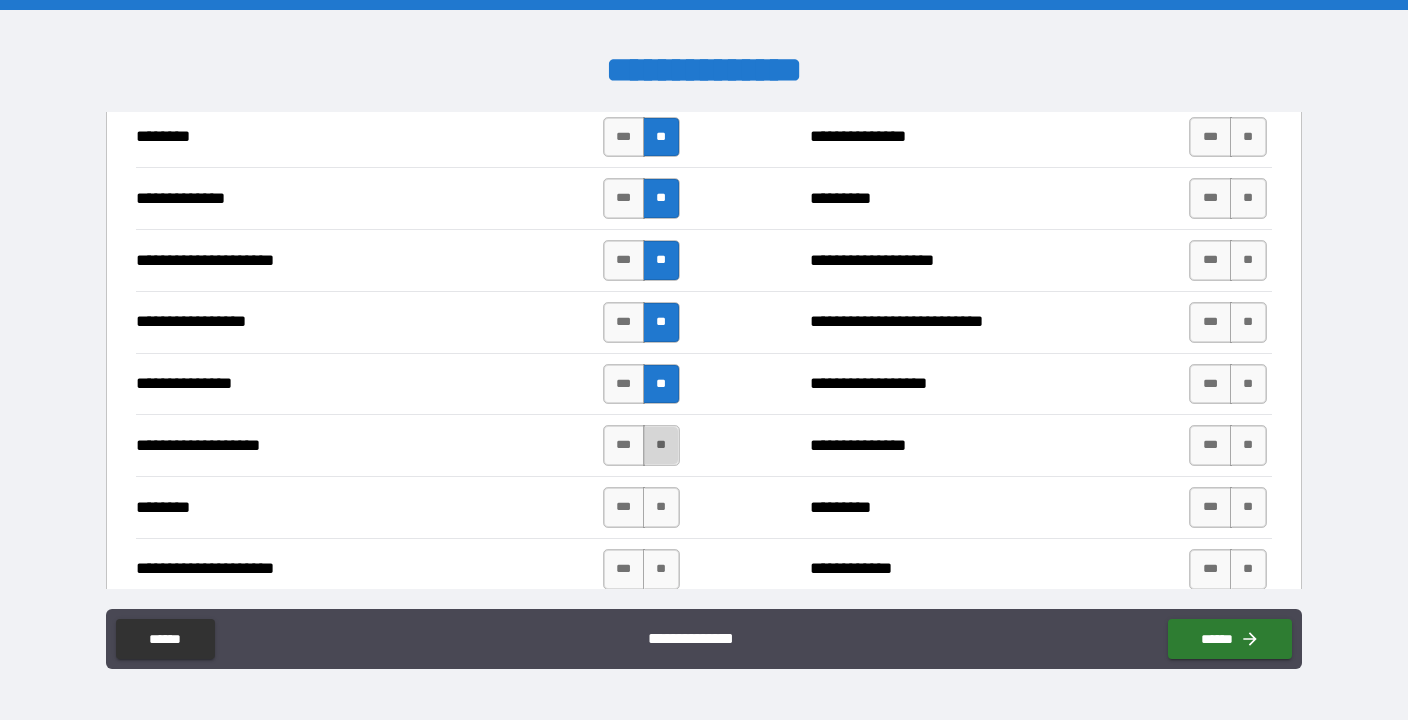 click on "**" at bounding box center [661, 445] 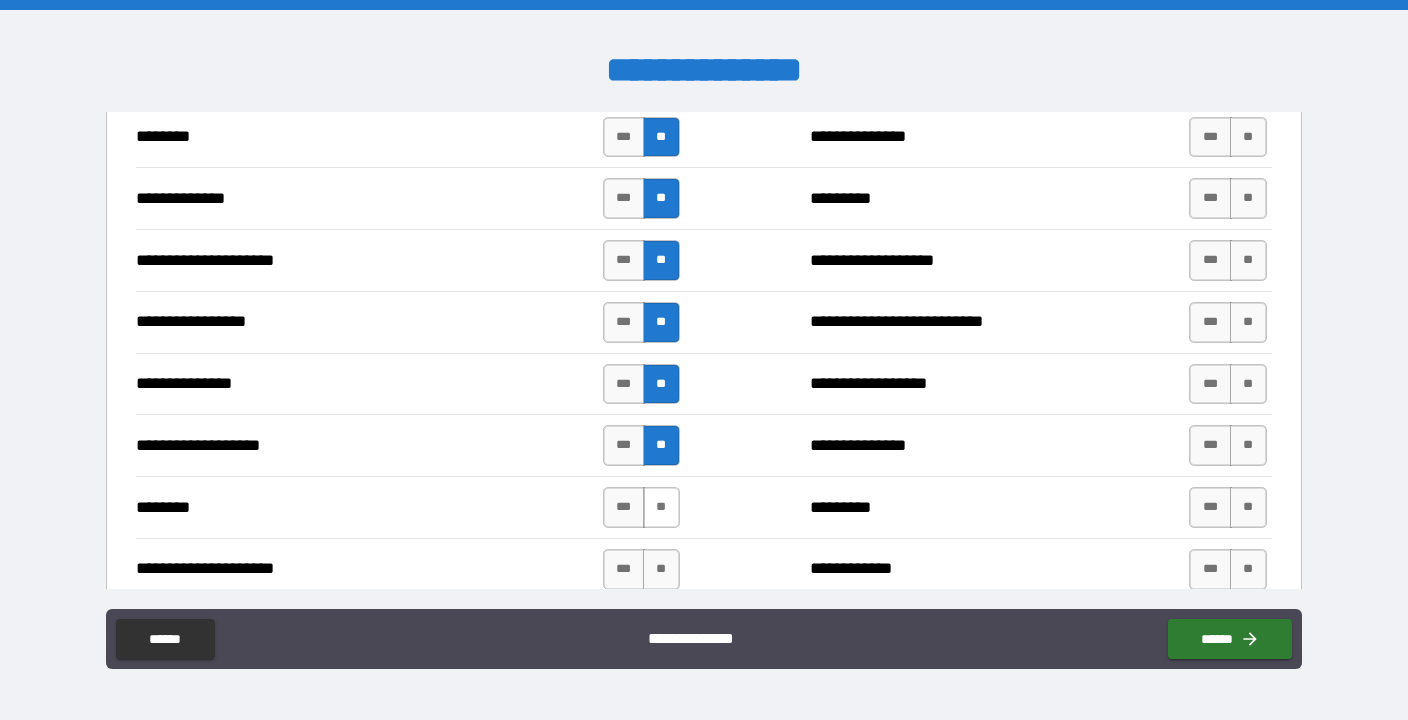click on "**" at bounding box center [661, 507] 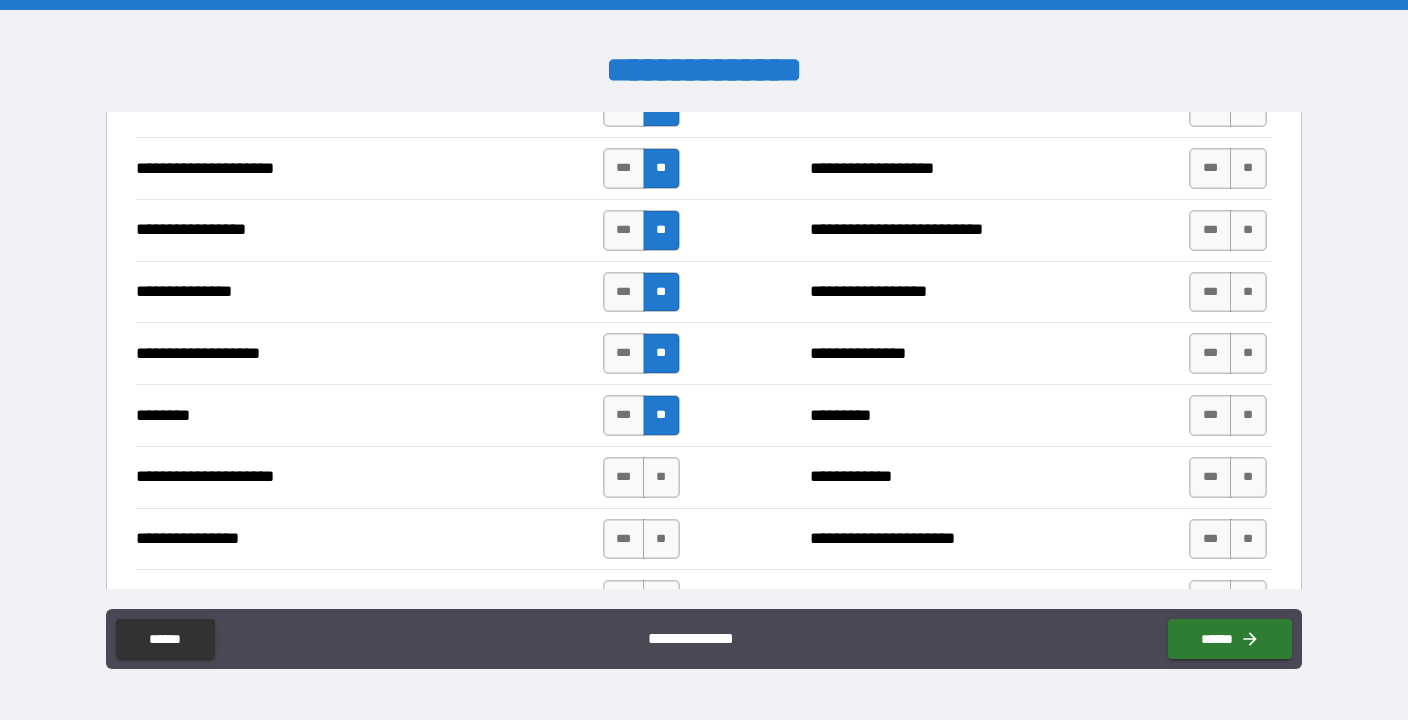 scroll, scrollTop: 2301, scrollLeft: 0, axis: vertical 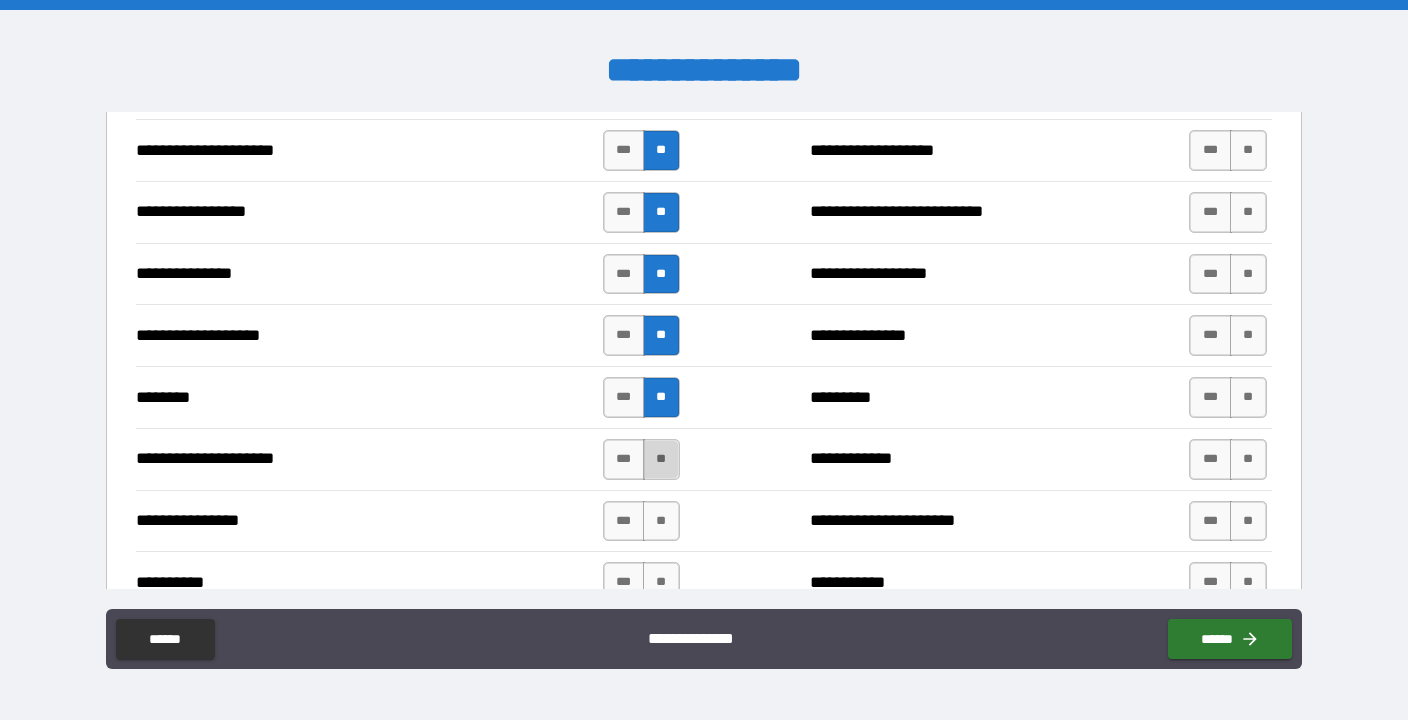 click on "**" at bounding box center (661, 459) 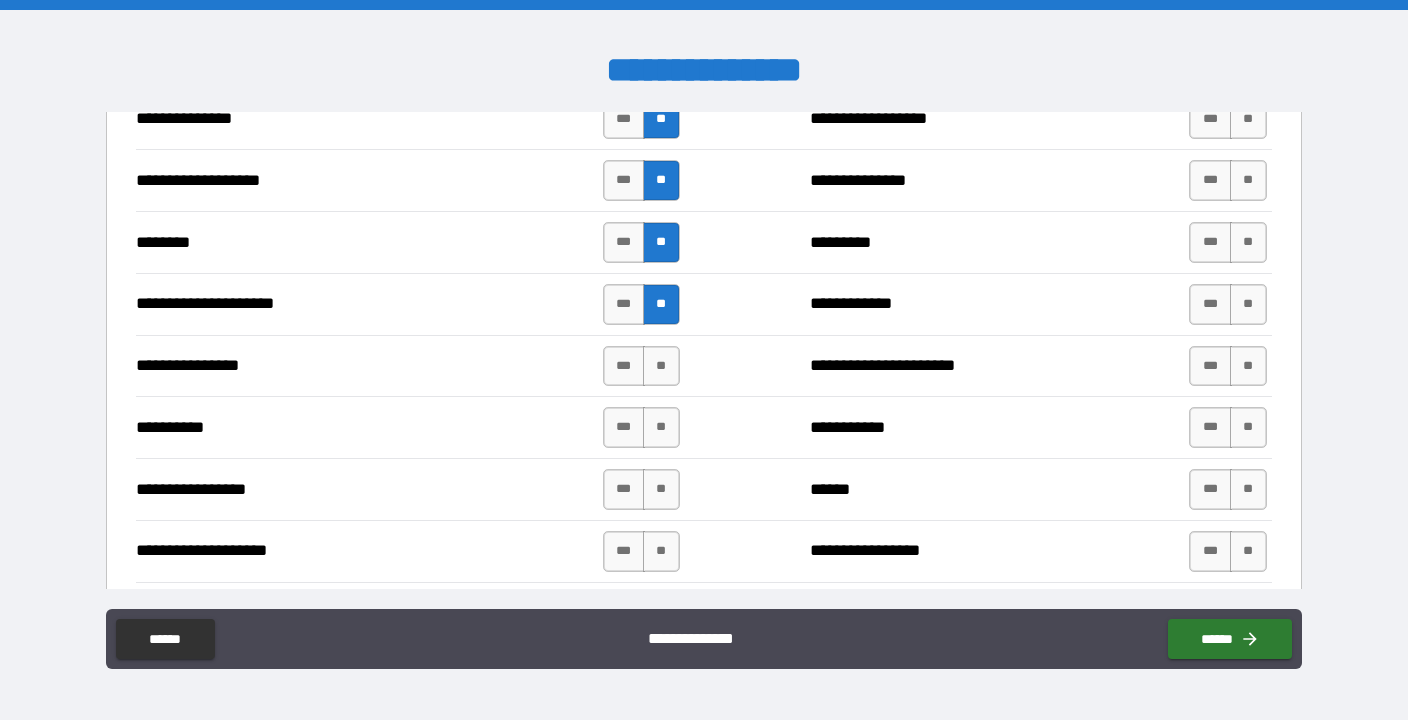 scroll, scrollTop: 2451, scrollLeft: 0, axis: vertical 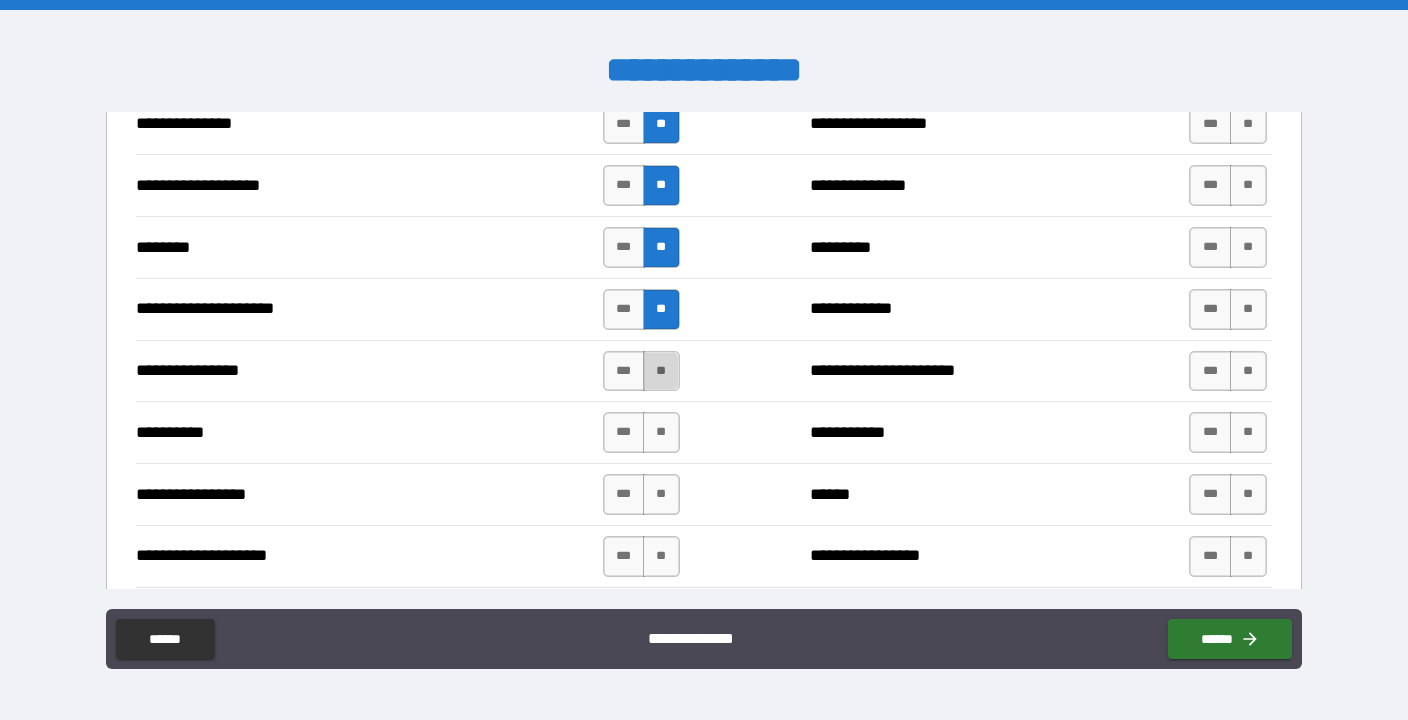 click on "**" at bounding box center [661, 371] 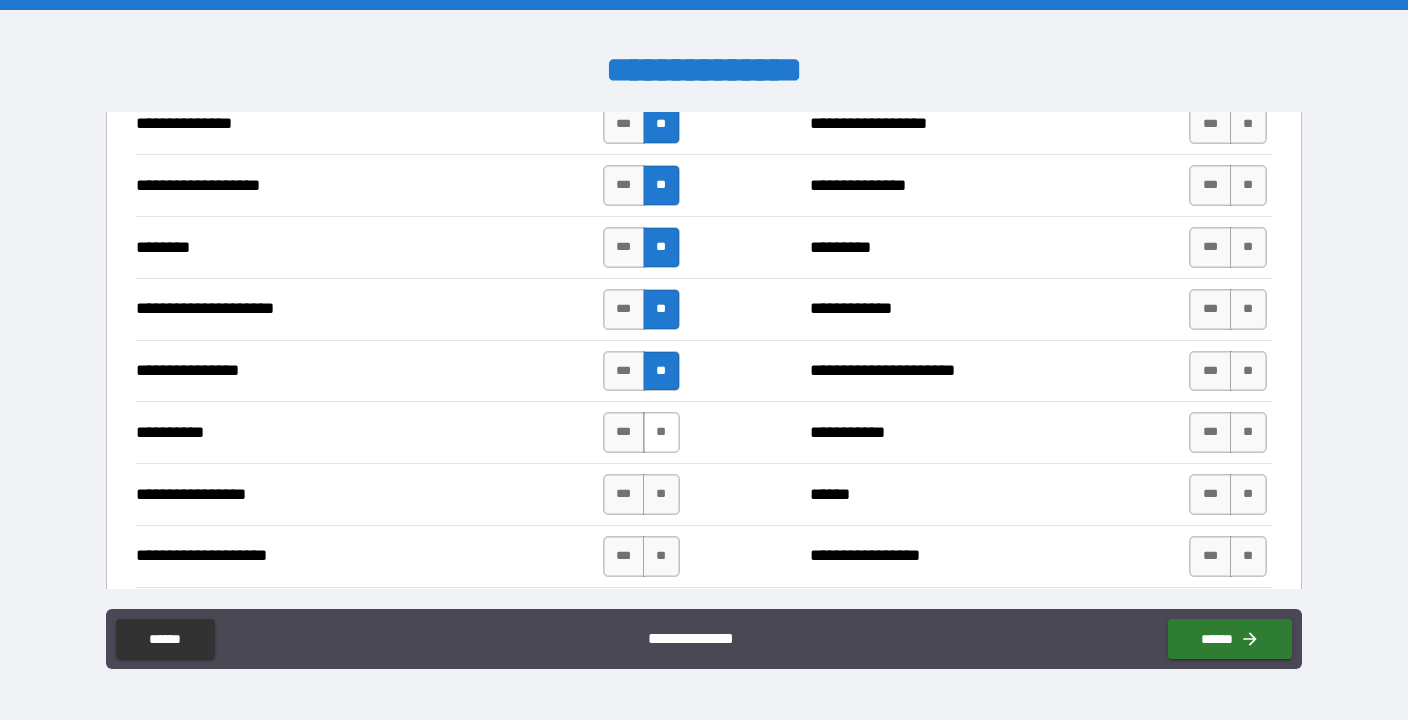 click on "**" at bounding box center [661, 432] 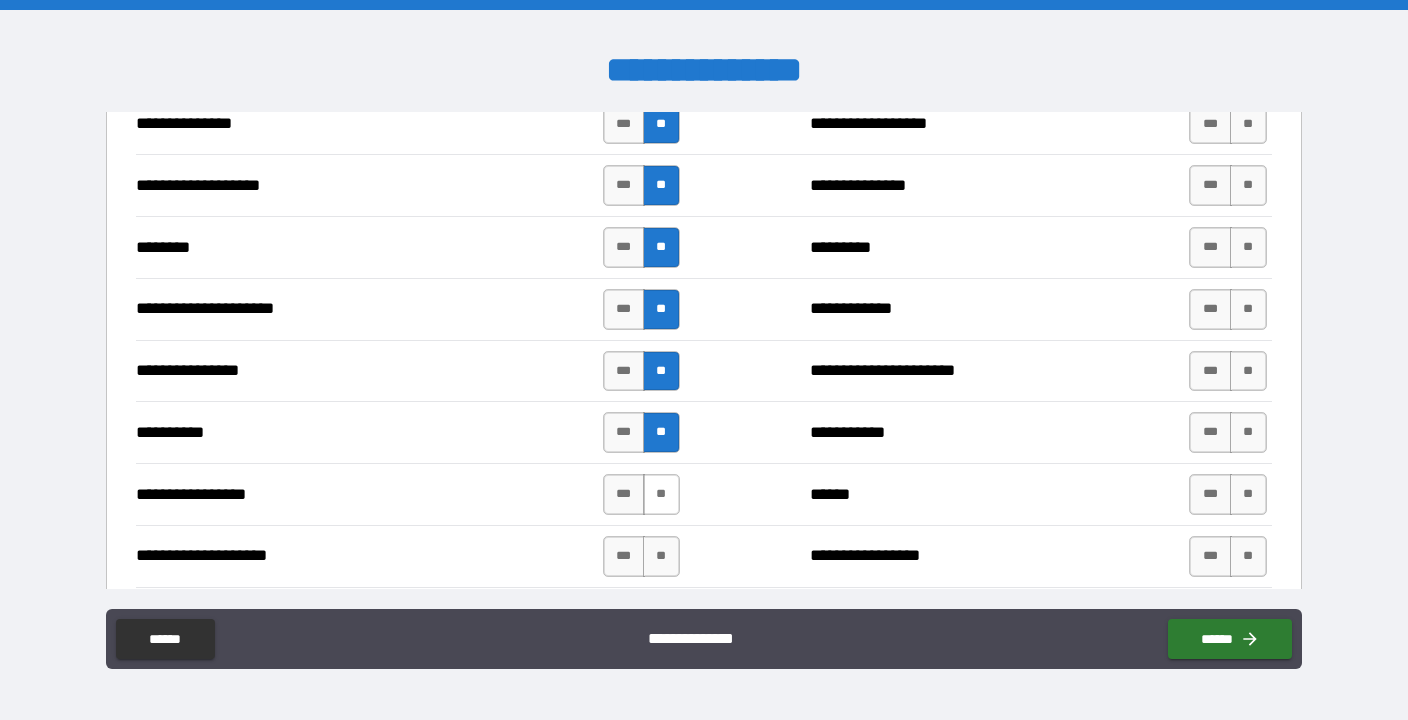 click on "**" at bounding box center (661, 494) 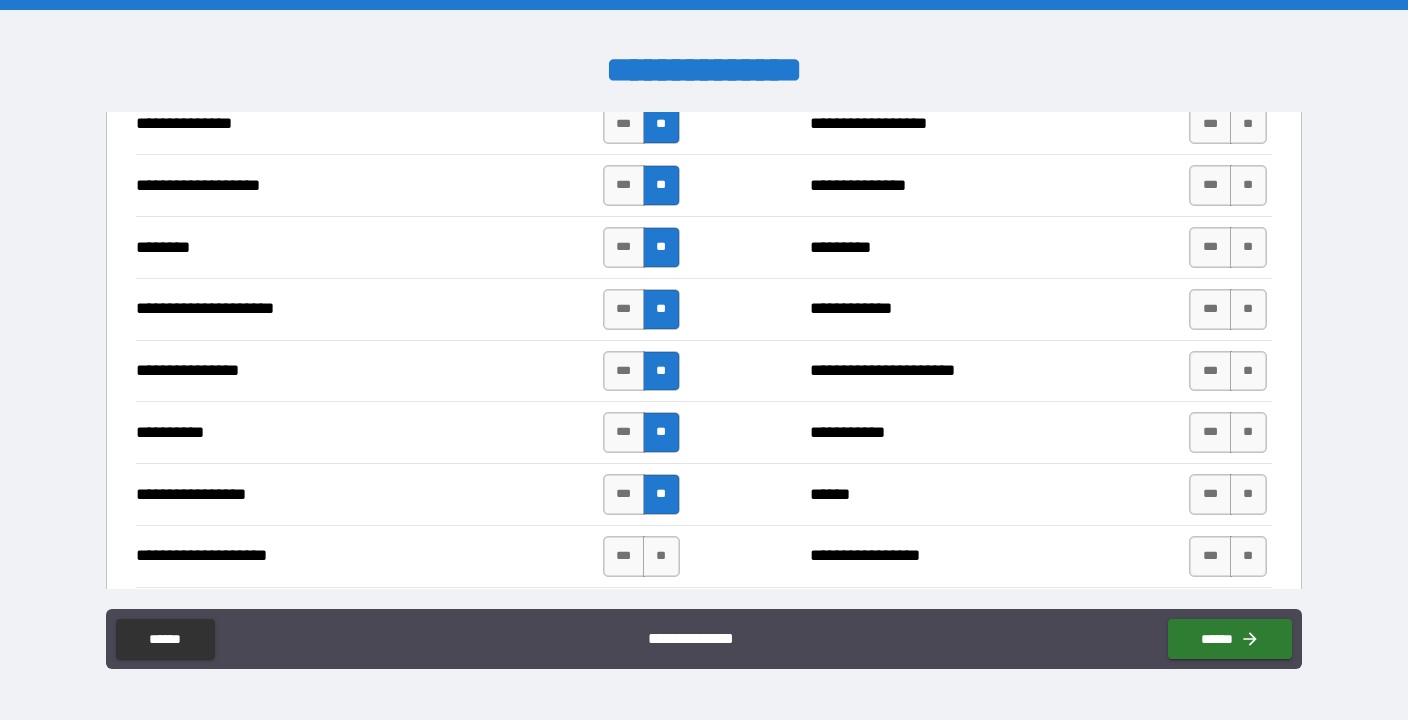 scroll, scrollTop: 2620, scrollLeft: 0, axis: vertical 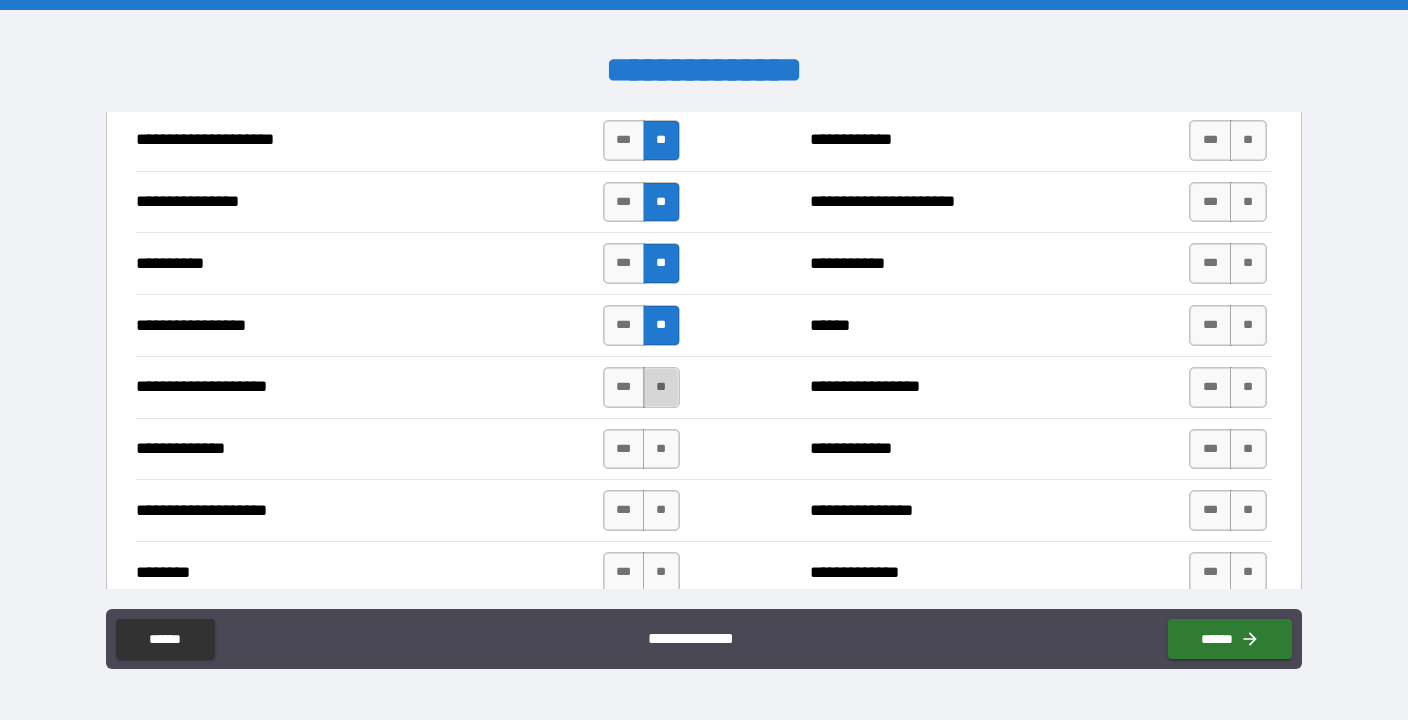 click on "**" at bounding box center (661, 387) 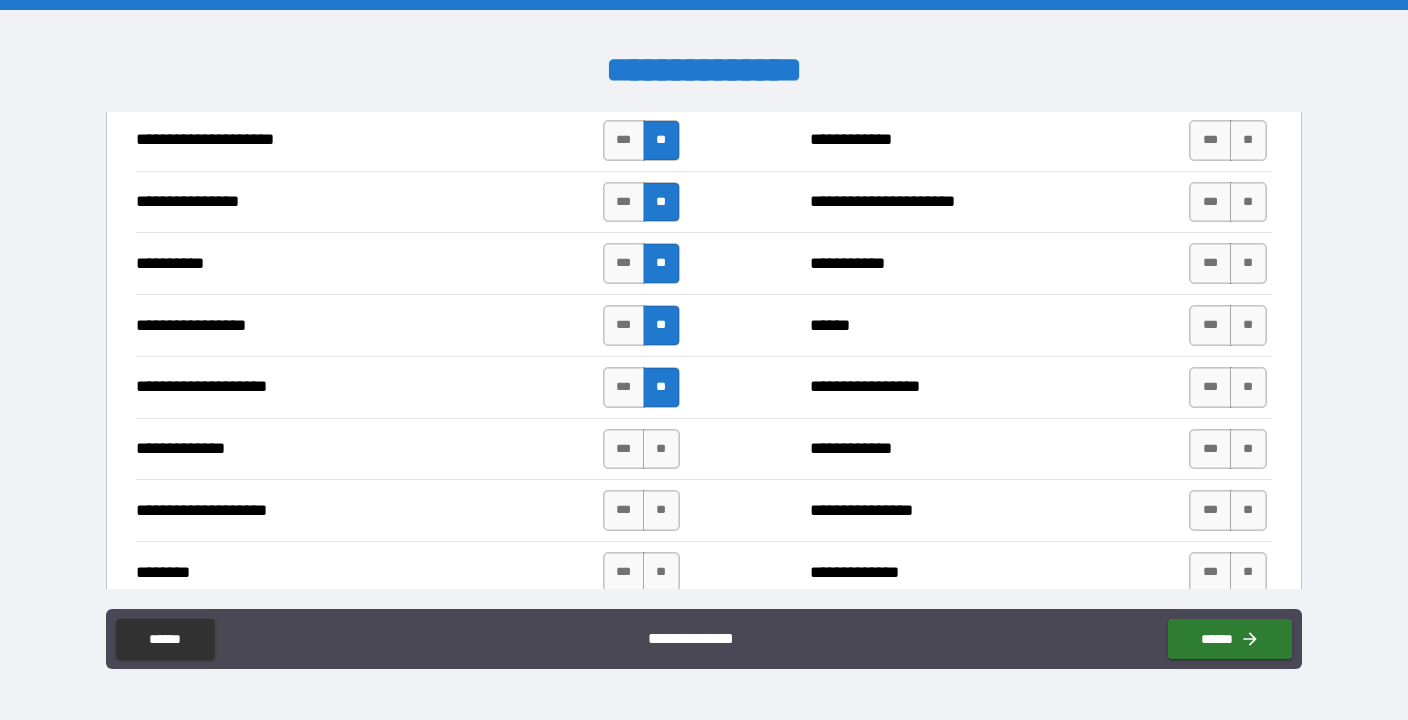 click on "*** **" at bounding box center (641, 449) 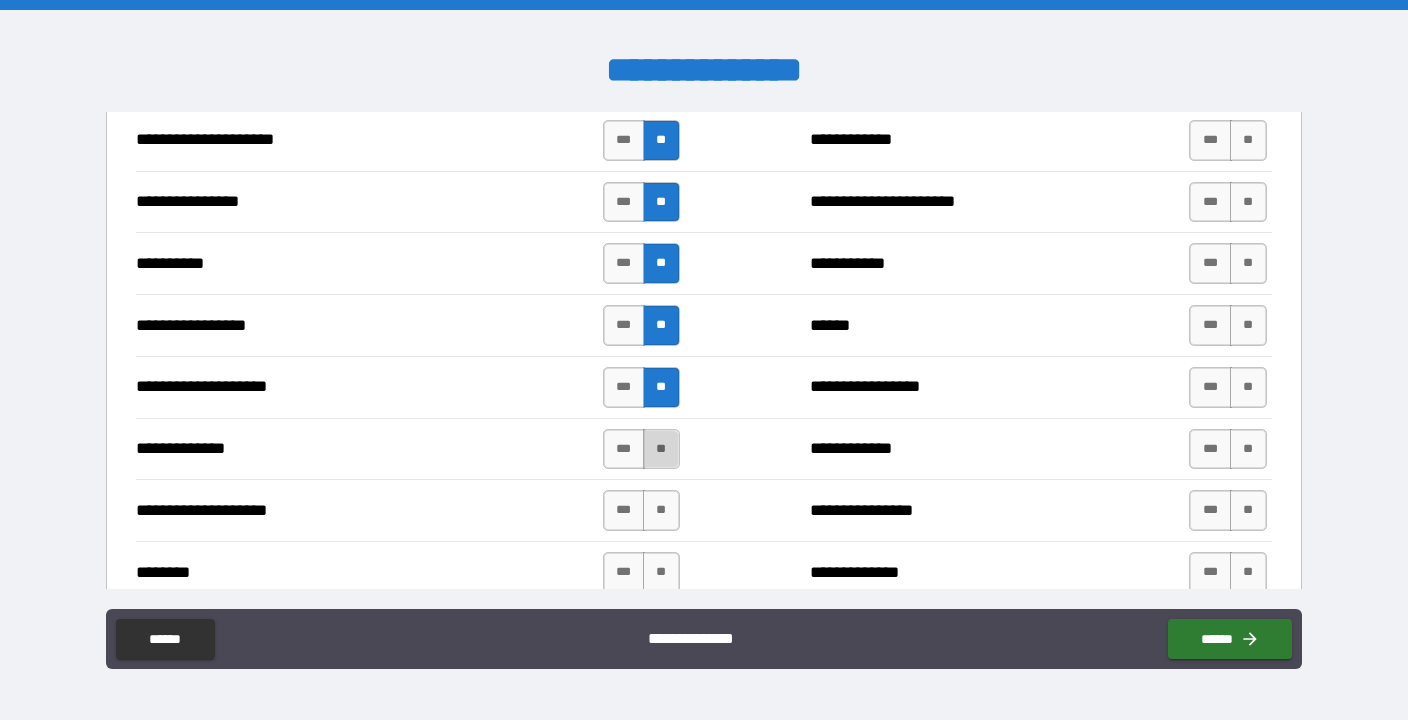 click on "**" at bounding box center [661, 449] 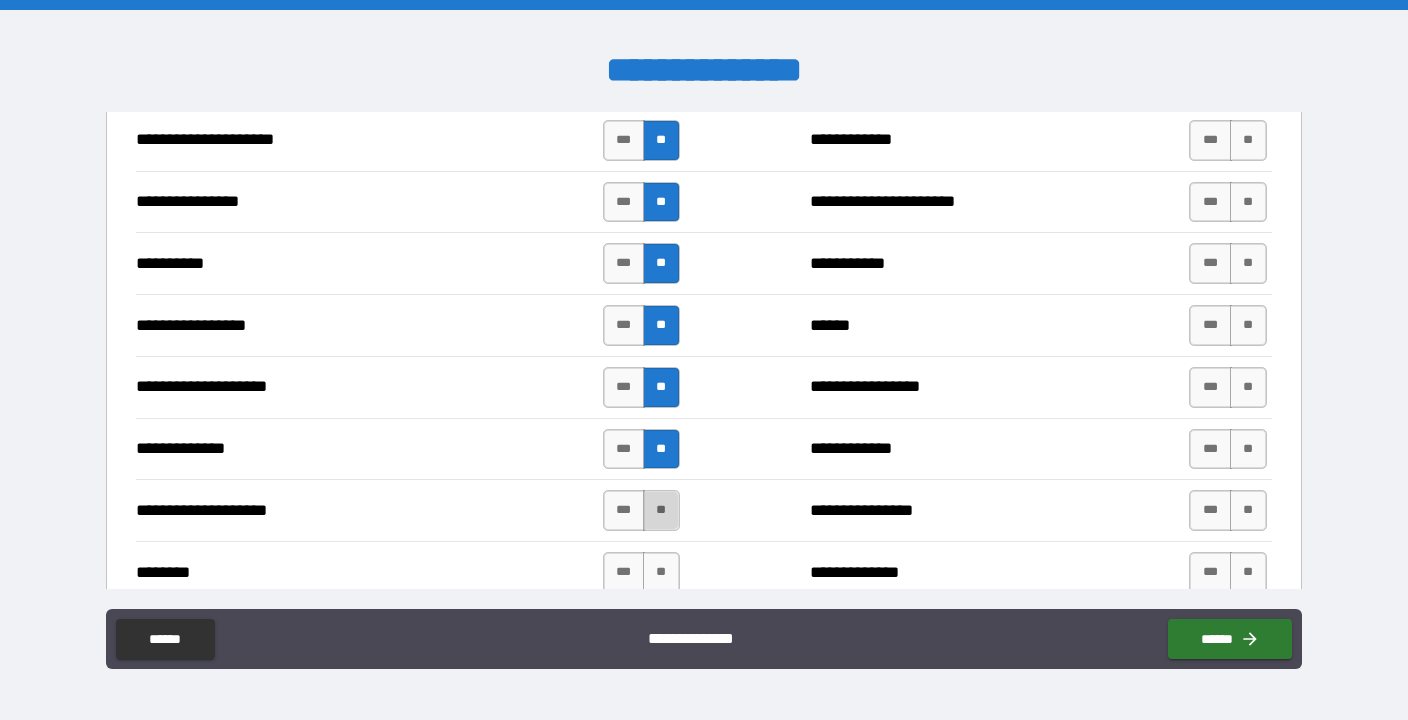 click on "**" at bounding box center (661, 510) 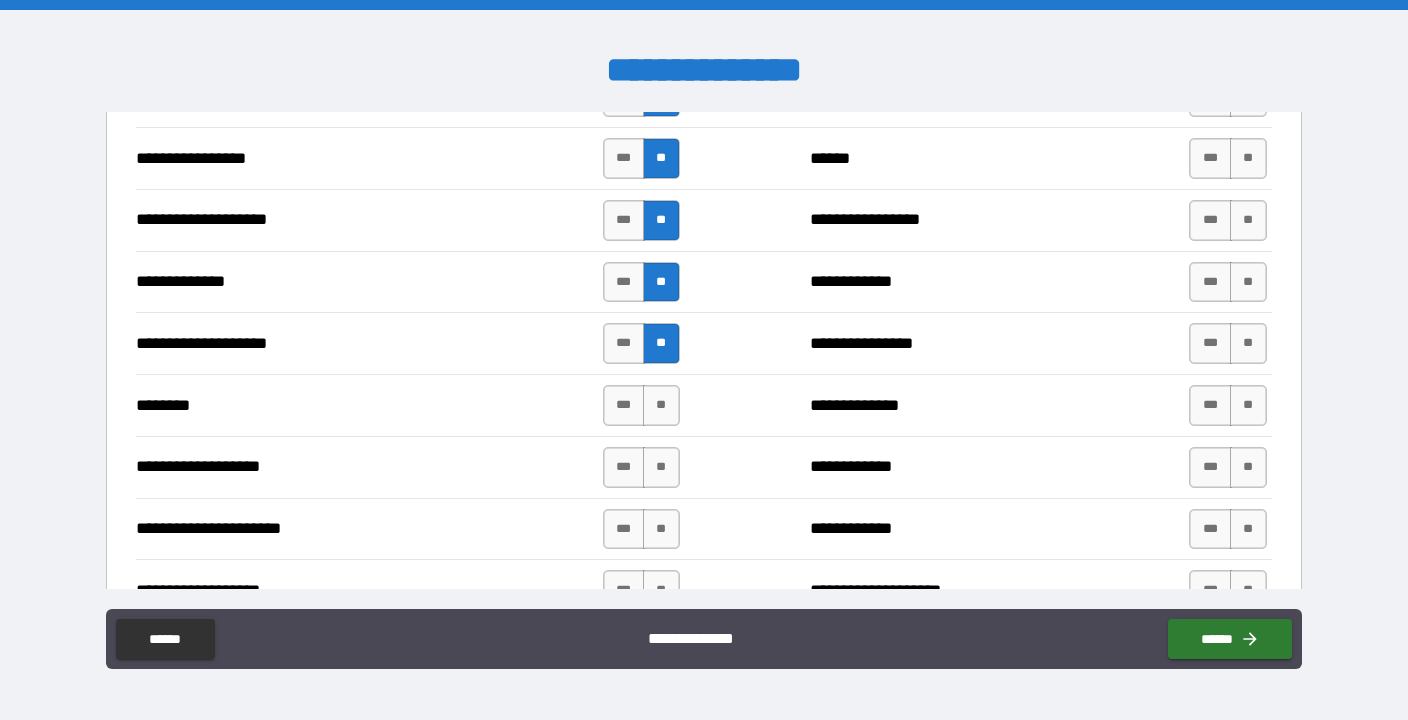 scroll, scrollTop: 2814, scrollLeft: 0, axis: vertical 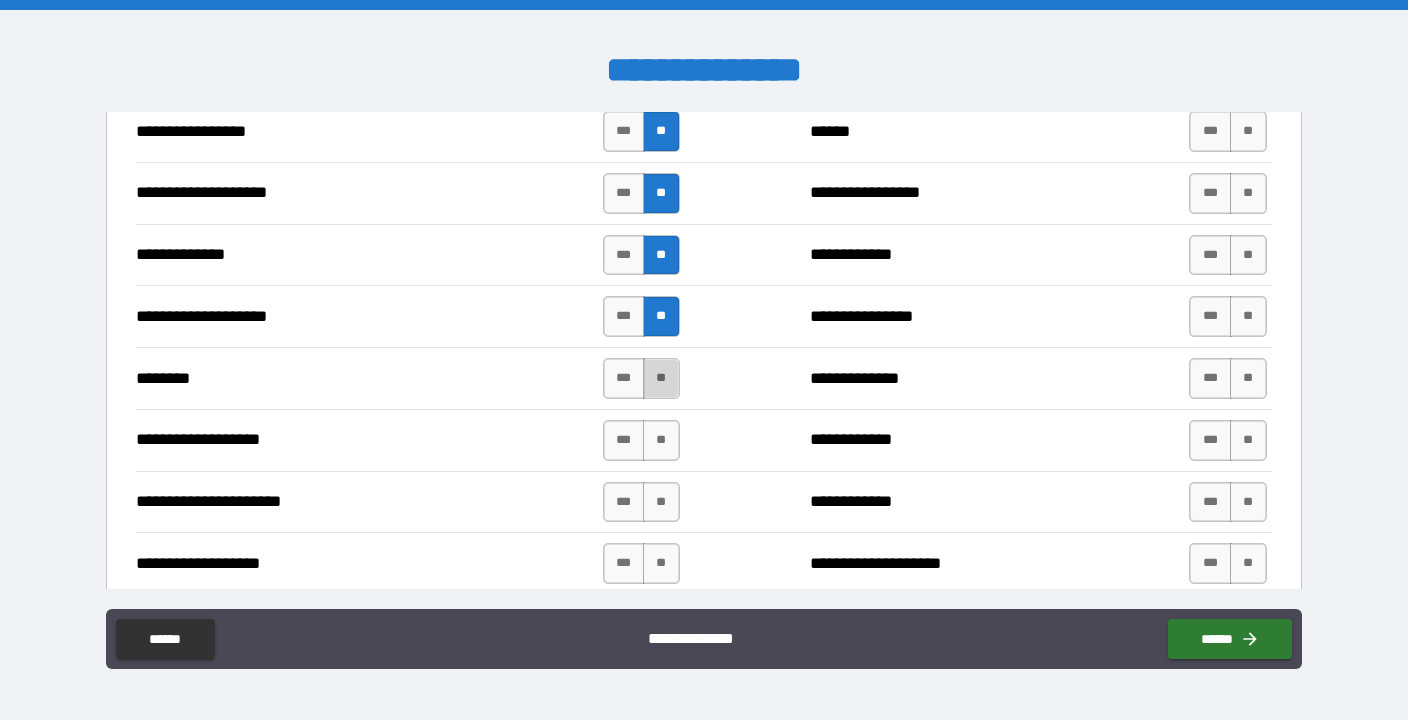 click on "**" at bounding box center [661, 378] 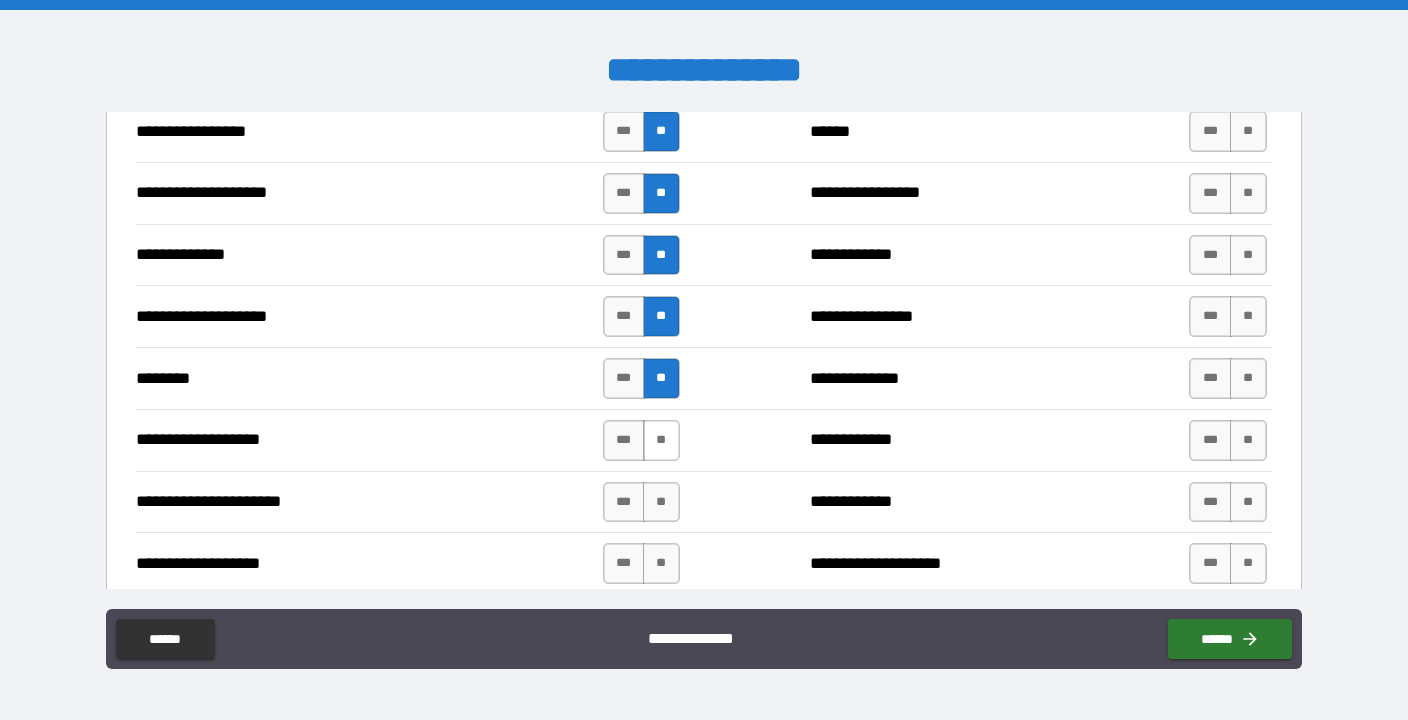 click on "**" at bounding box center (661, 440) 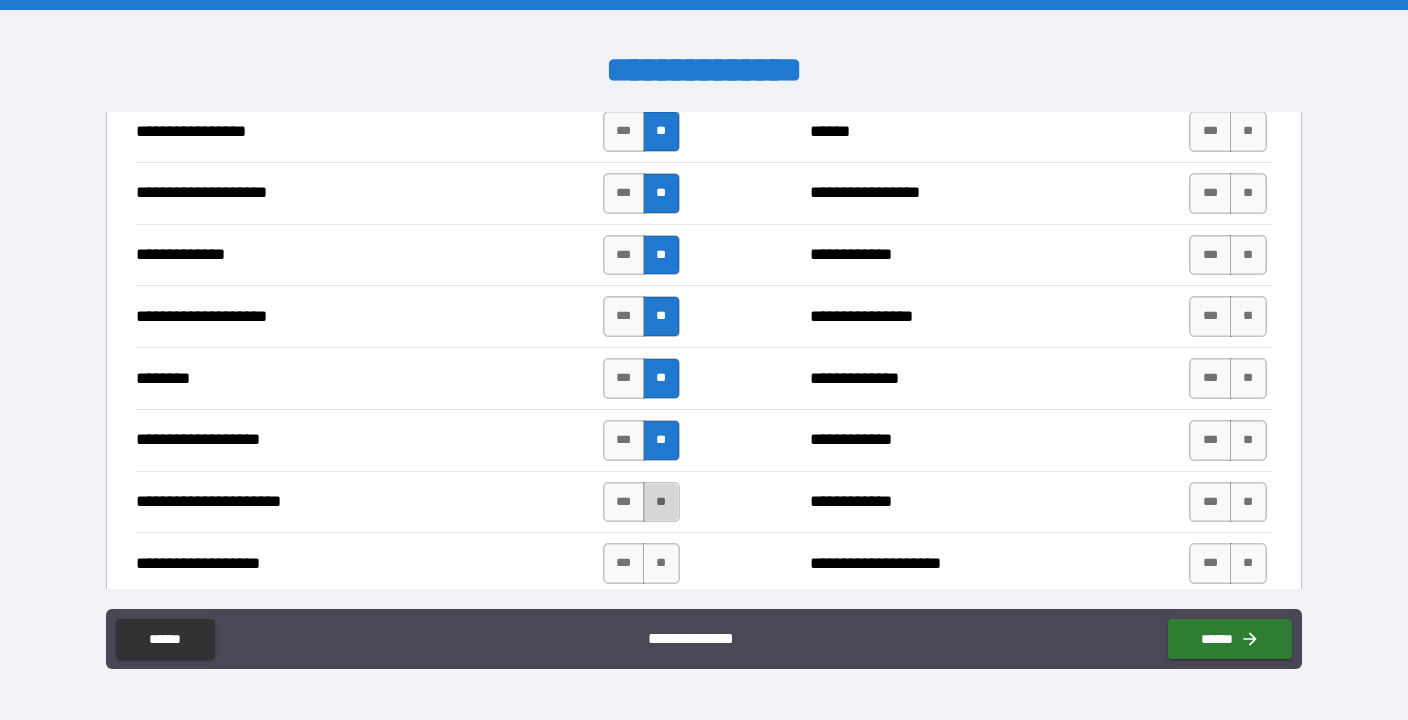 click on "**" at bounding box center (661, 502) 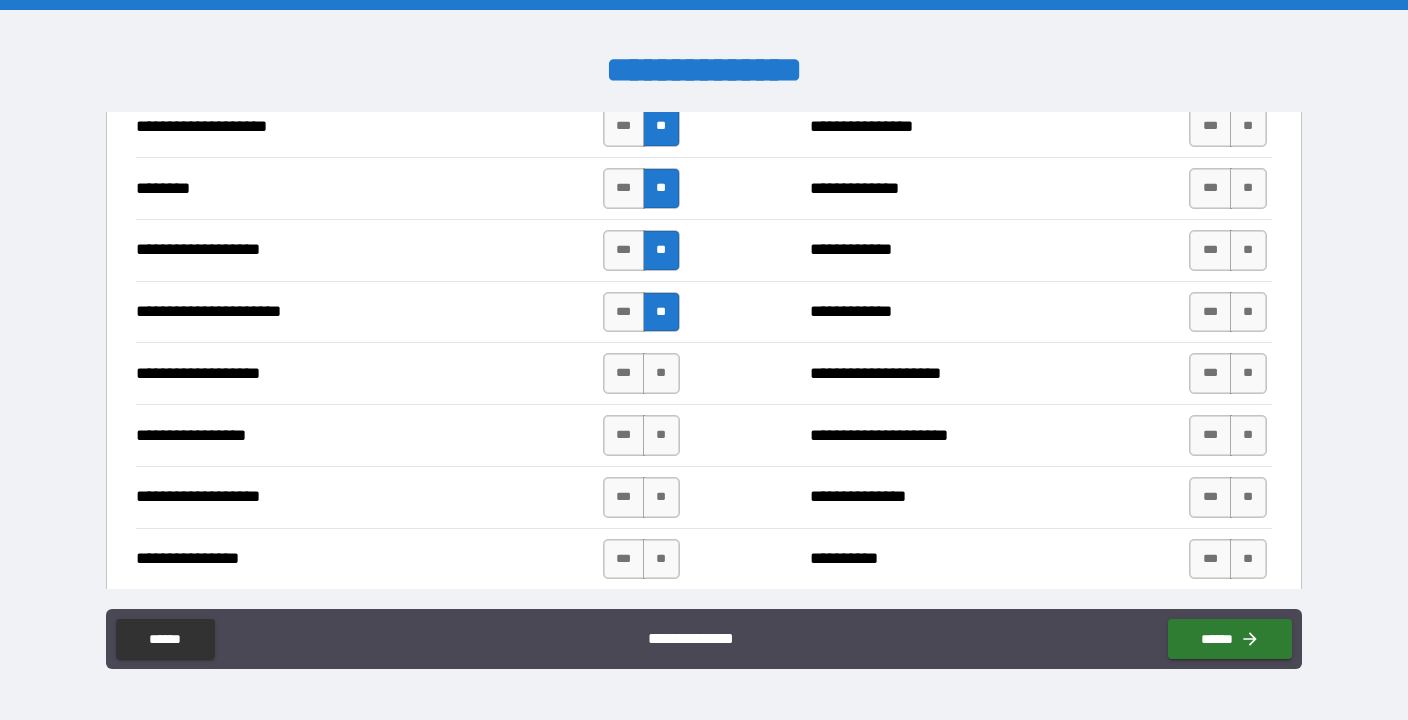 scroll, scrollTop: 3005, scrollLeft: 0, axis: vertical 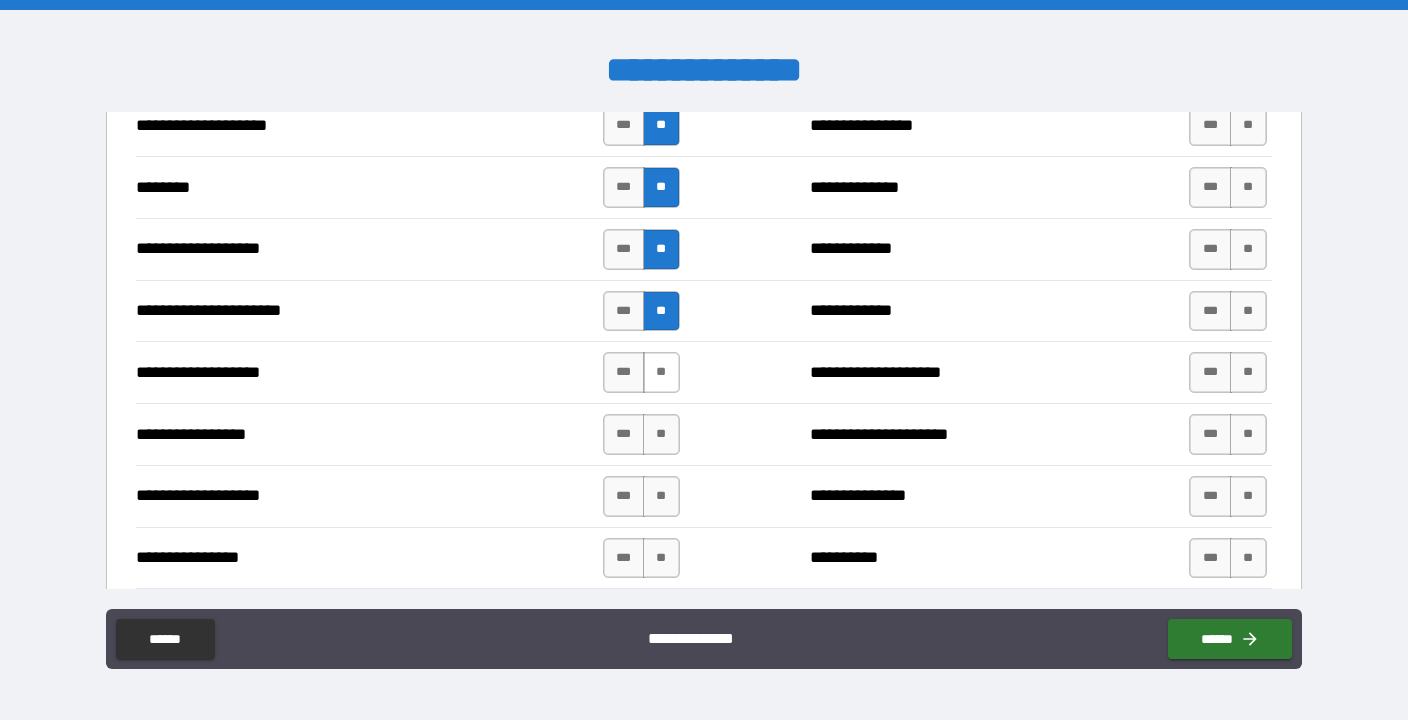 click on "**" at bounding box center [661, 372] 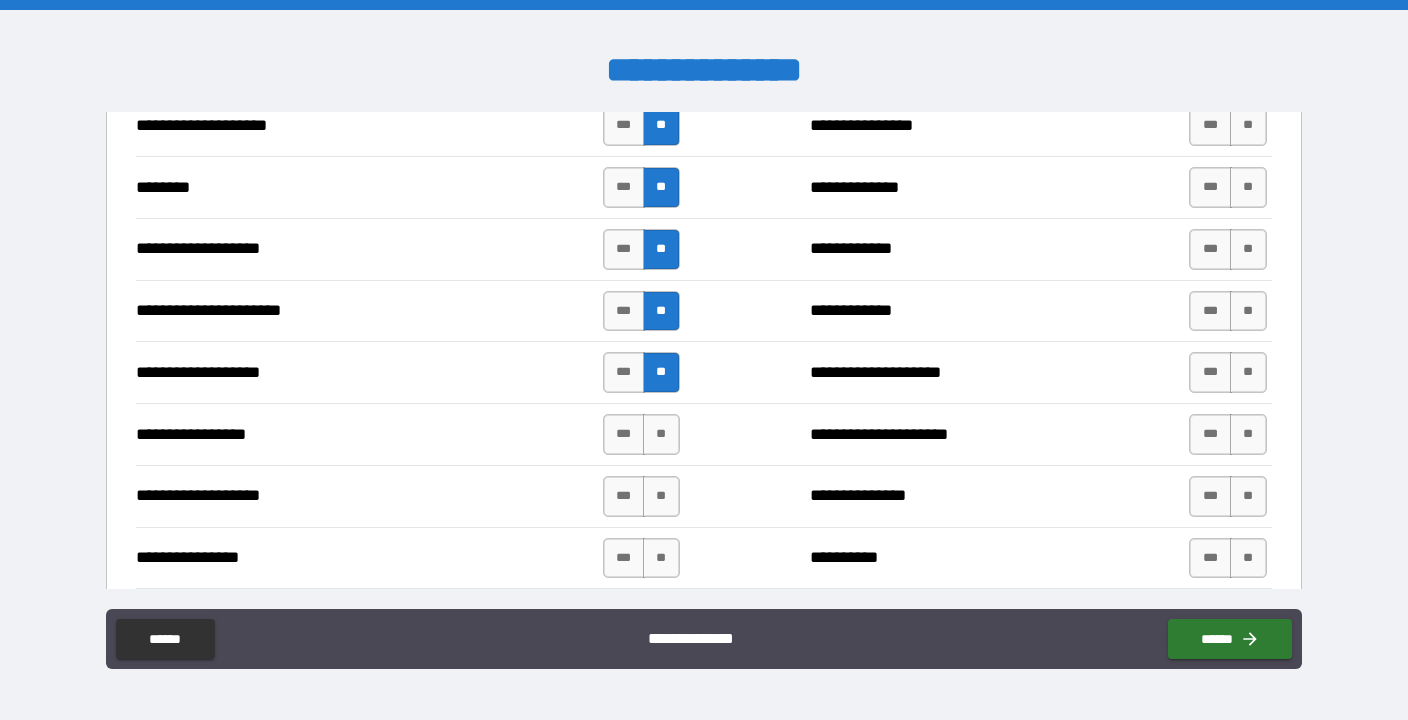 click on "*** **" at bounding box center (641, 434) 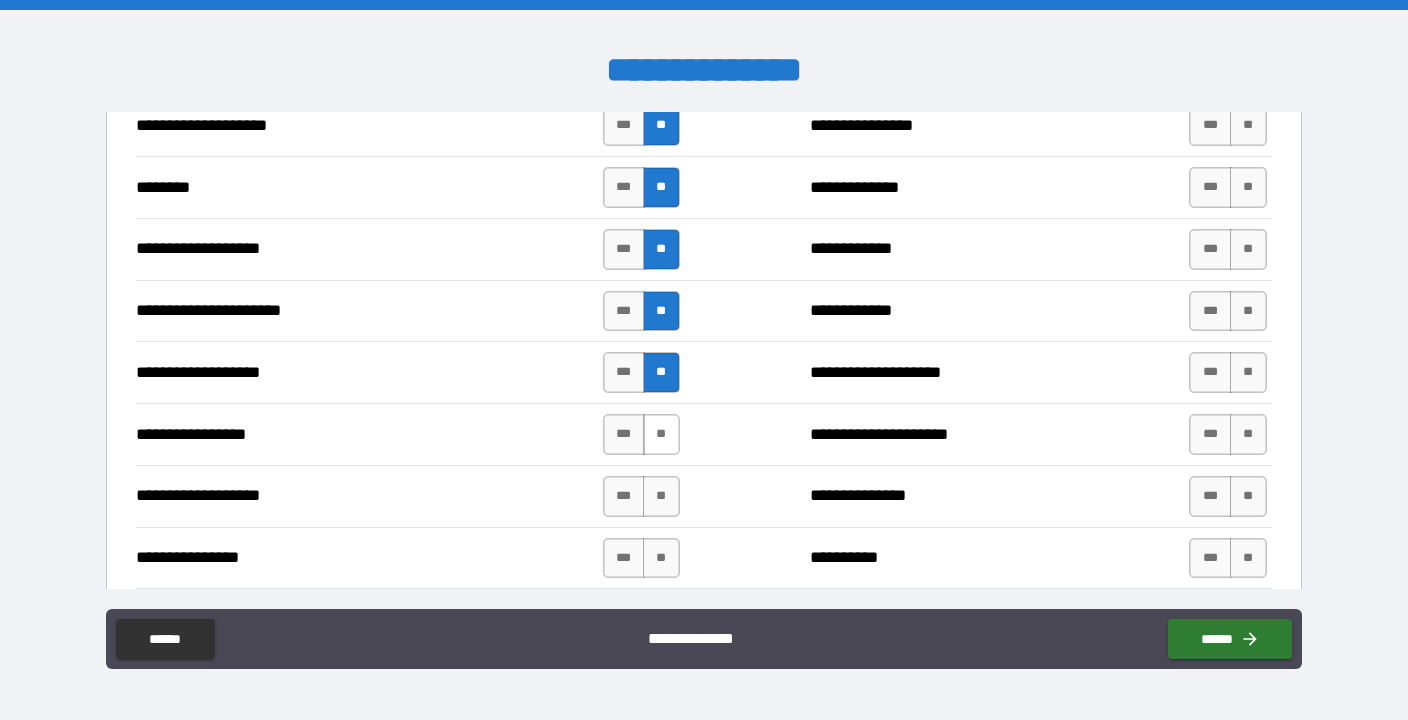 click on "**" at bounding box center (661, 434) 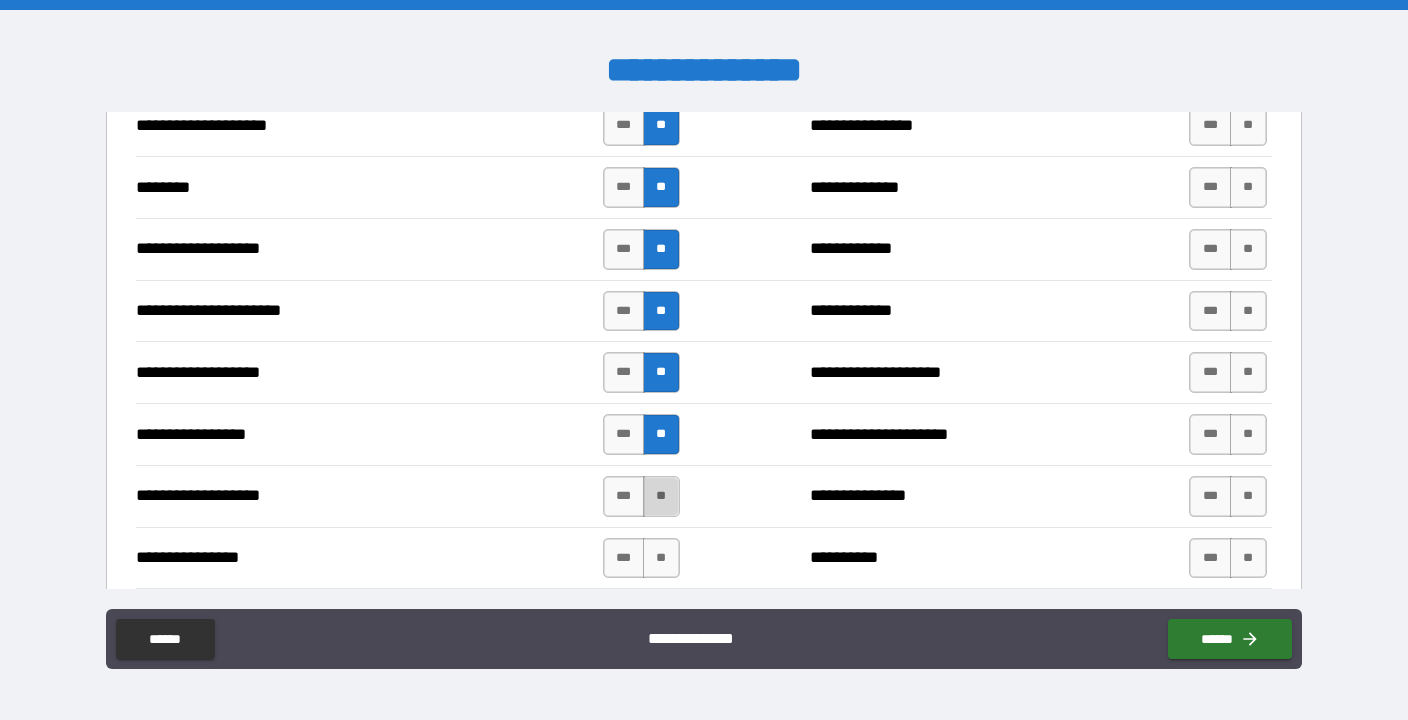 click on "**" at bounding box center (661, 496) 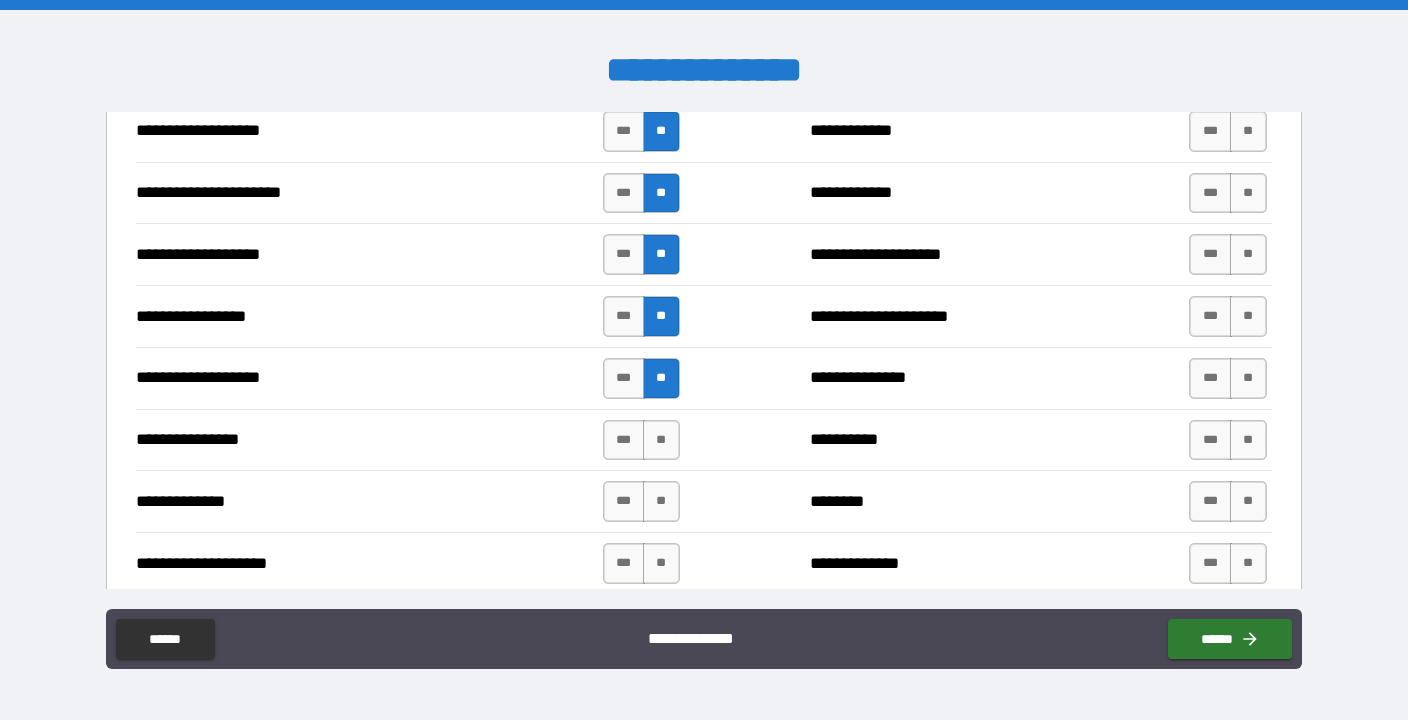 scroll, scrollTop: 3123, scrollLeft: 0, axis: vertical 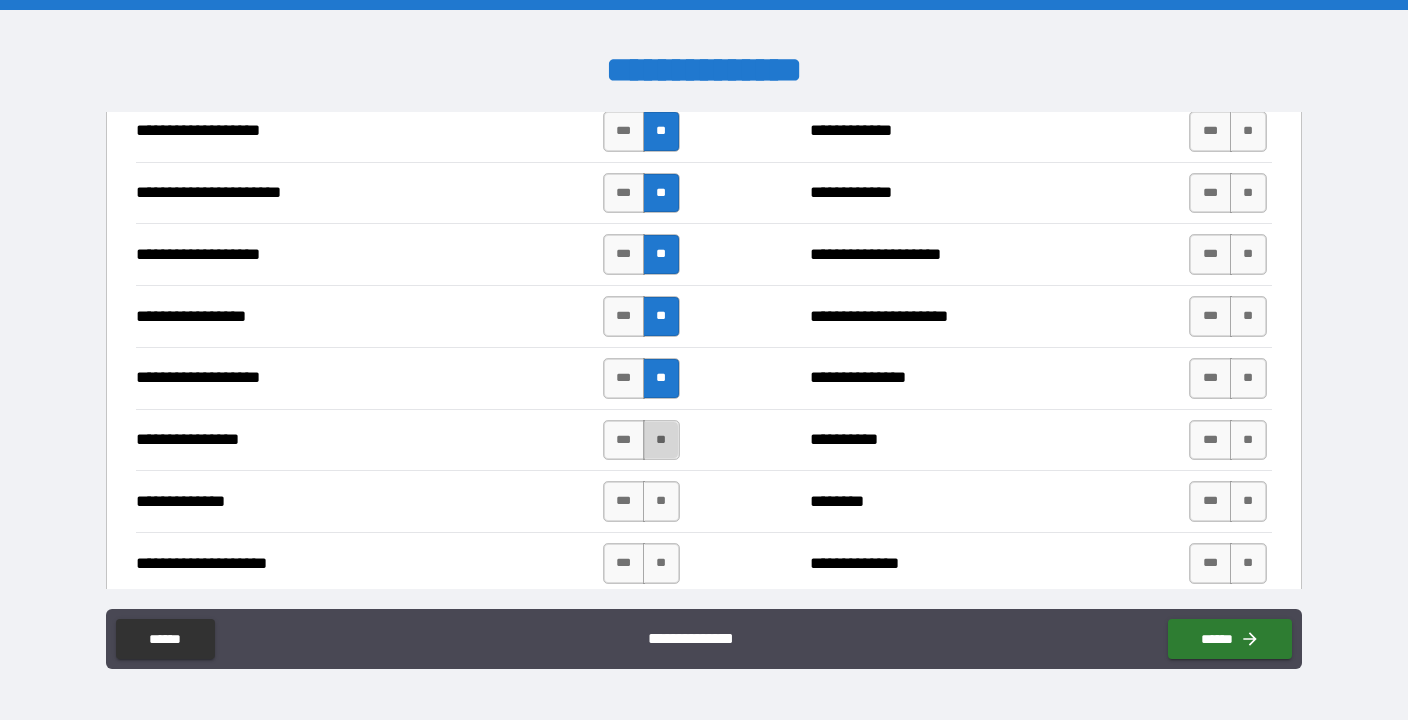 click on "**" at bounding box center (661, 440) 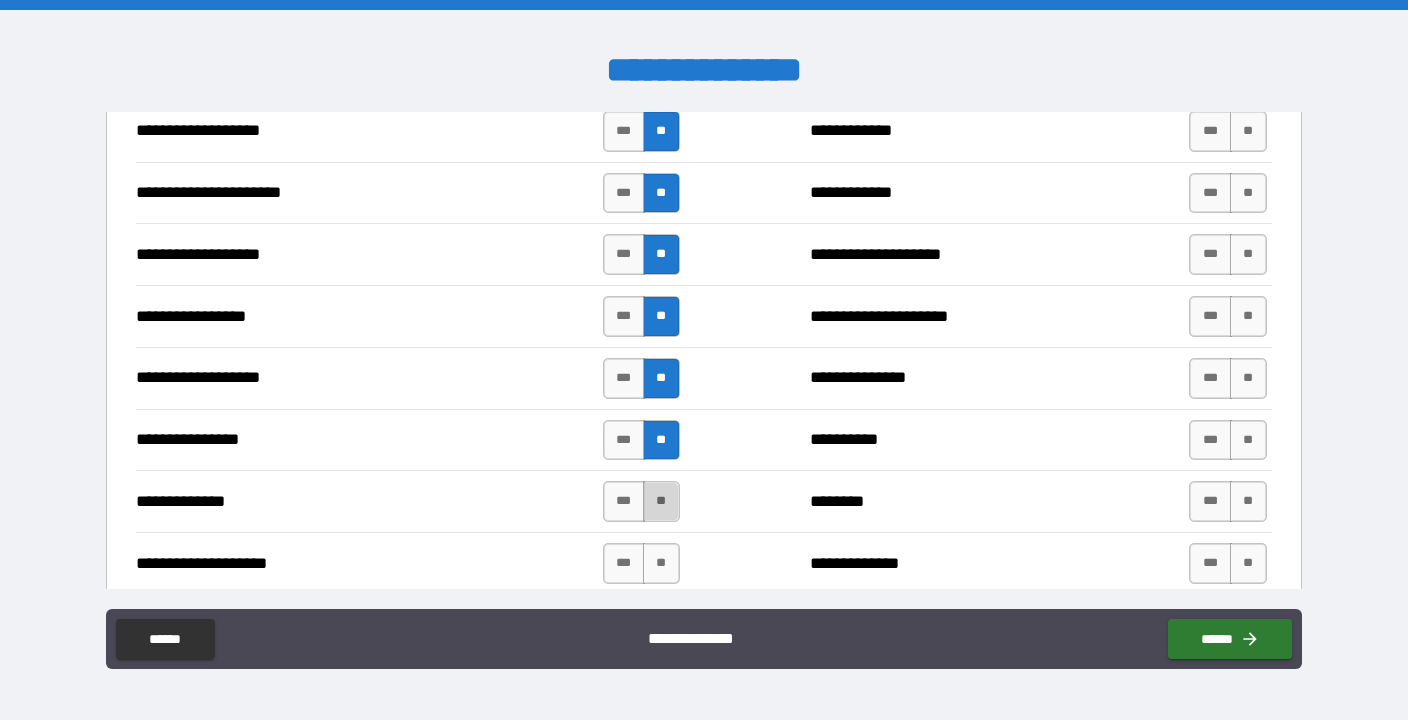 click on "**" at bounding box center (661, 501) 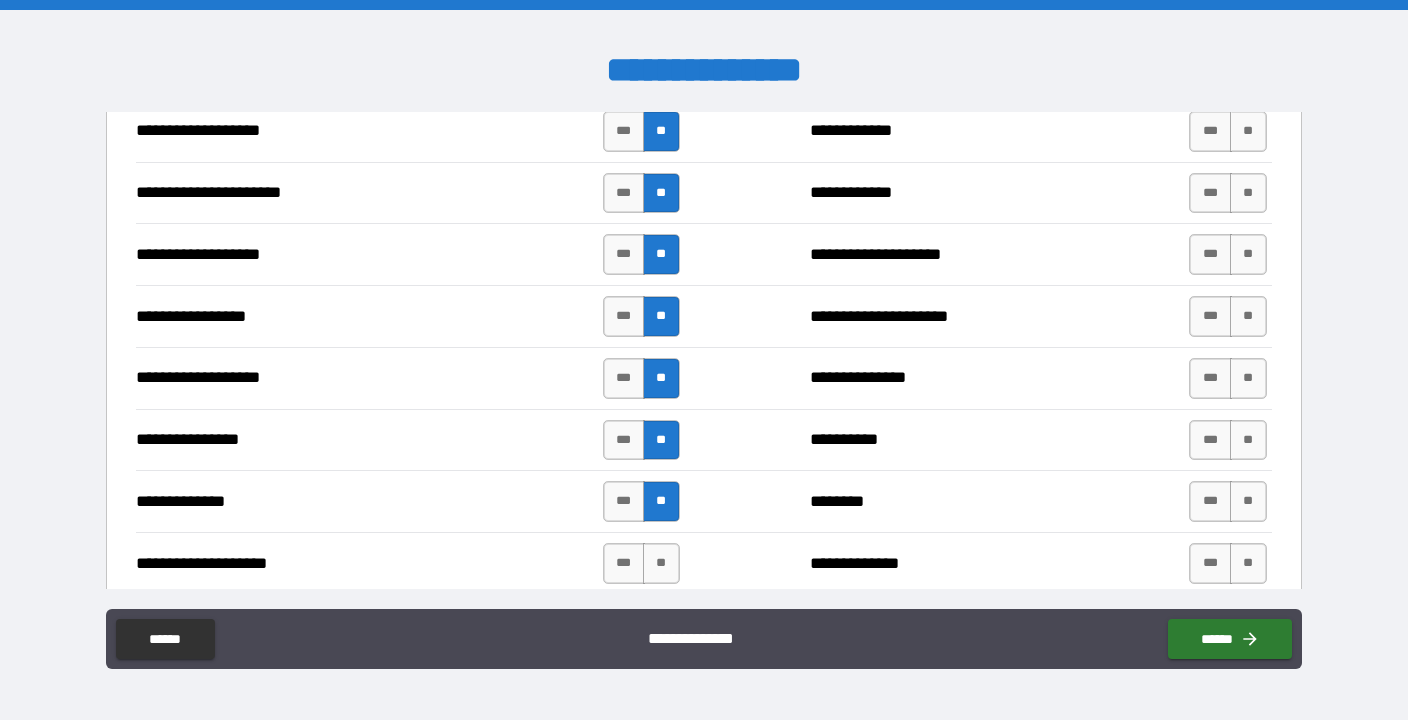 scroll, scrollTop: 3232, scrollLeft: 0, axis: vertical 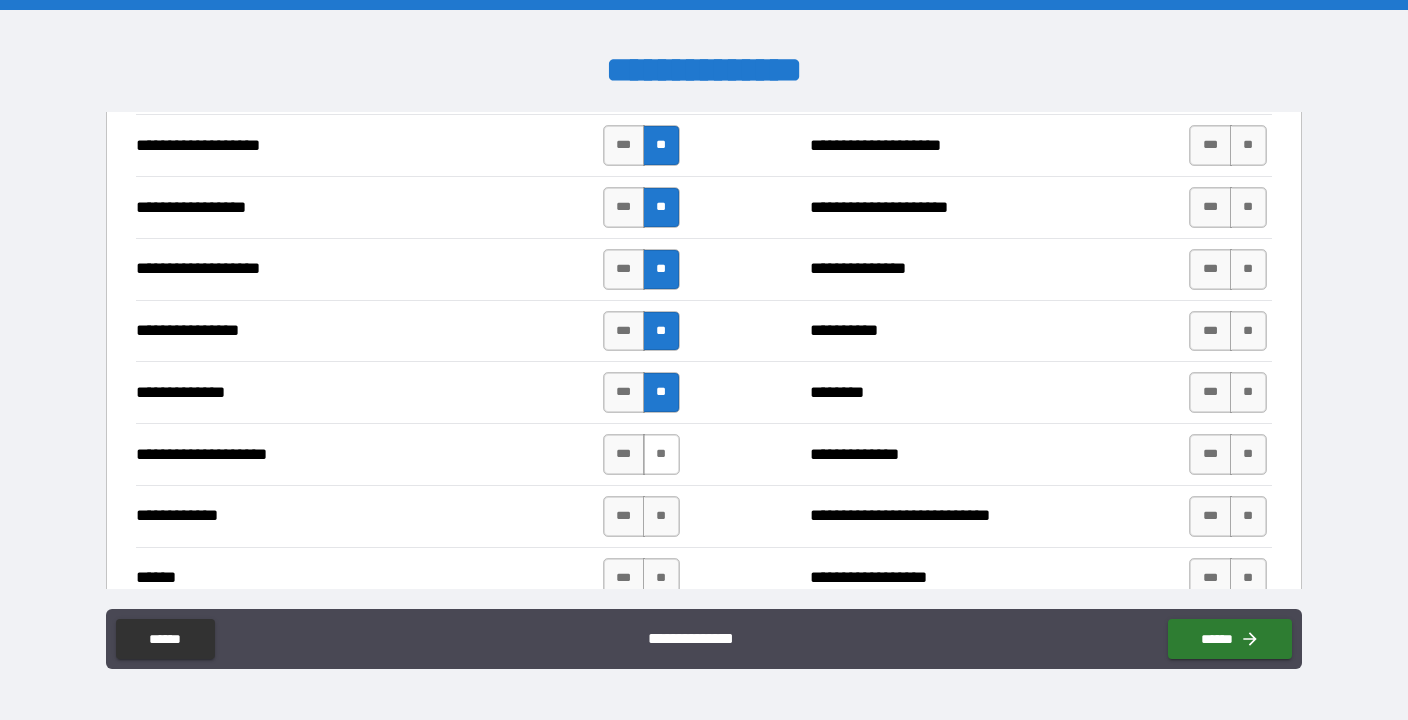 click on "**" at bounding box center [661, 454] 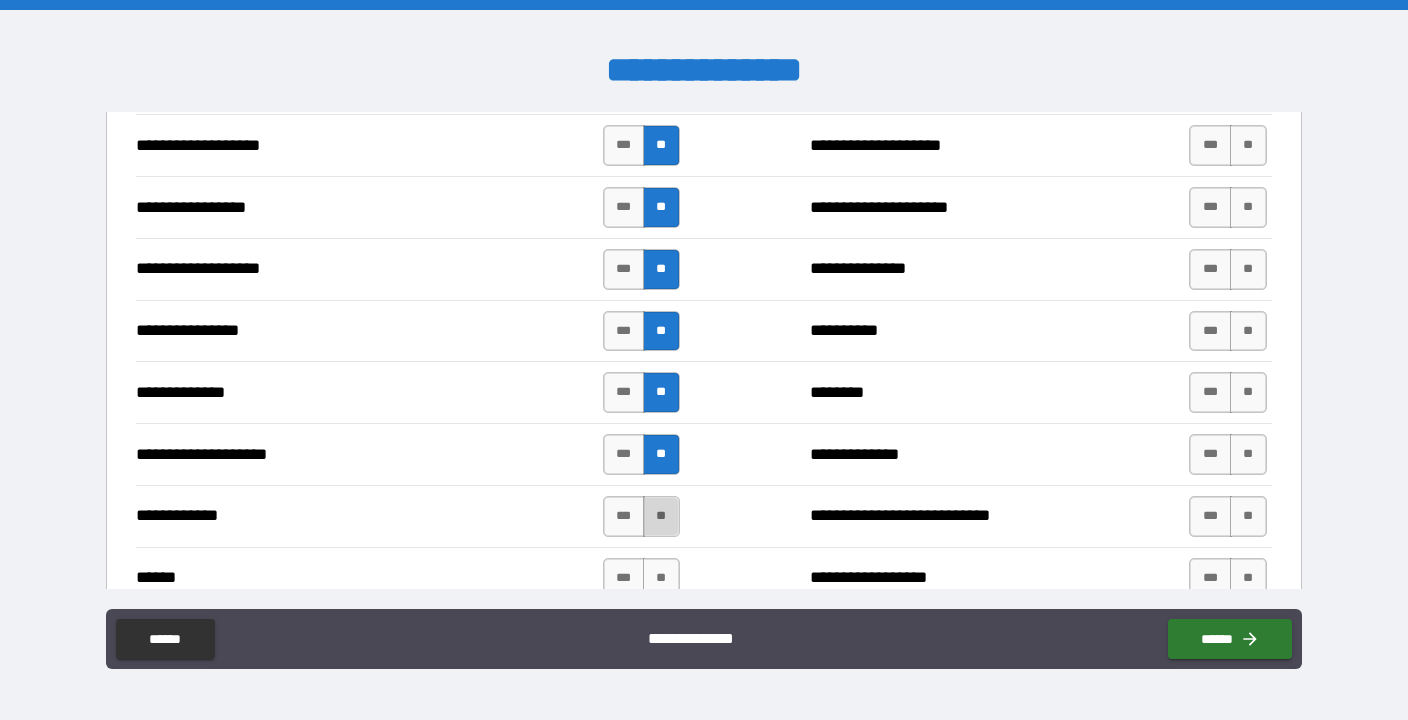 click on "**" at bounding box center [661, 516] 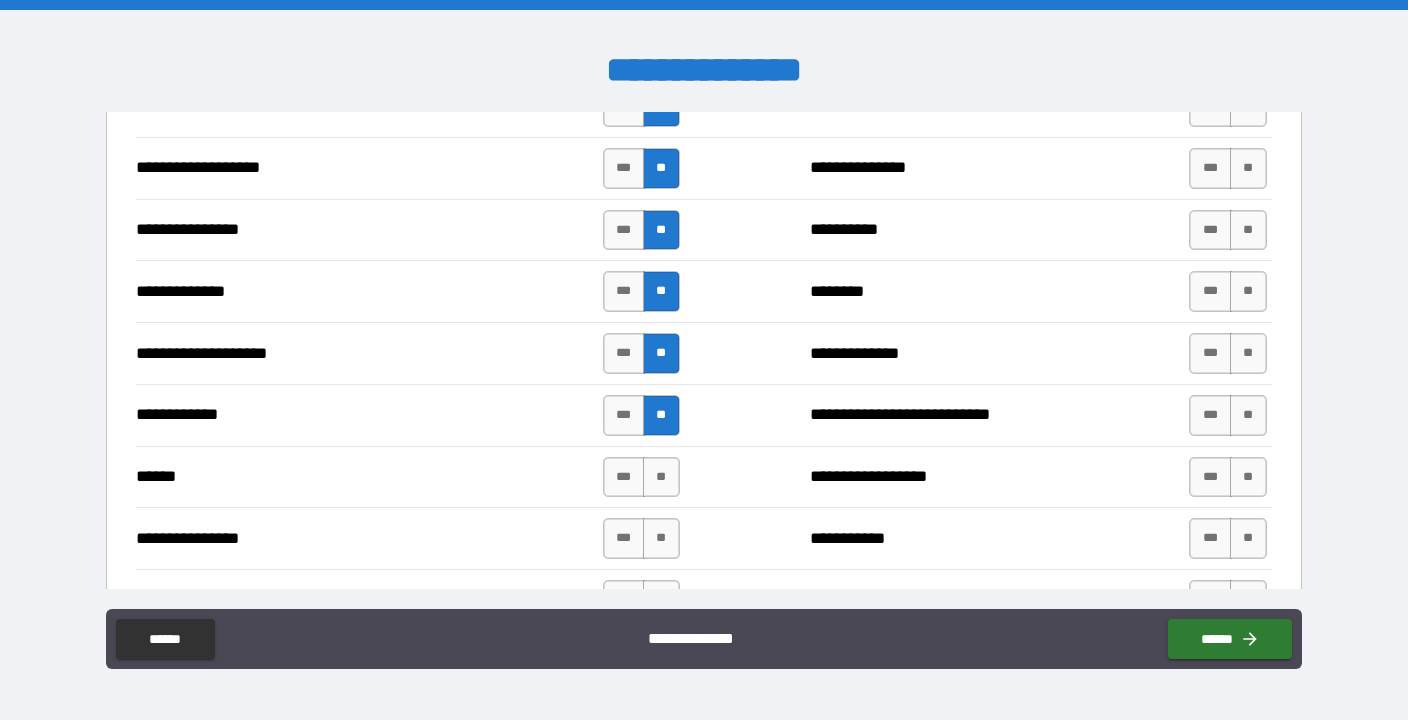 scroll, scrollTop: 3367, scrollLeft: 0, axis: vertical 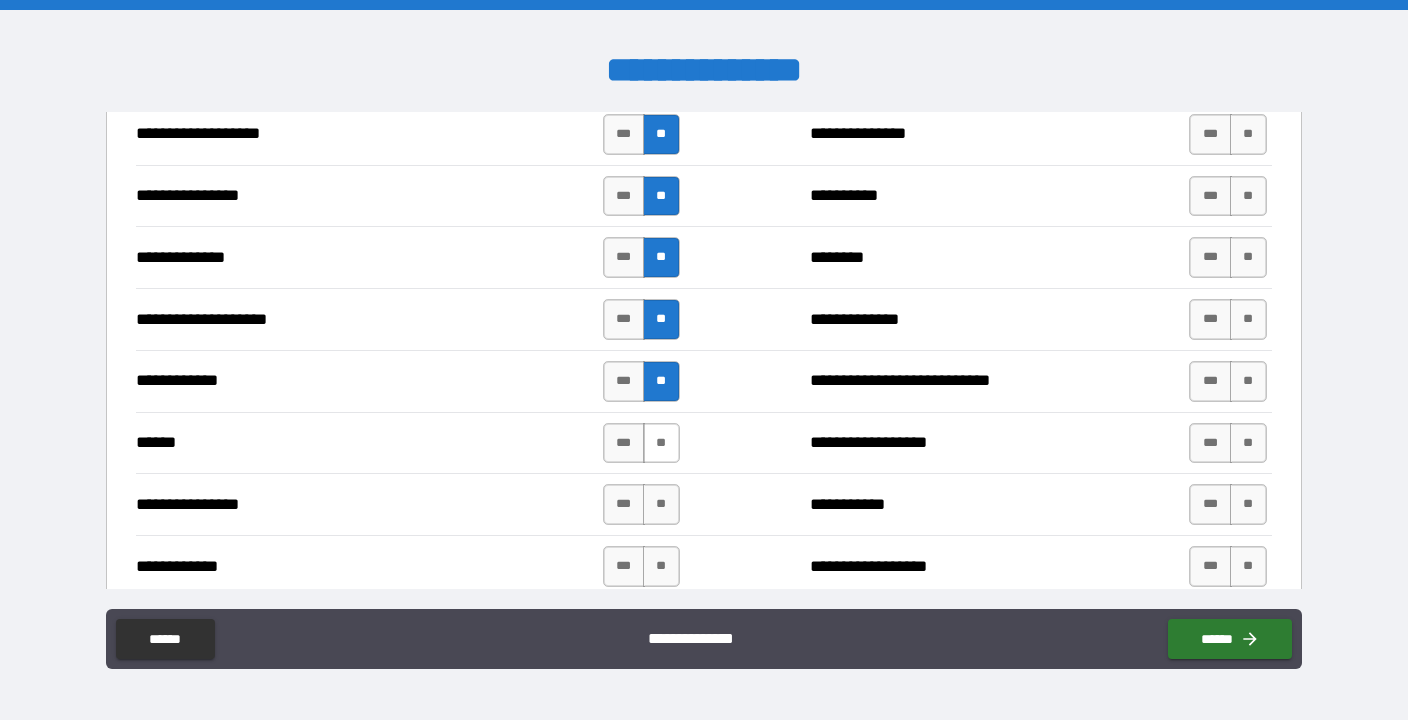 click on "**" at bounding box center [661, 443] 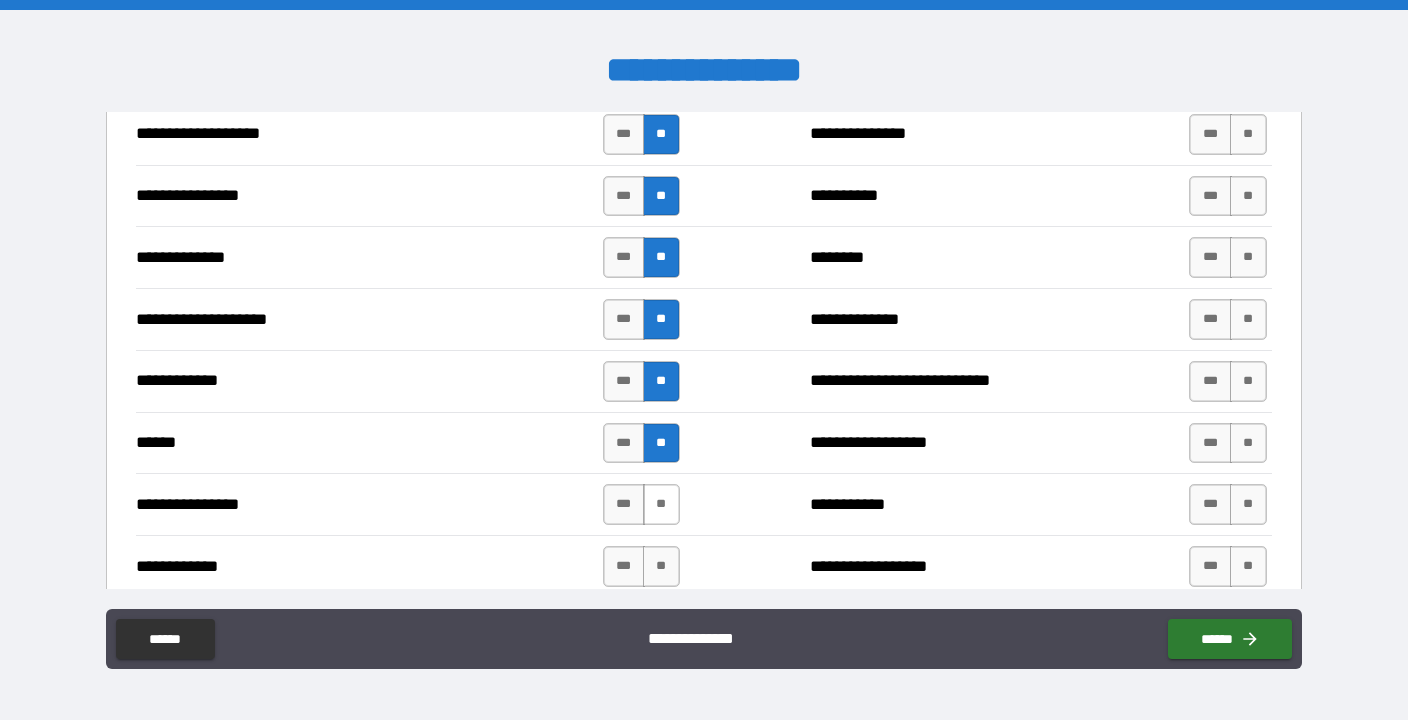 click on "**" at bounding box center [661, 504] 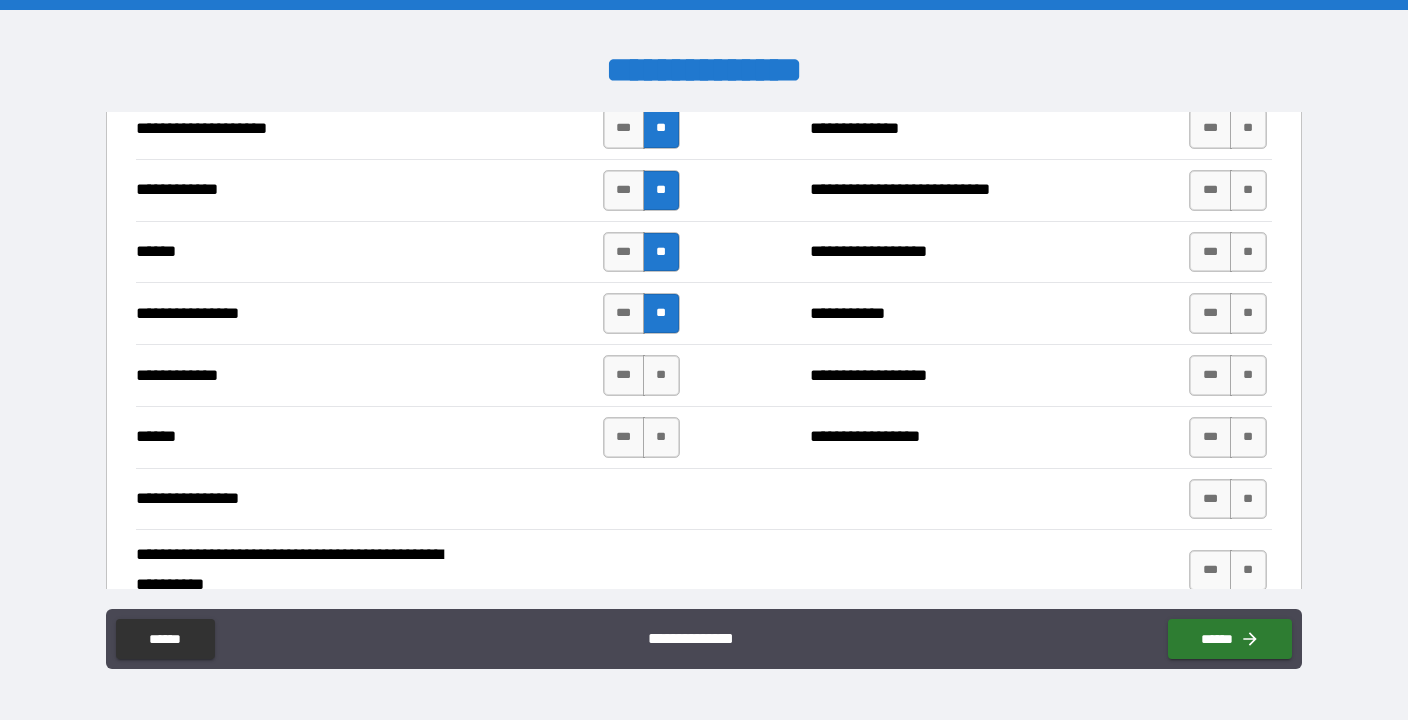 scroll, scrollTop: 3570, scrollLeft: 0, axis: vertical 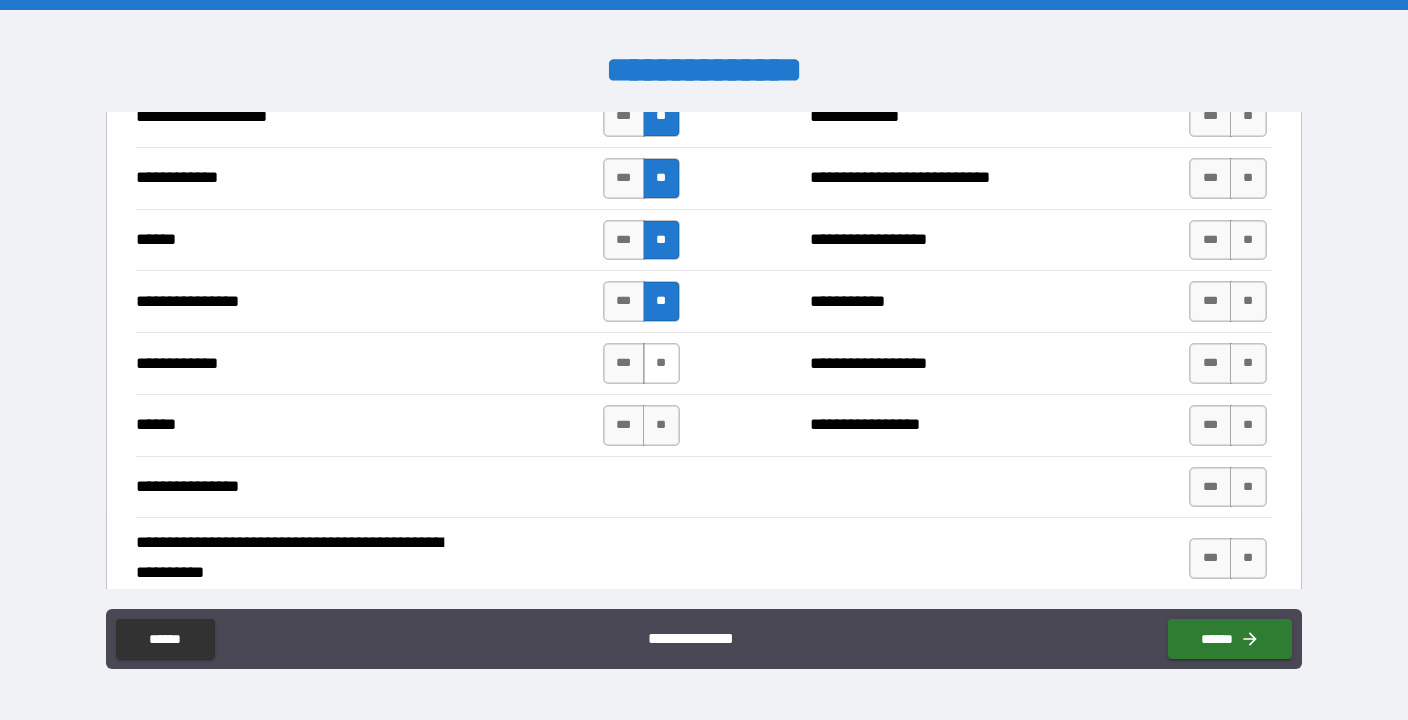 click on "**" at bounding box center [661, 363] 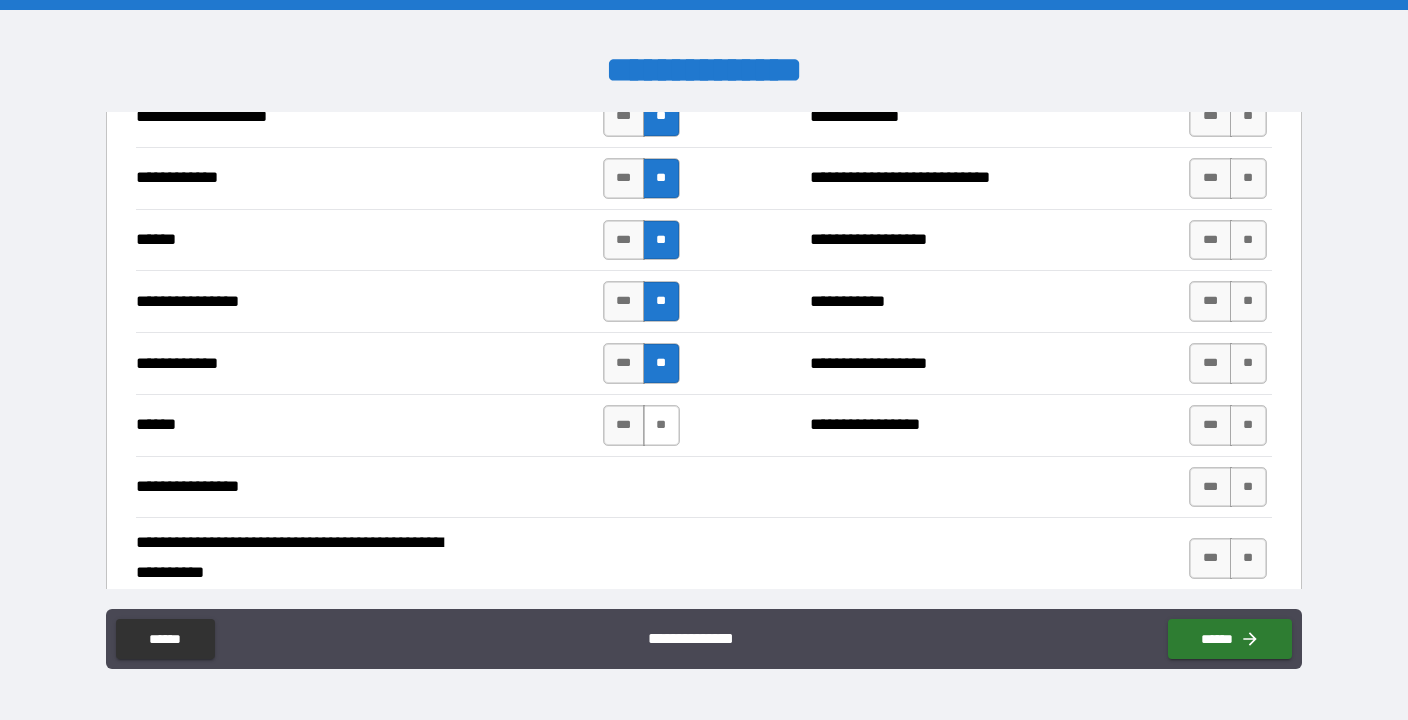 click on "**" at bounding box center [661, 425] 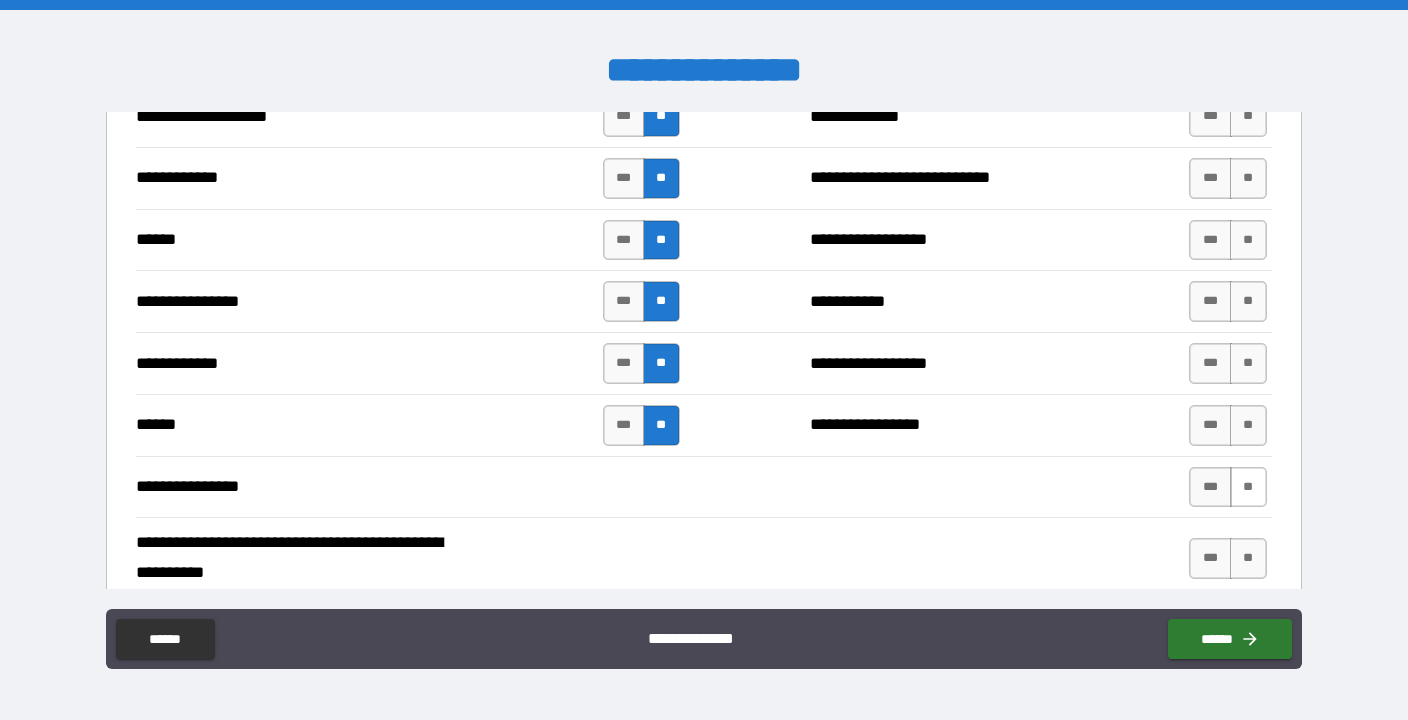 click on "**" at bounding box center (1248, 487) 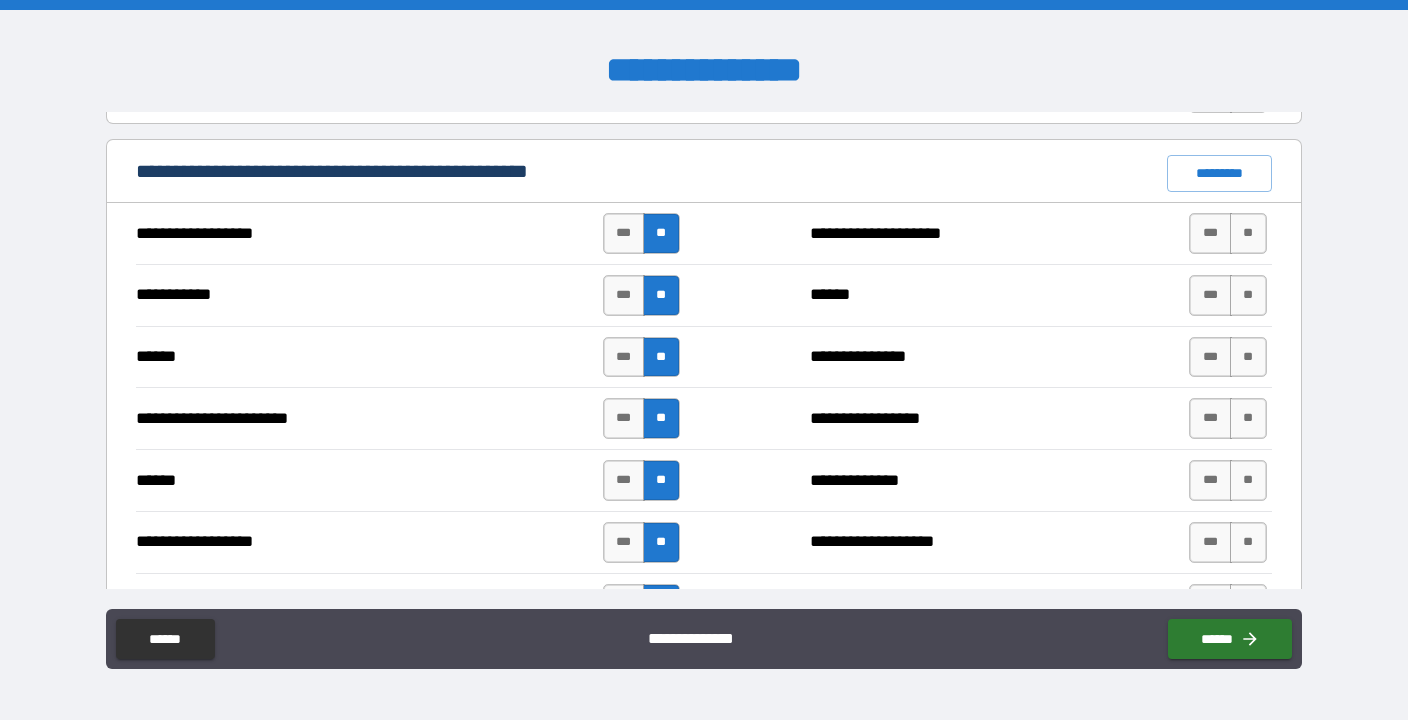 scroll, scrollTop: 1456, scrollLeft: 0, axis: vertical 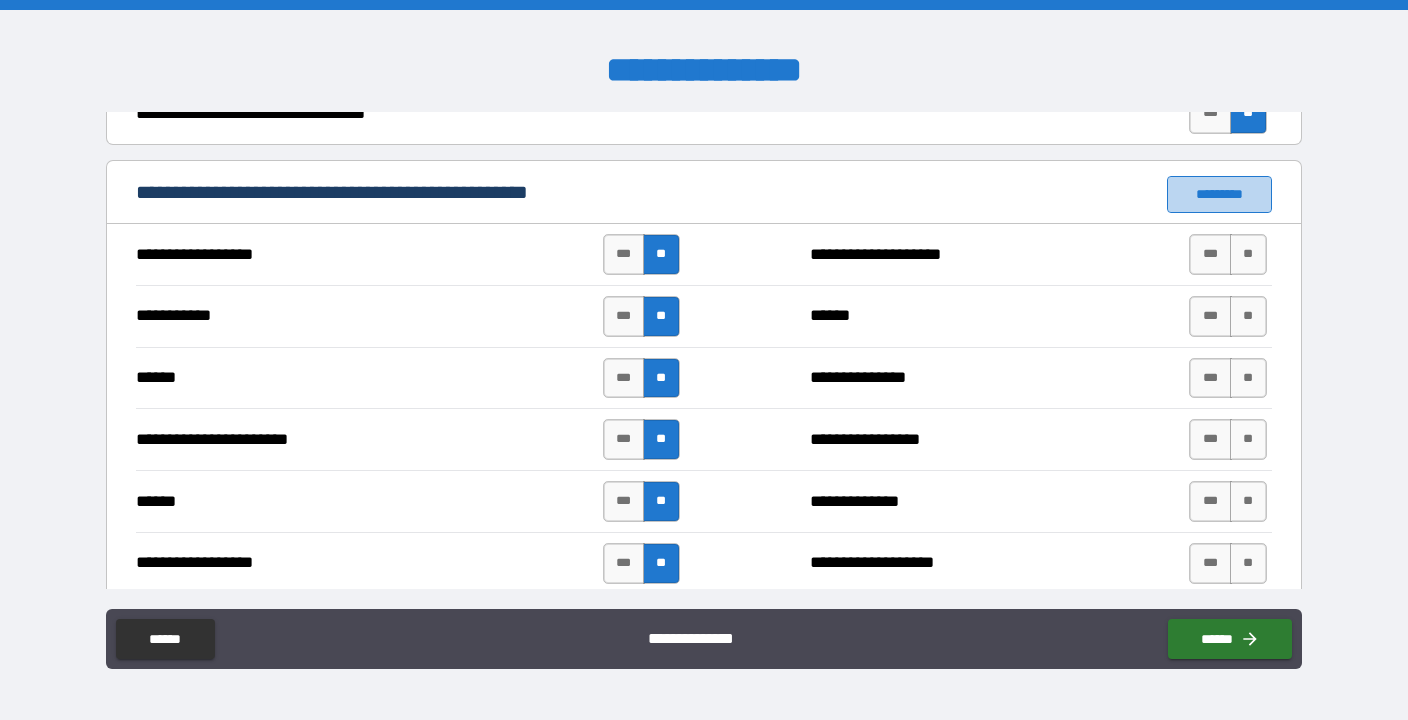click on "*********" at bounding box center (1219, 194) 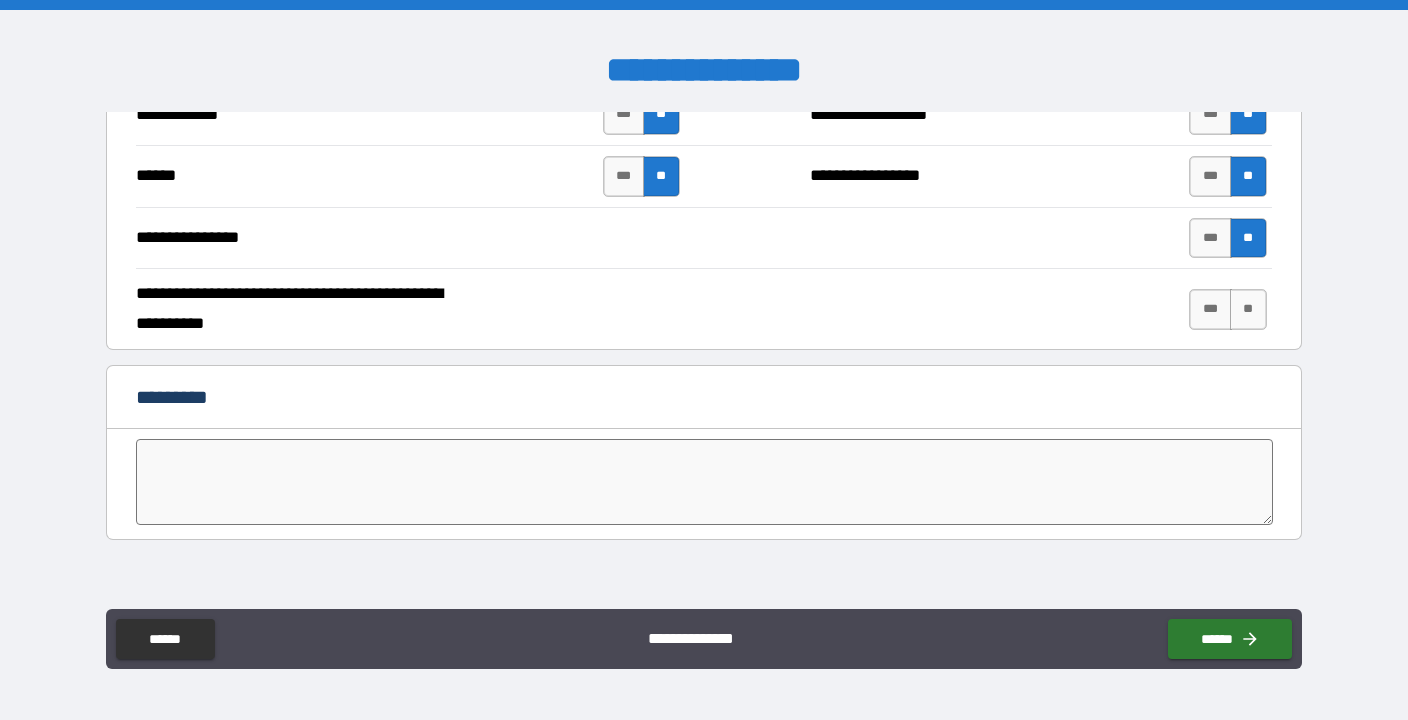 scroll, scrollTop: 3818, scrollLeft: 0, axis: vertical 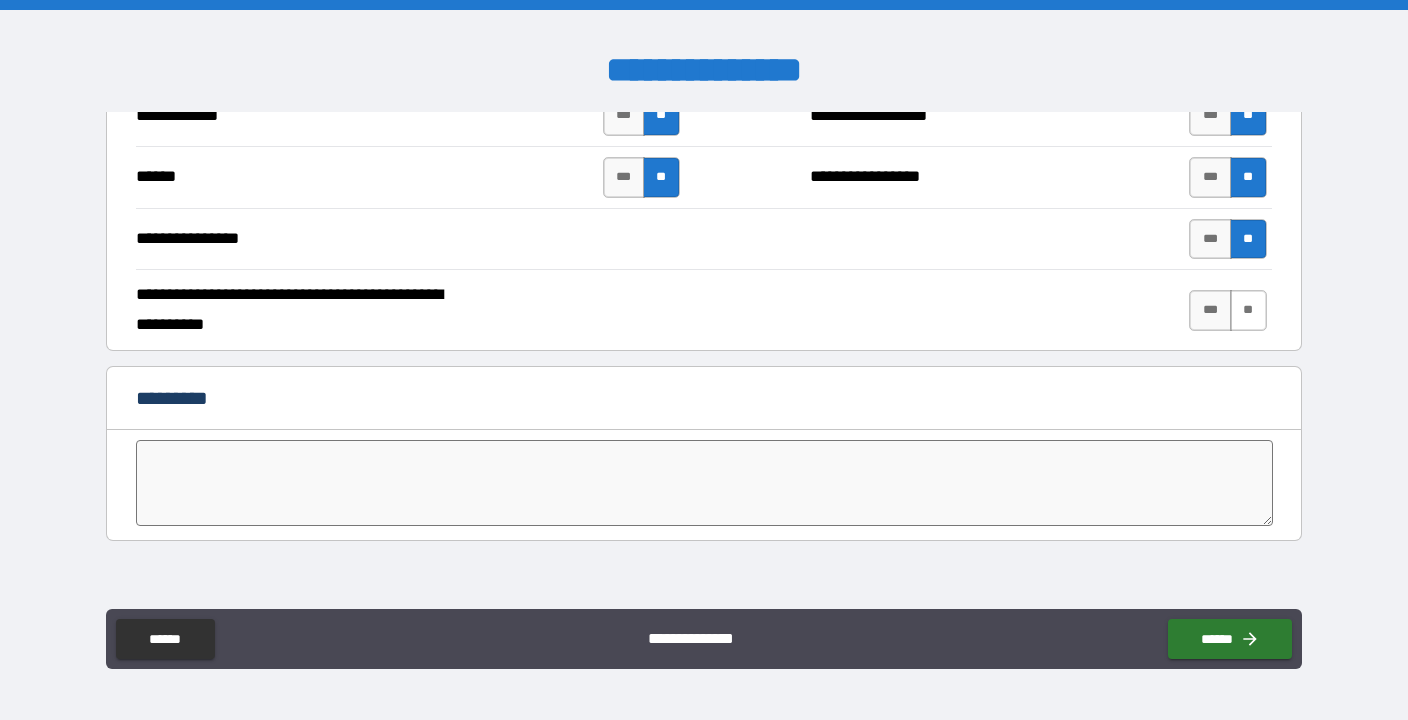 click on "**" at bounding box center (1248, 310) 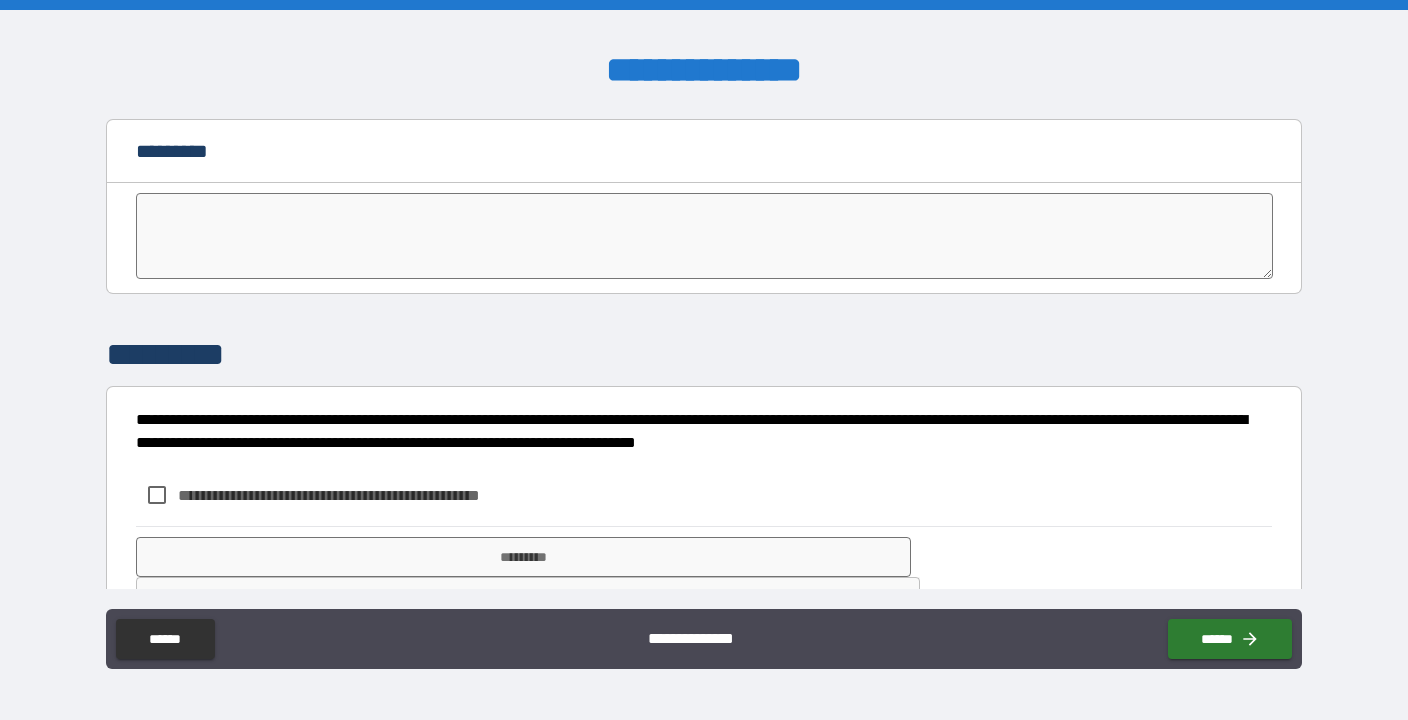 scroll, scrollTop: 4124, scrollLeft: 0, axis: vertical 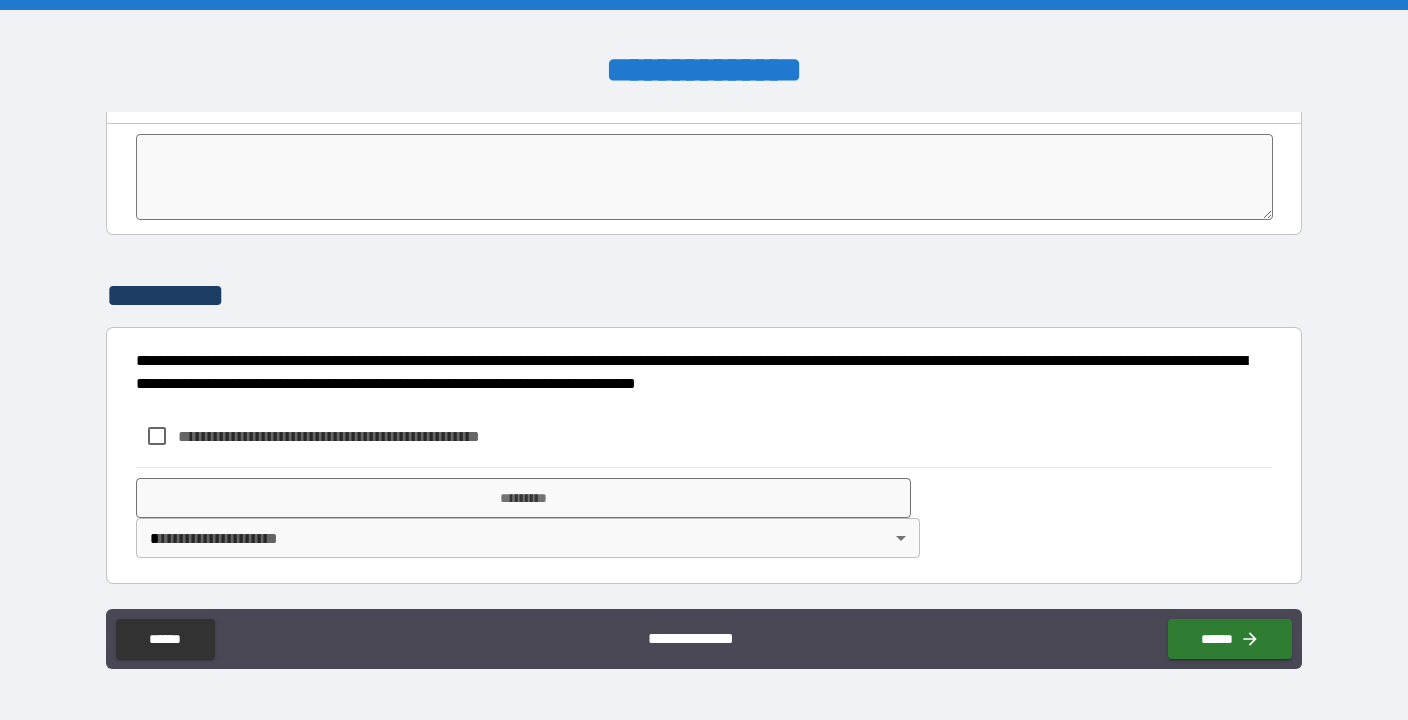 click on "**********" at bounding box center (362, 436) 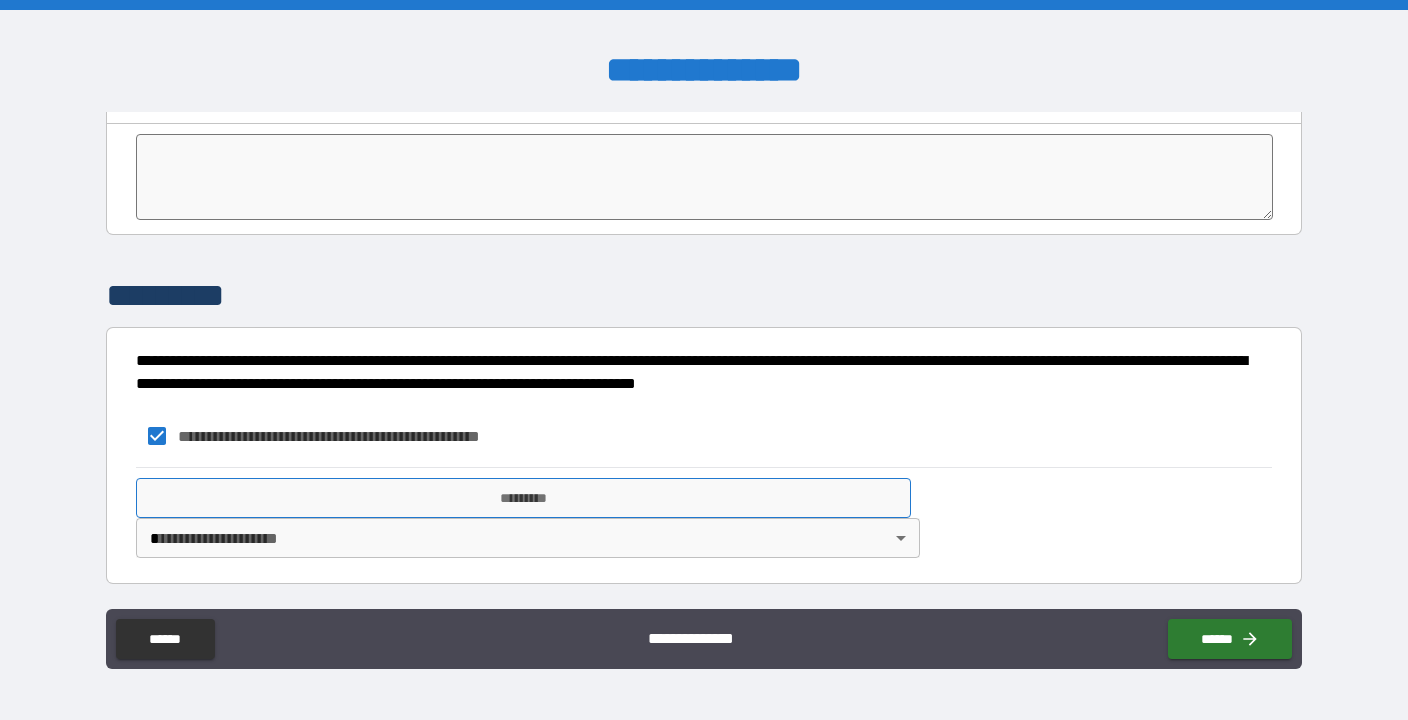 click on "*********" at bounding box center [523, 498] 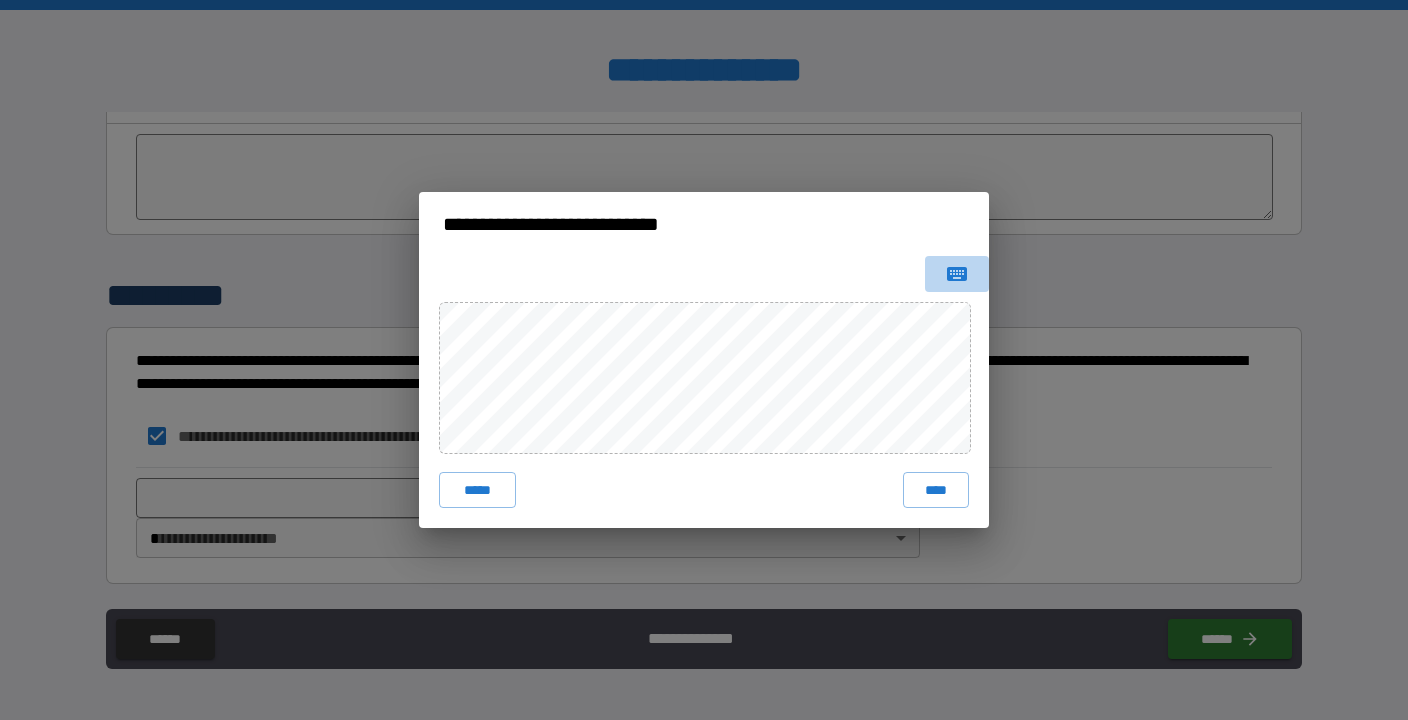 click 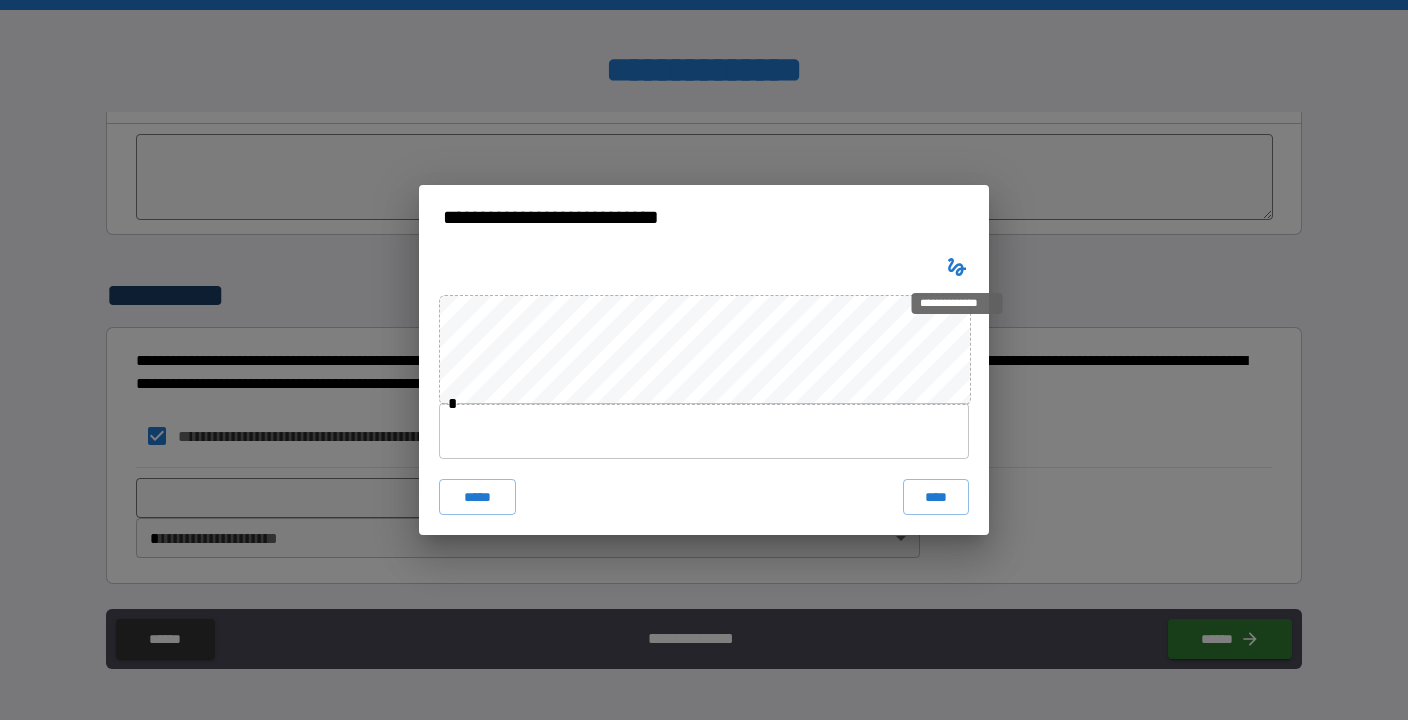 type 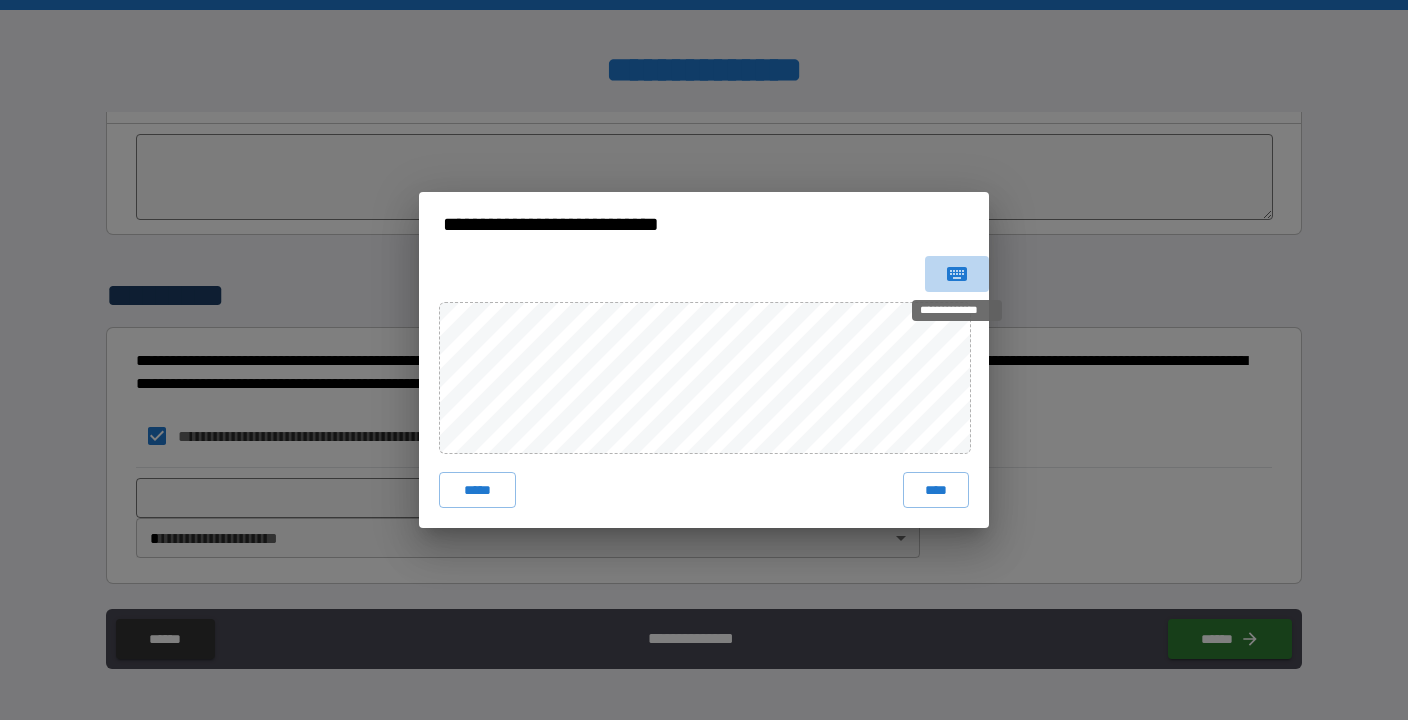 click 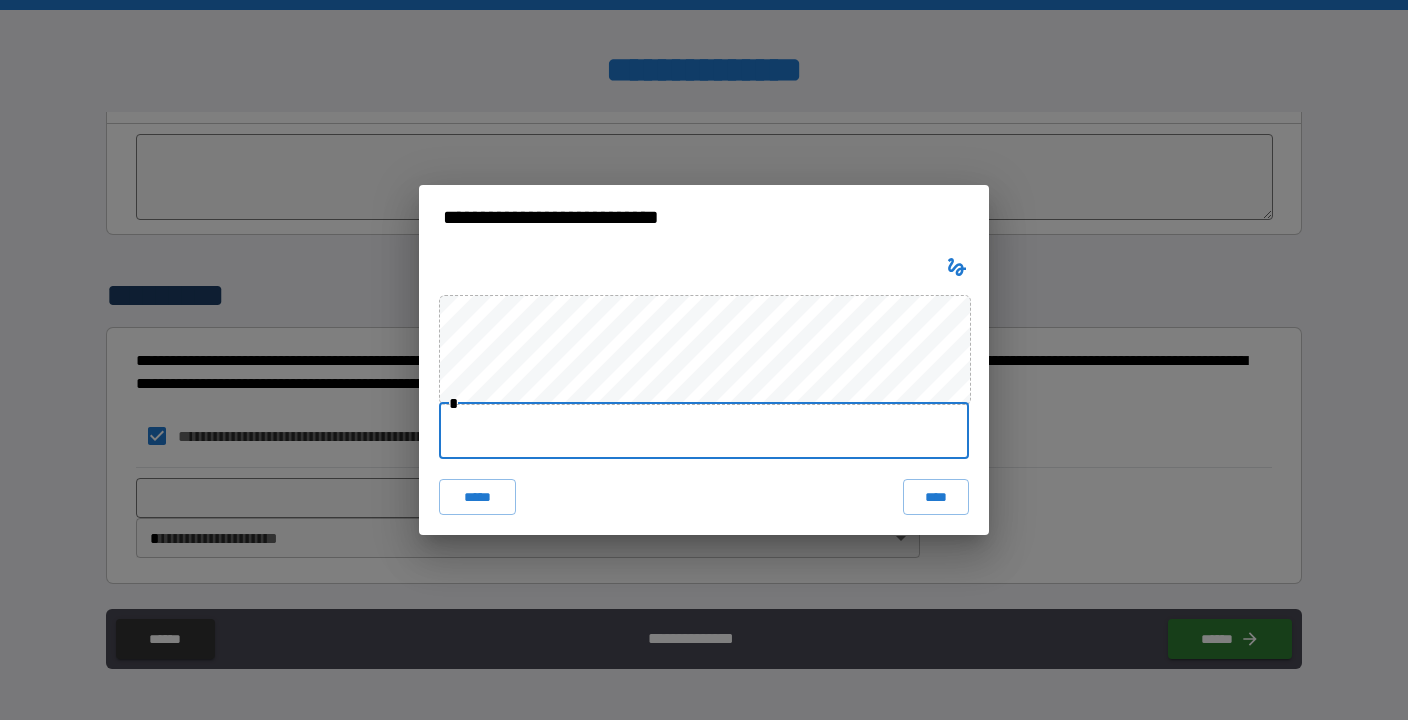 click at bounding box center (704, 431) 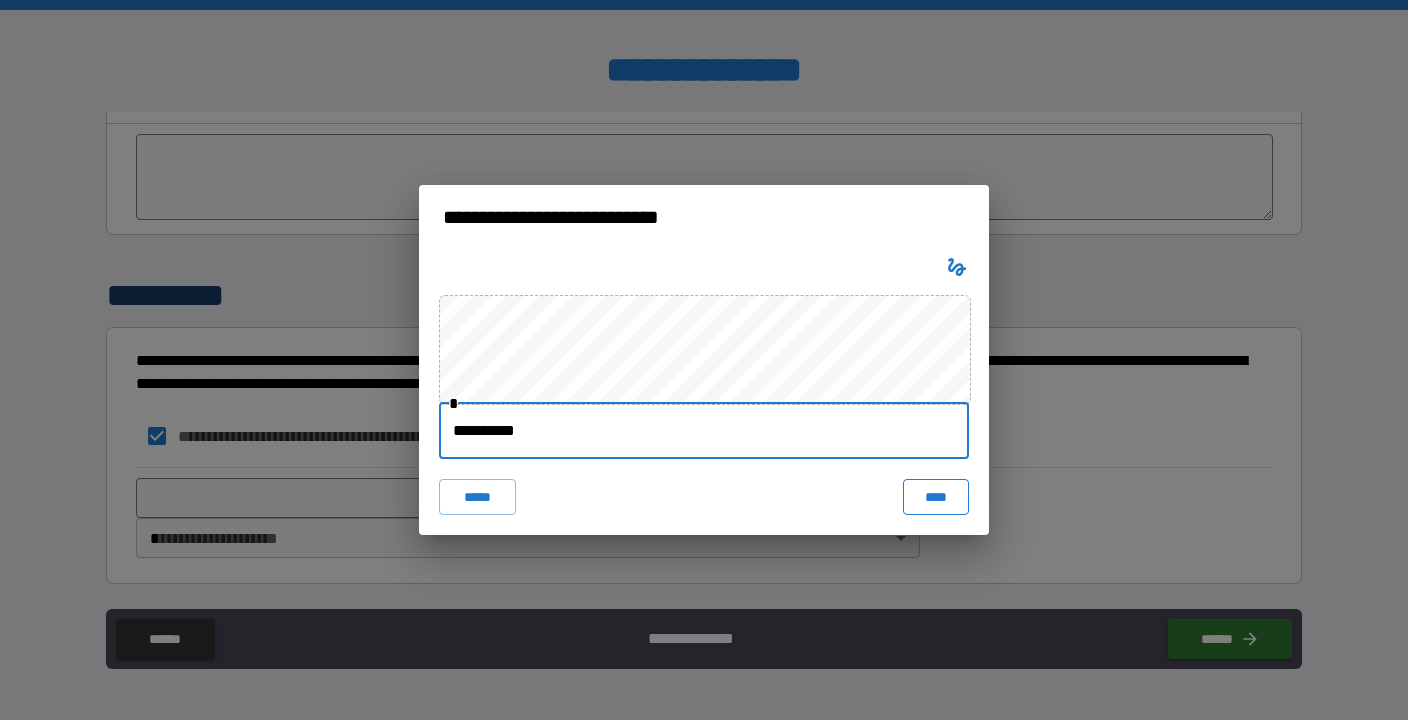 type on "**********" 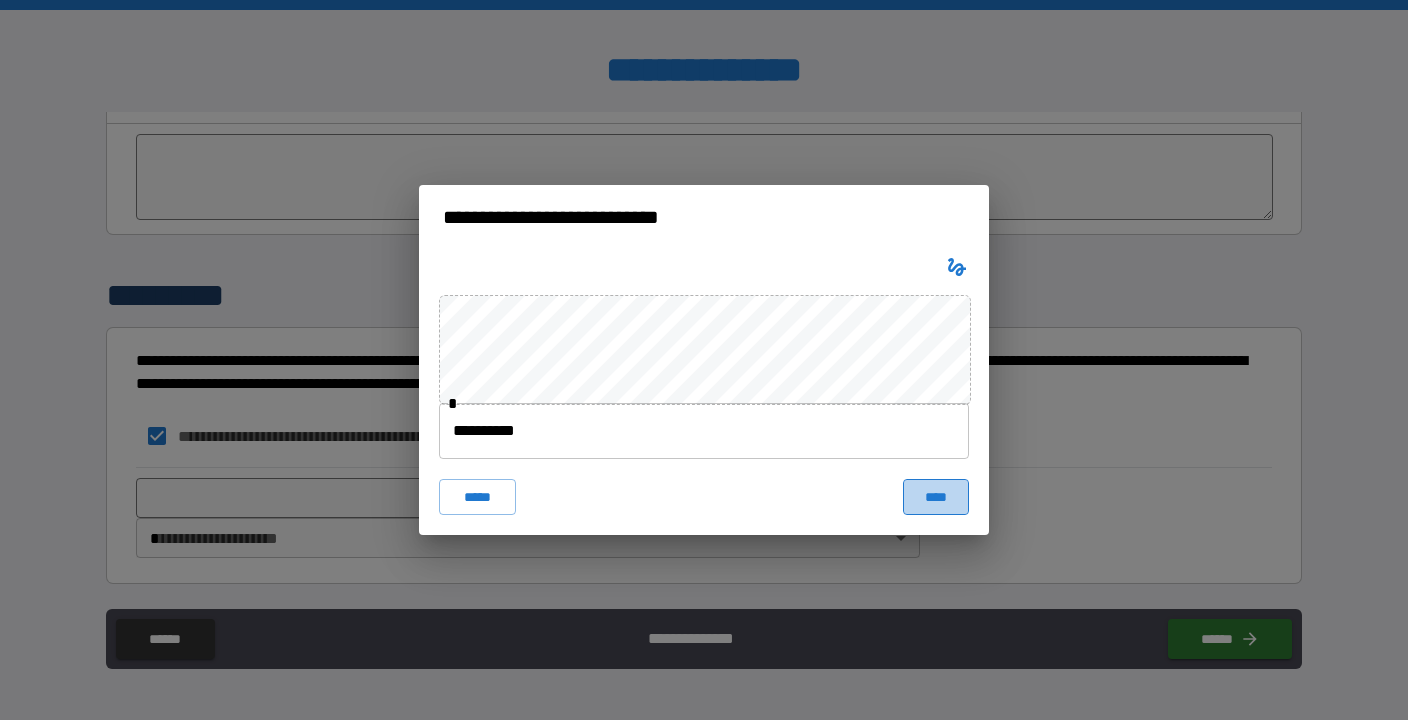 click on "****" at bounding box center [936, 497] 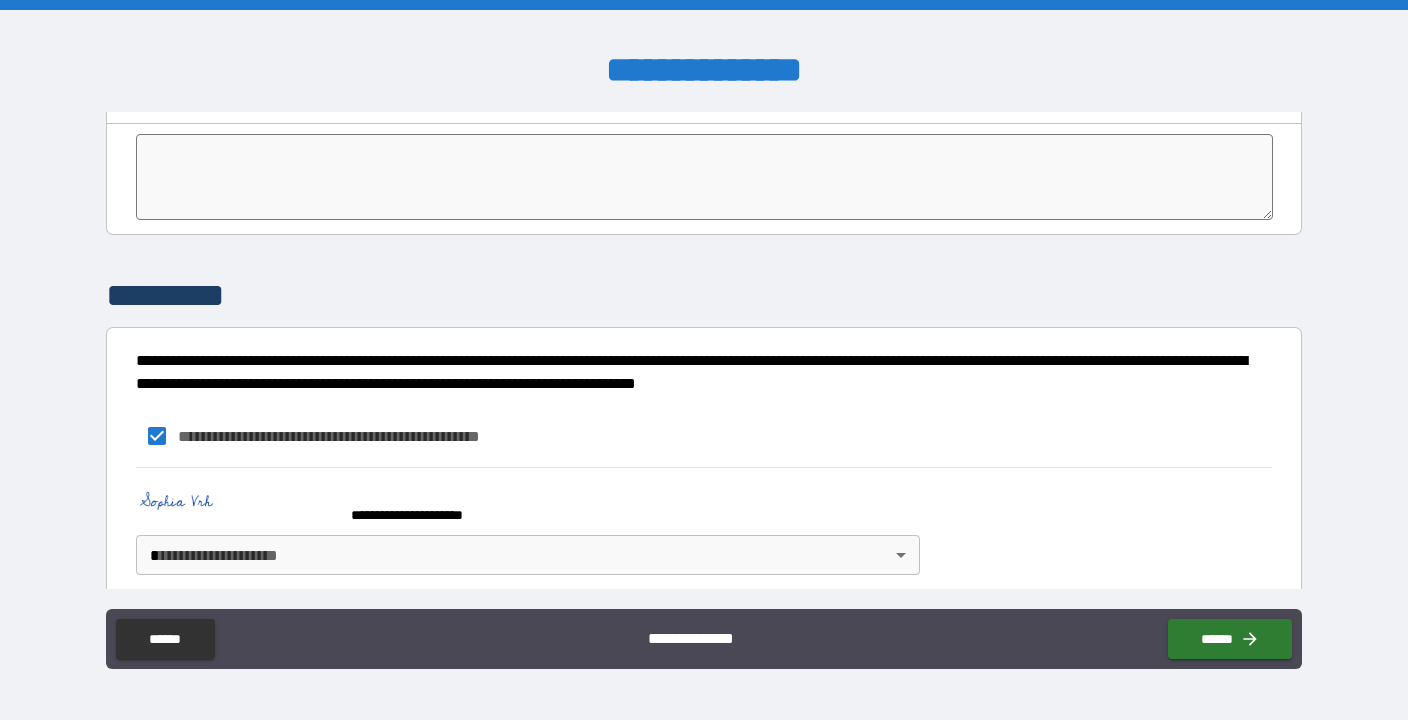 click on "**********" at bounding box center (704, 360) 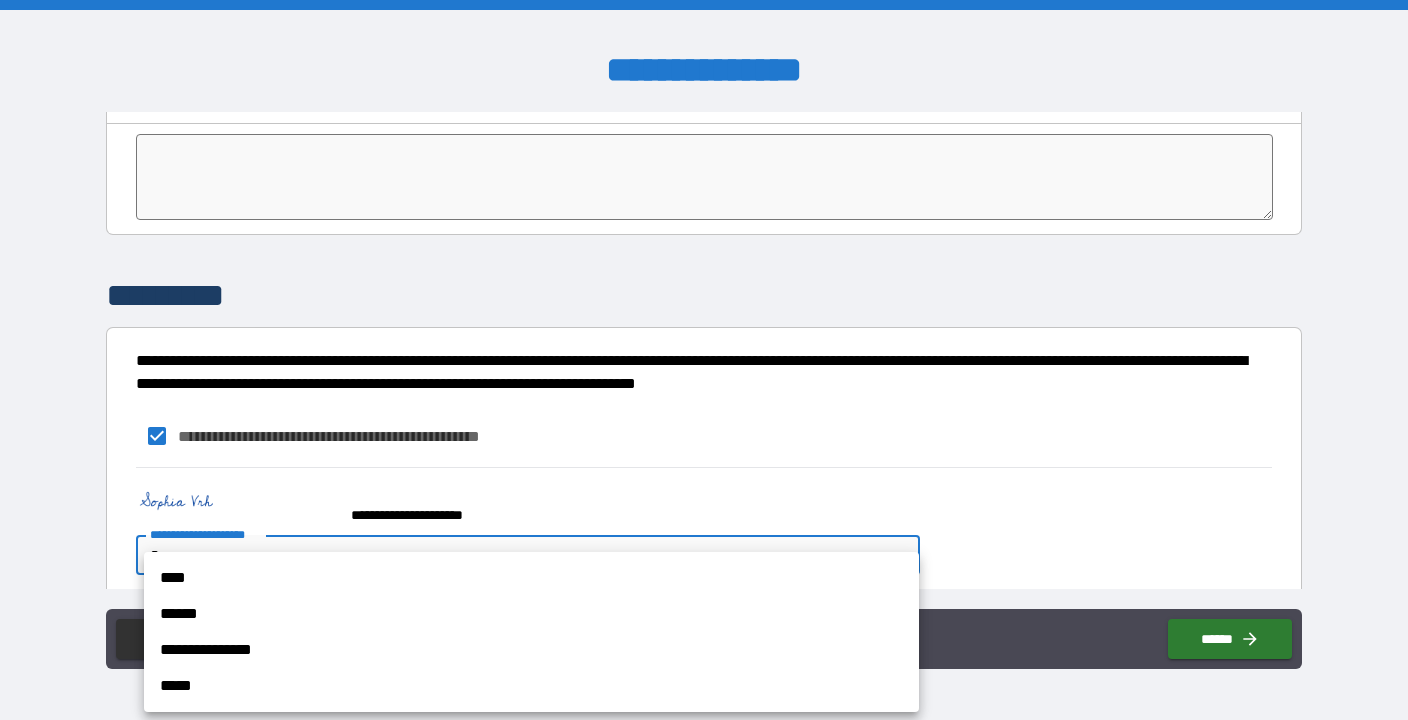 click on "****" at bounding box center (531, 578) 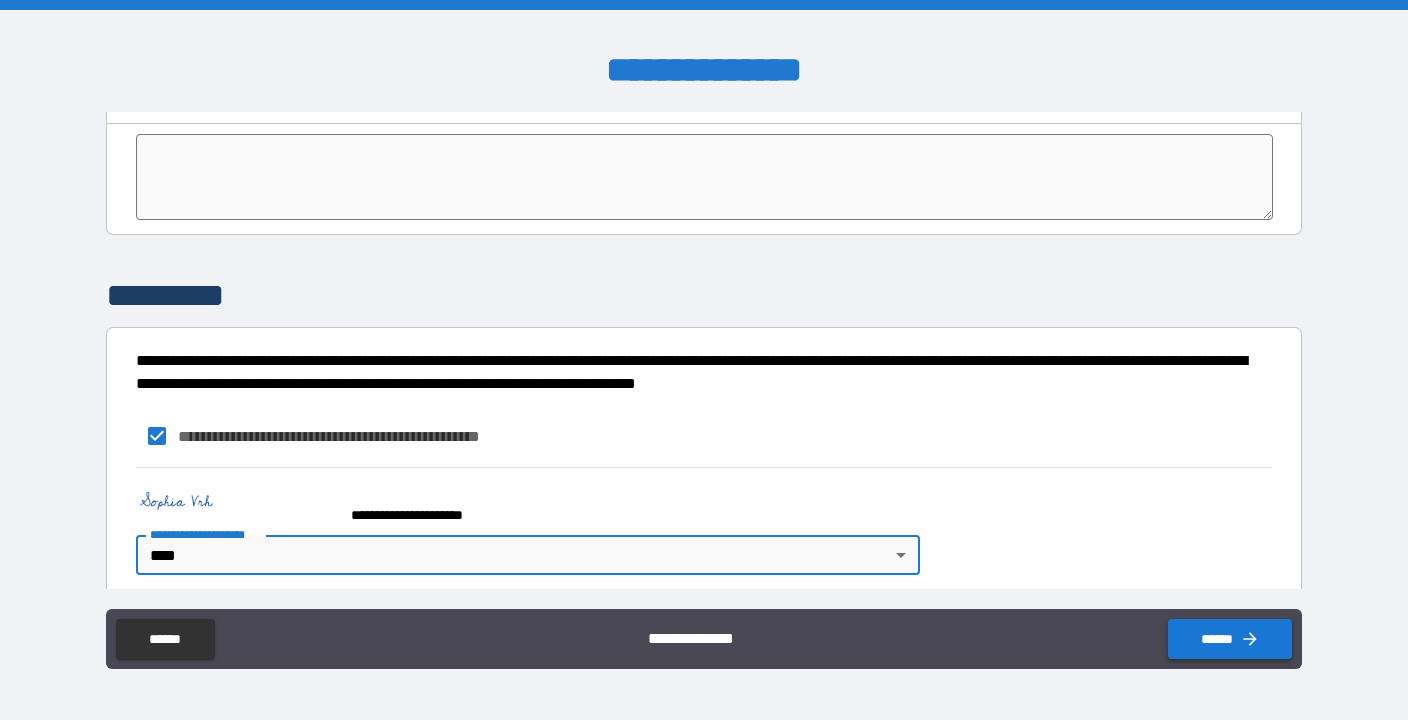 click on "******" at bounding box center (1230, 639) 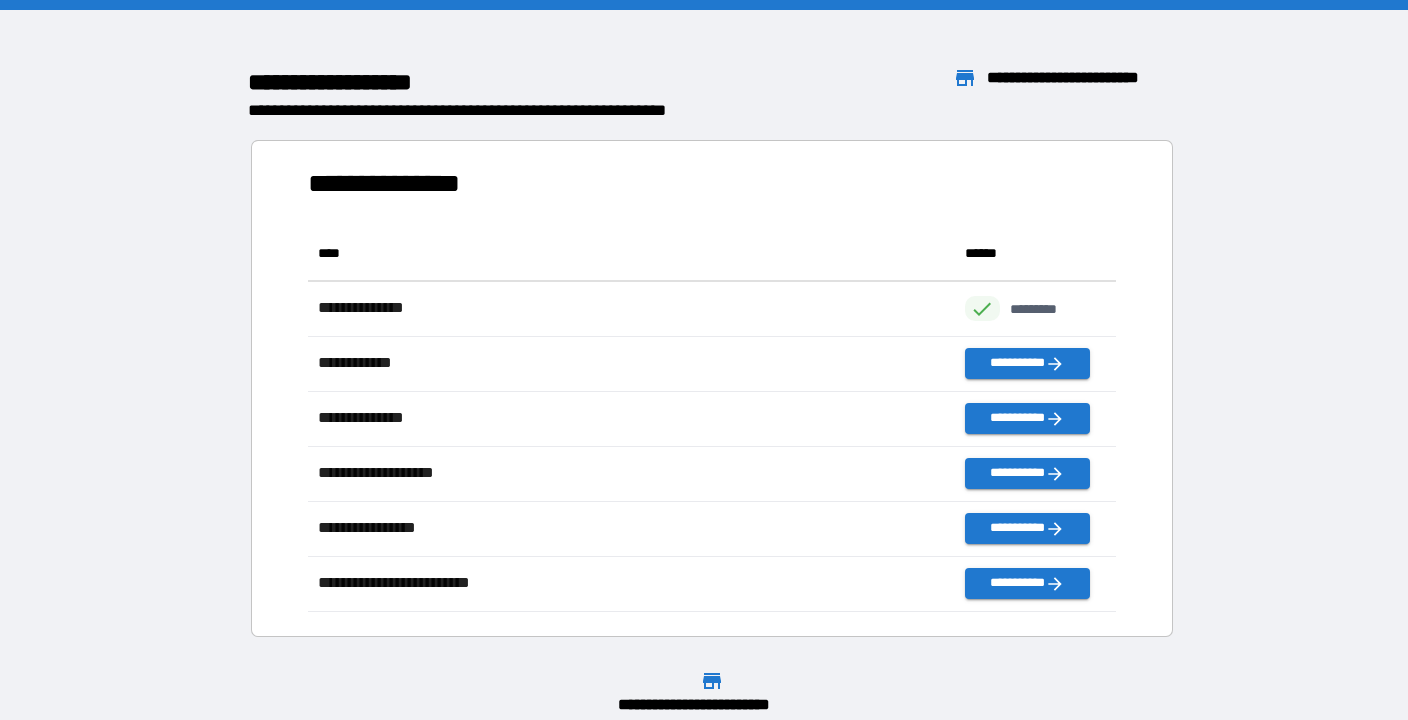 scroll, scrollTop: 1, scrollLeft: 1, axis: both 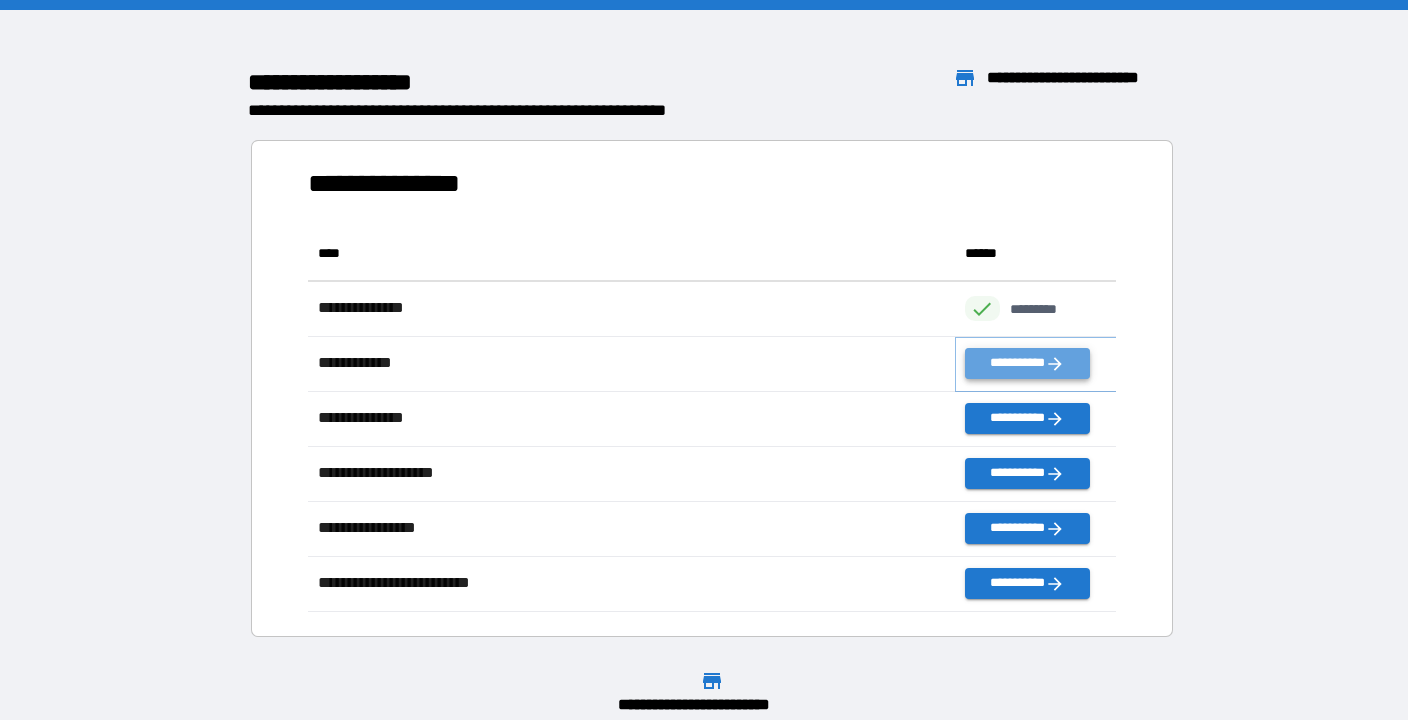 click on "**********" at bounding box center (1027, 363) 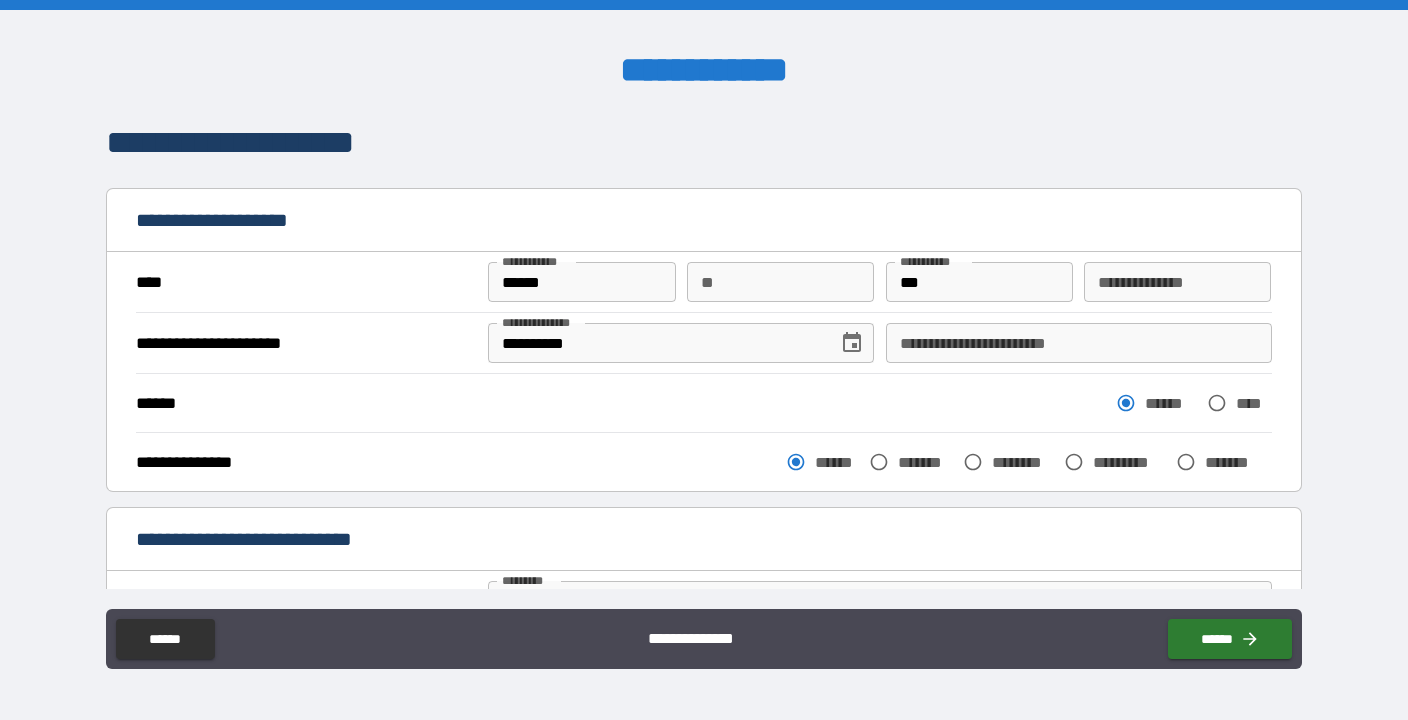 scroll, scrollTop: 5, scrollLeft: 0, axis: vertical 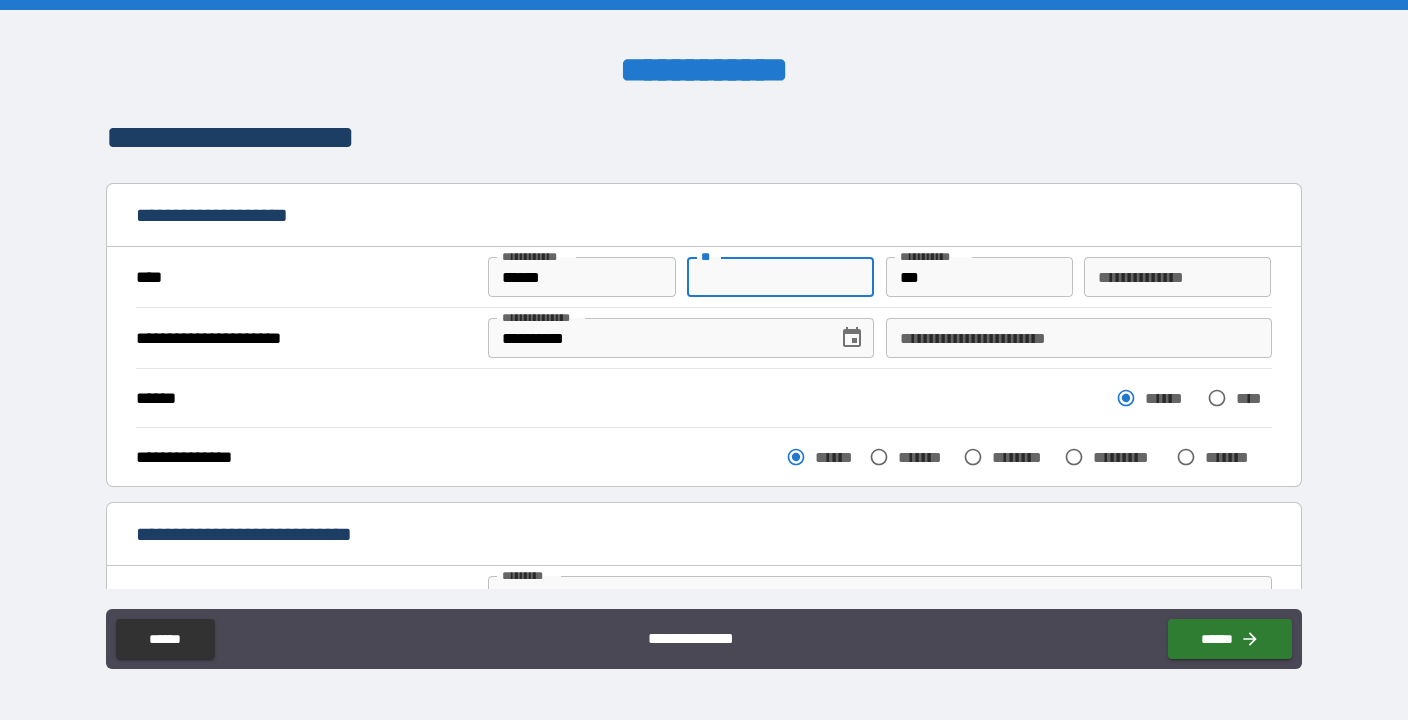 click on "**" at bounding box center [780, 277] 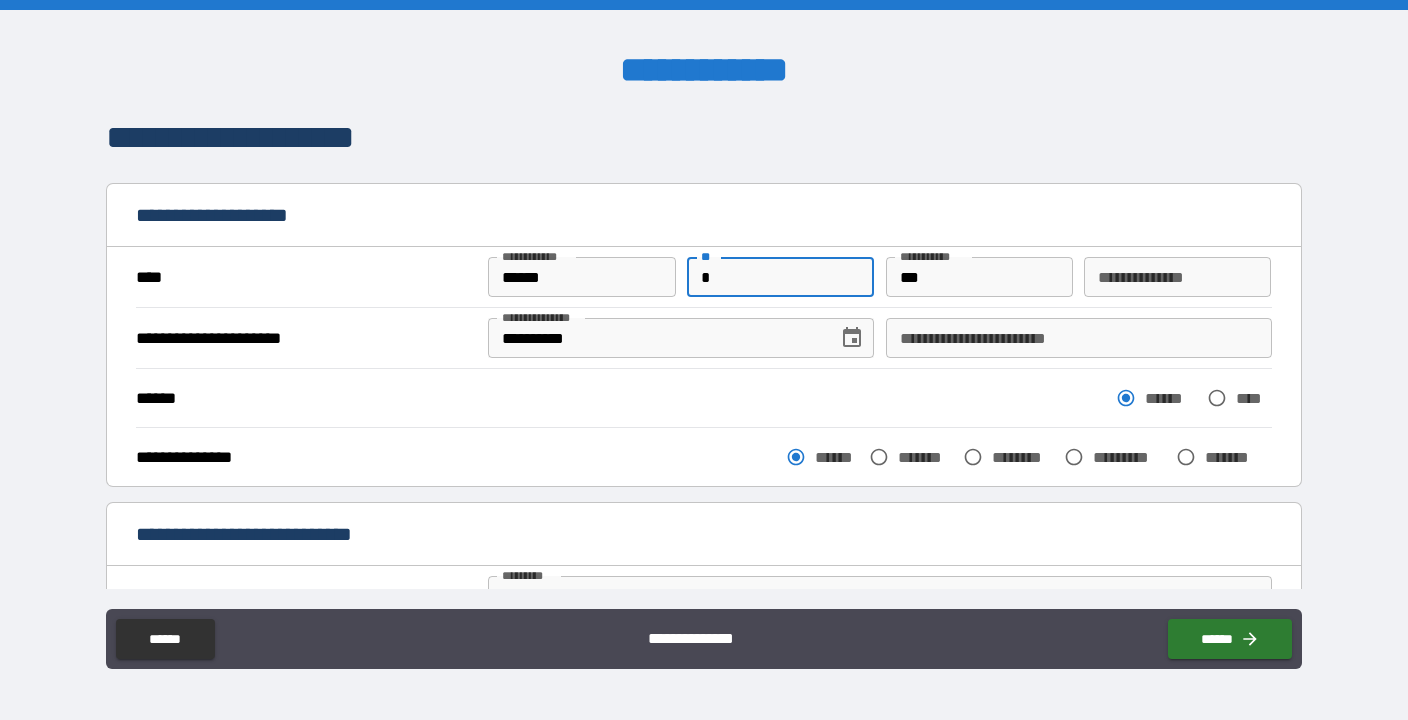 type on "*" 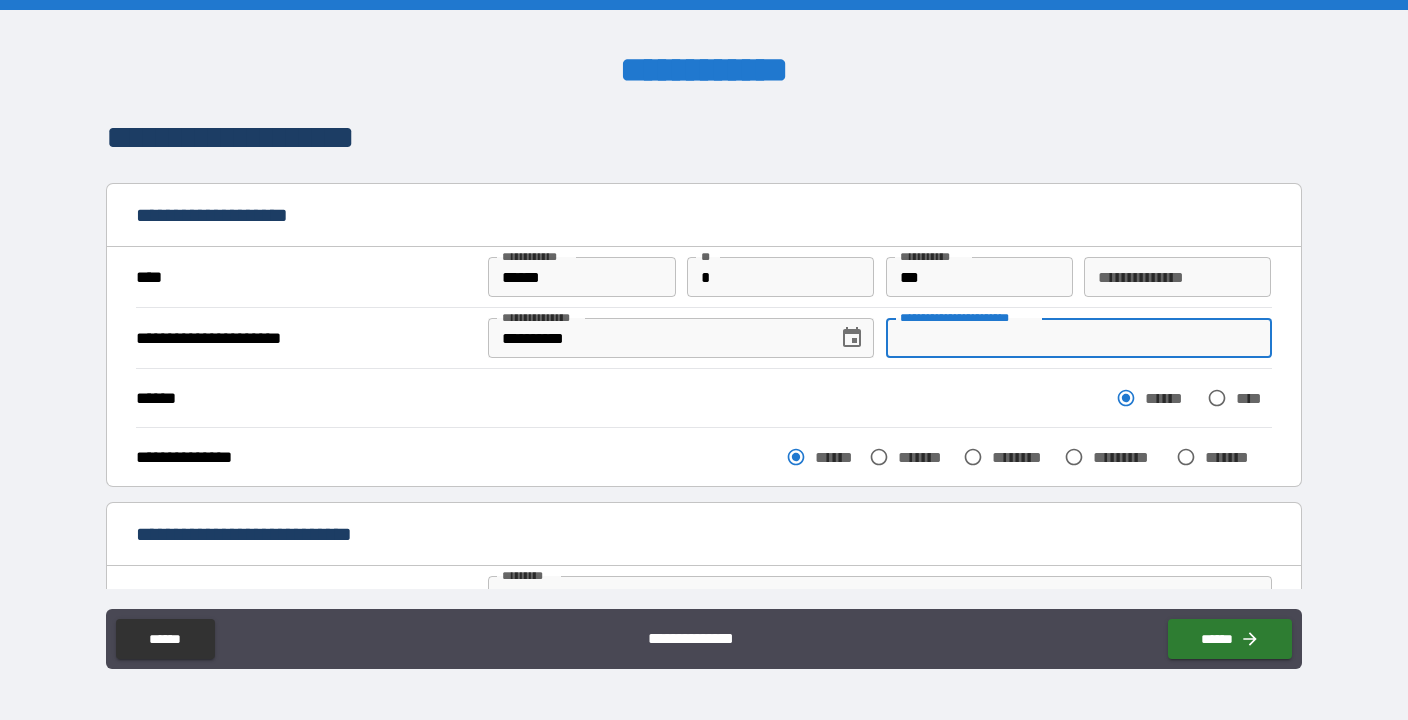 click on "**********" at bounding box center (1079, 338) 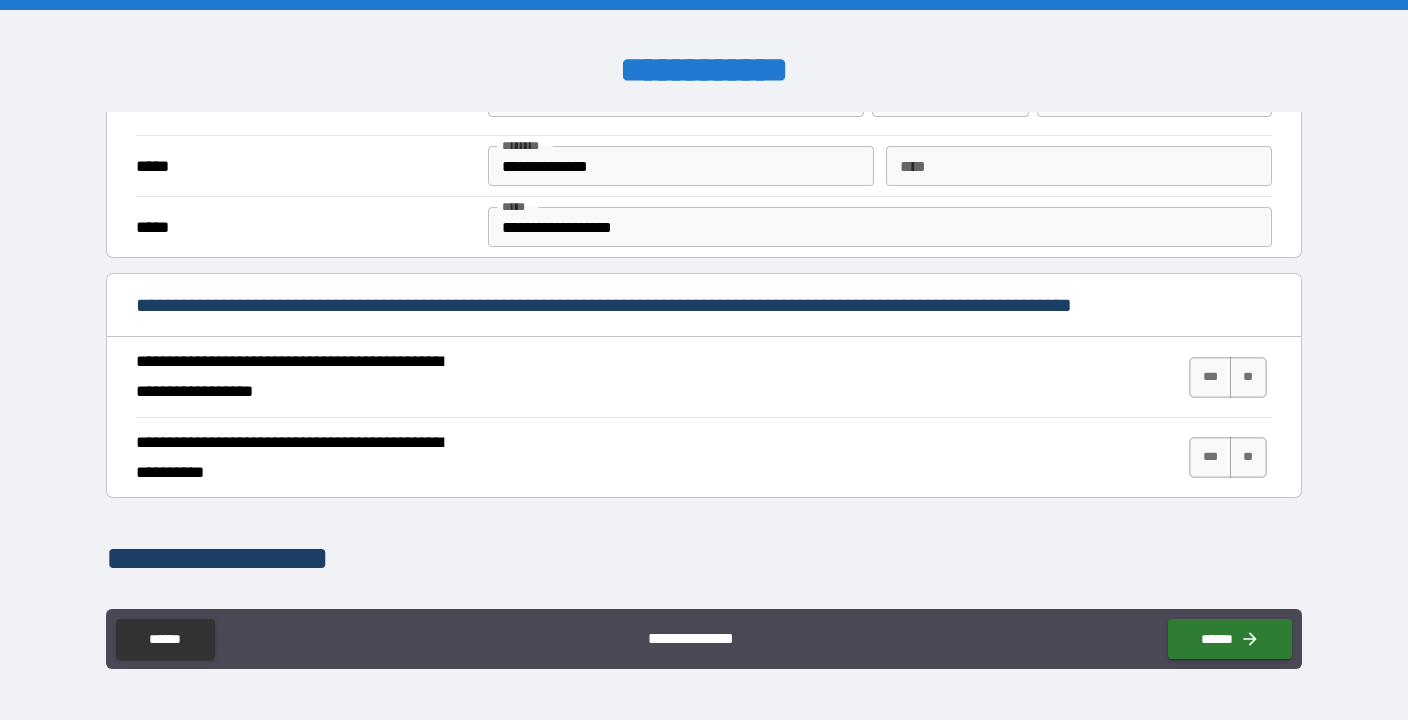 scroll, scrollTop: 602, scrollLeft: 0, axis: vertical 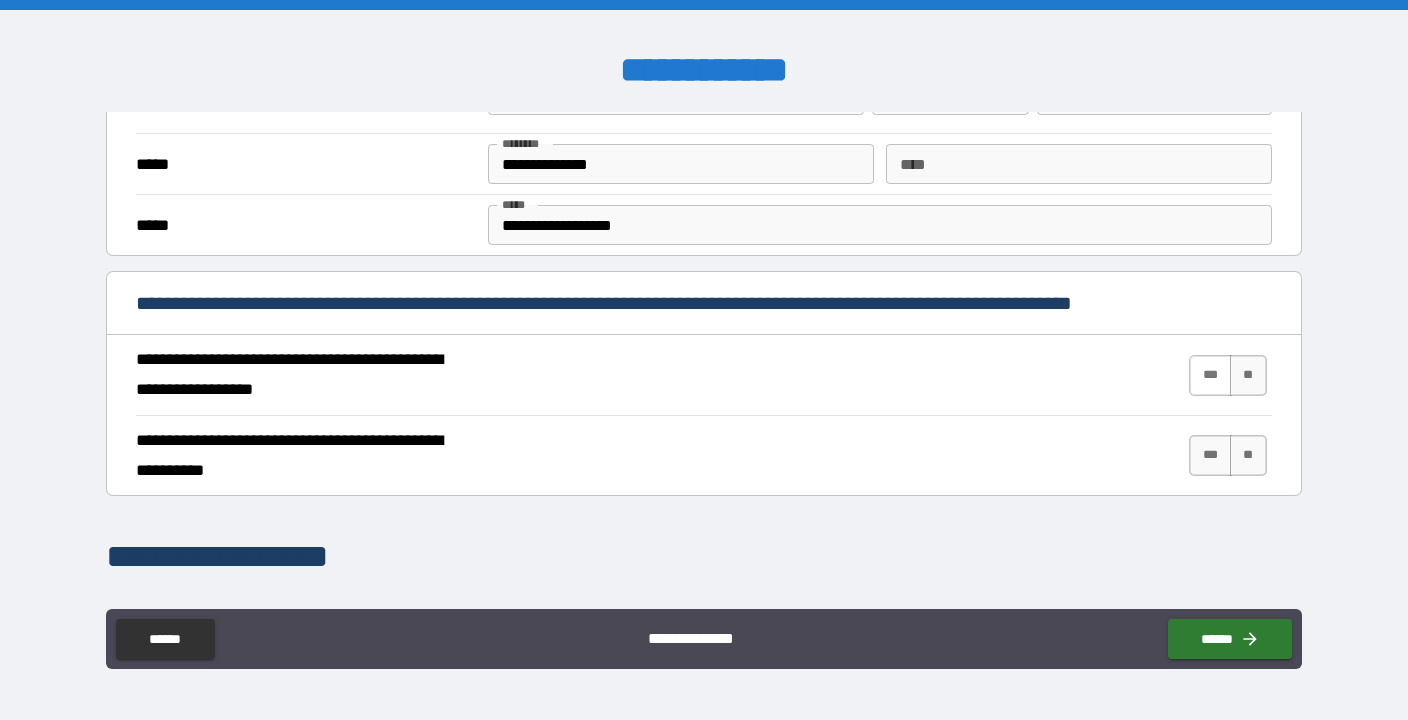 type on "**********" 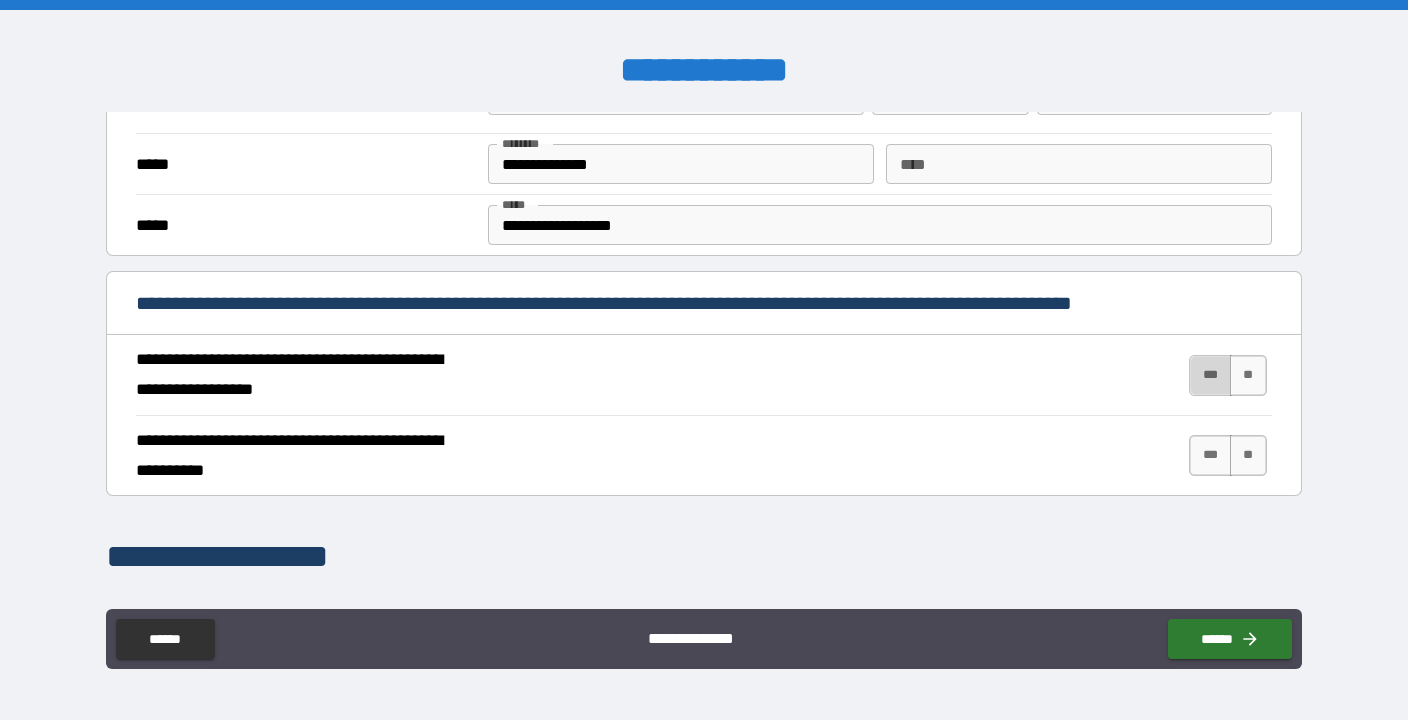 click on "***" at bounding box center [1210, 375] 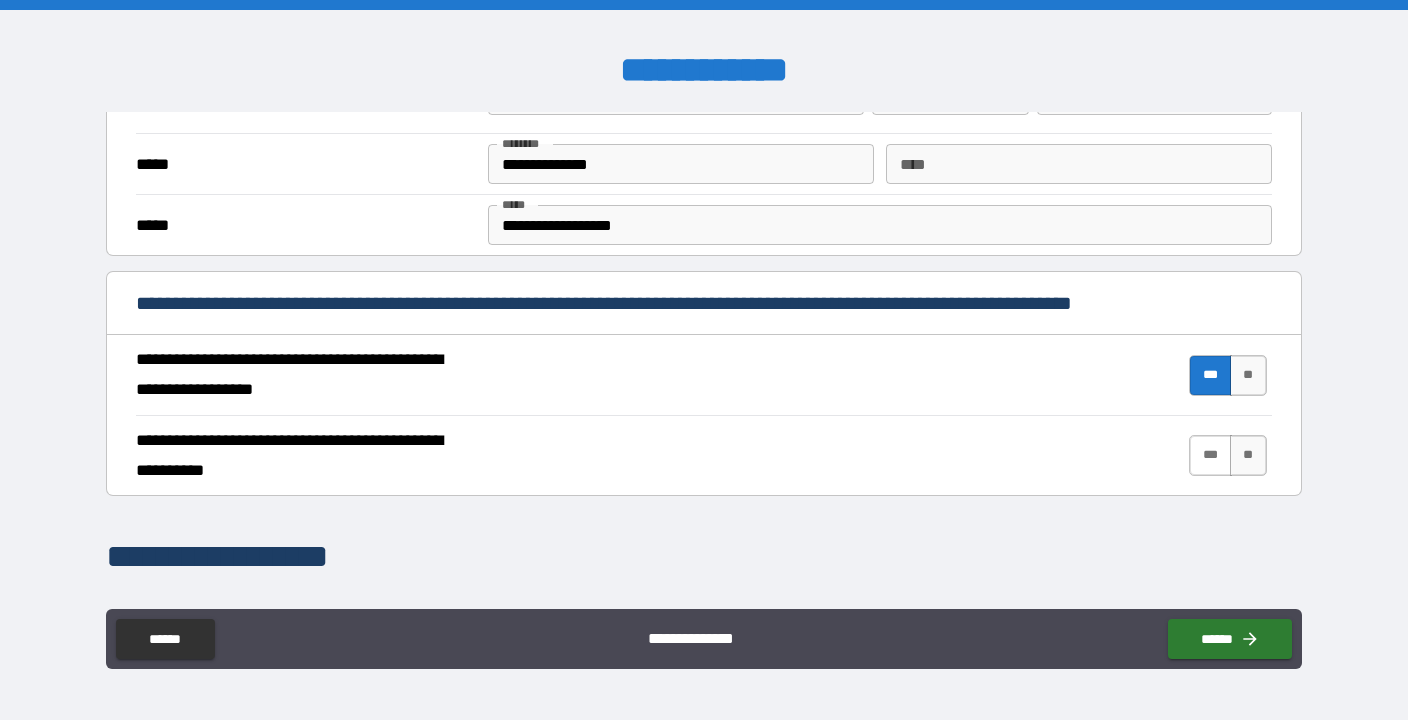 click on "***" at bounding box center [1210, 455] 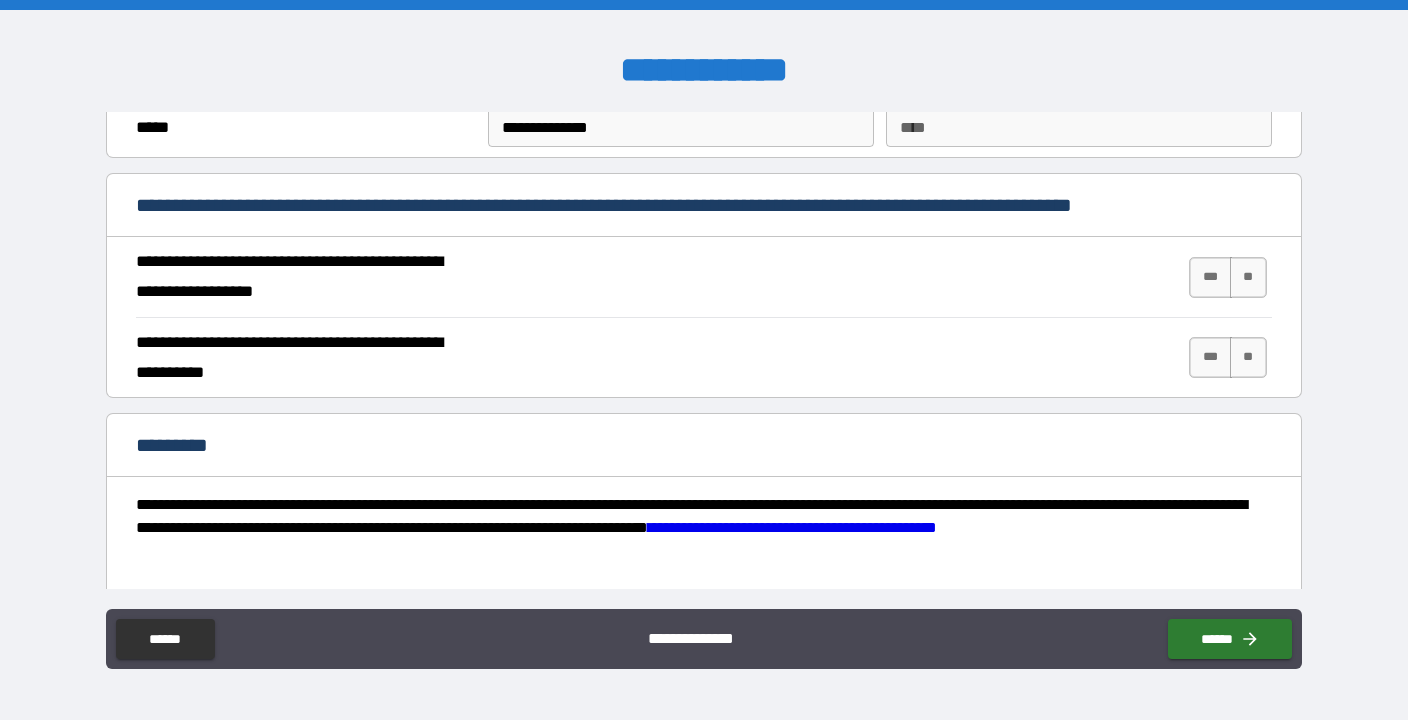 scroll, scrollTop: 1824, scrollLeft: 0, axis: vertical 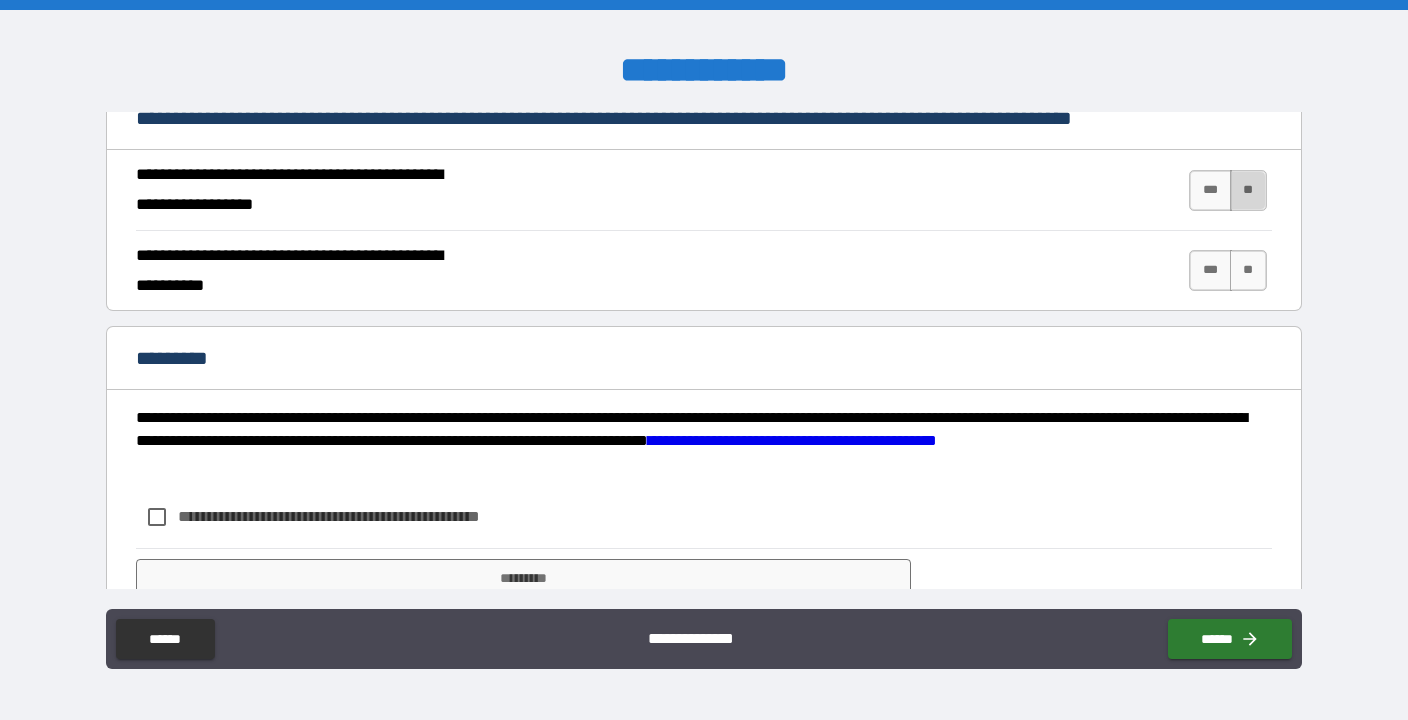 click on "**" at bounding box center [1248, 190] 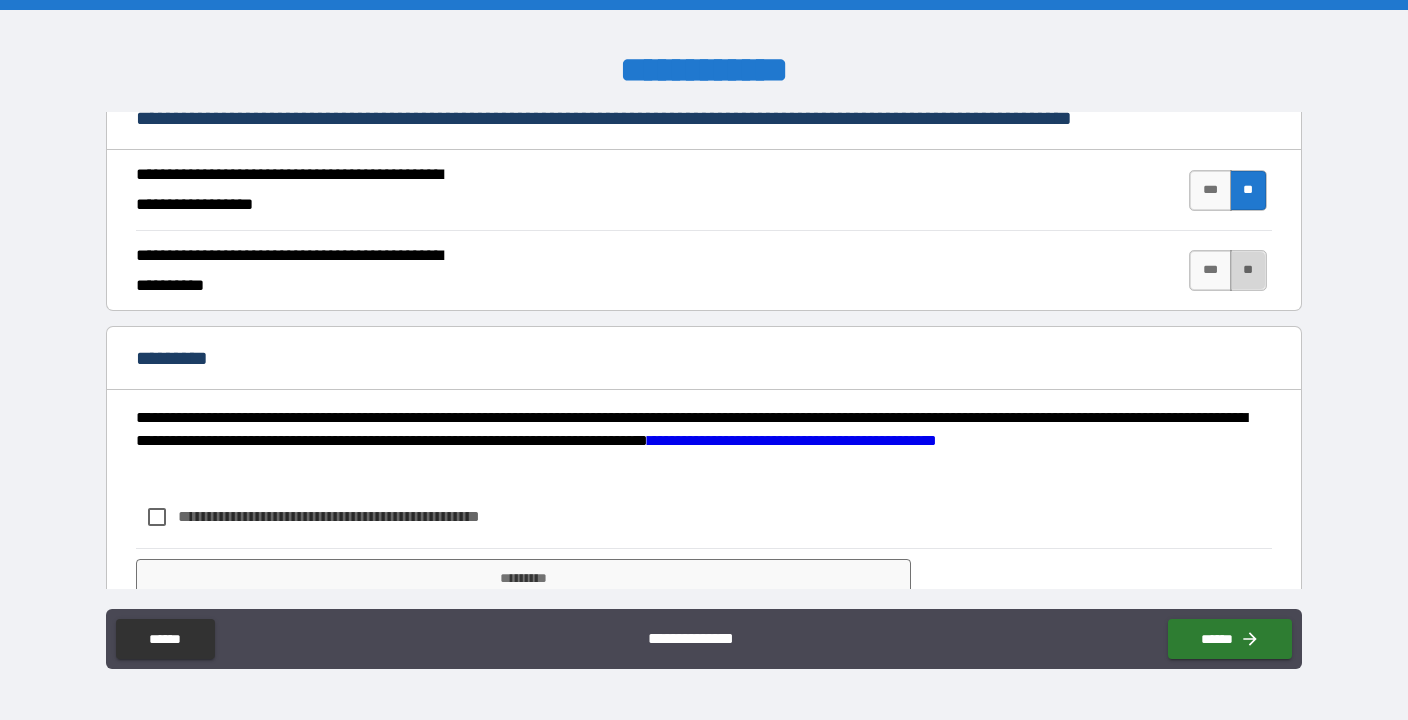 click on "**" at bounding box center (1248, 270) 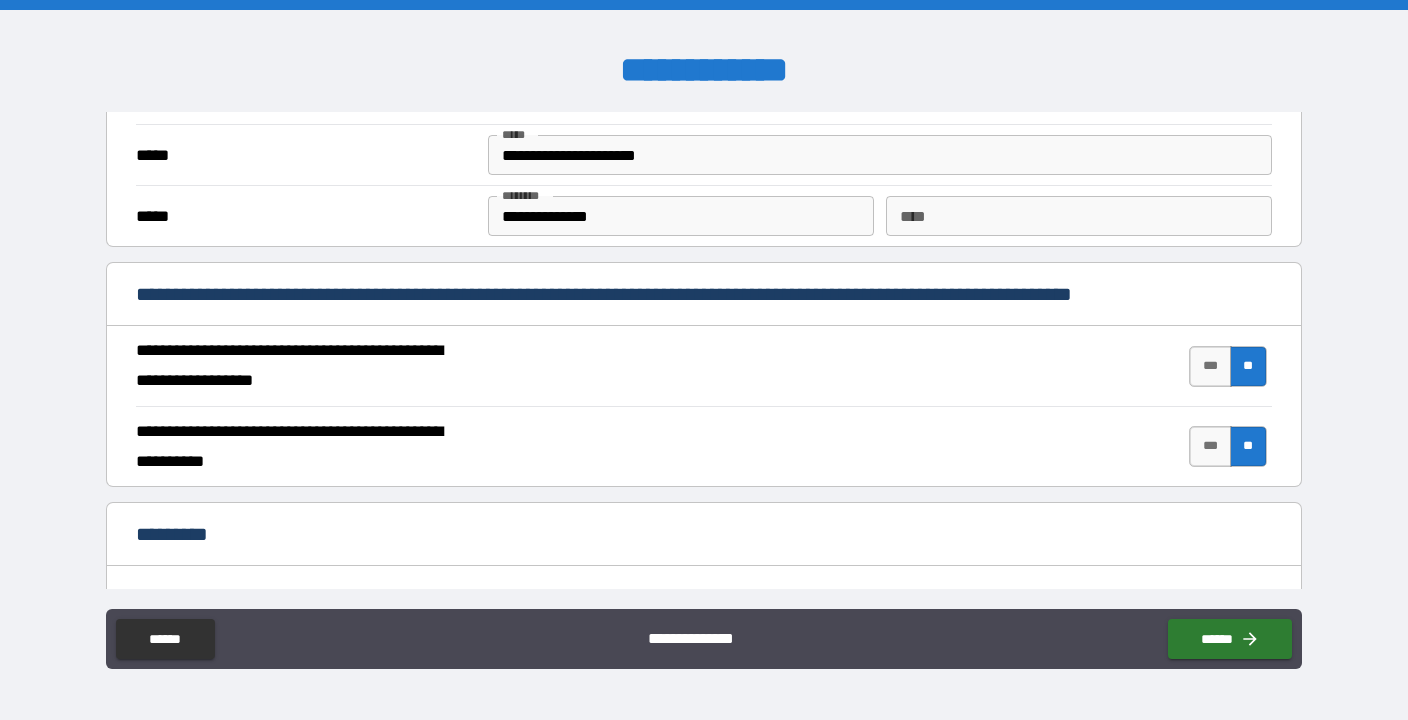 scroll, scrollTop: 1904, scrollLeft: 0, axis: vertical 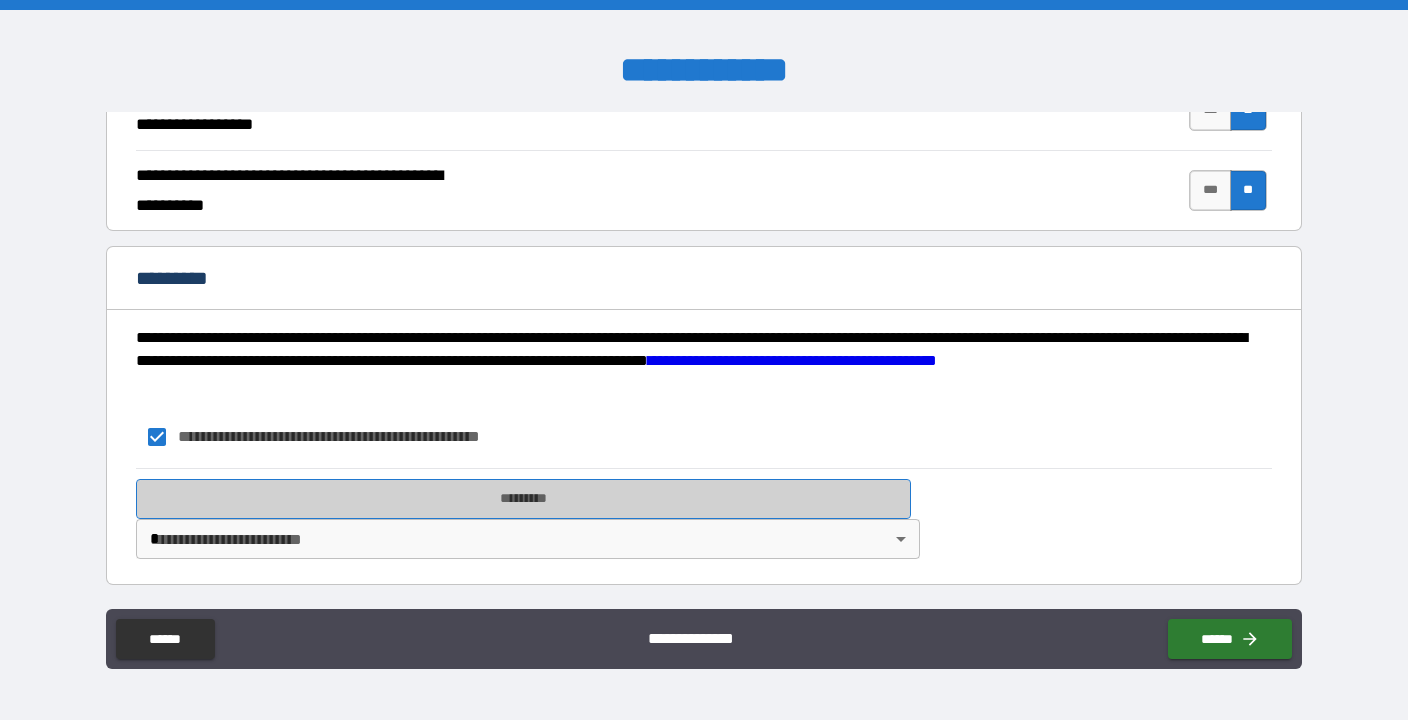 click on "*********" at bounding box center [523, 499] 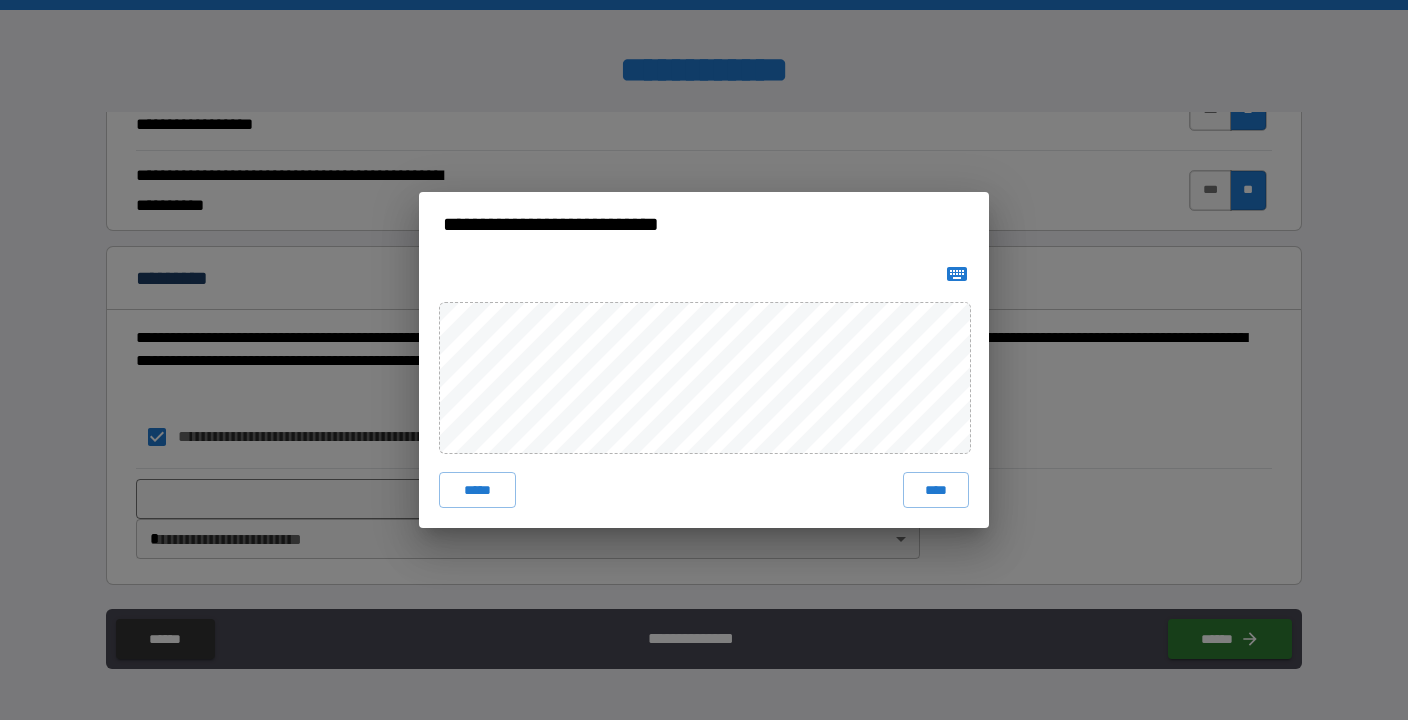 click 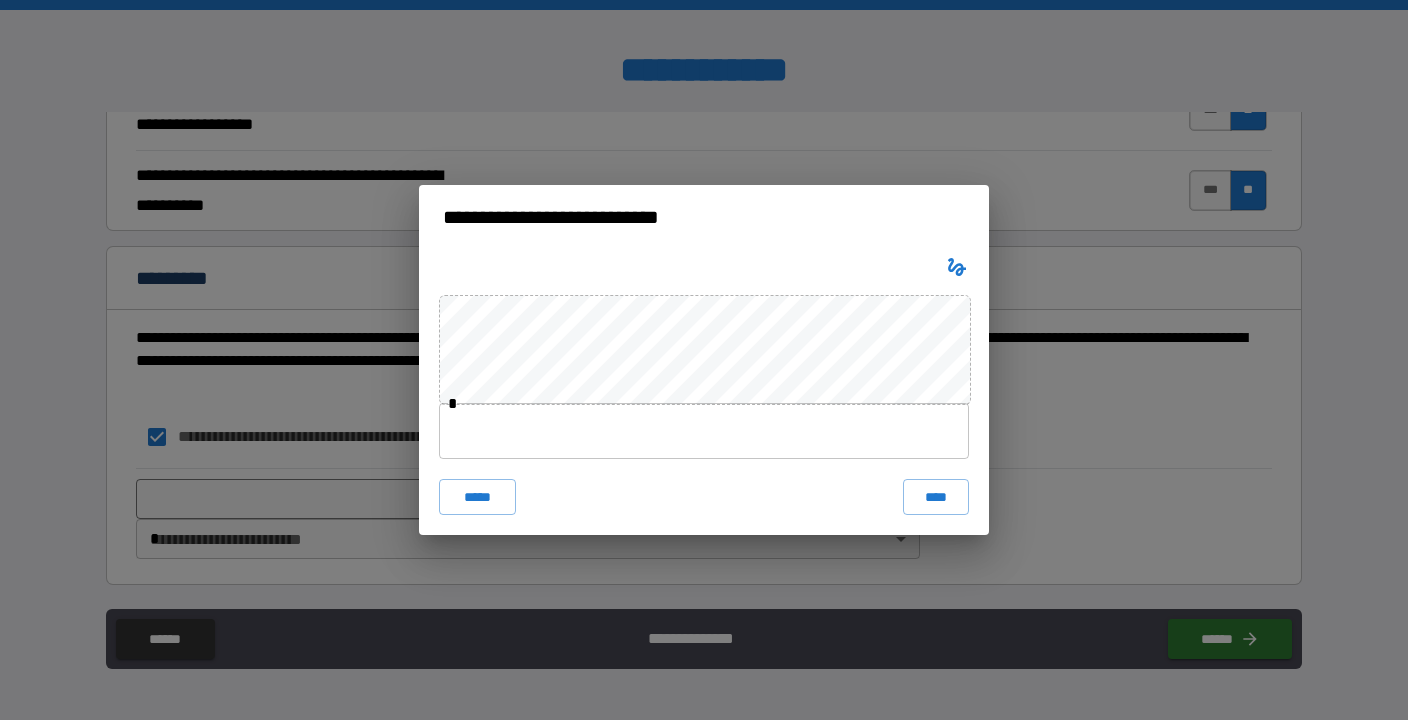 click at bounding box center [704, 431] 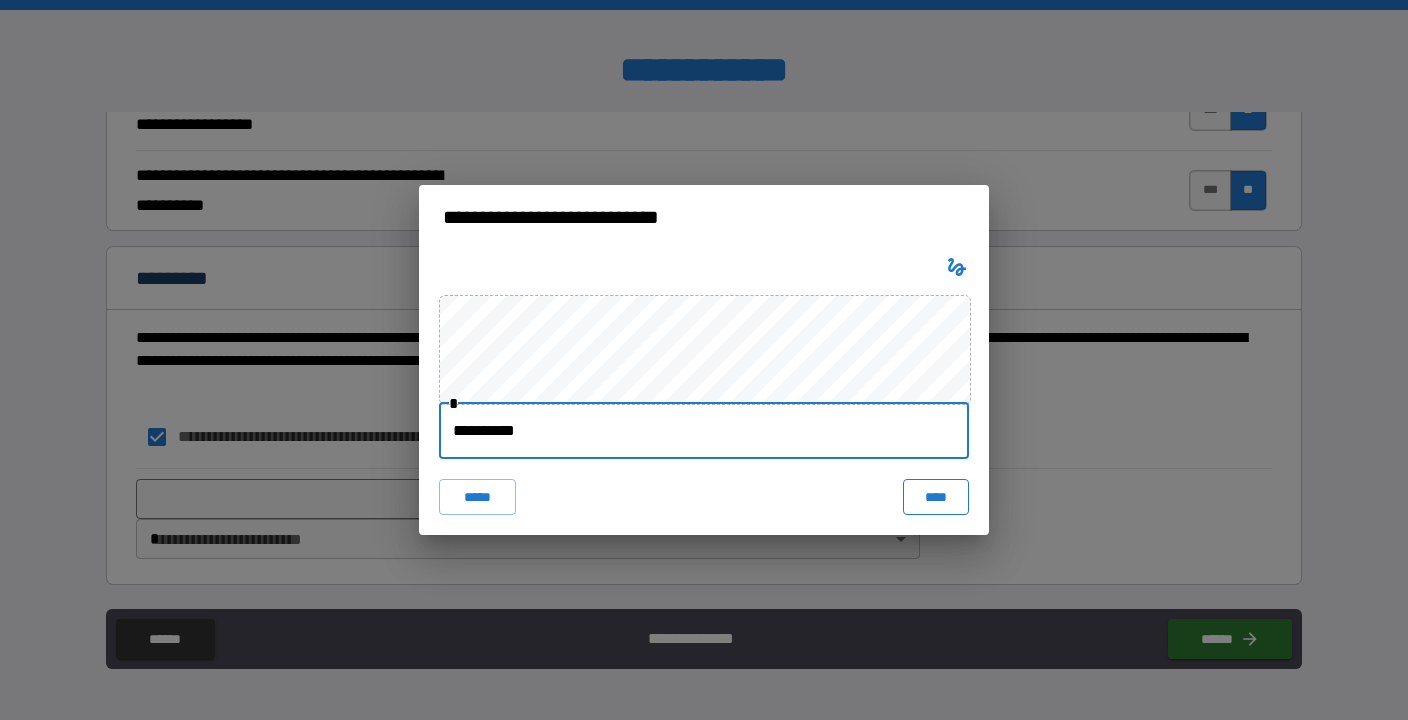 type on "**********" 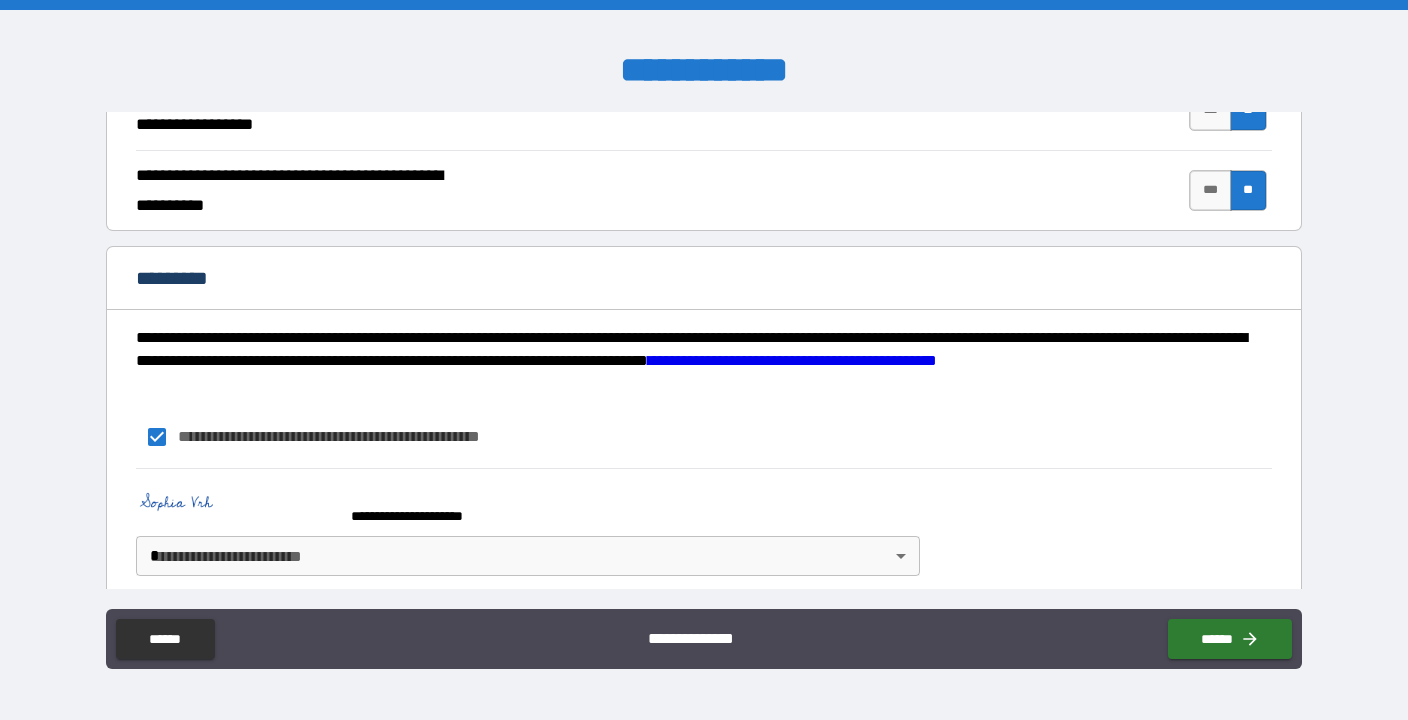 scroll, scrollTop: 1922, scrollLeft: 0, axis: vertical 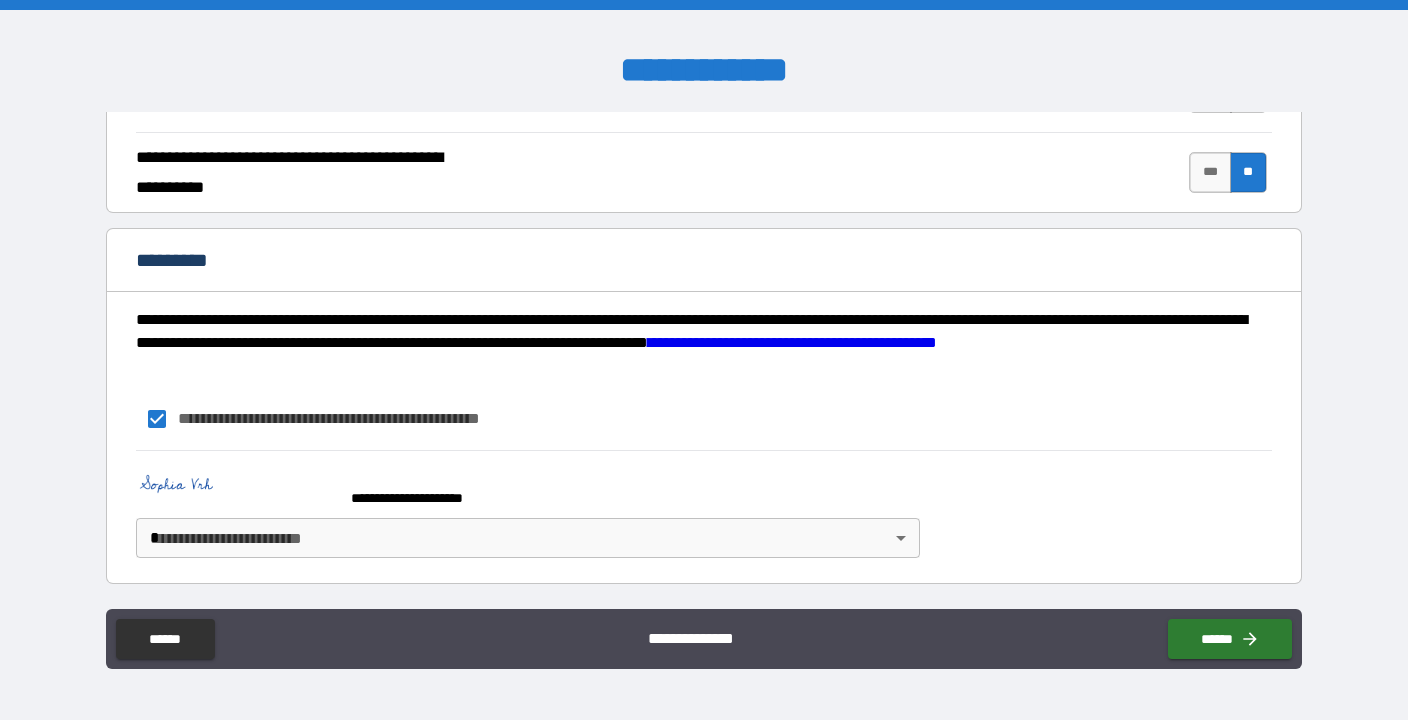 click on "**********" at bounding box center [704, 360] 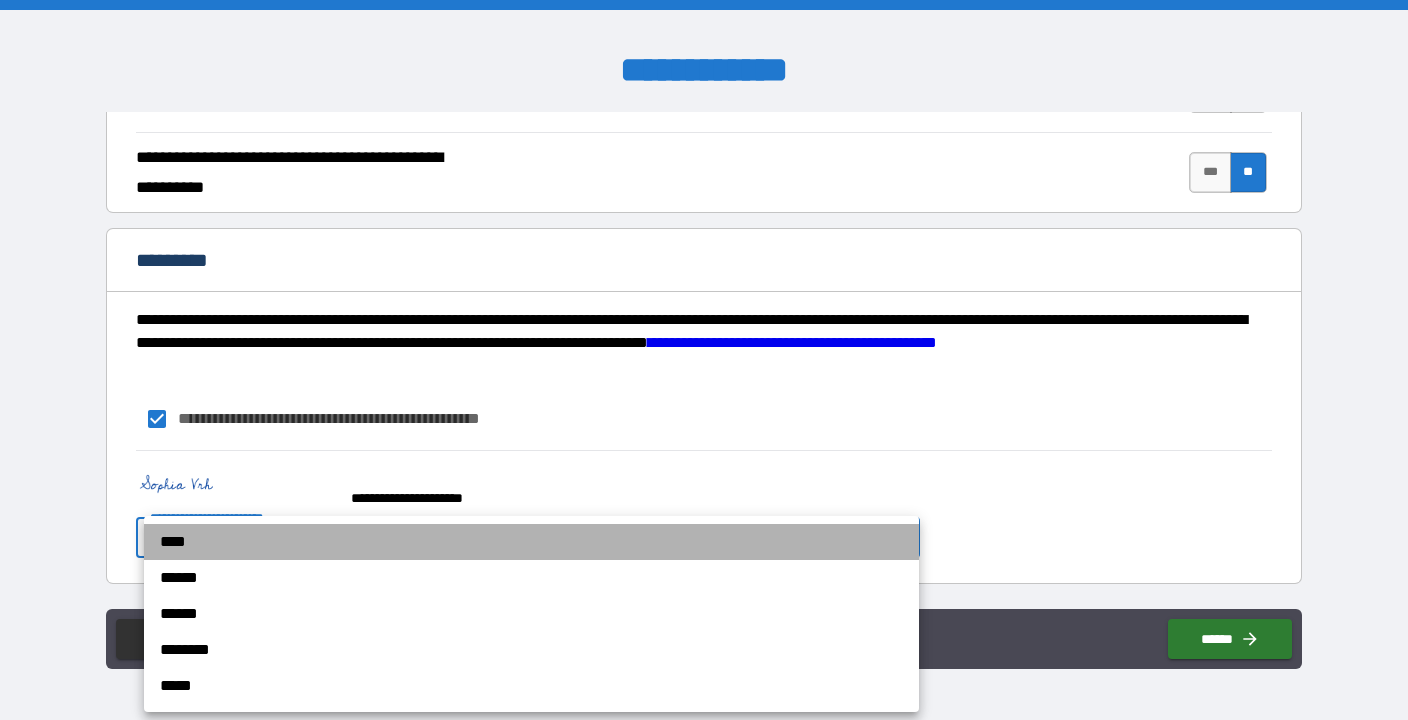 click on "****" at bounding box center [531, 542] 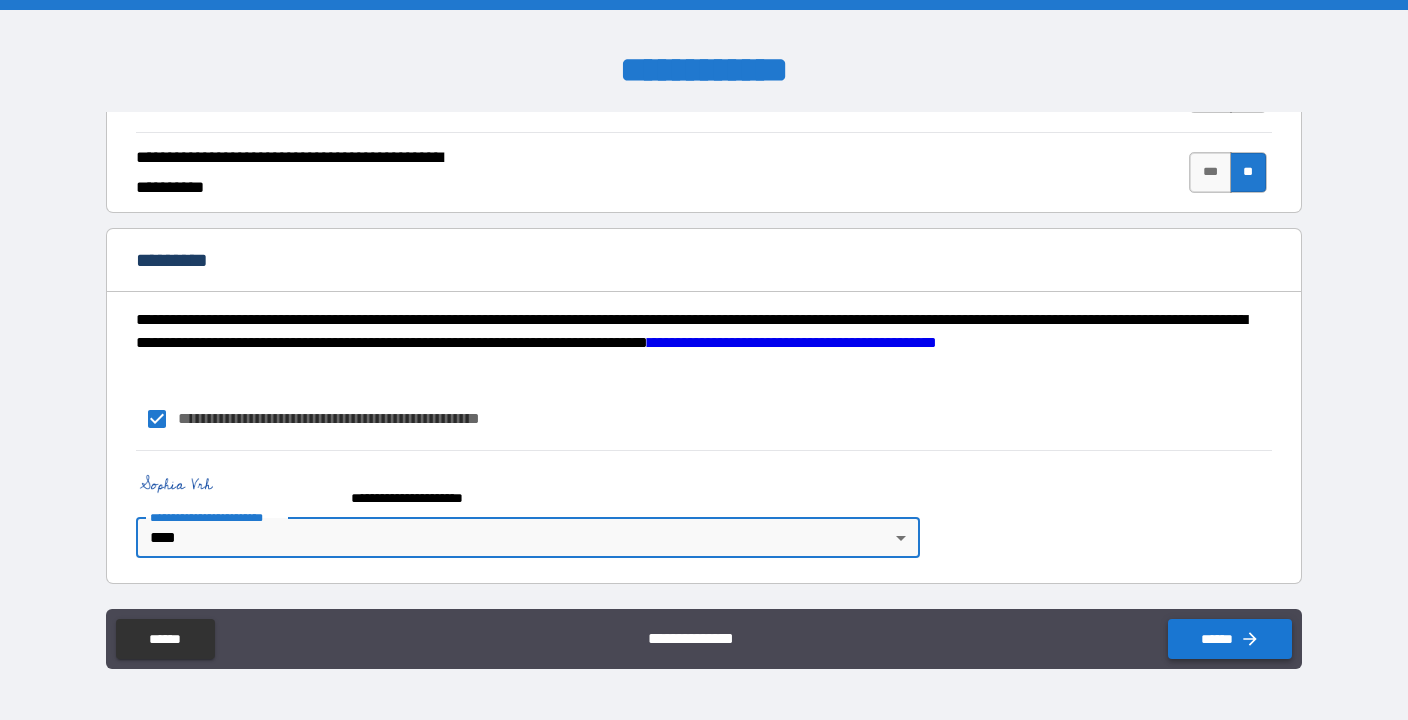 click 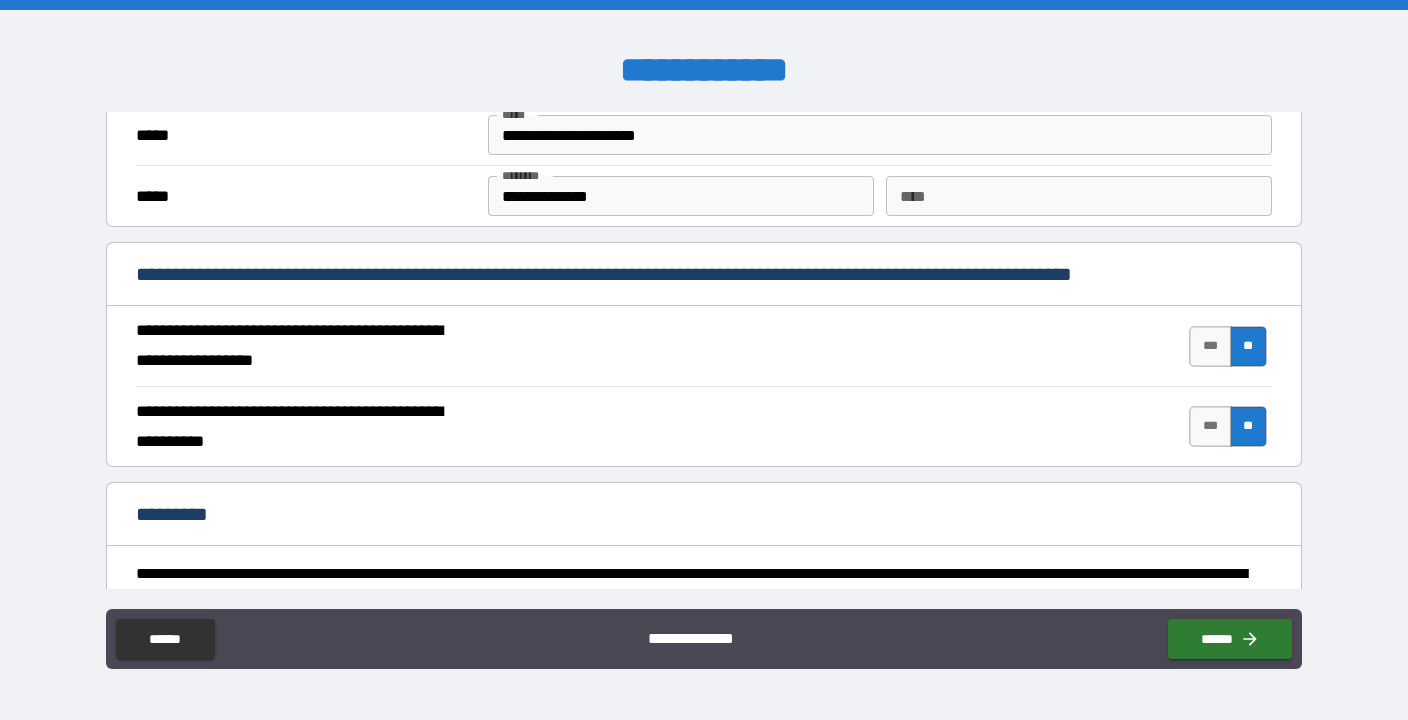 scroll, scrollTop: 1922, scrollLeft: 0, axis: vertical 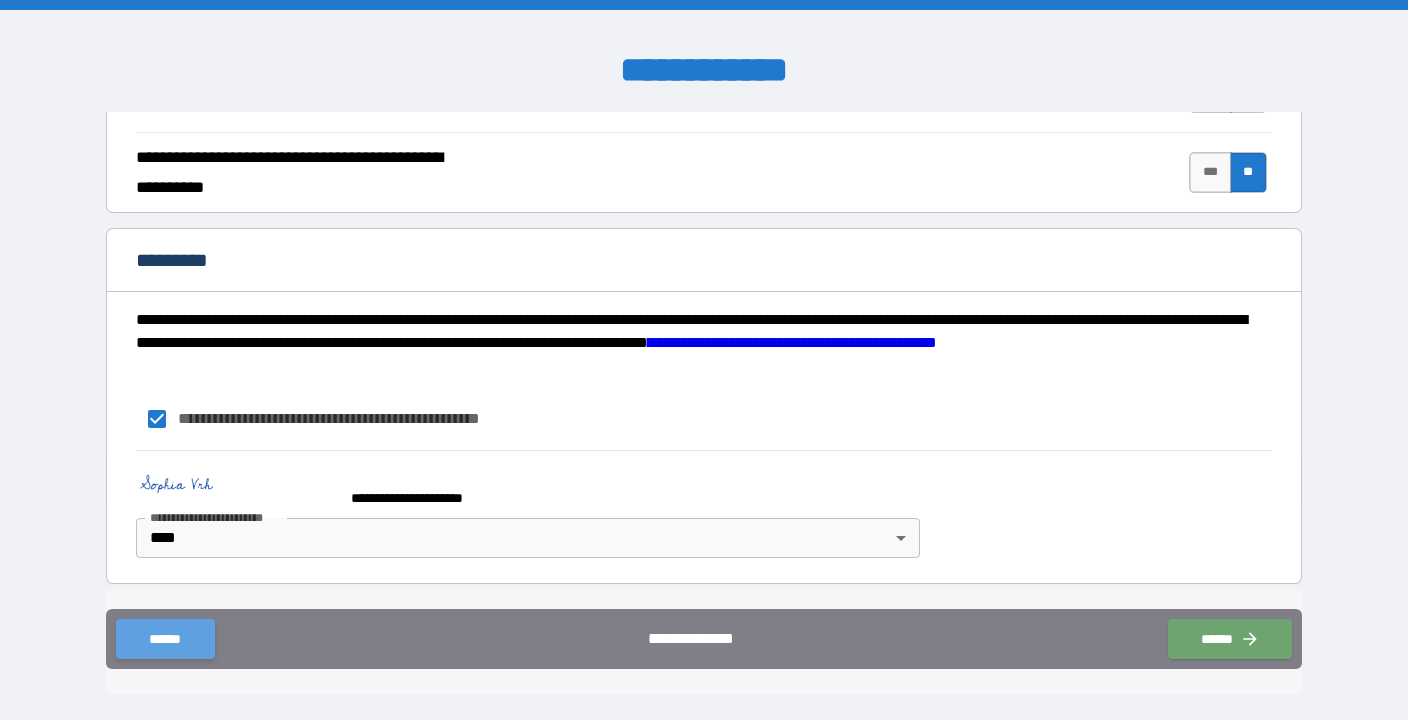 click on "******" at bounding box center [165, 639] 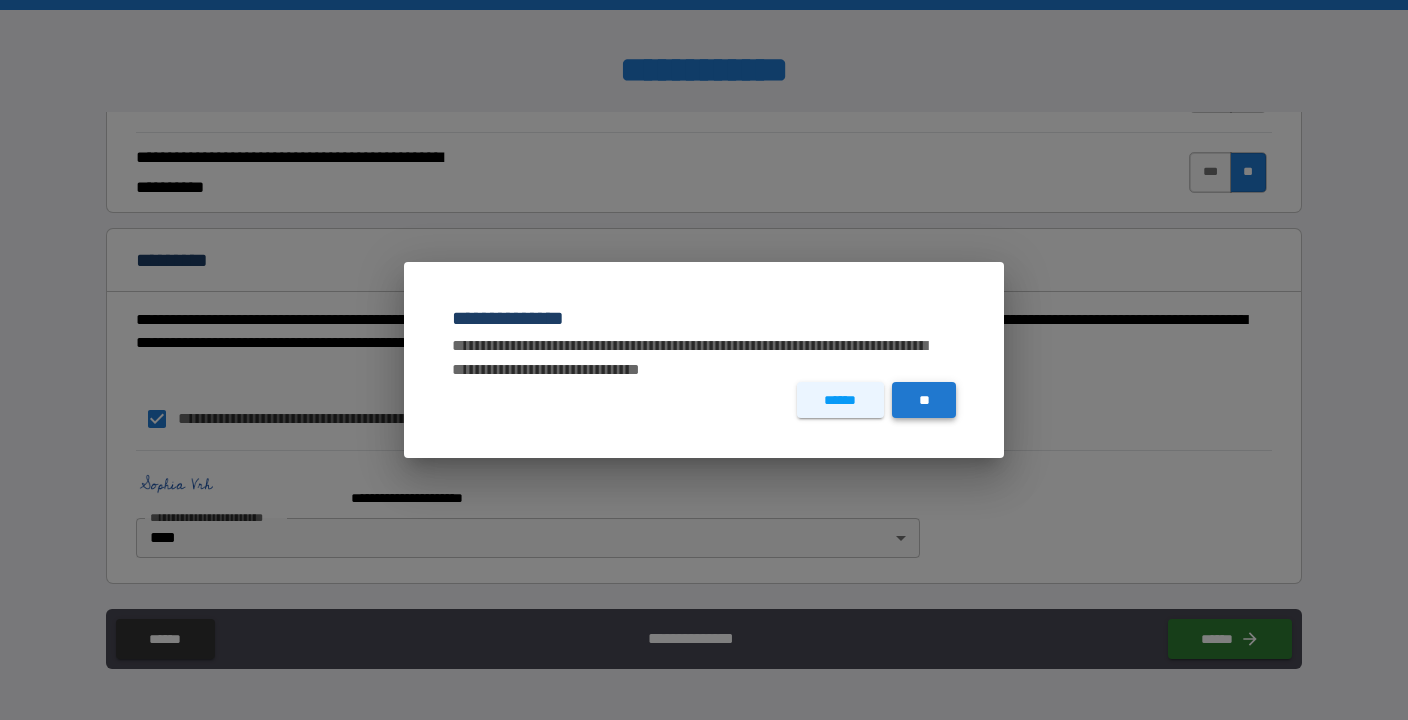 click on "**" at bounding box center [924, 400] 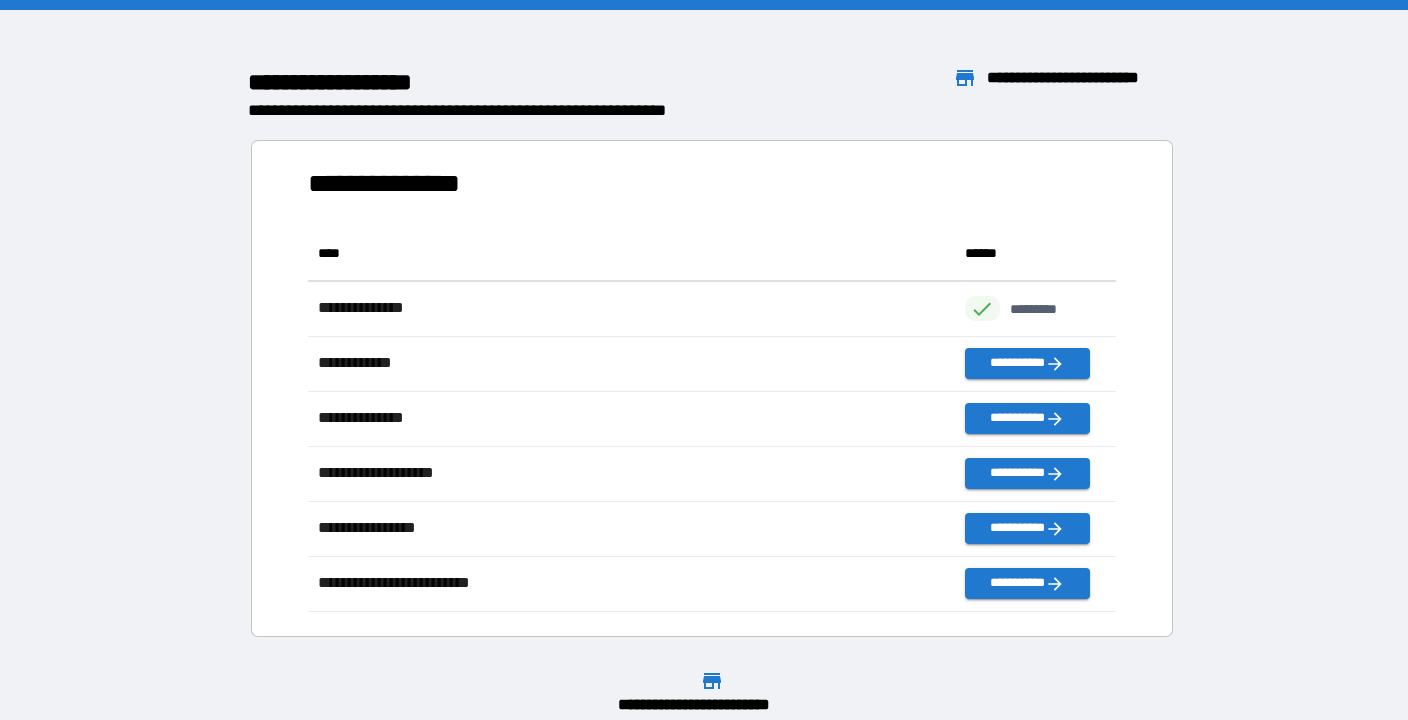 scroll, scrollTop: 1, scrollLeft: 1, axis: both 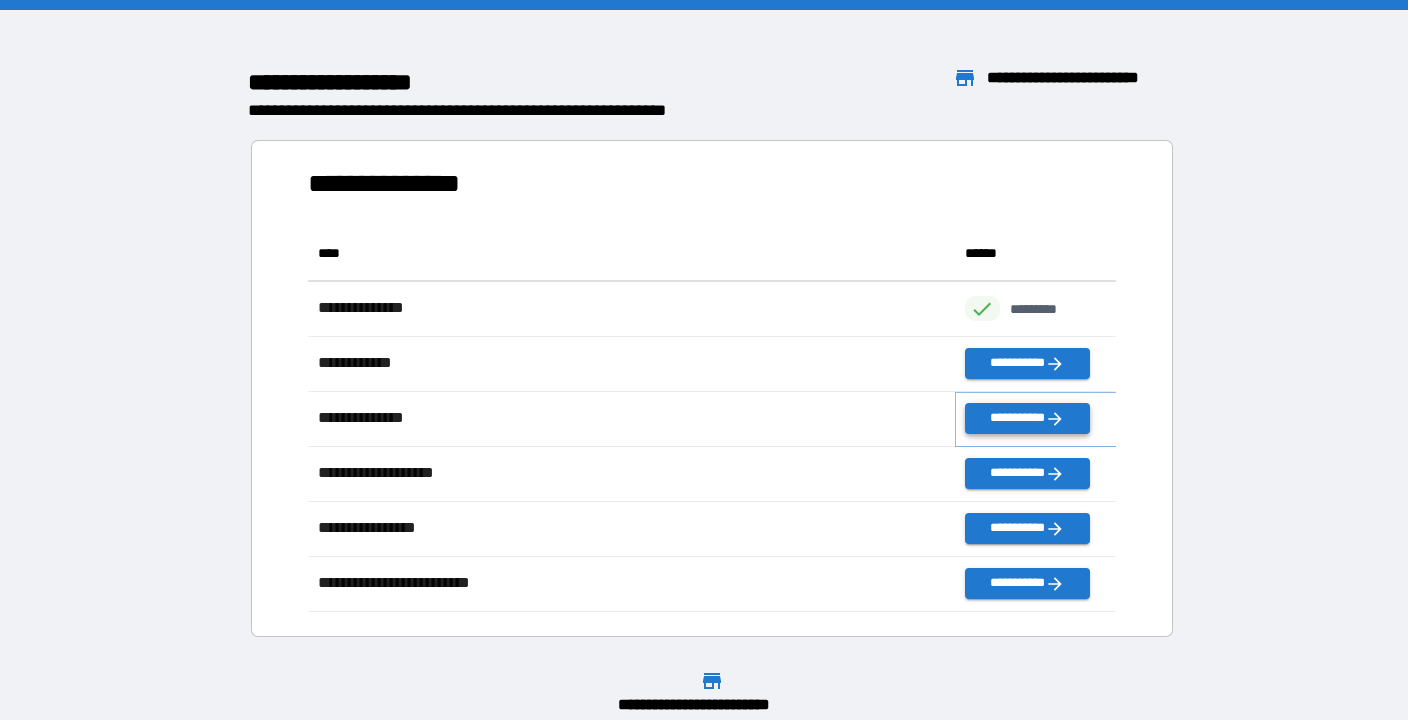 click on "**********" at bounding box center [1027, 418] 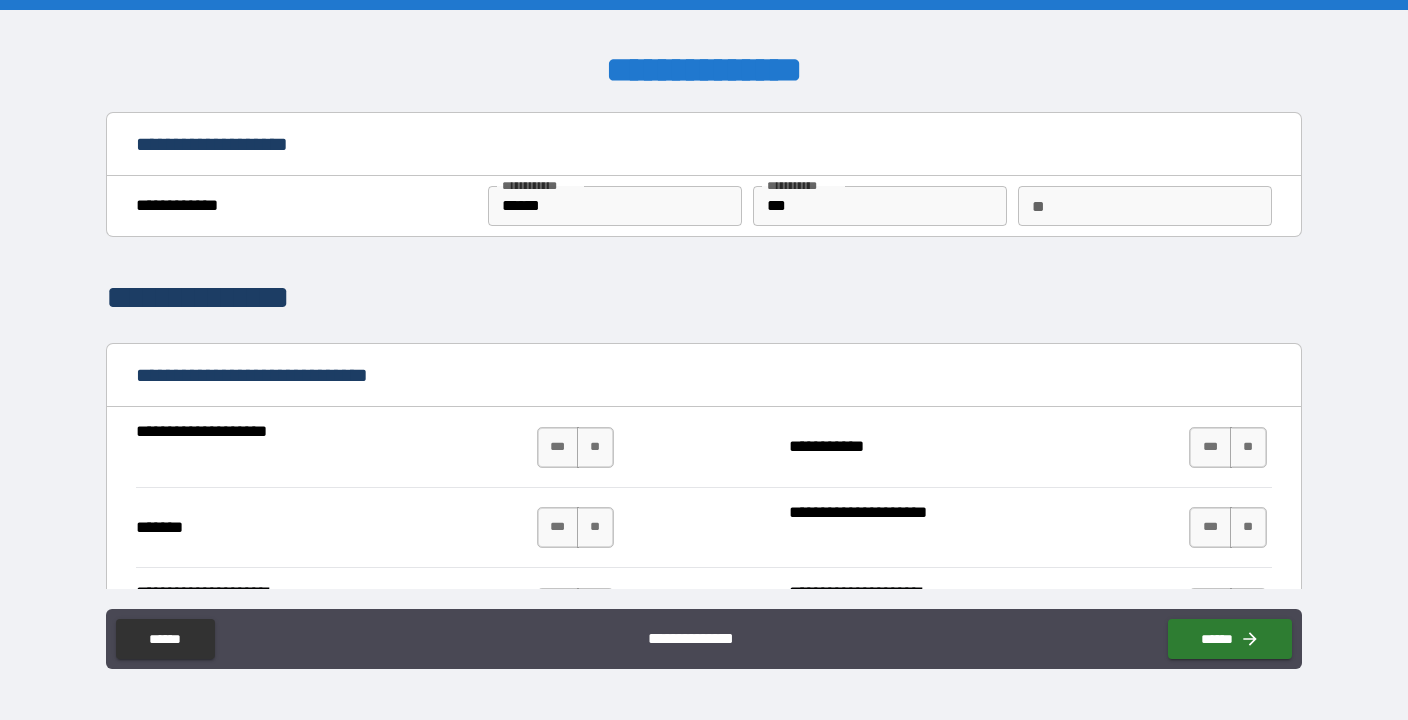 click on "**" at bounding box center [1144, 206] 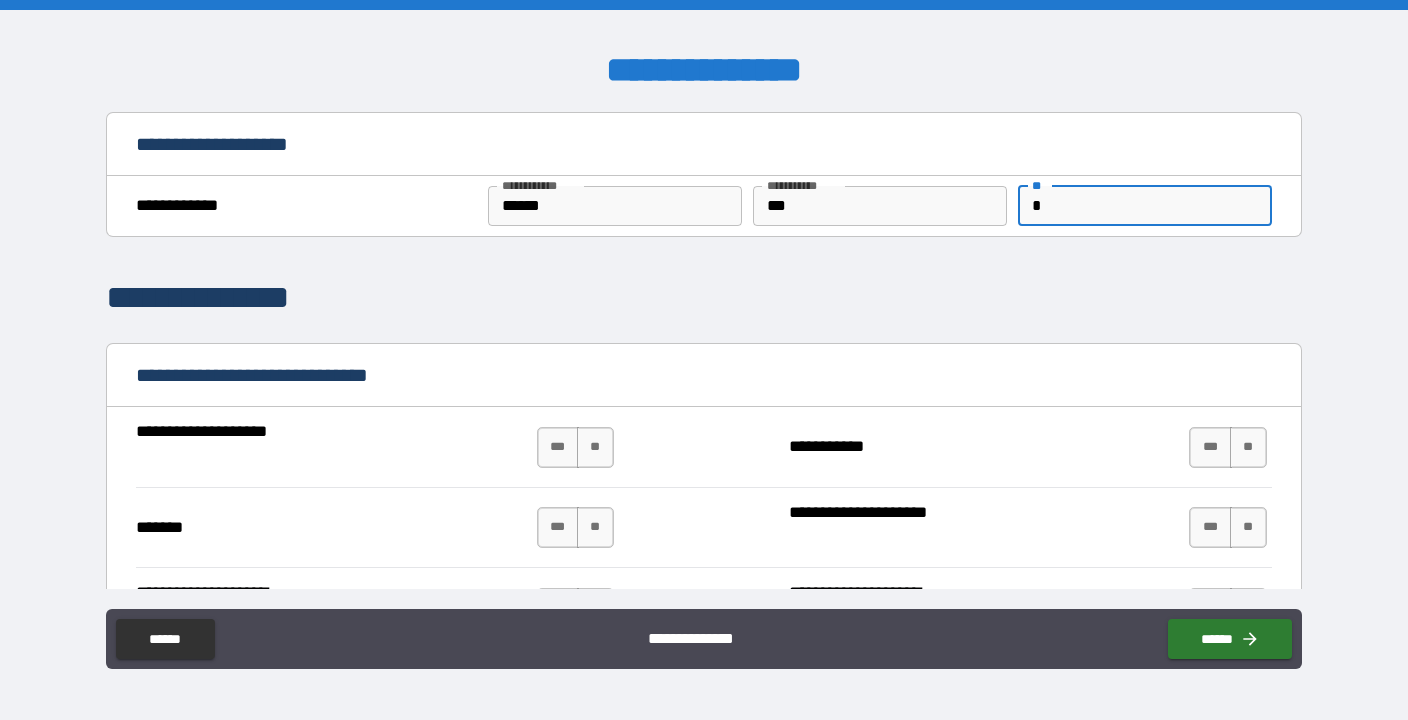 type on "*" 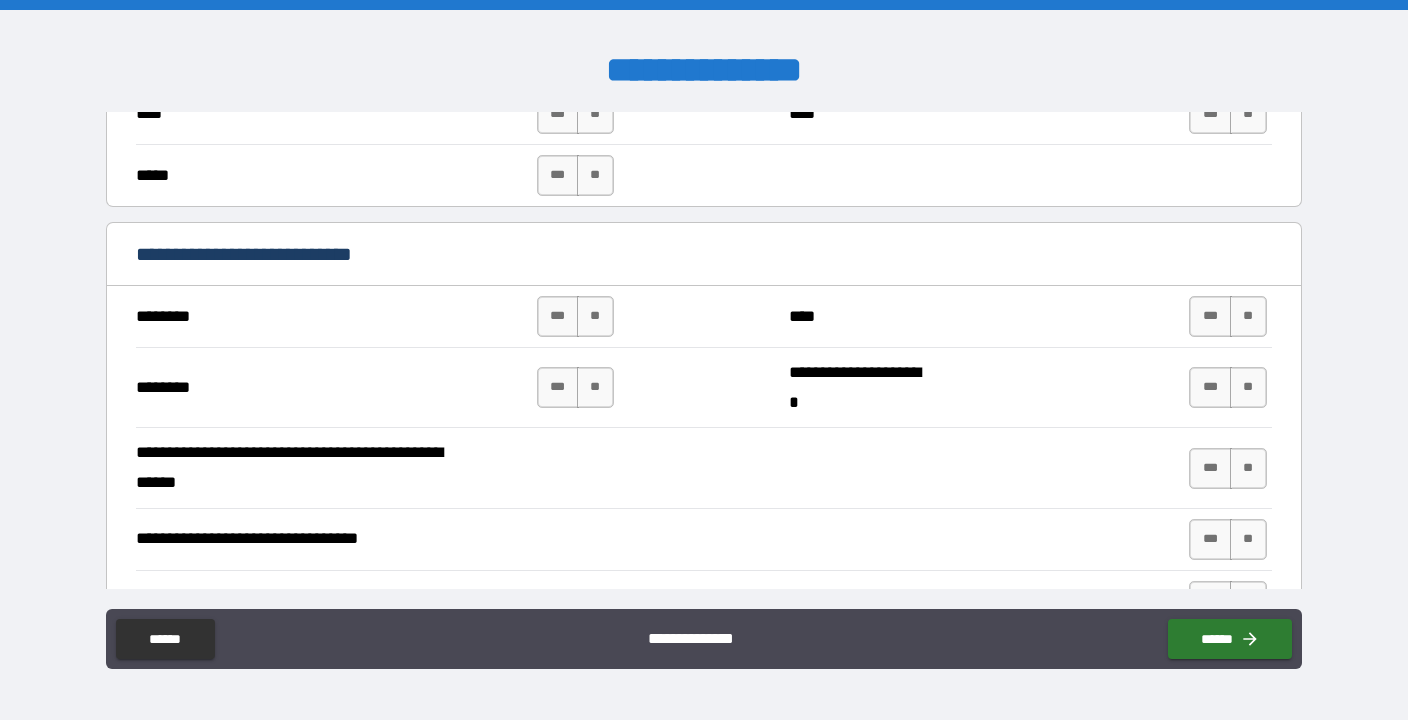 scroll, scrollTop: 870, scrollLeft: 0, axis: vertical 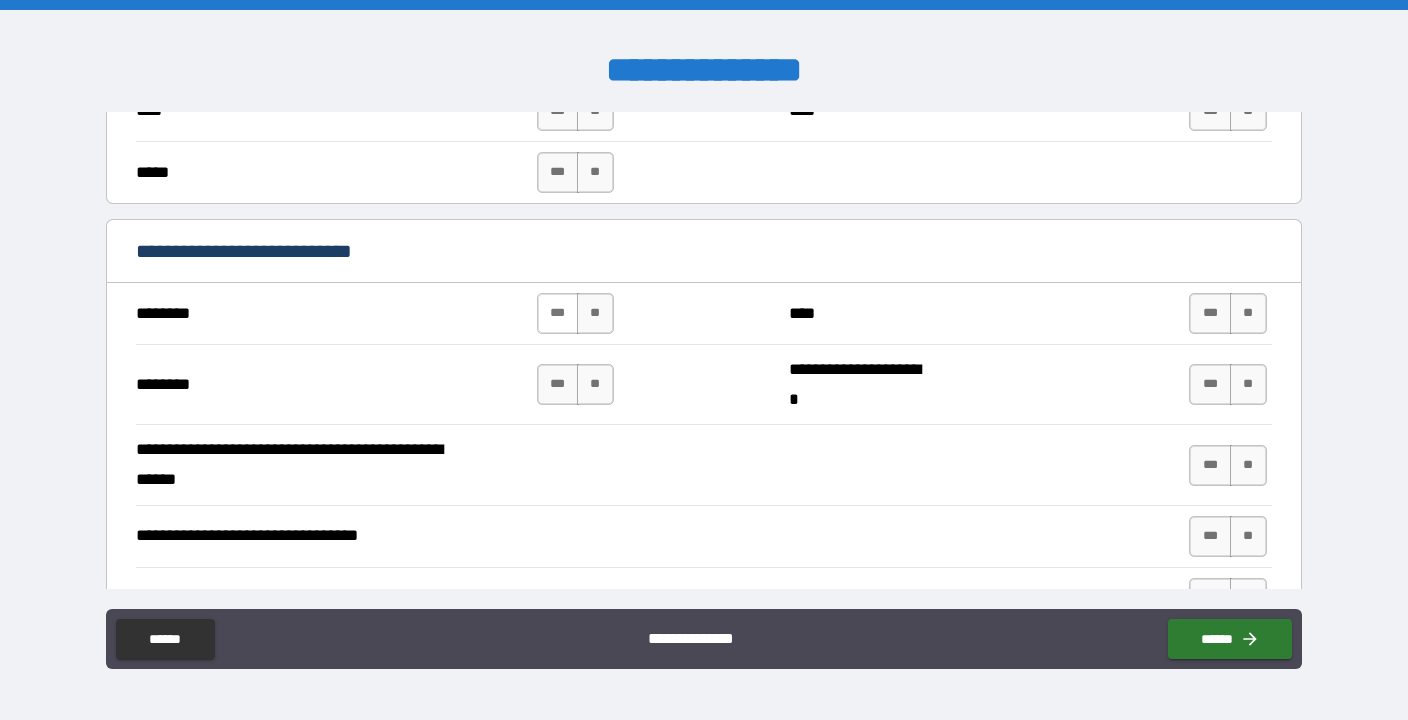 click on "***" at bounding box center [558, 313] 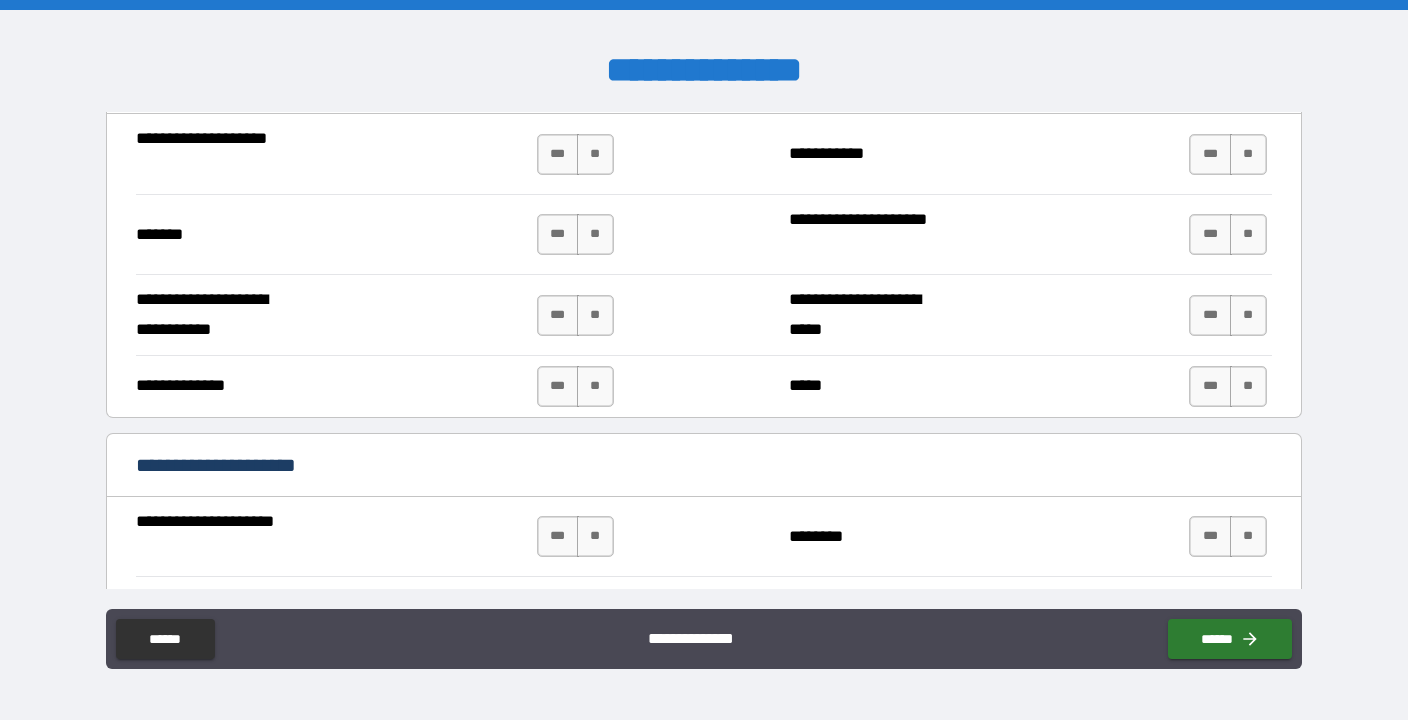 scroll, scrollTop: 72, scrollLeft: 0, axis: vertical 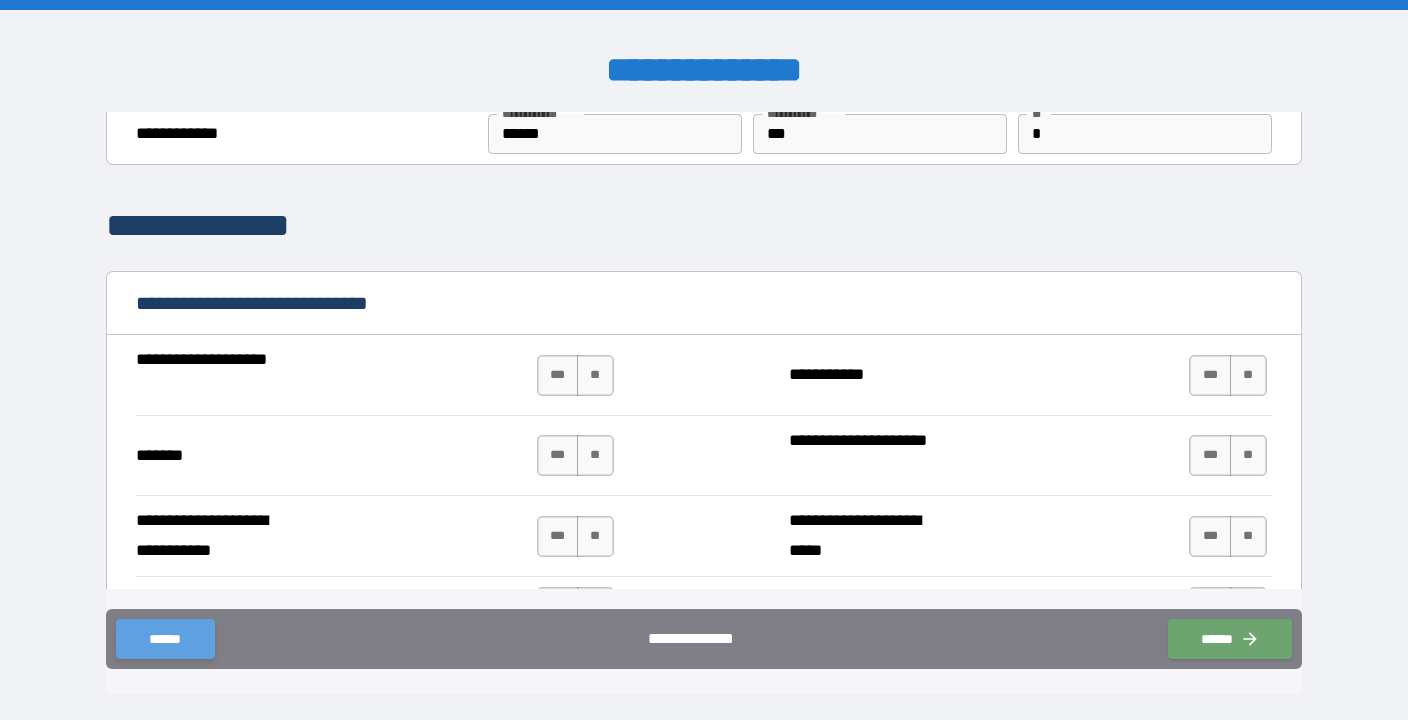 click on "******" at bounding box center (165, 639) 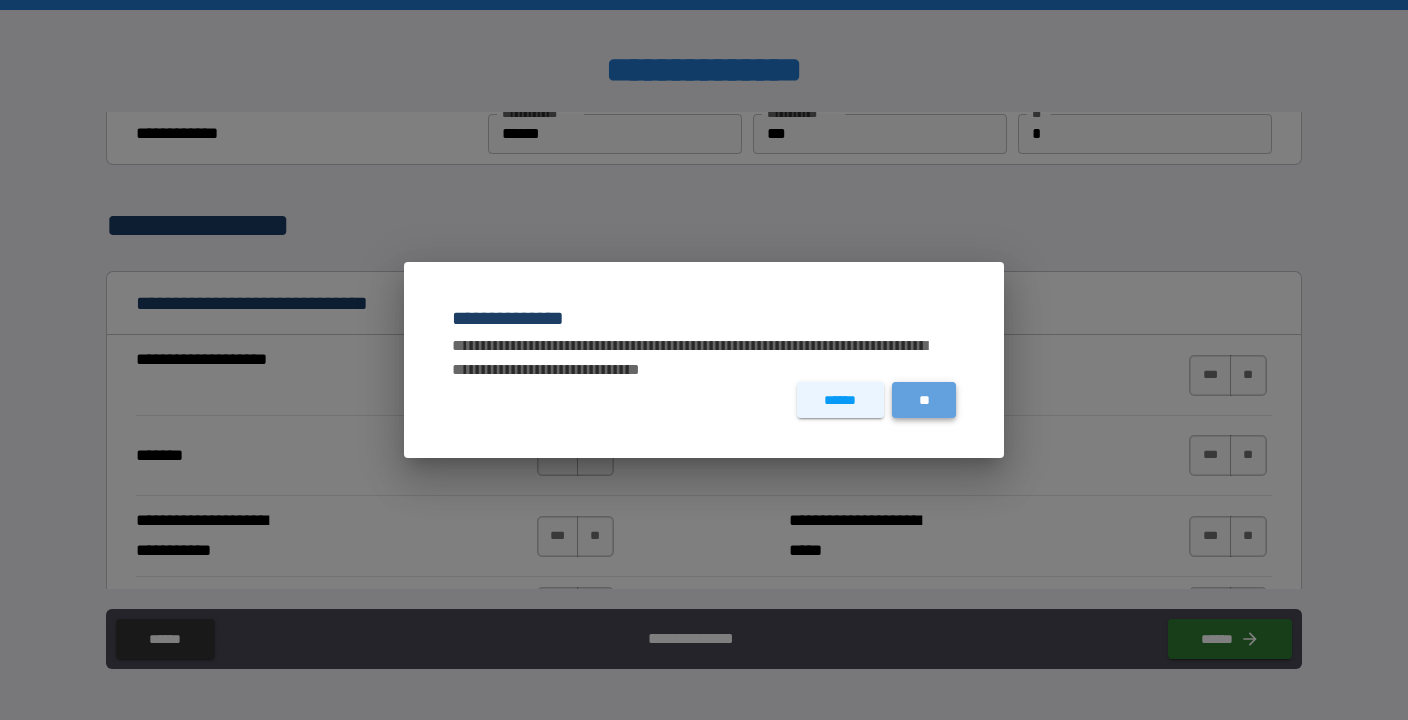 click on "**" at bounding box center [924, 400] 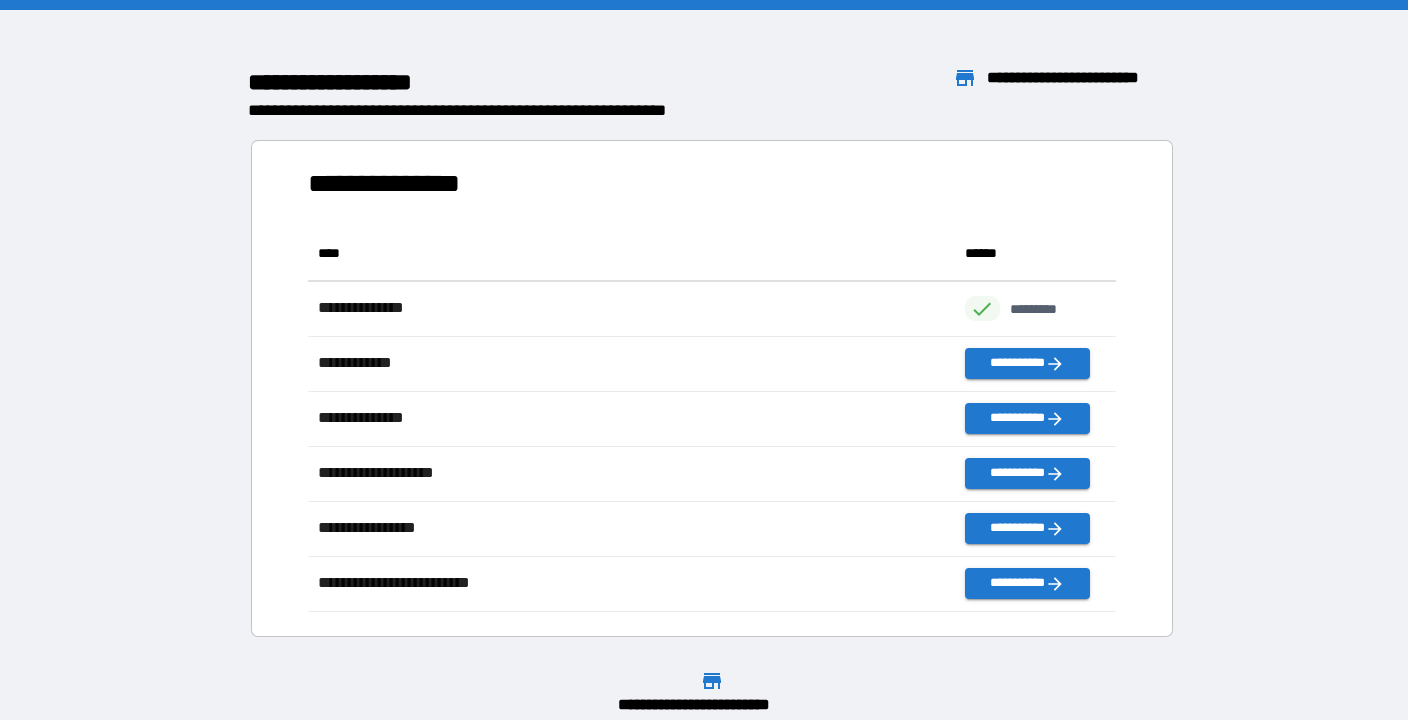 scroll, scrollTop: 1, scrollLeft: 1, axis: both 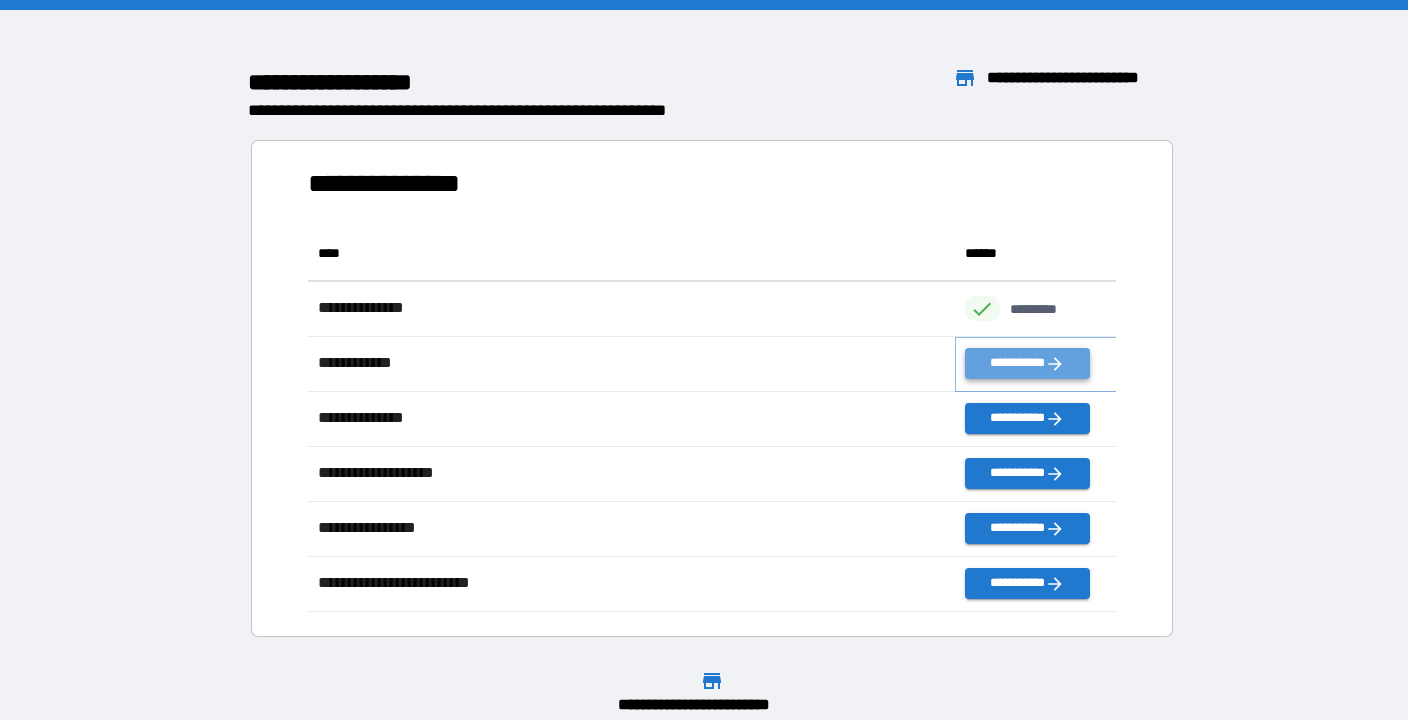 click on "**********" at bounding box center [1027, 363] 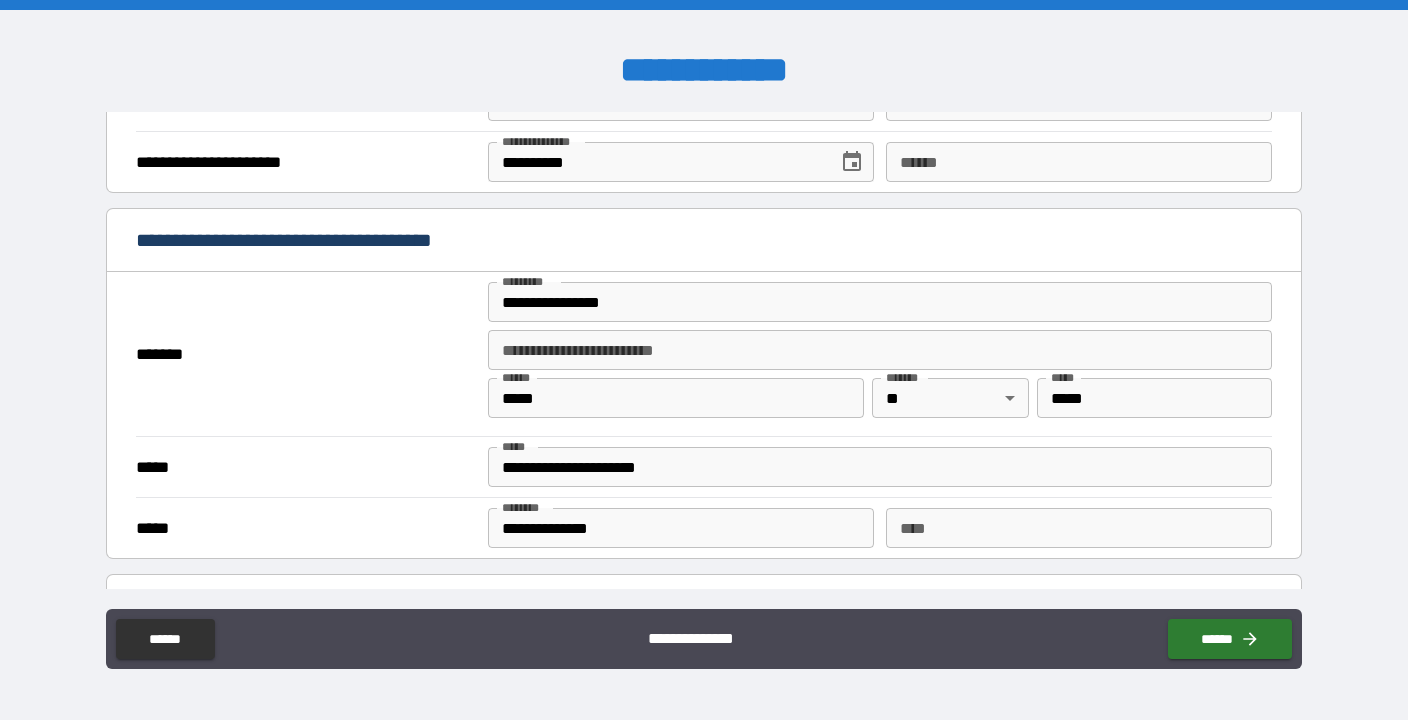 scroll, scrollTop: 1335, scrollLeft: 0, axis: vertical 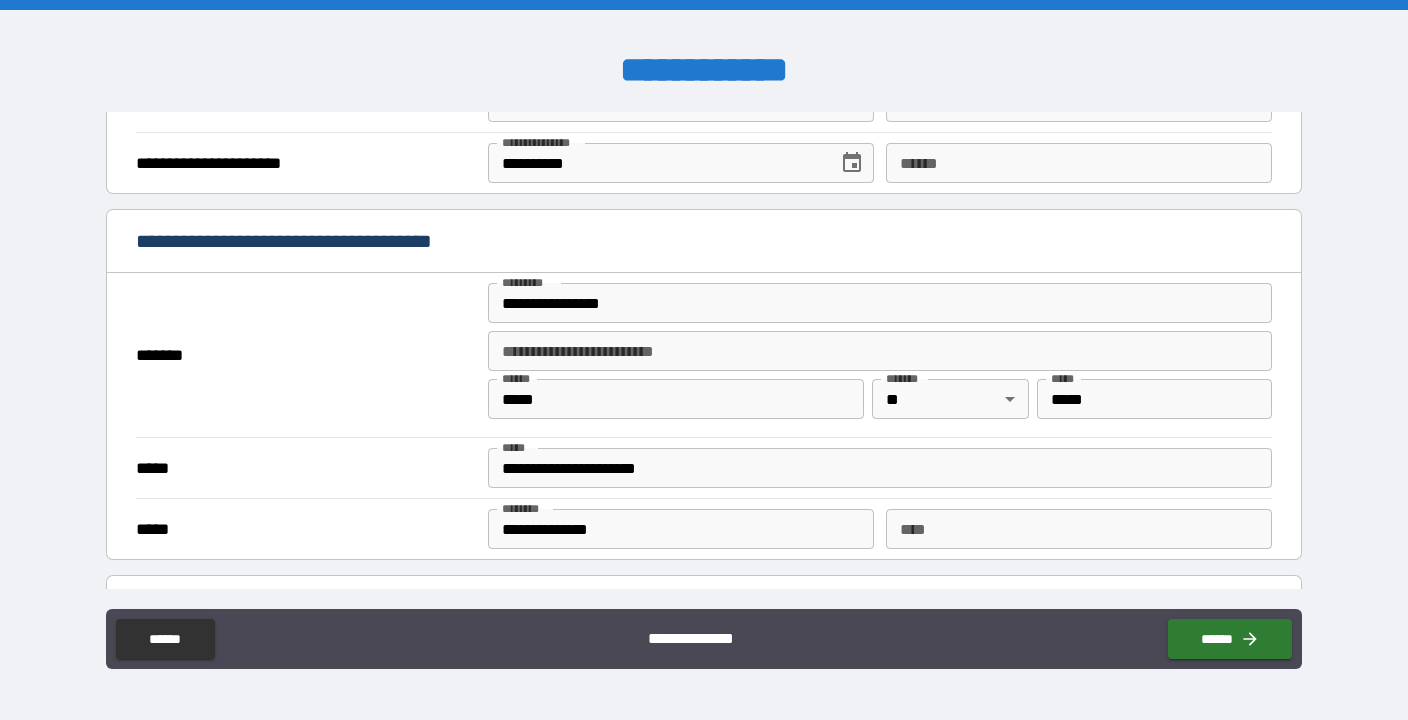 click on "****   *" at bounding box center (1079, 163) 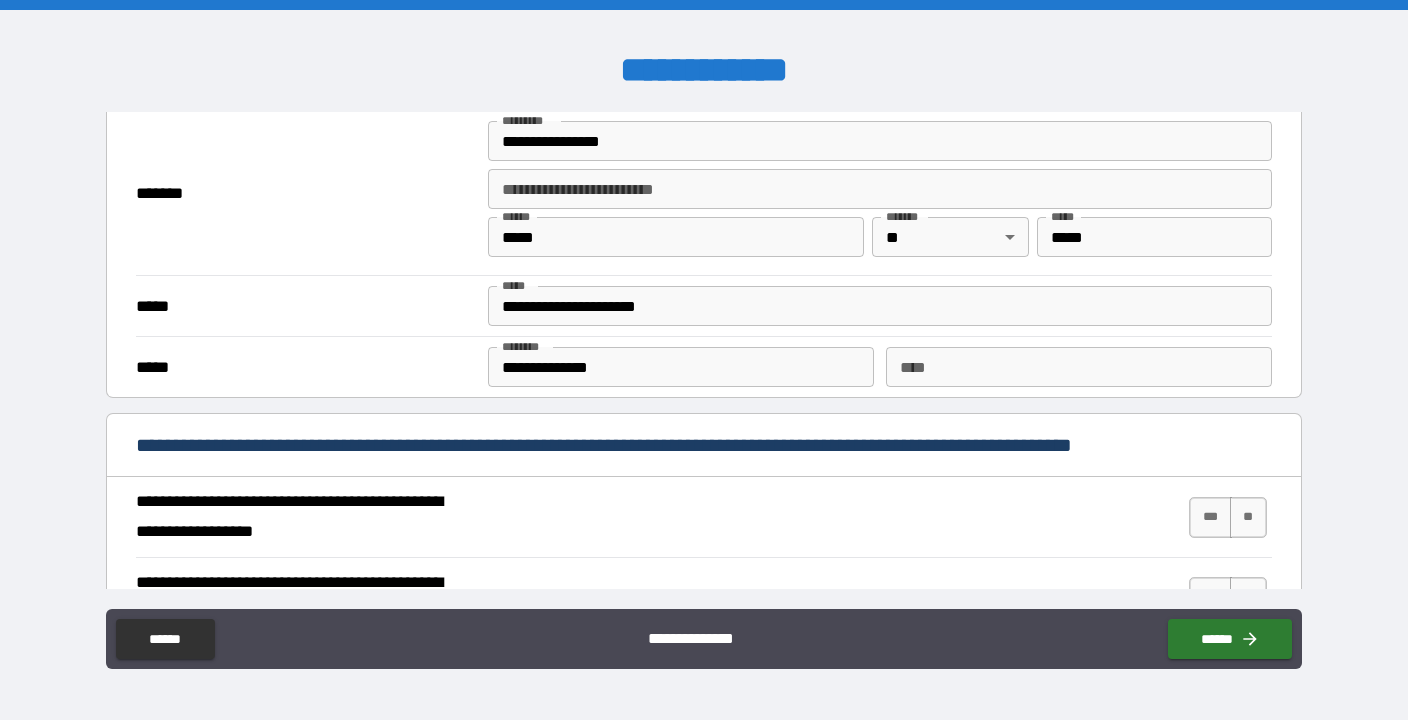 scroll, scrollTop: 1741, scrollLeft: 0, axis: vertical 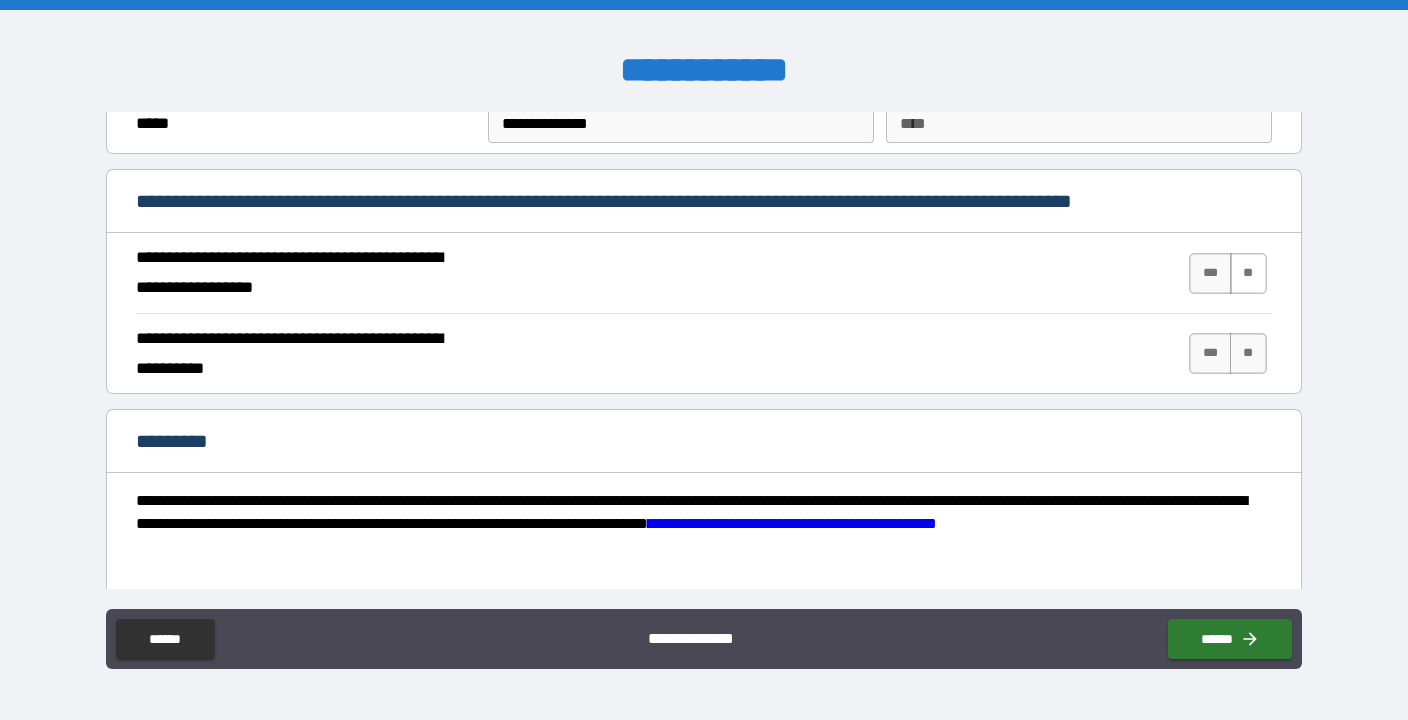 type on "**********" 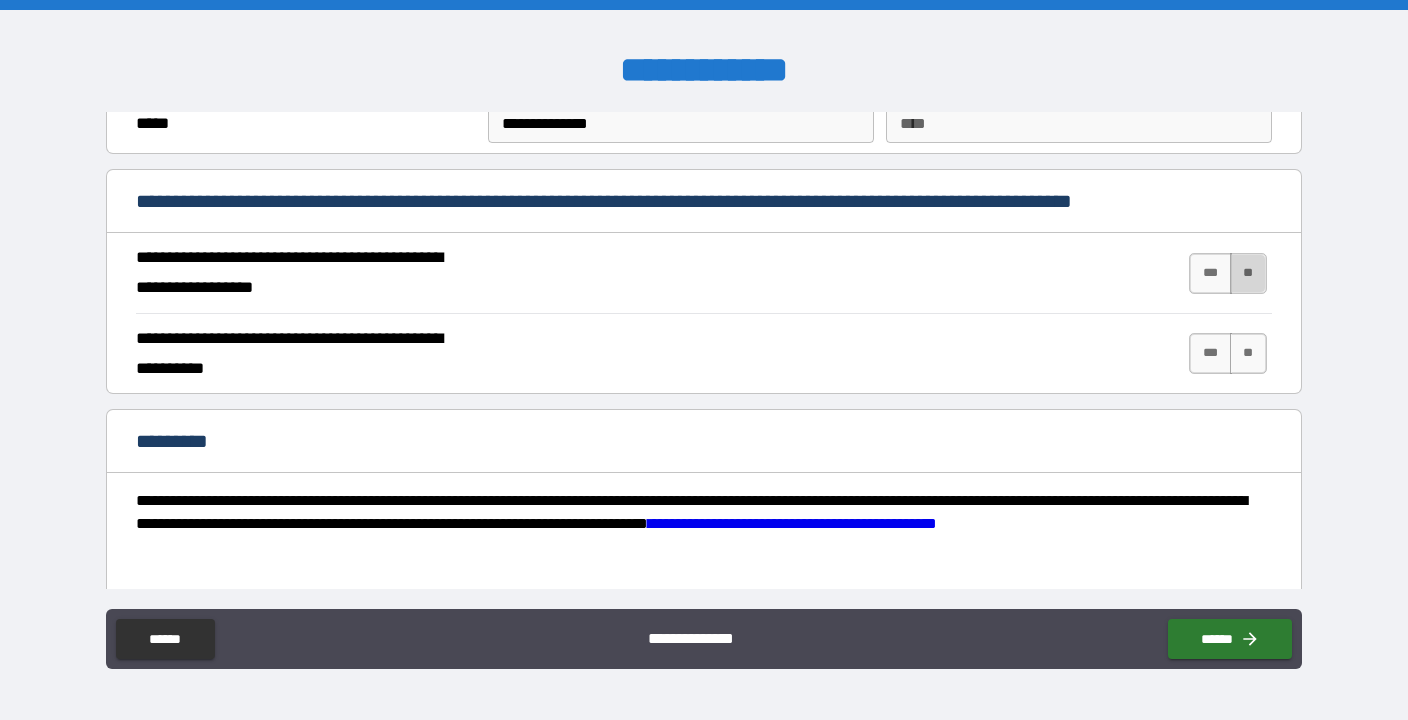 click on "**" at bounding box center [1248, 273] 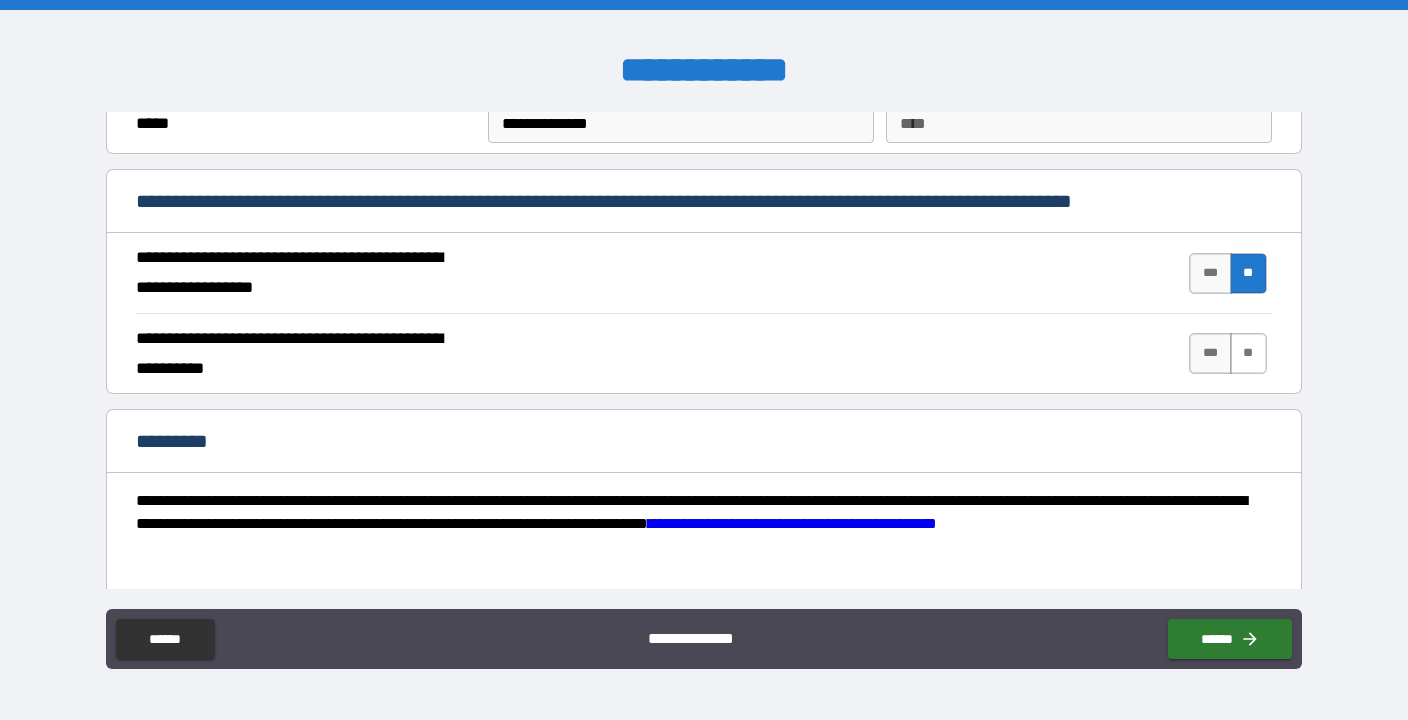 click on "**" at bounding box center [1248, 353] 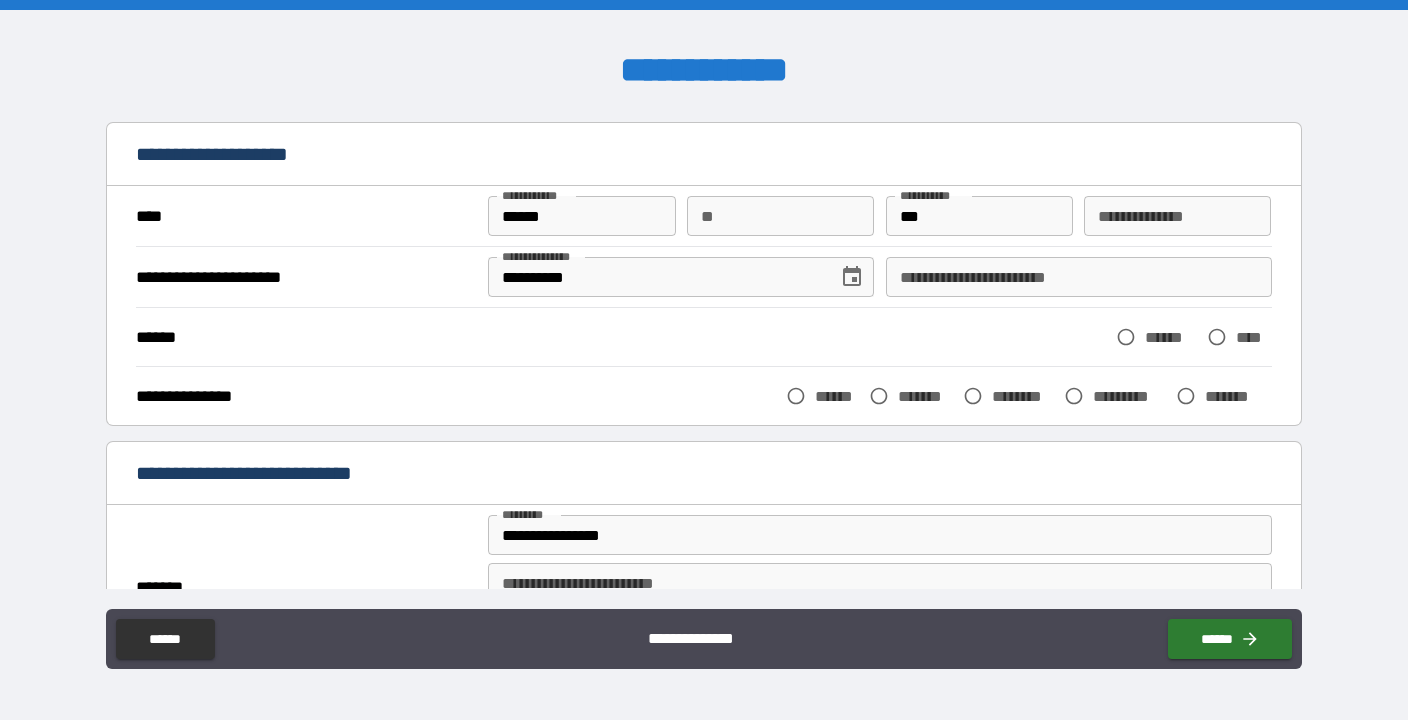 scroll, scrollTop: 0, scrollLeft: 0, axis: both 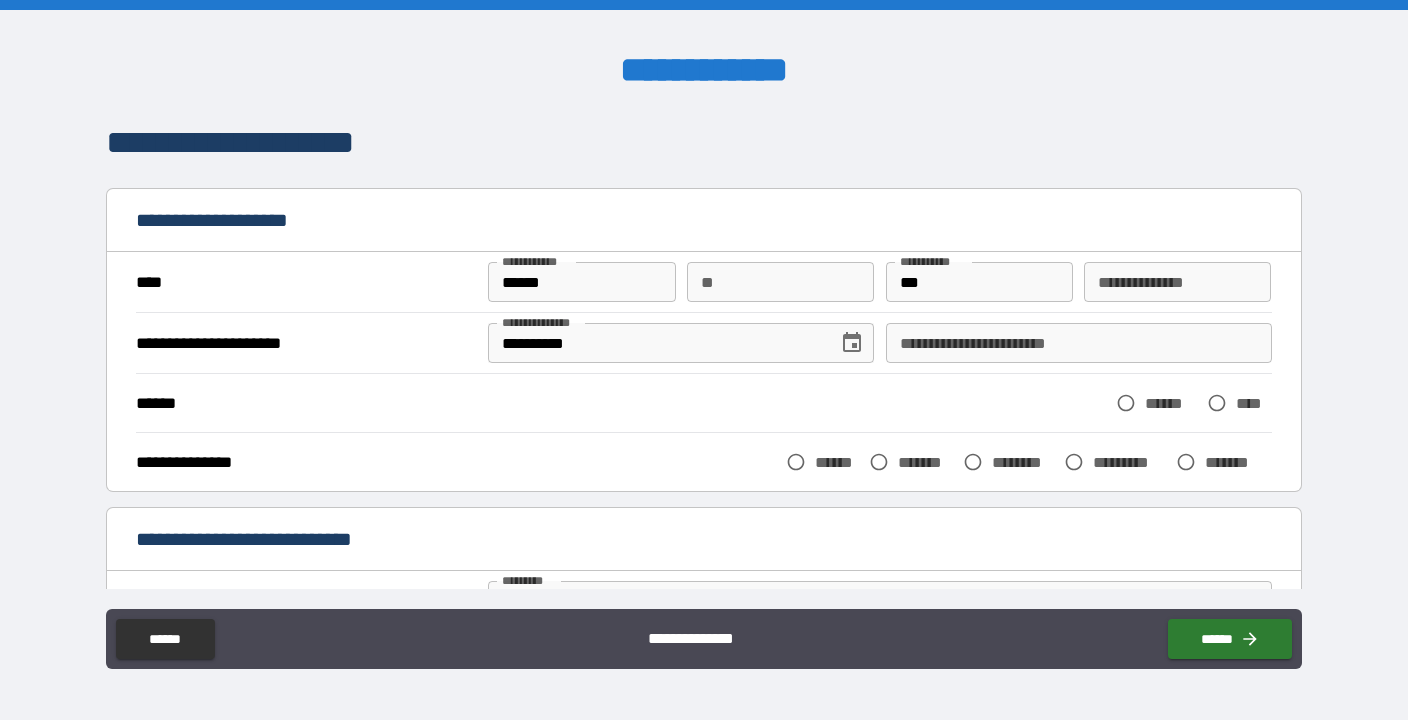 click on "**********" at bounding box center (703, 342) 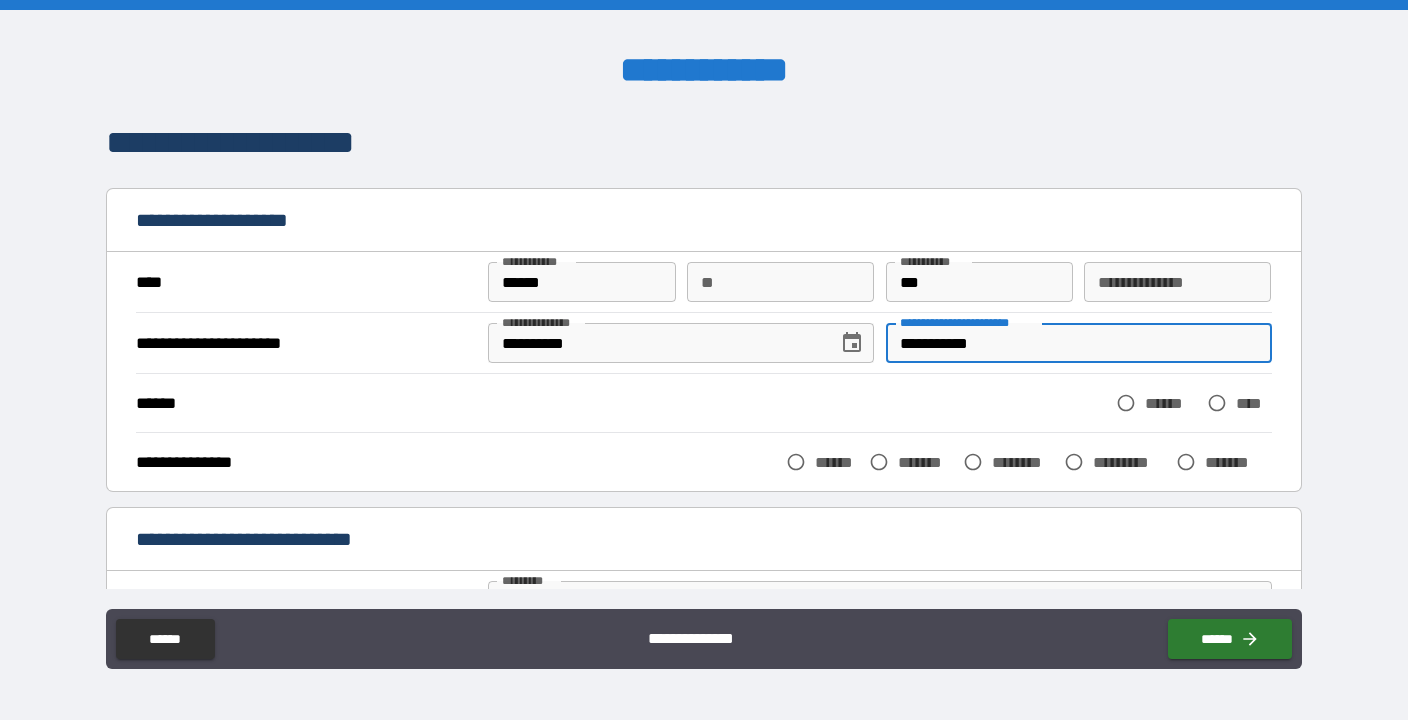 type on "**********" 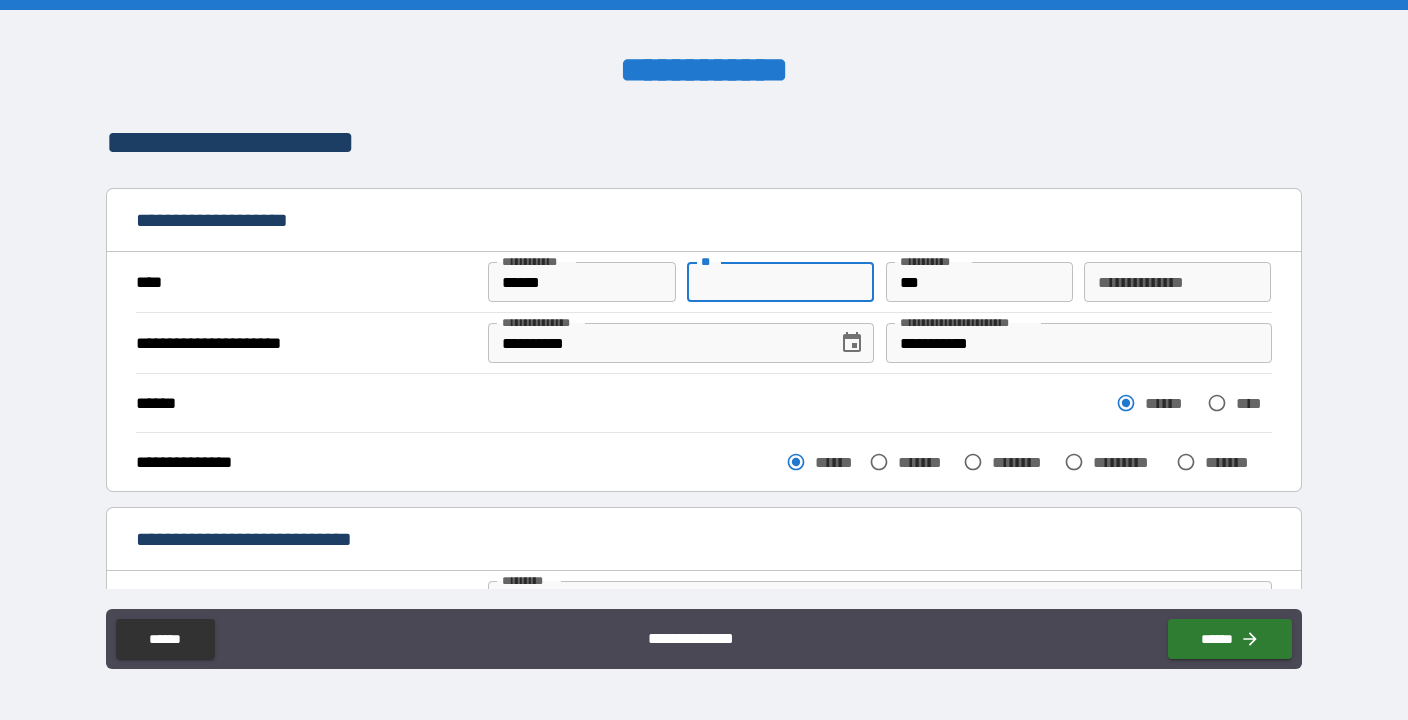 click on "**" at bounding box center (780, 282) 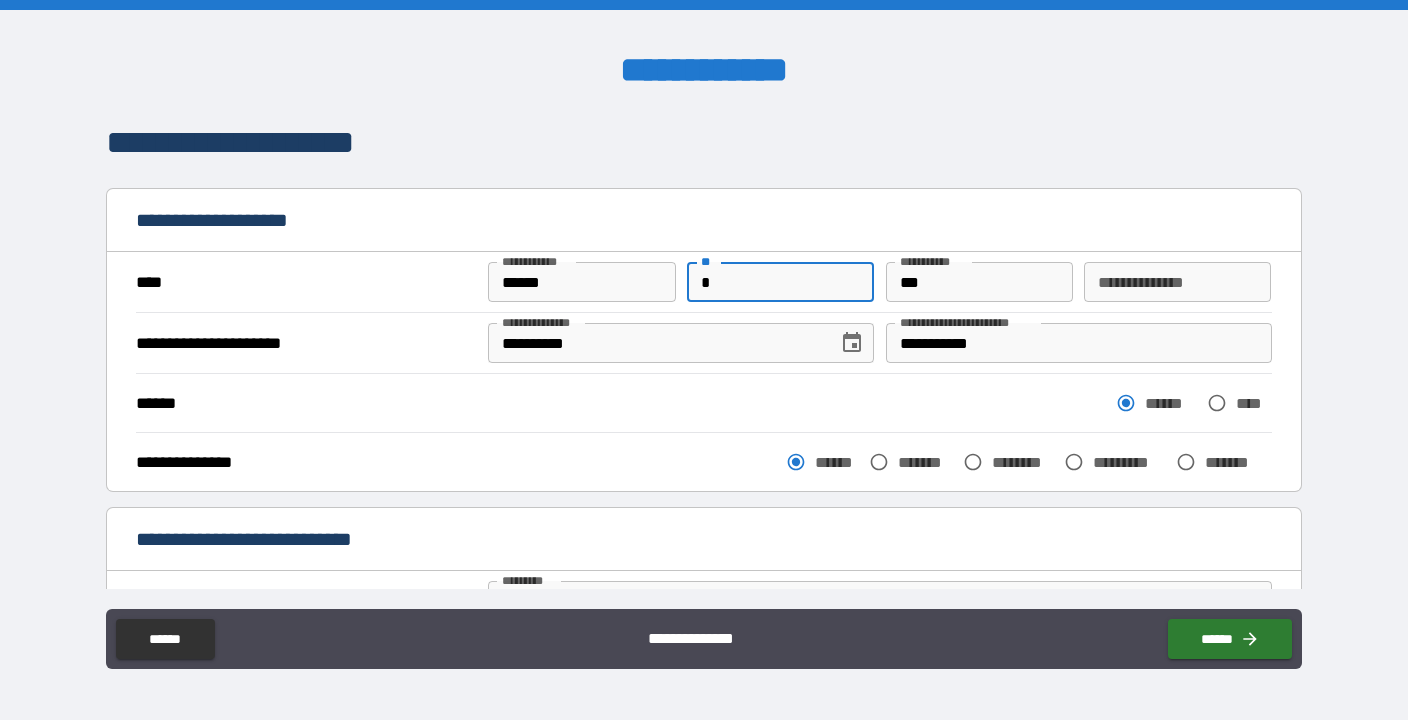 type on "*" 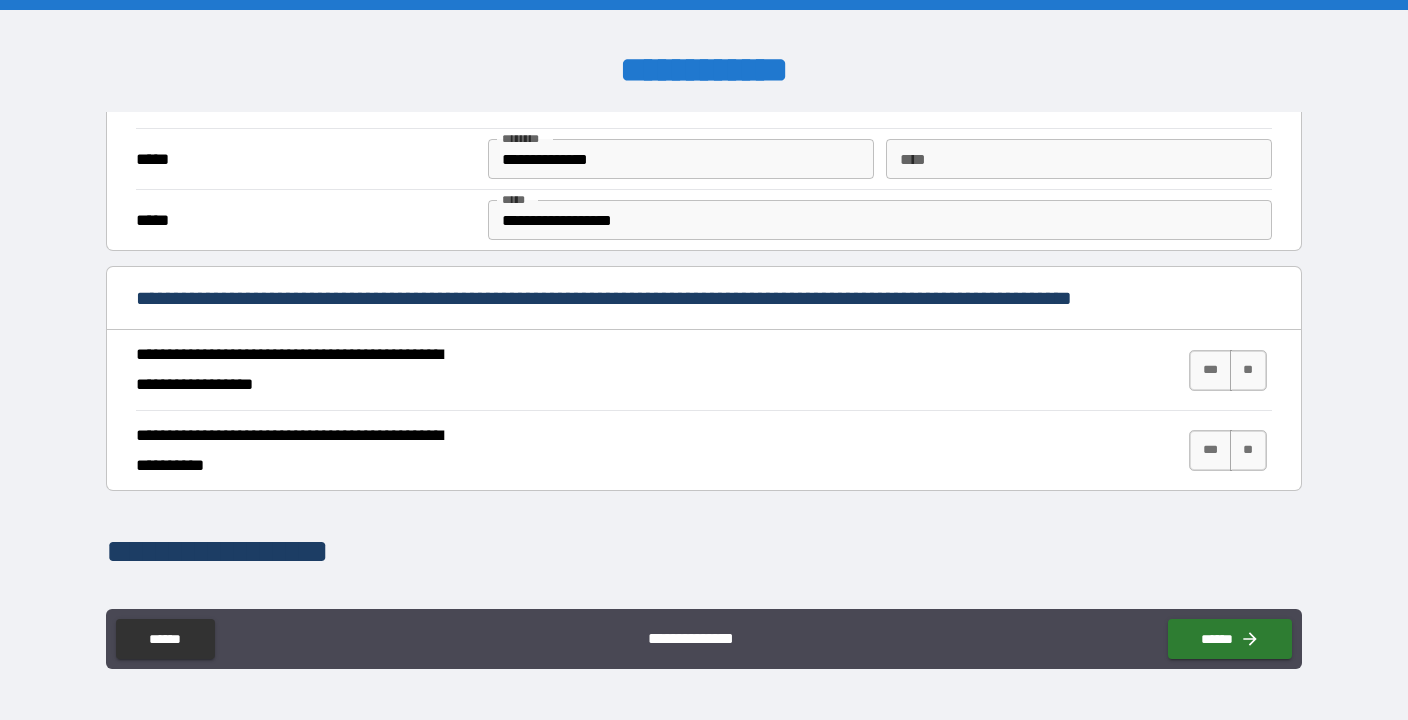 scroll, scrollTop: 649, scrollLeft: 0, axis: vertical 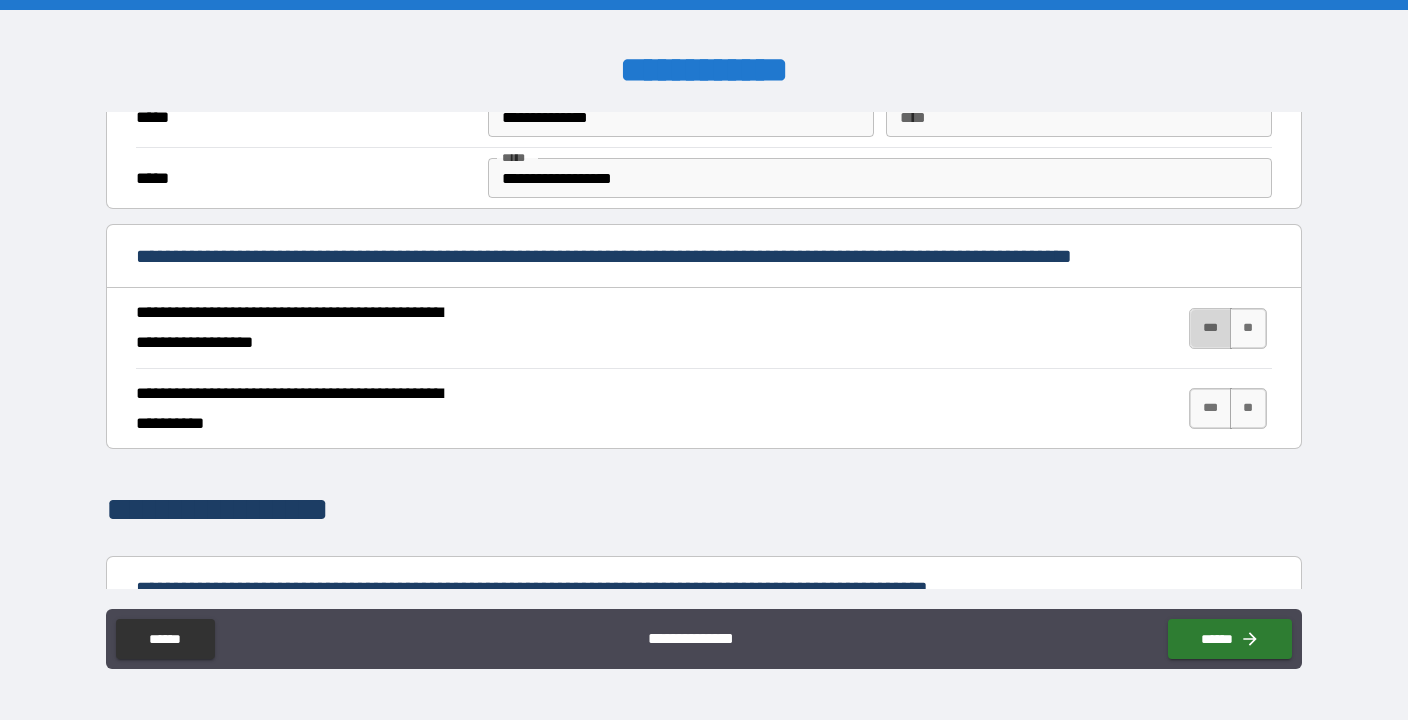 click on "***" at bounding box center [1210, 328] 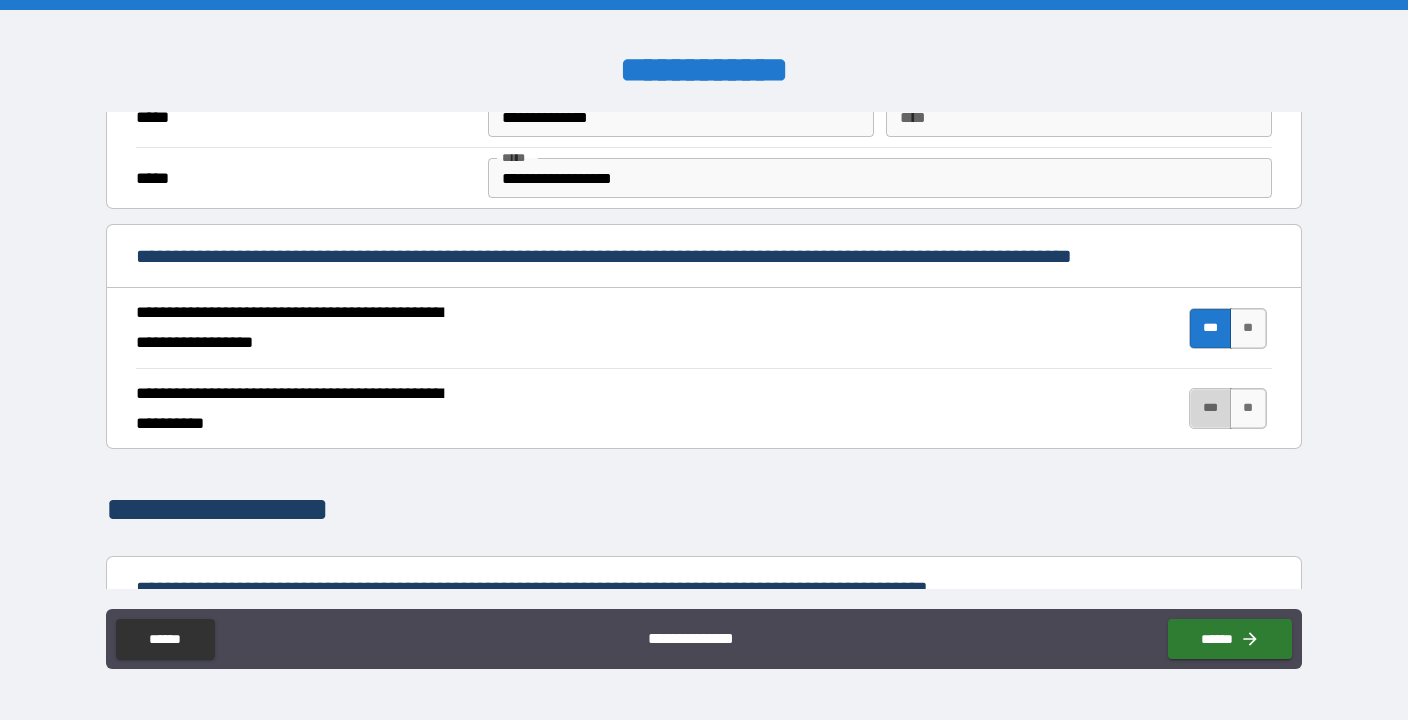 click on "***" at bounding box center (1210, 408) 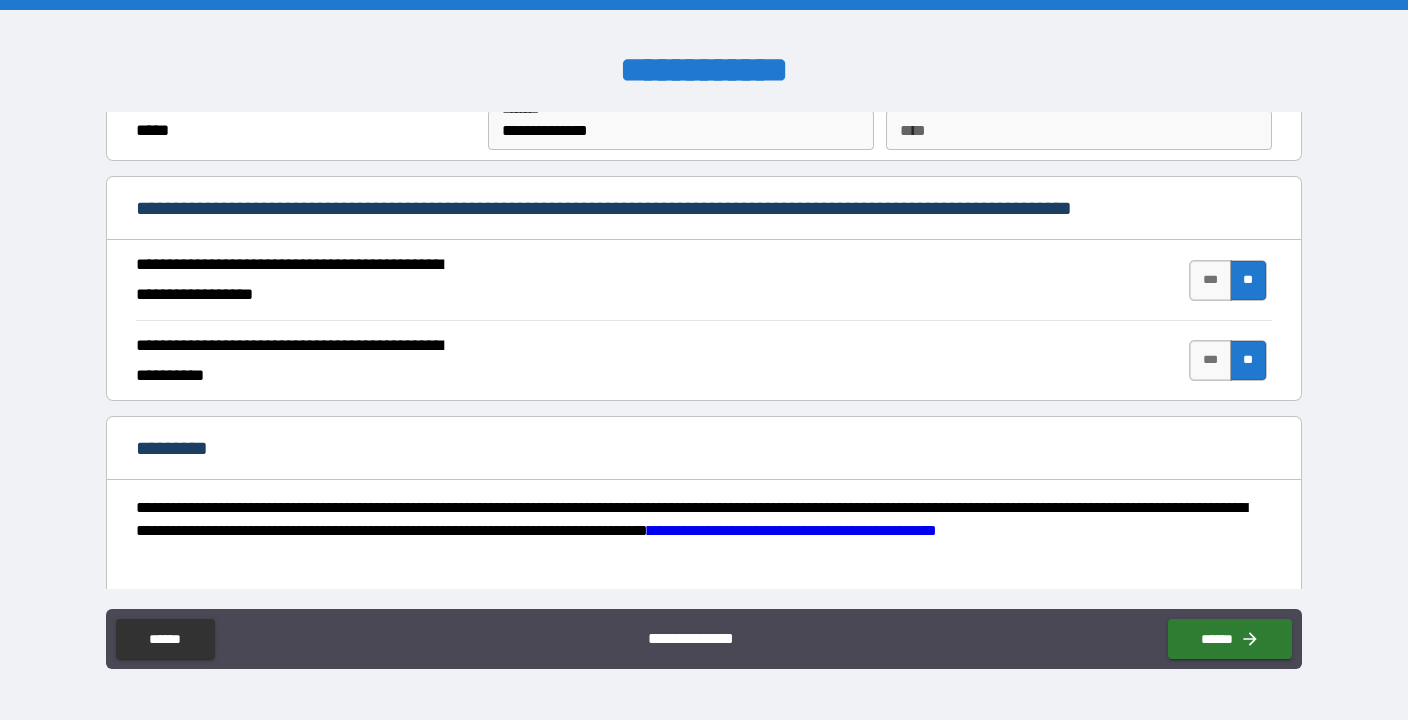 scroll, scrollTop: 1904, scrollLeft: 0, axis: vertical 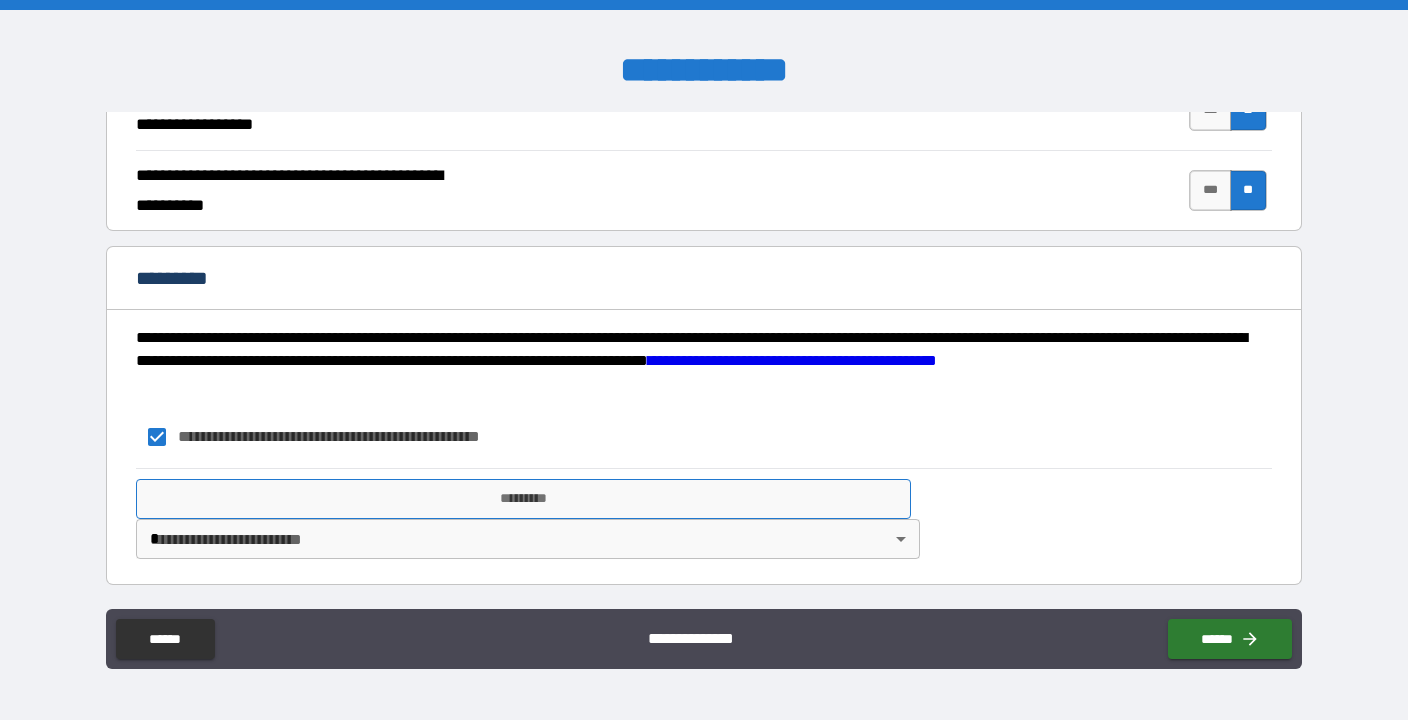 click on "*********" at bounding box center (523, 499) 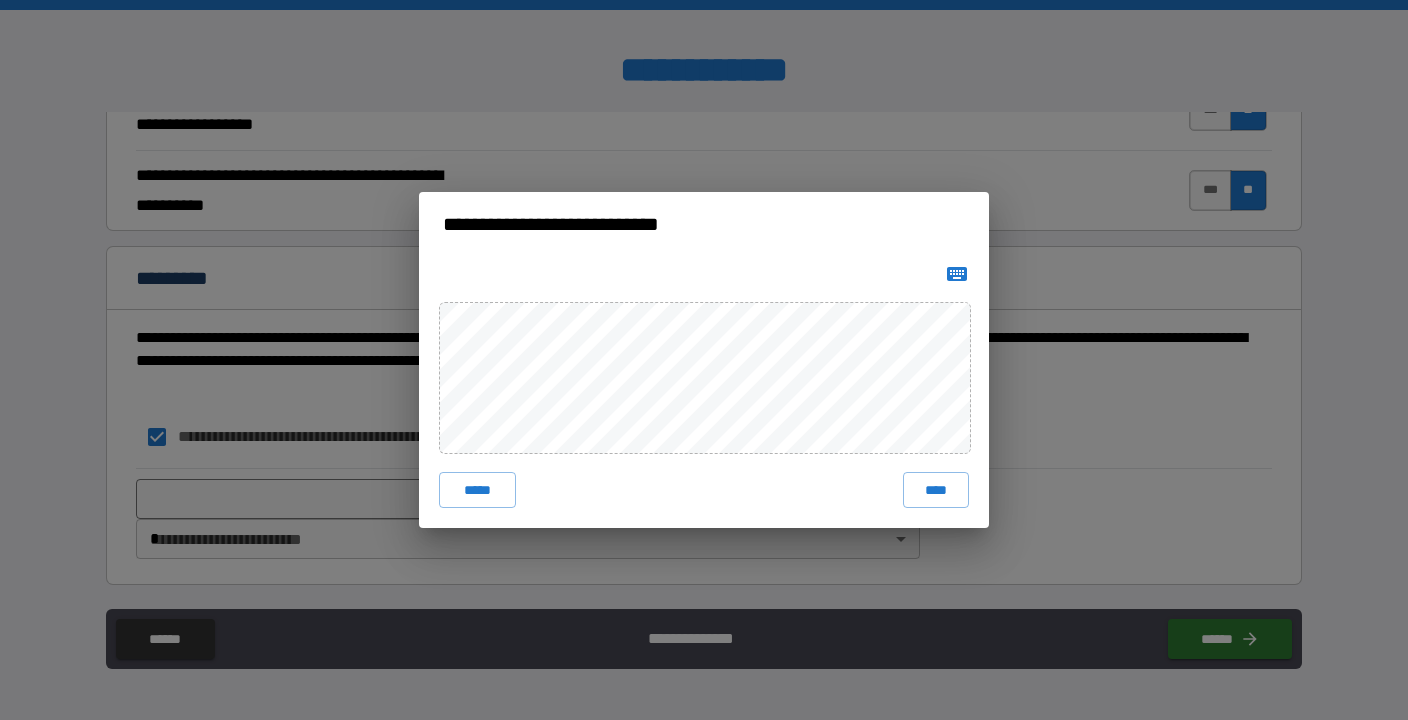 click 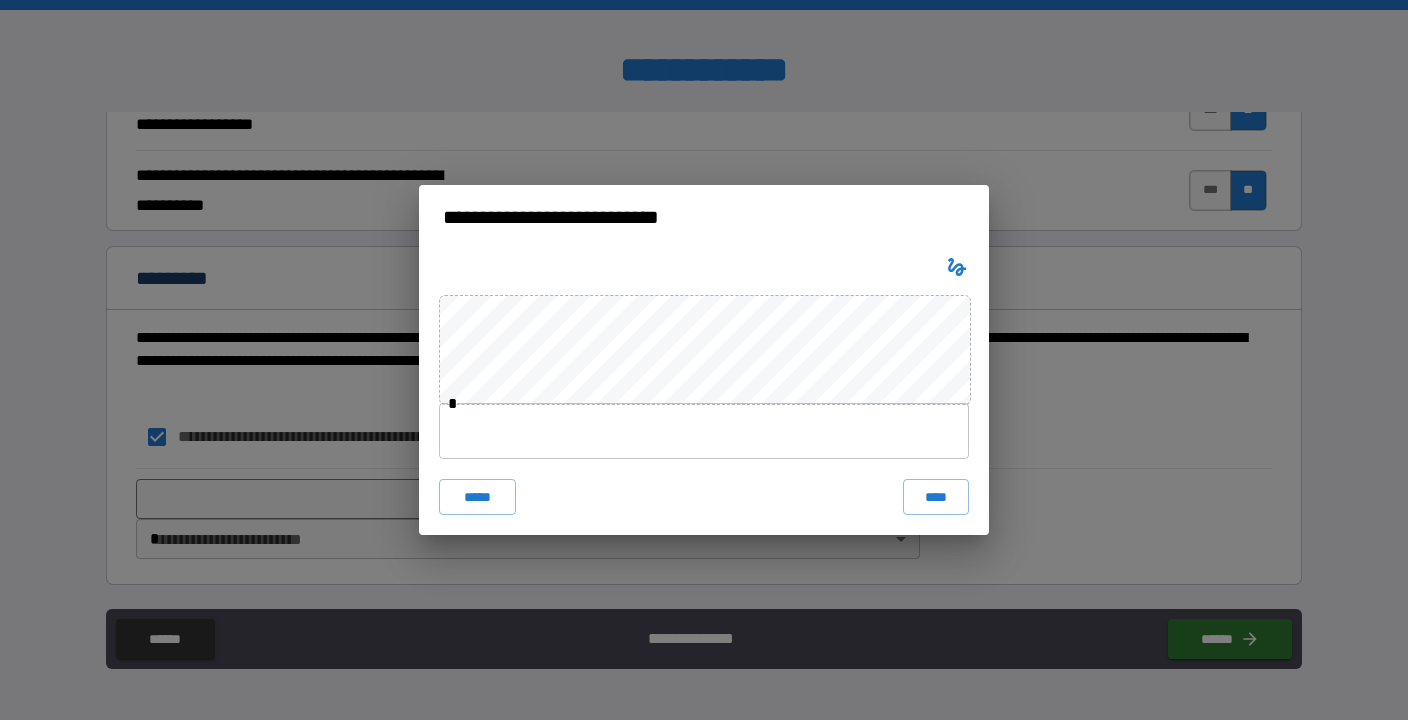 click at bounding box center (704, 431) 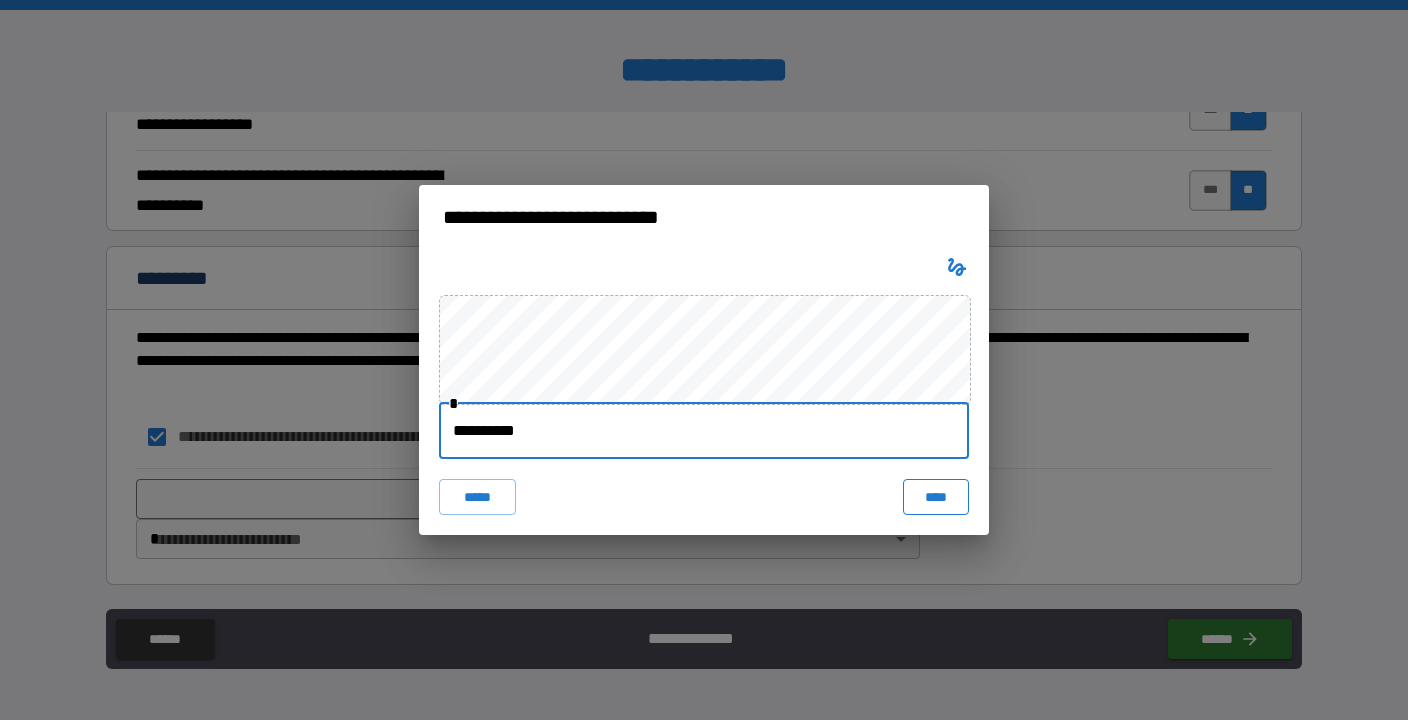 type on "**********" 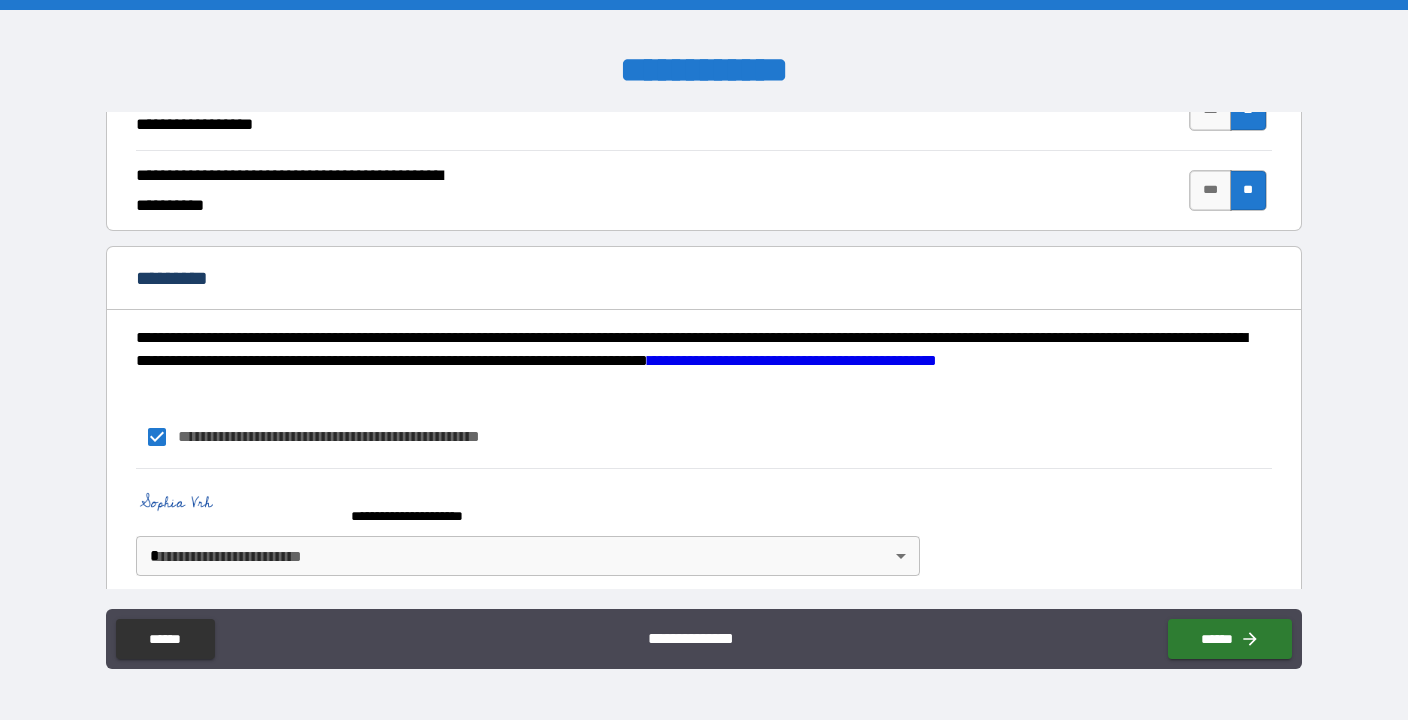 scroll, scrollTop: 1922, scrollLeft: 0, axis: vertical 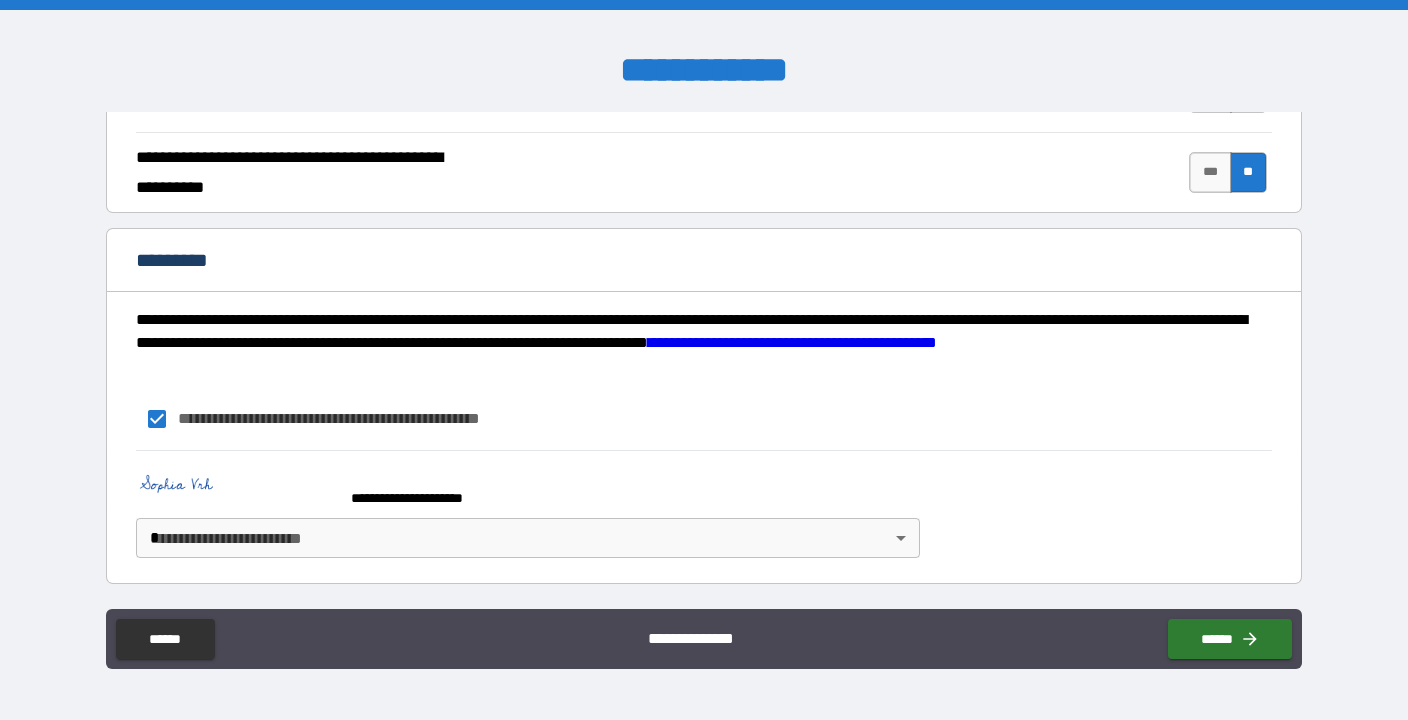 click on "**********" at bounding box center (704, 360) 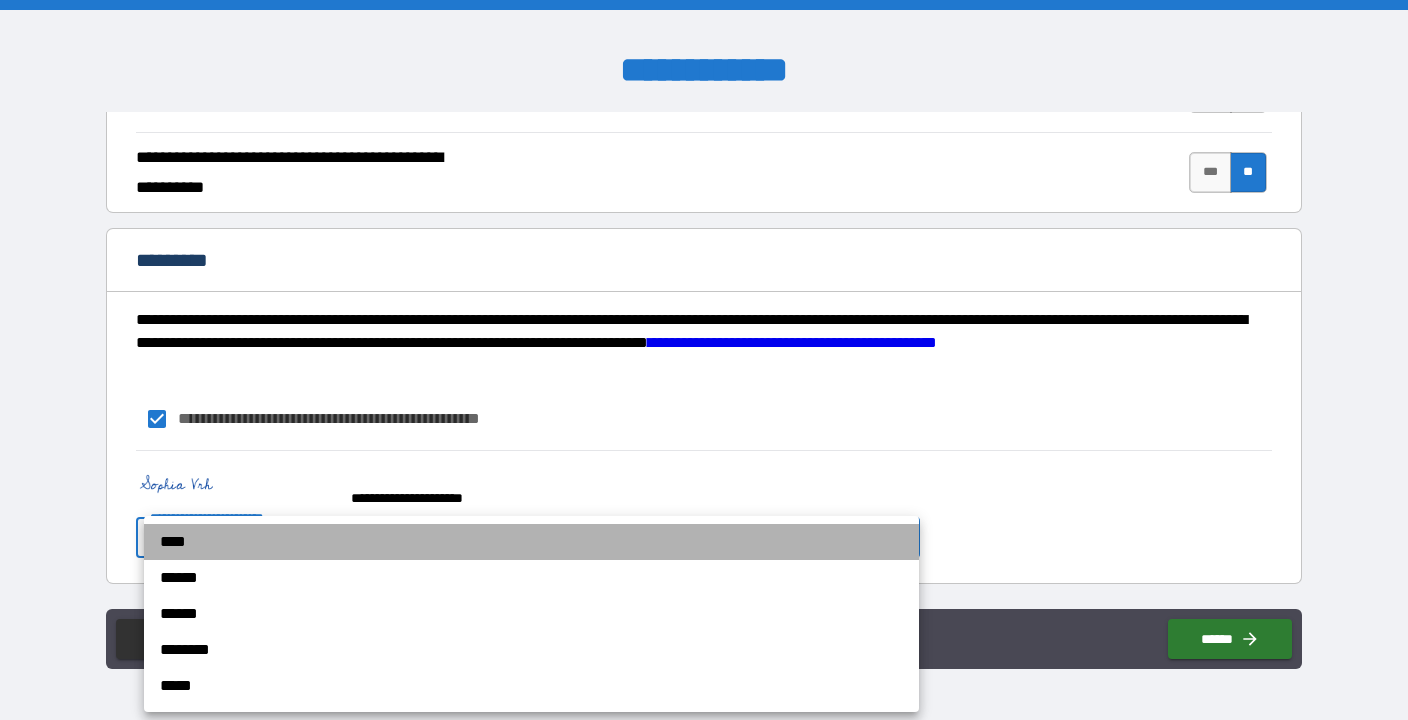 click on "****" at bounding box center (531, 542) 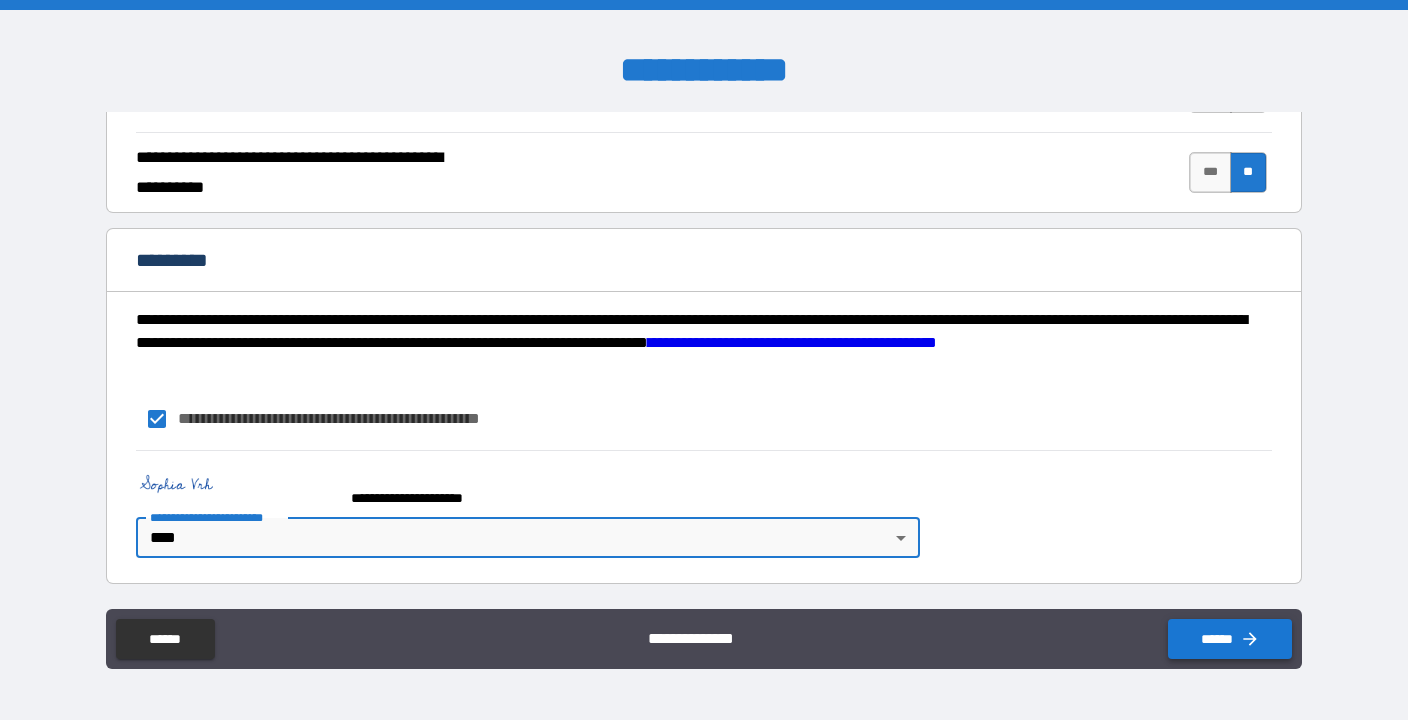 click on "******" at bounding box center (1230, 639) 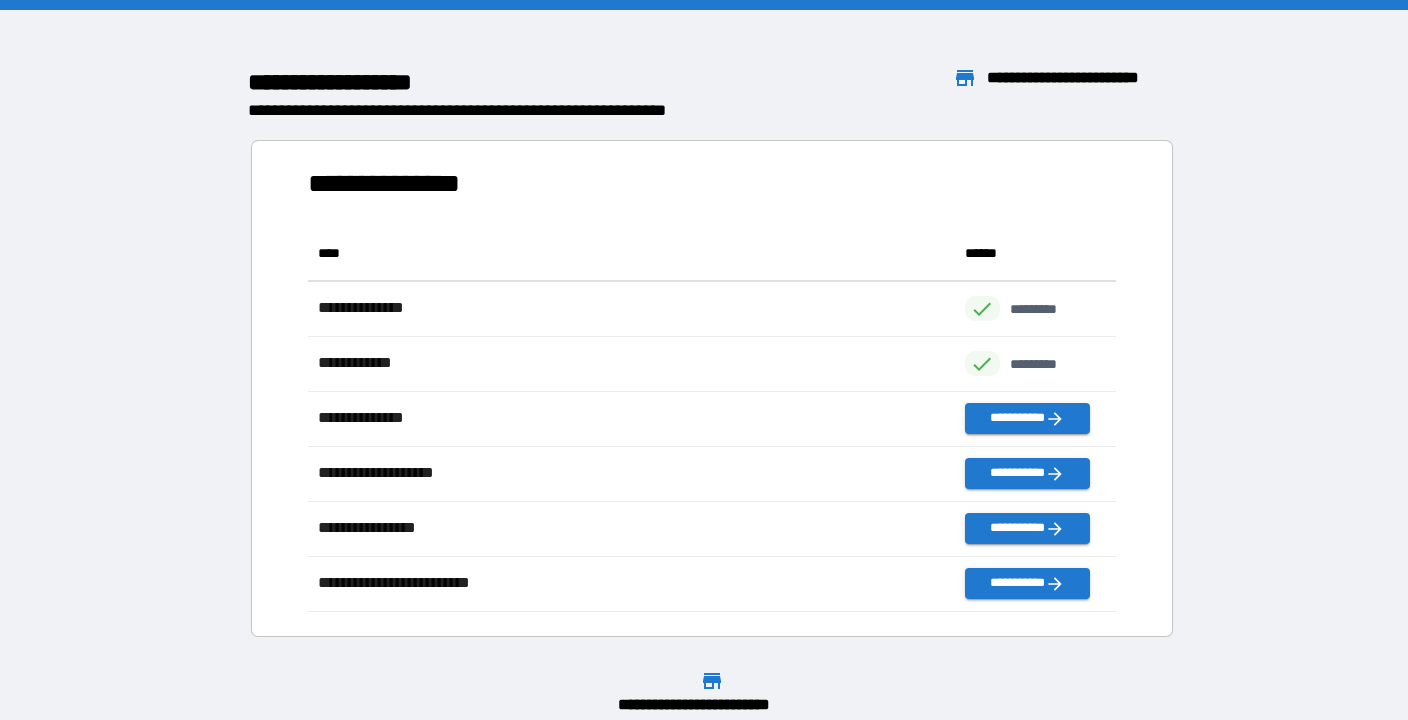 scroll, scrollTop: 1, scrollLeft: 1, axis: both 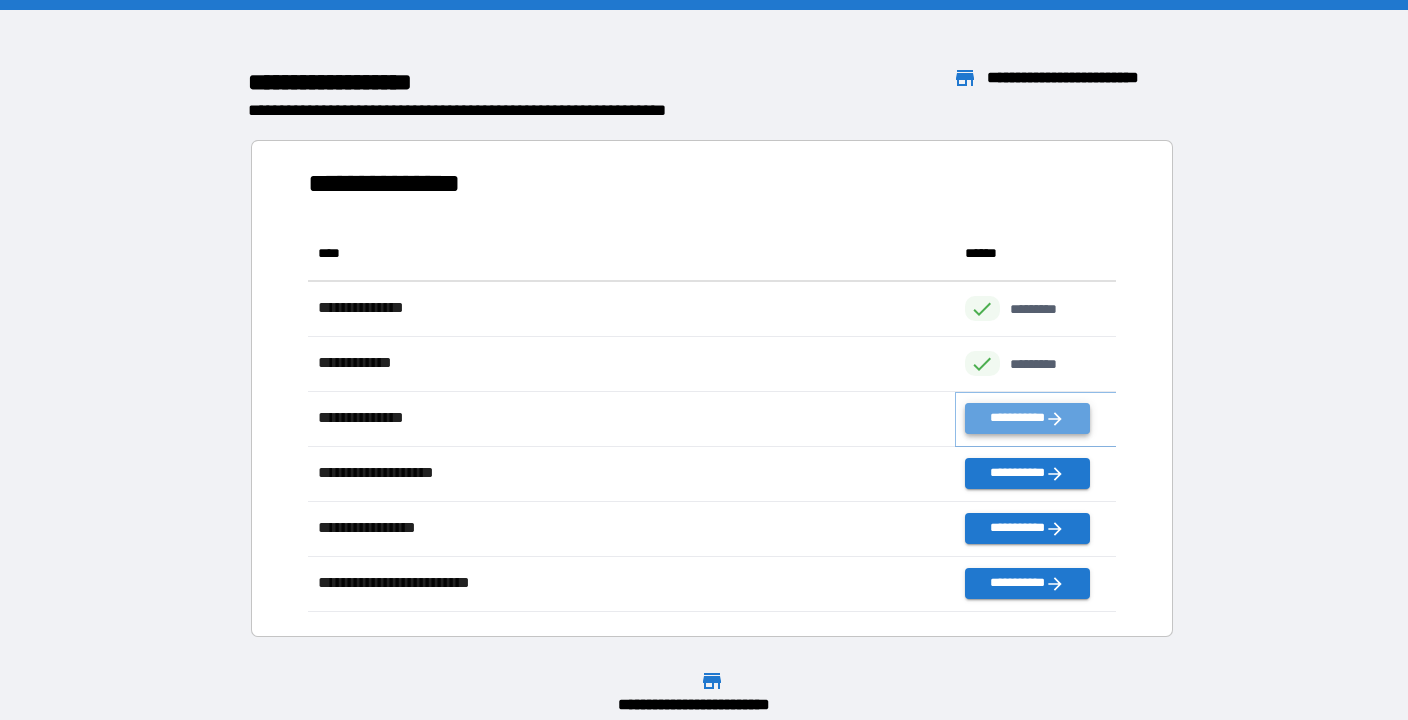 click on "**********" at bounding box center (1027, 418) 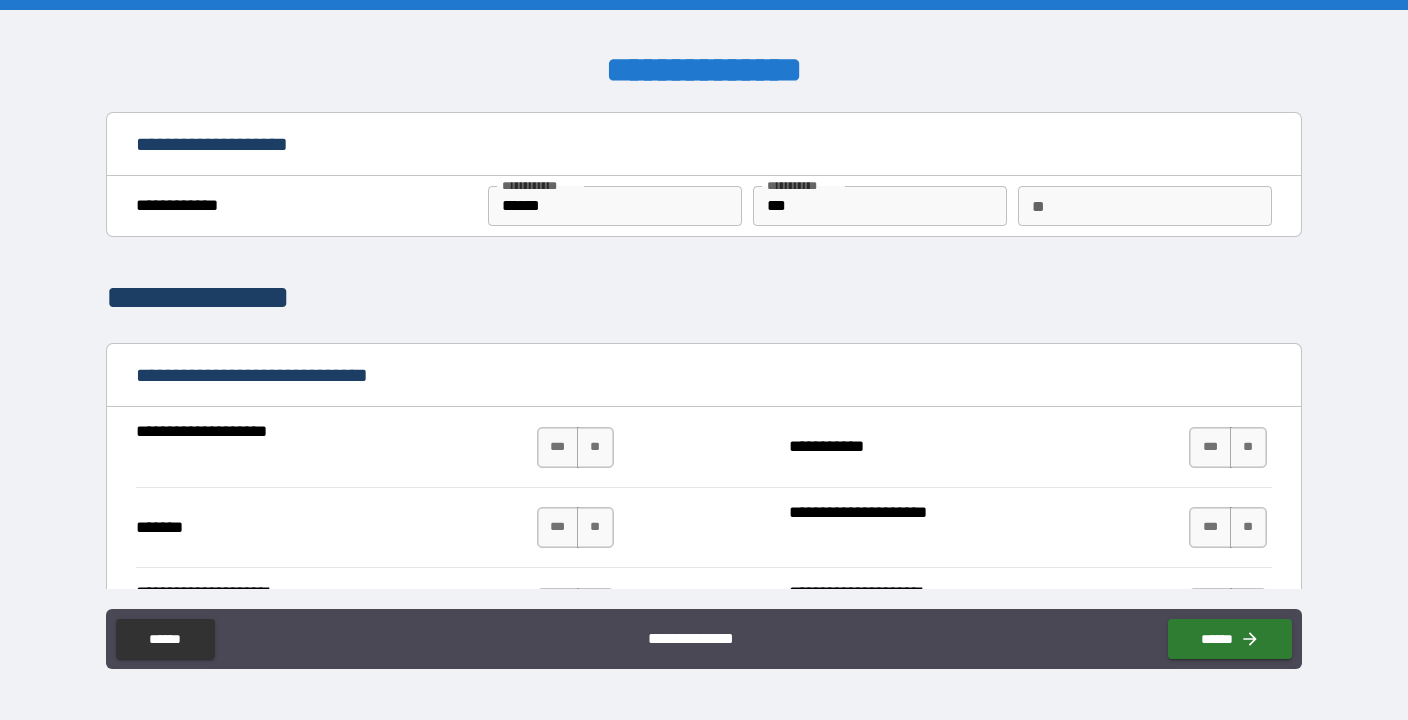 click on "**" at bounding box center (1144, 206) 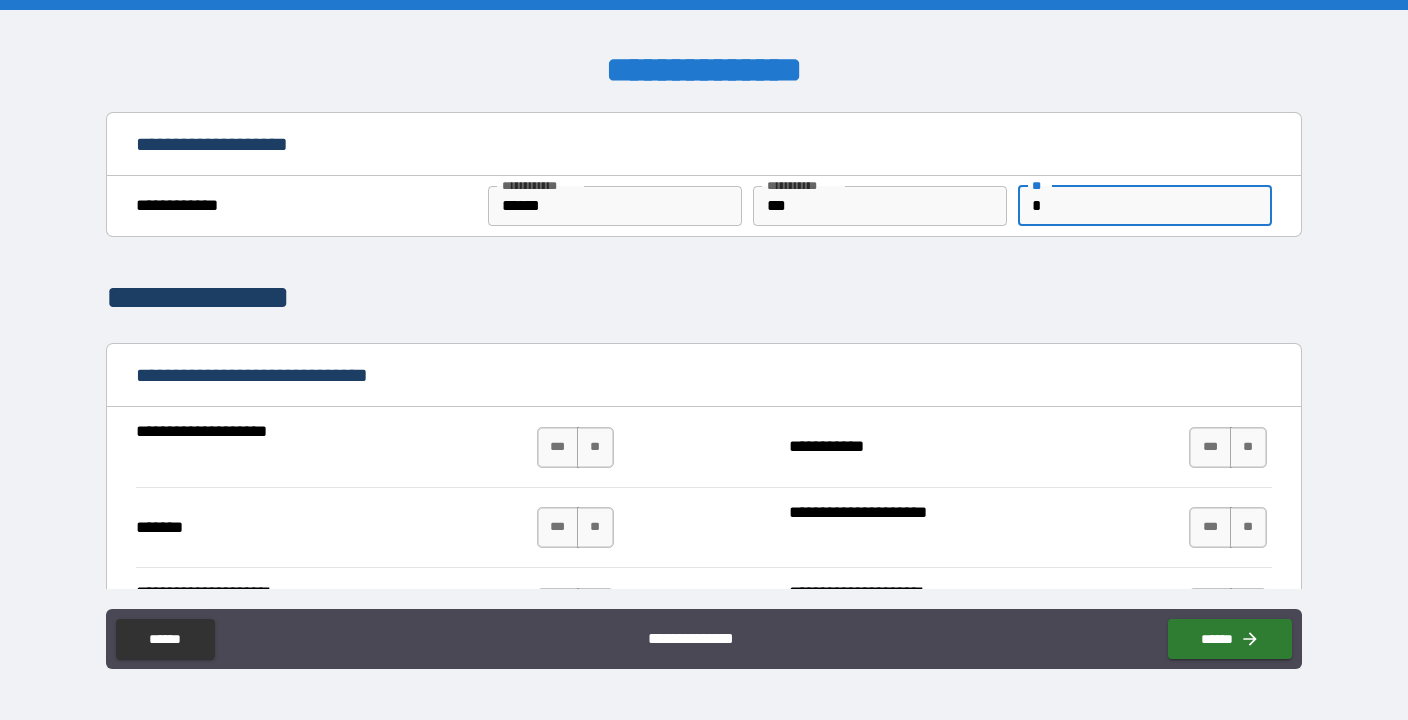 type on "*" 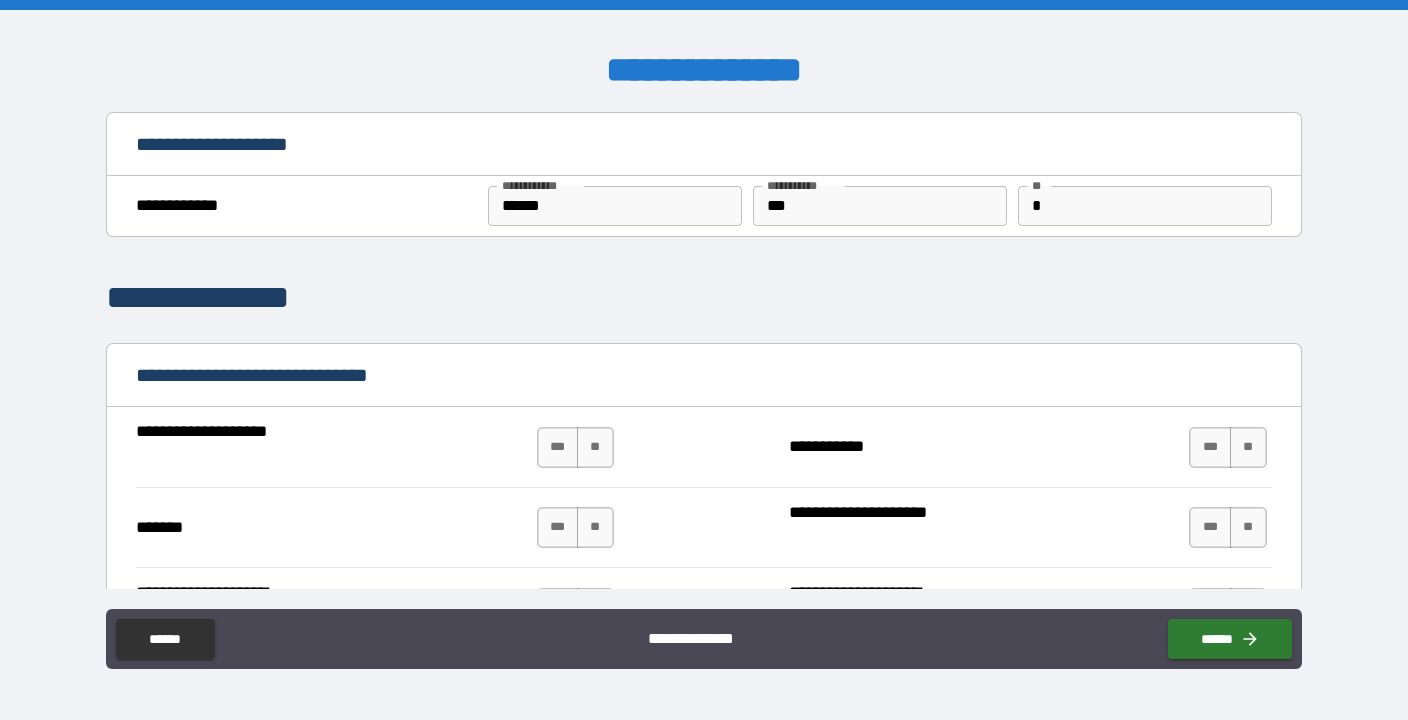 click on "**********" at bounding box center [704, 350] 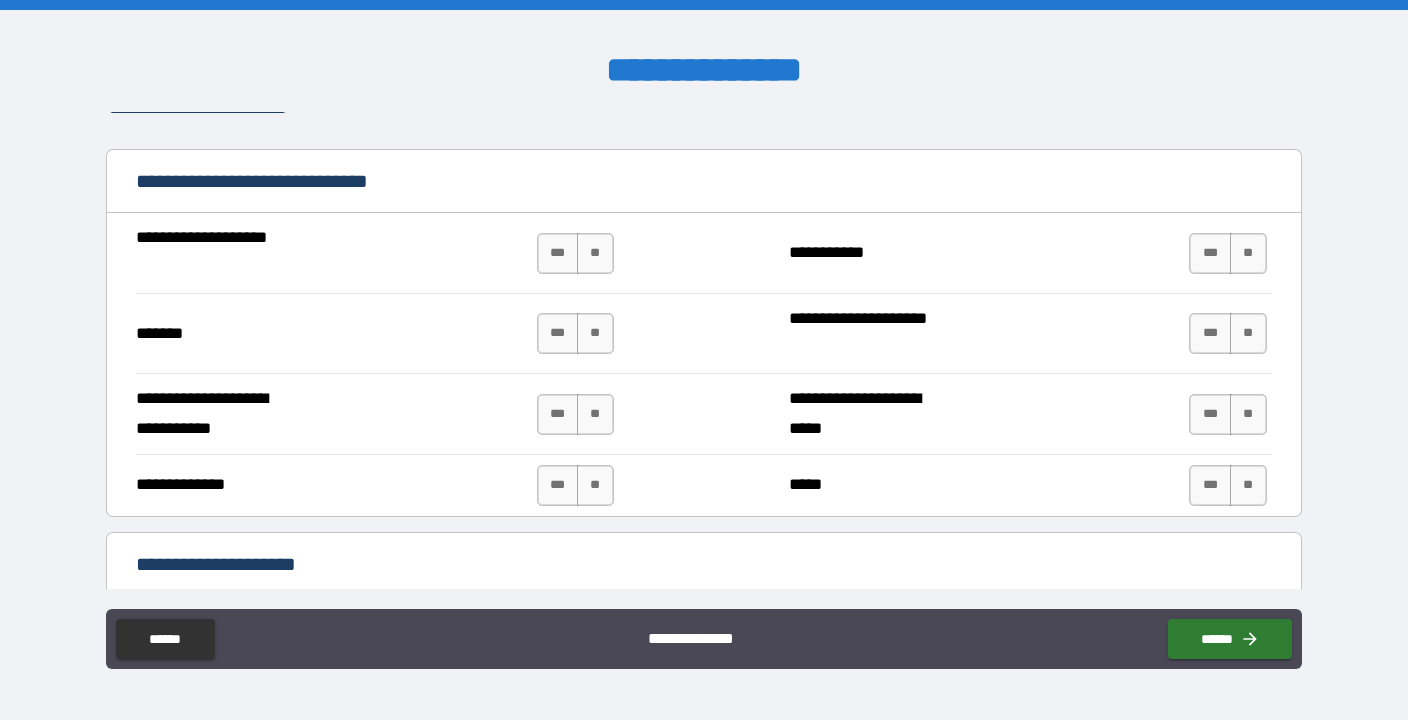 scroll, scrollTop: 192, scrollLeft: 0, axis: vertical 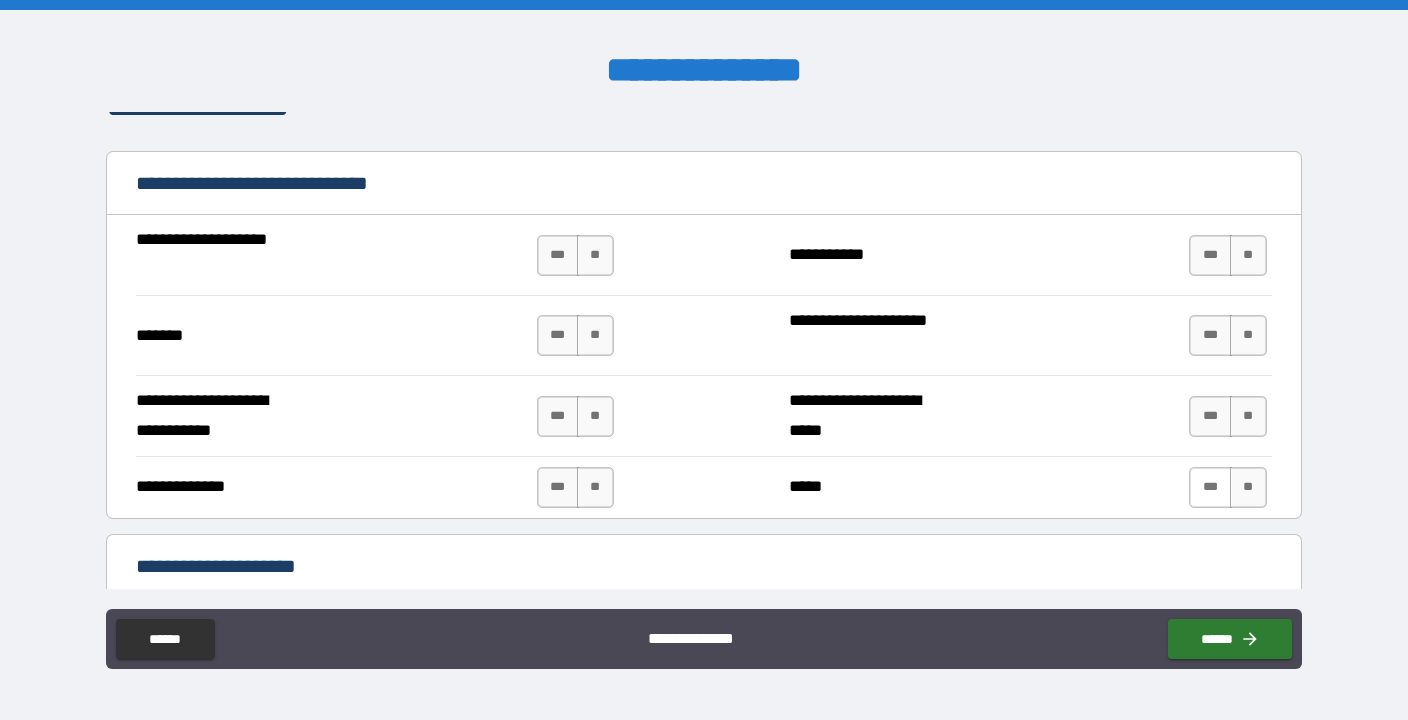 click on "***" at bounding box center (1210, 487) 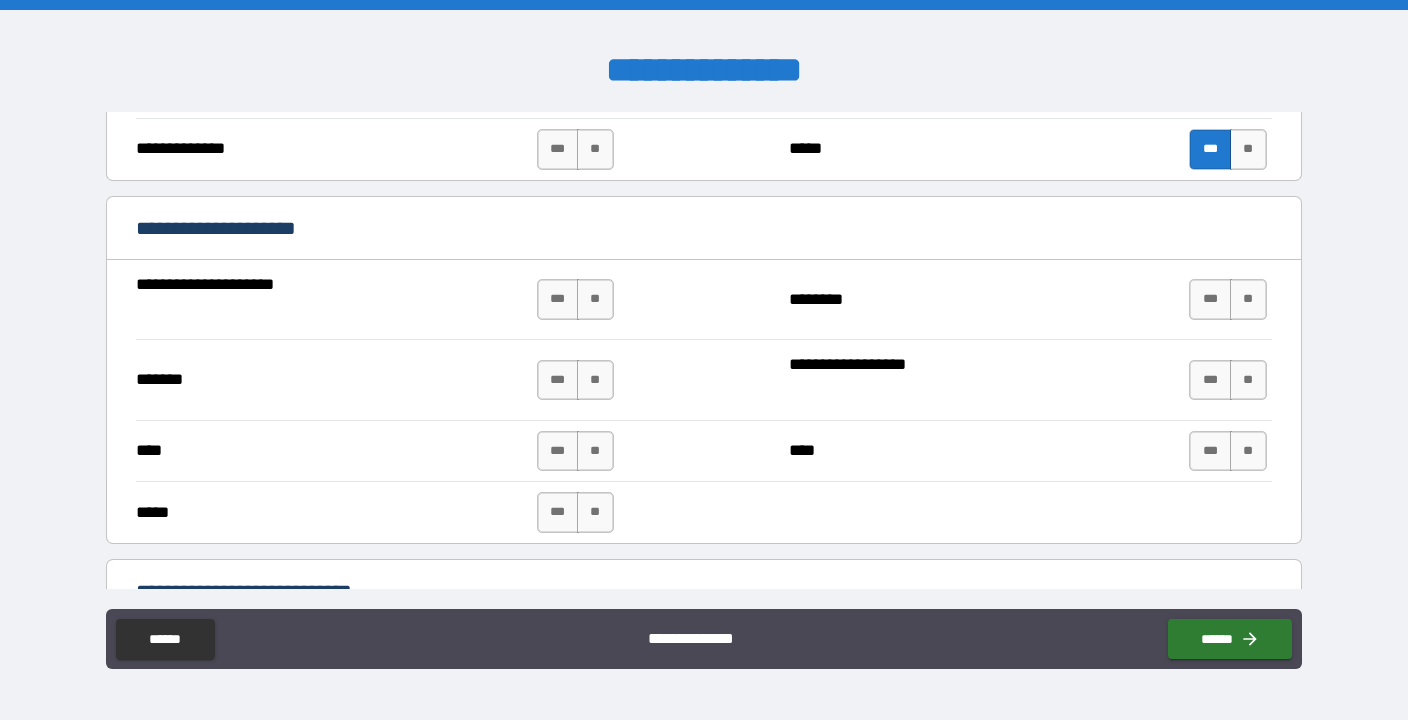 scroll, scrollTop: 563, scrollLeft: 0, axis: vertical 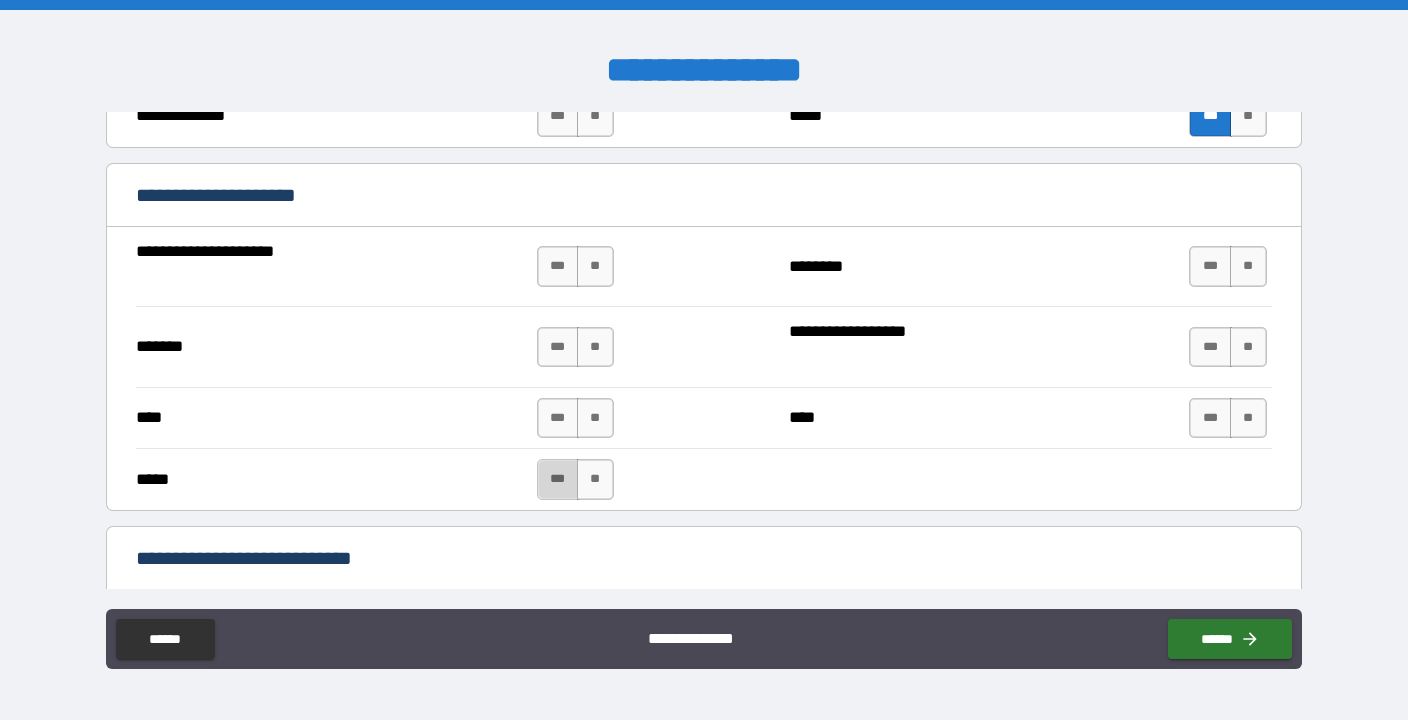 click on "***" at bounding box center [558, 479] 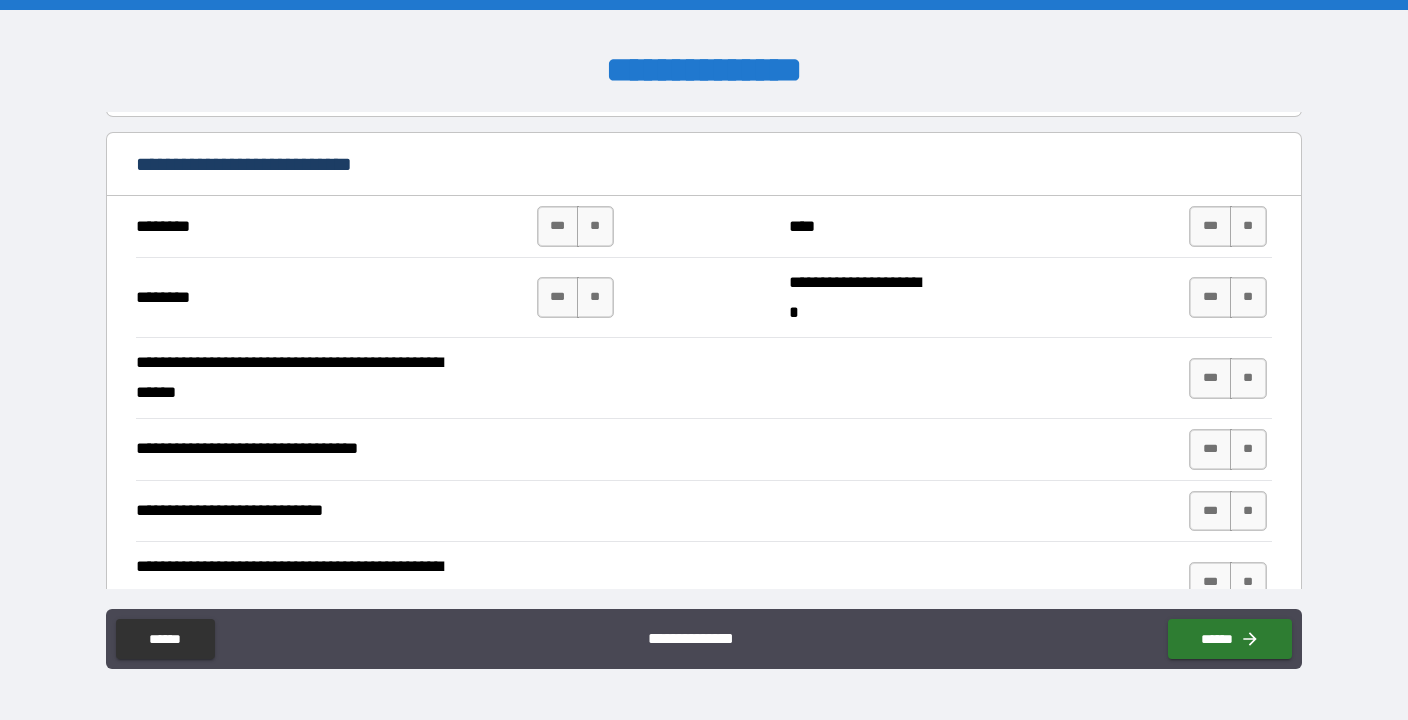 scroll, scrollTop: 968, scrollLeft: 0, axis: vertical 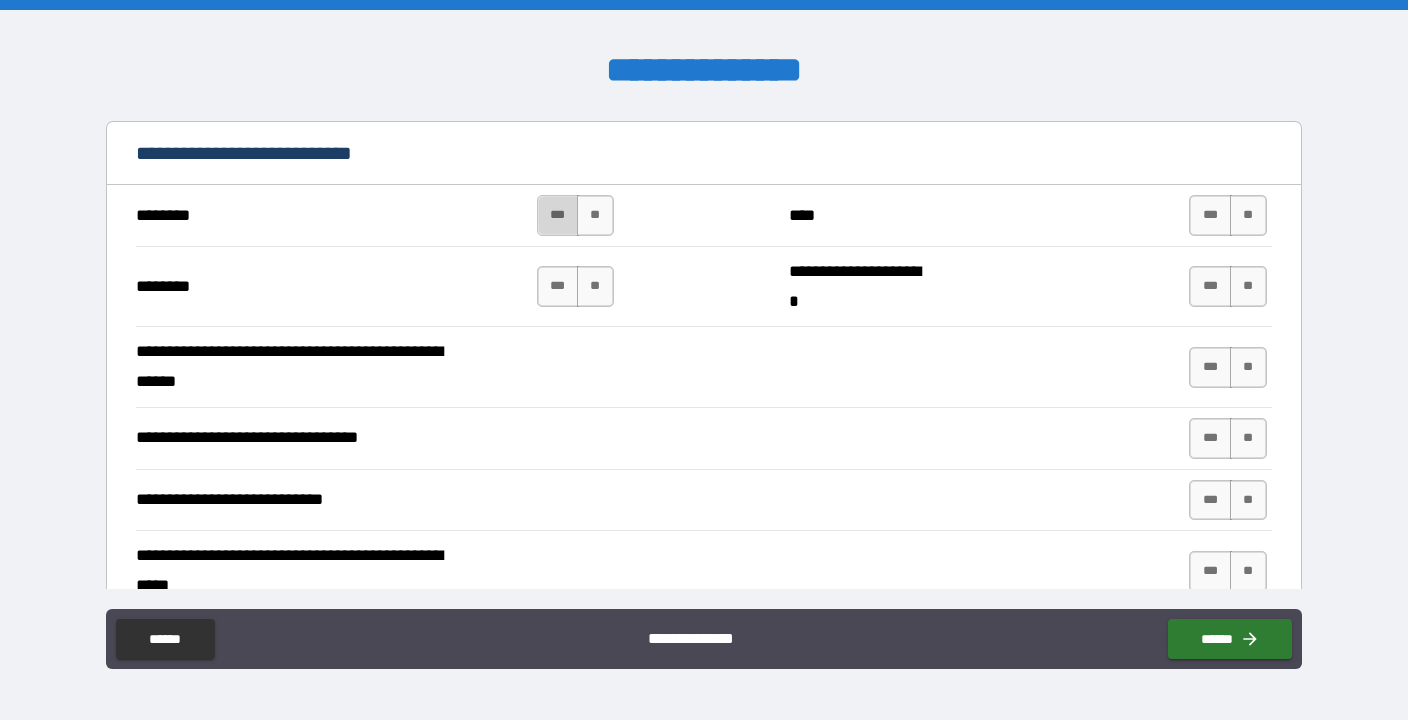 click on "***" at bounding box center (558, 215) 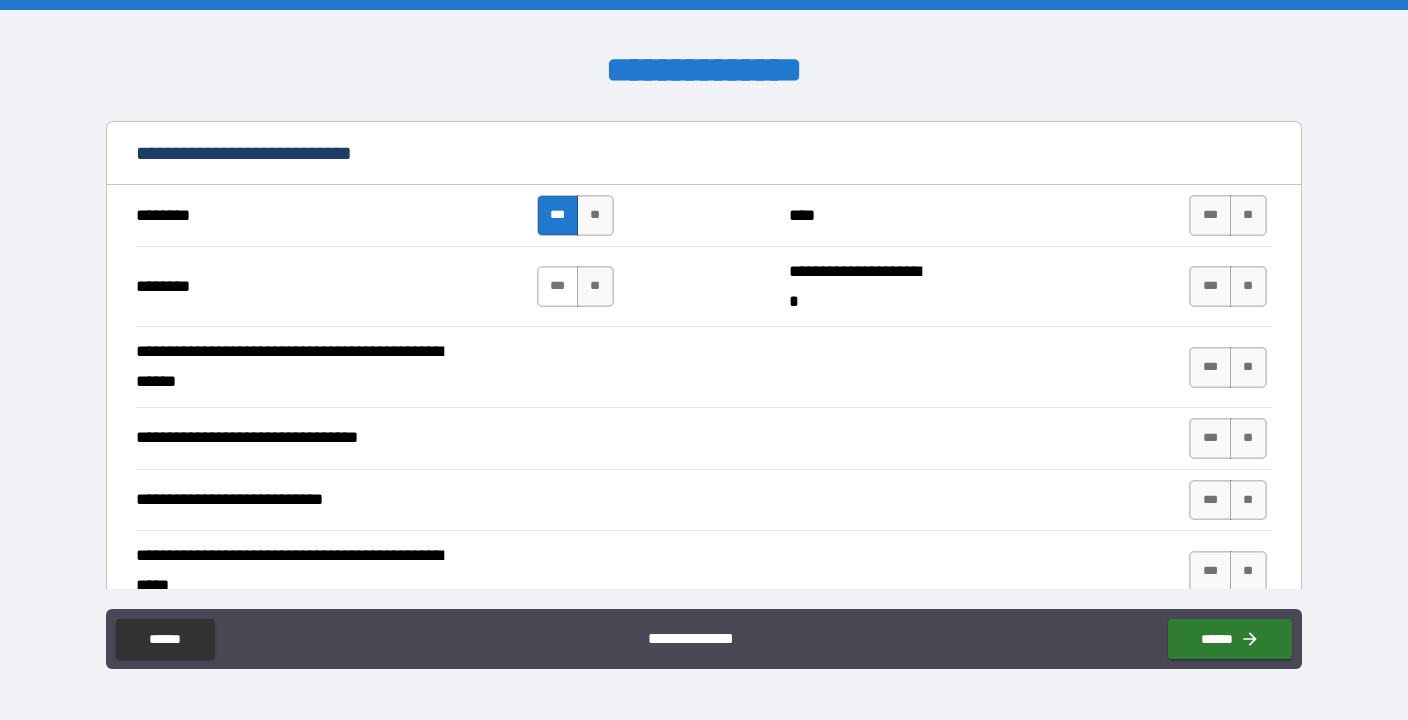 click on "***" at bounding box center (558, 286) 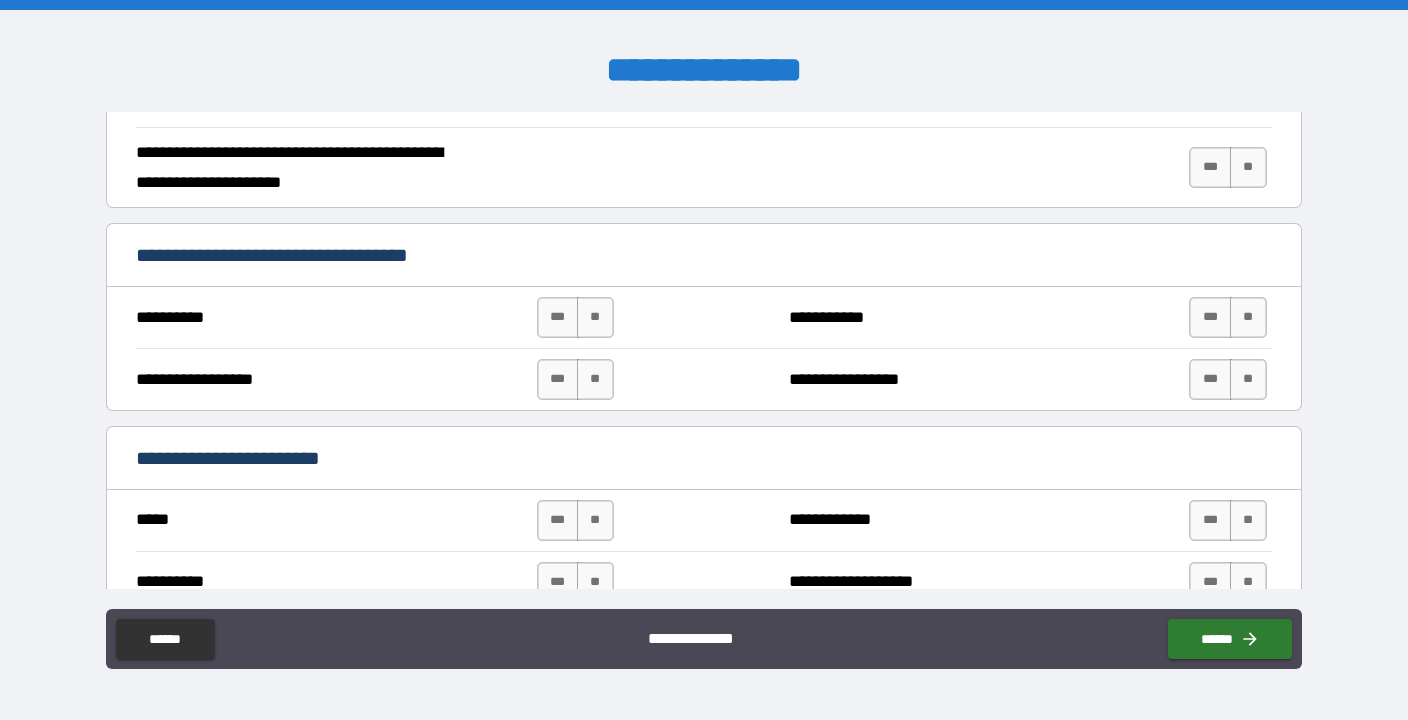 scroll, scrollTop: 1821, scrollLeft: 0, axis: vertical 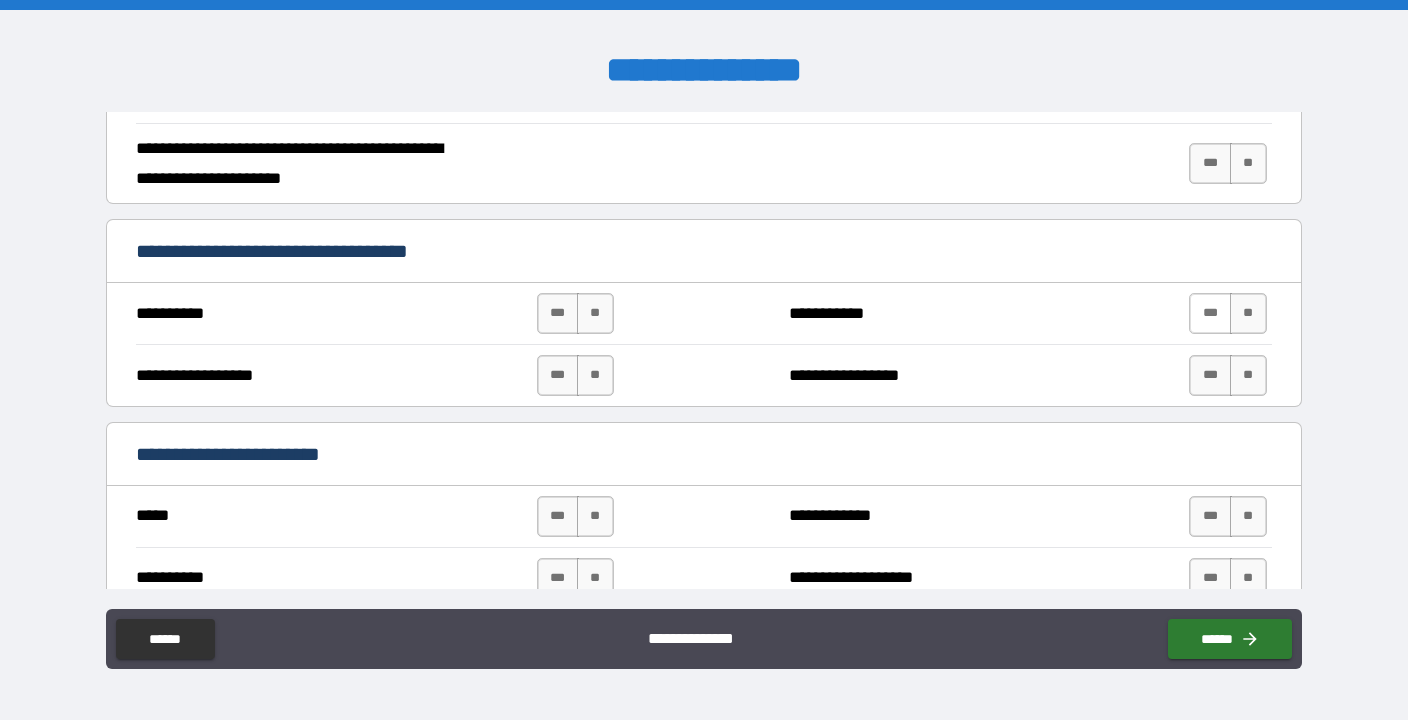 click on "***" at bounding box center (1210, 313) 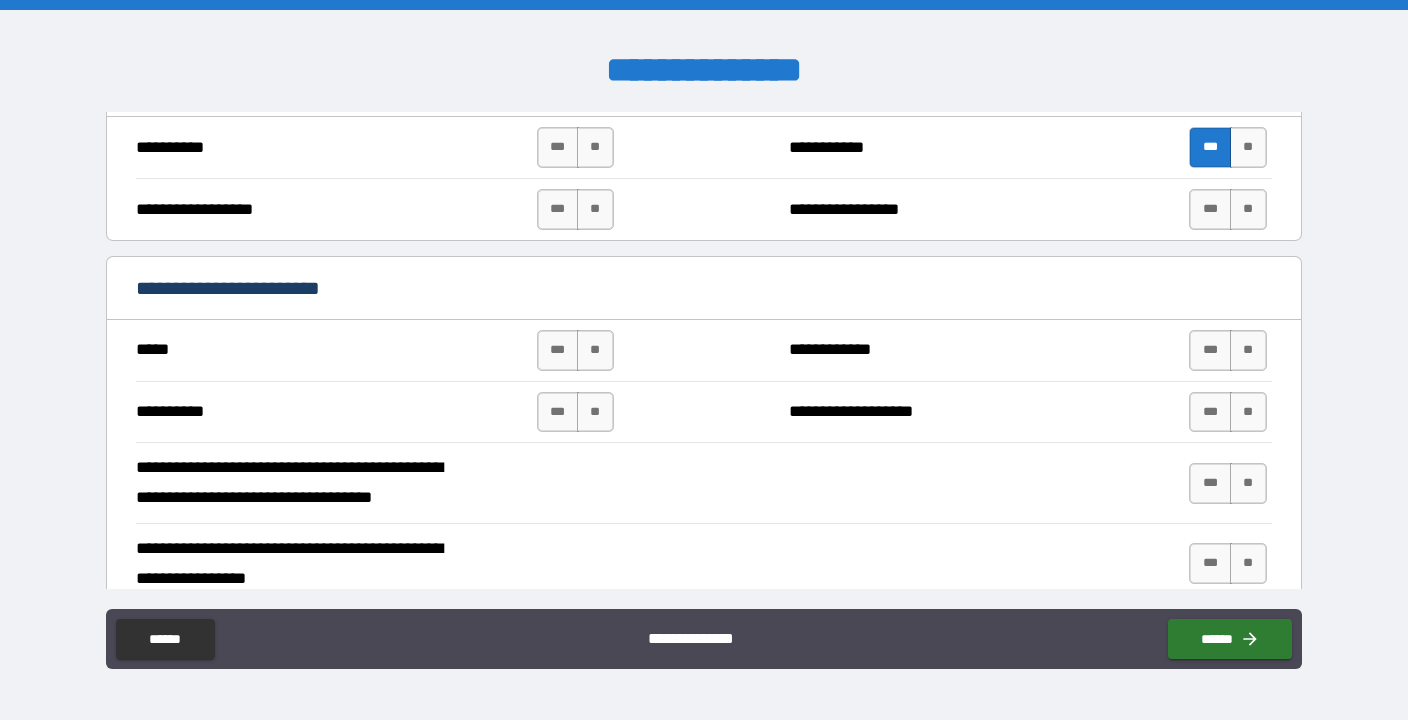 scroll, scrollTop: 1989, scrollLeft: 0, axis: vertical 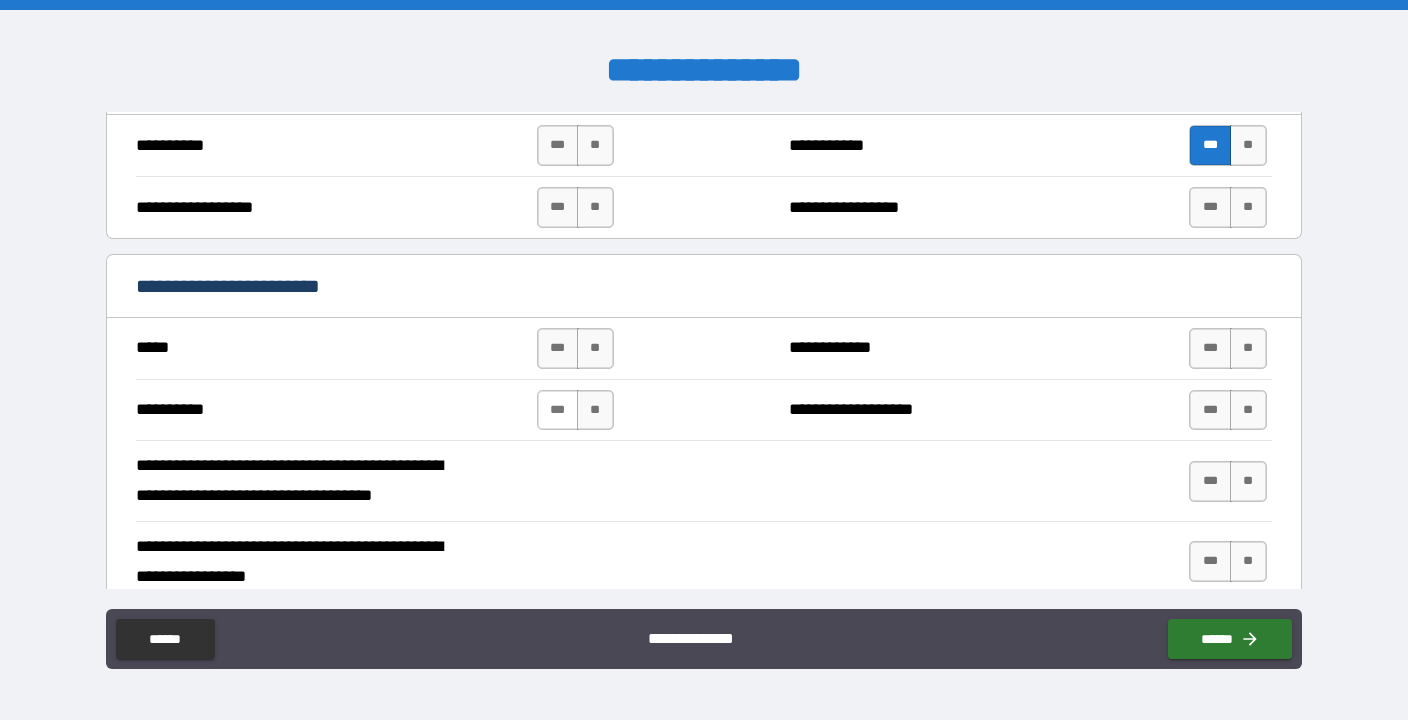 click on "***" at bounding box center (558, 410) 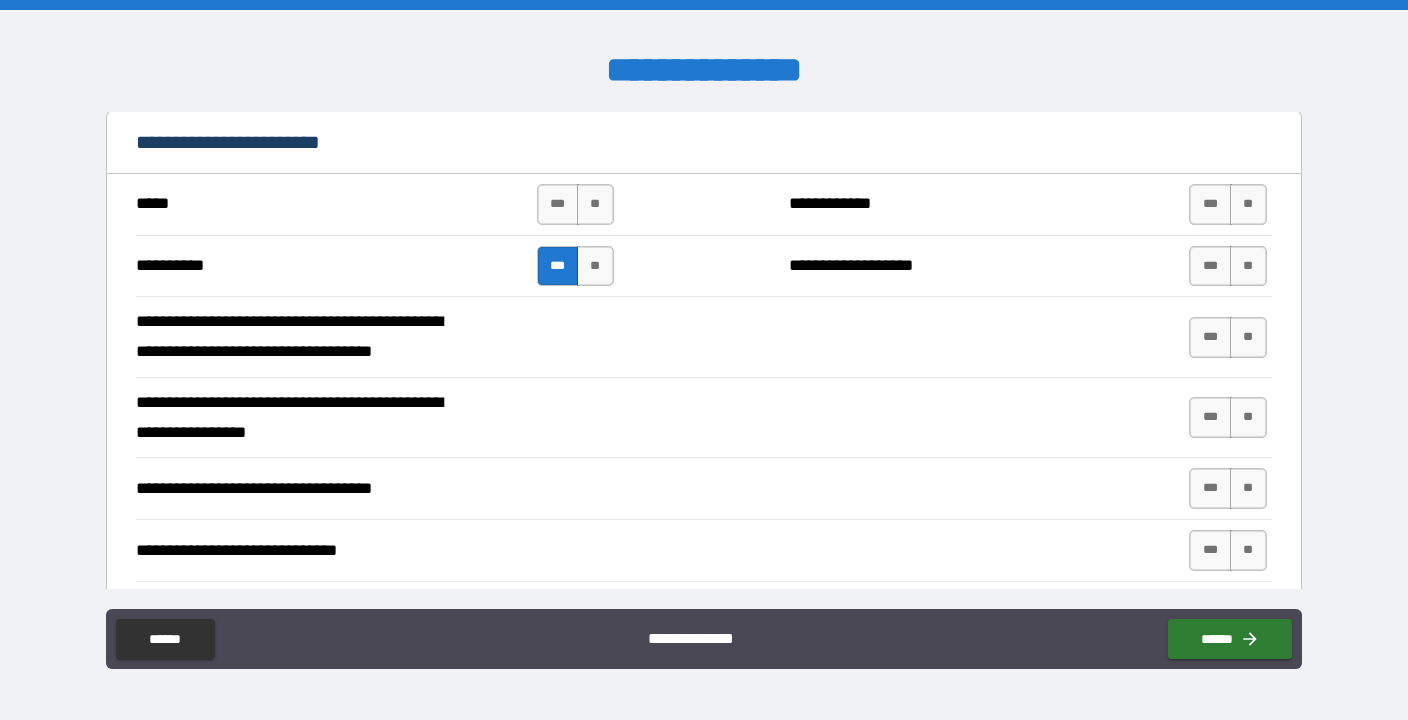scroll, scrollTop: 2135, scrollLeft: 0, axis: vertical 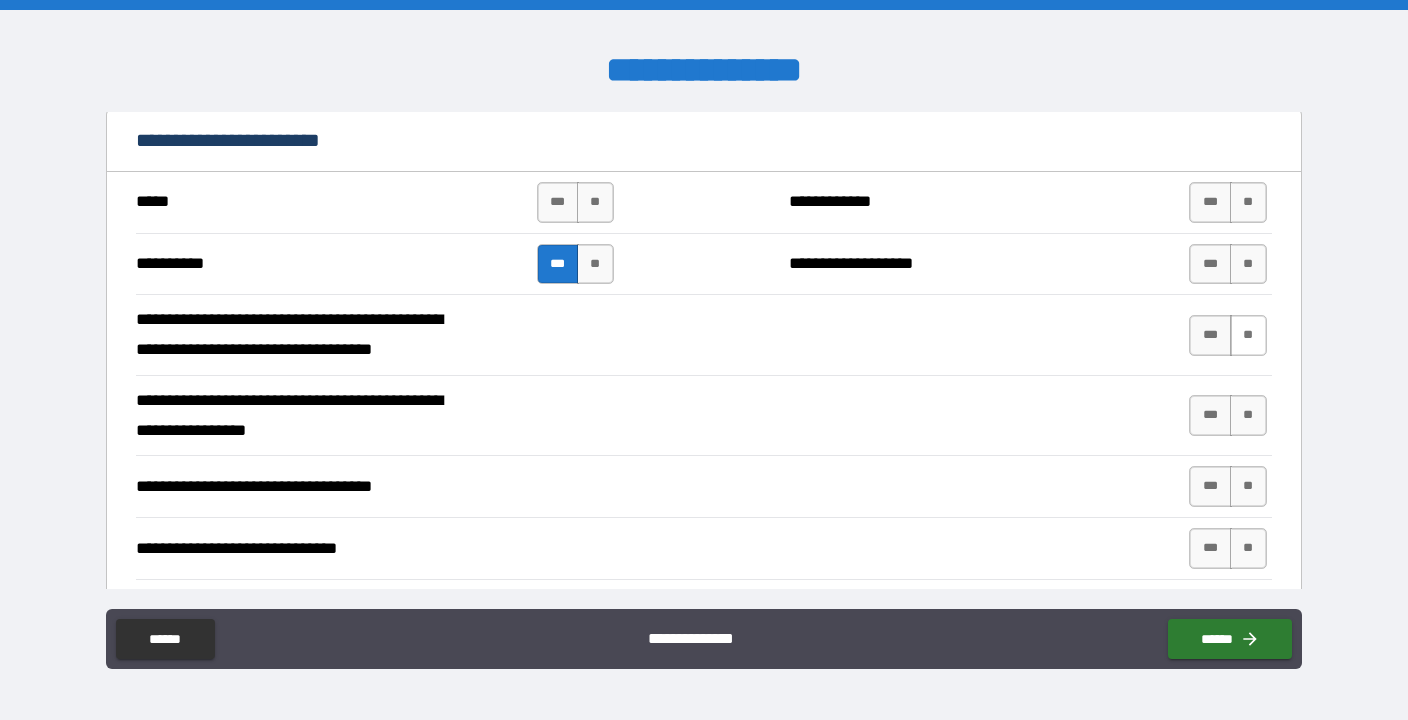 click on "**" at bounding box center (1248, 335) 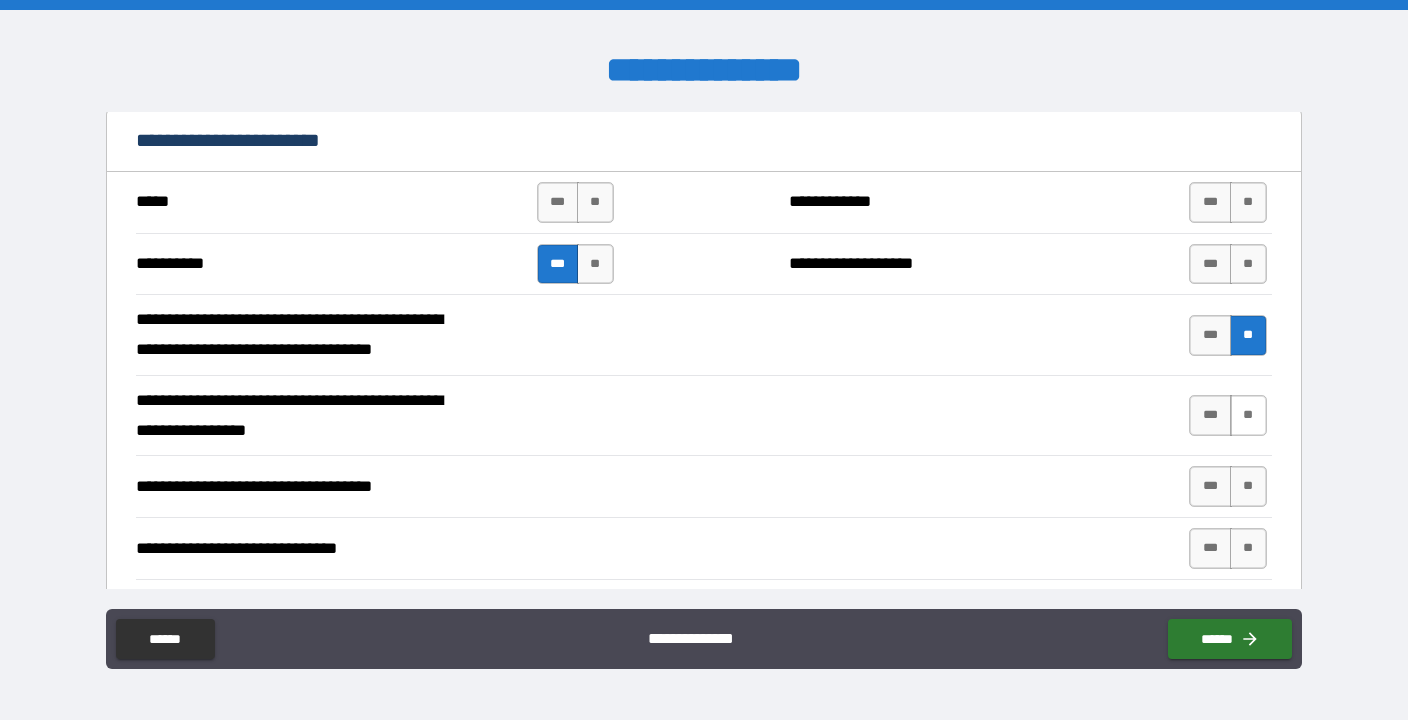 click on "**" at bounding box center (1248, 415) 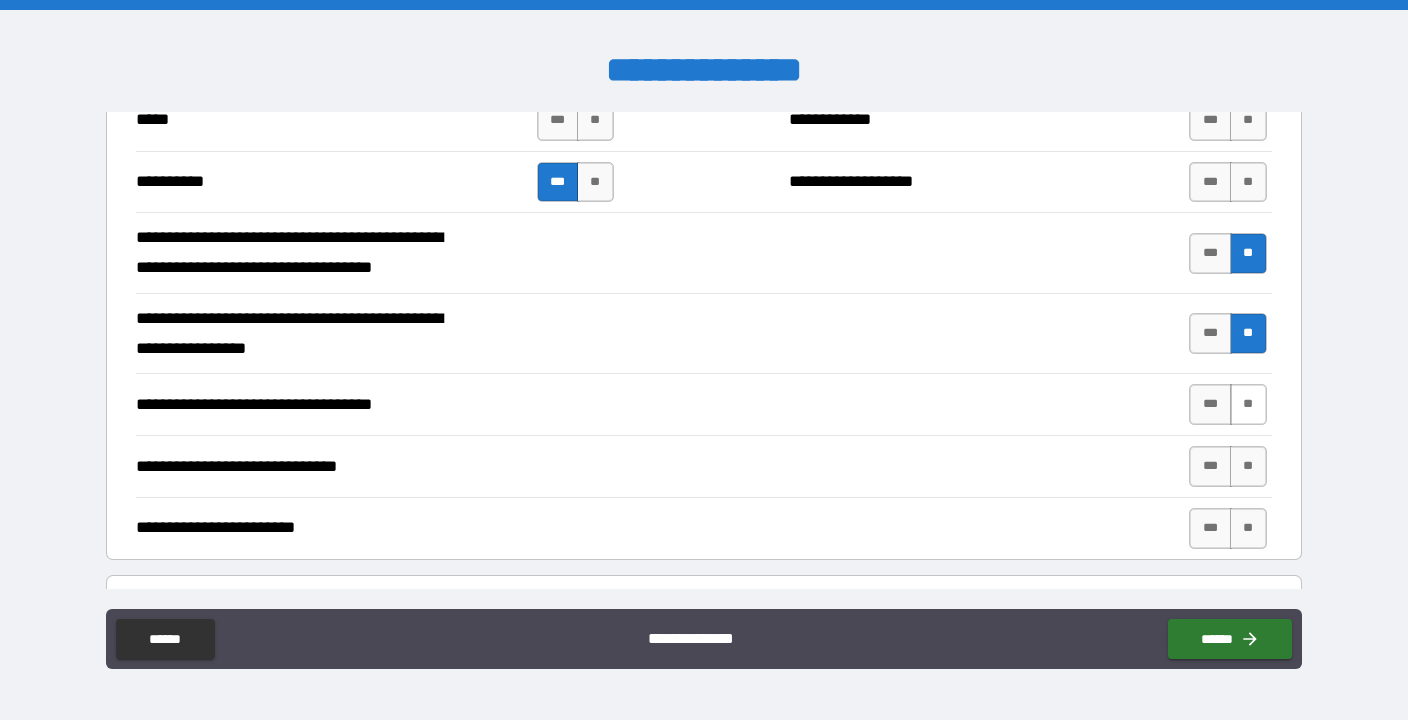click on "**" at bounding box center [1248, 404] 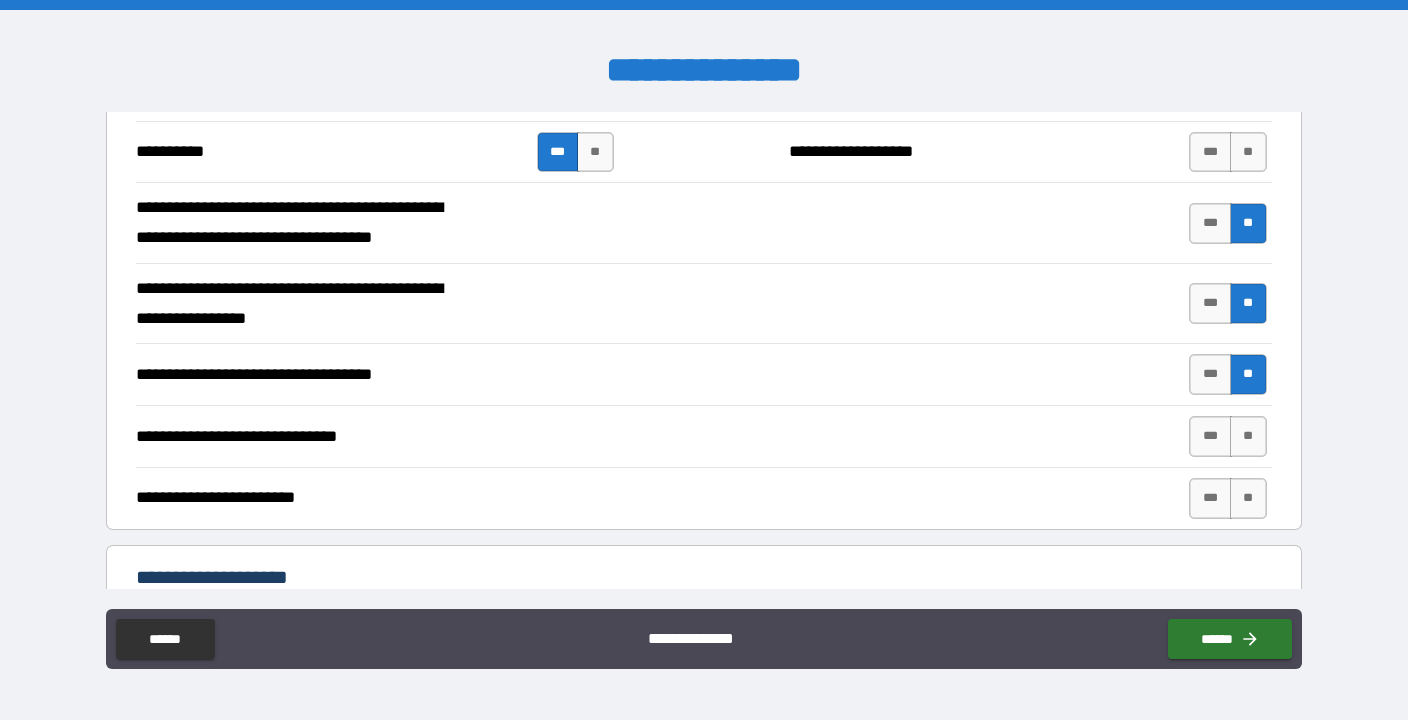 scroll, scrollTop: 2258, scrollLeft: 0, axis: vertical 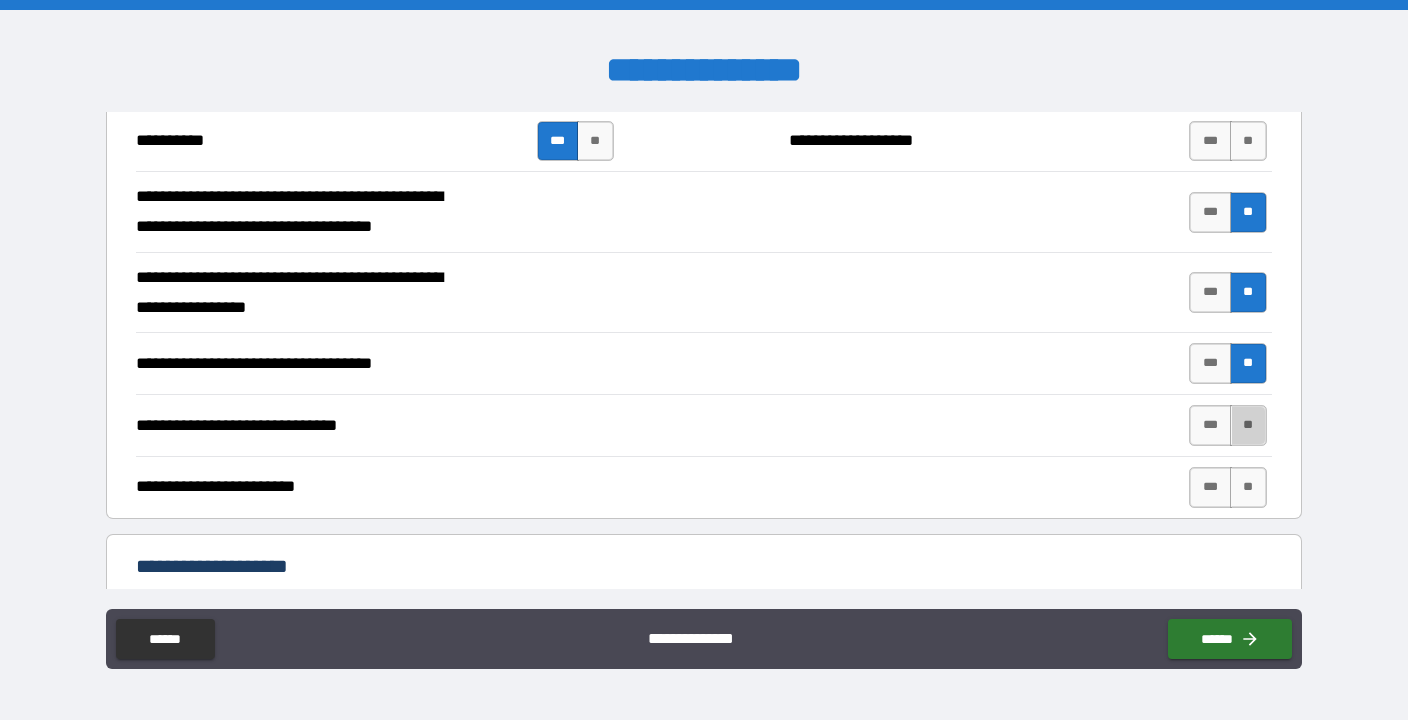 click on "**" at bounding box center (1248, 425) 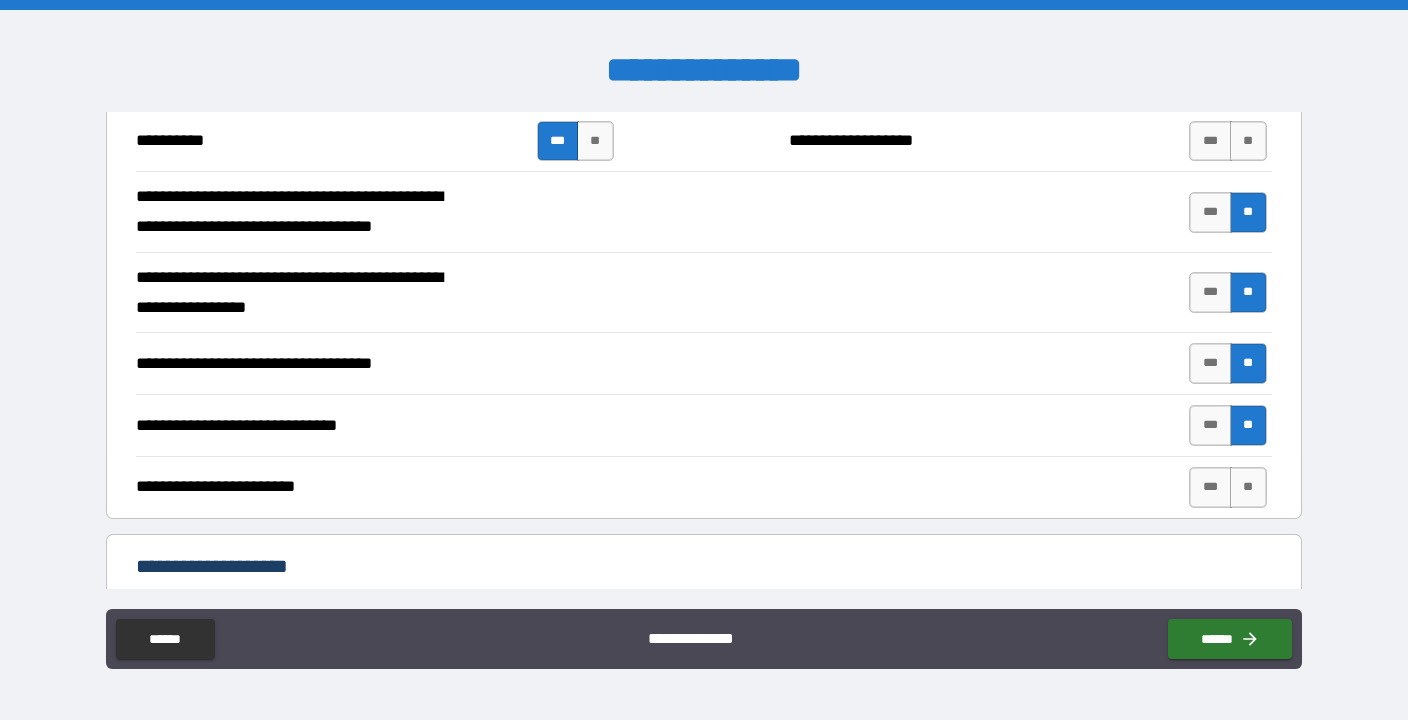 scroll, scrollTop: 2338, scrollLeft: 0, axis: vertical 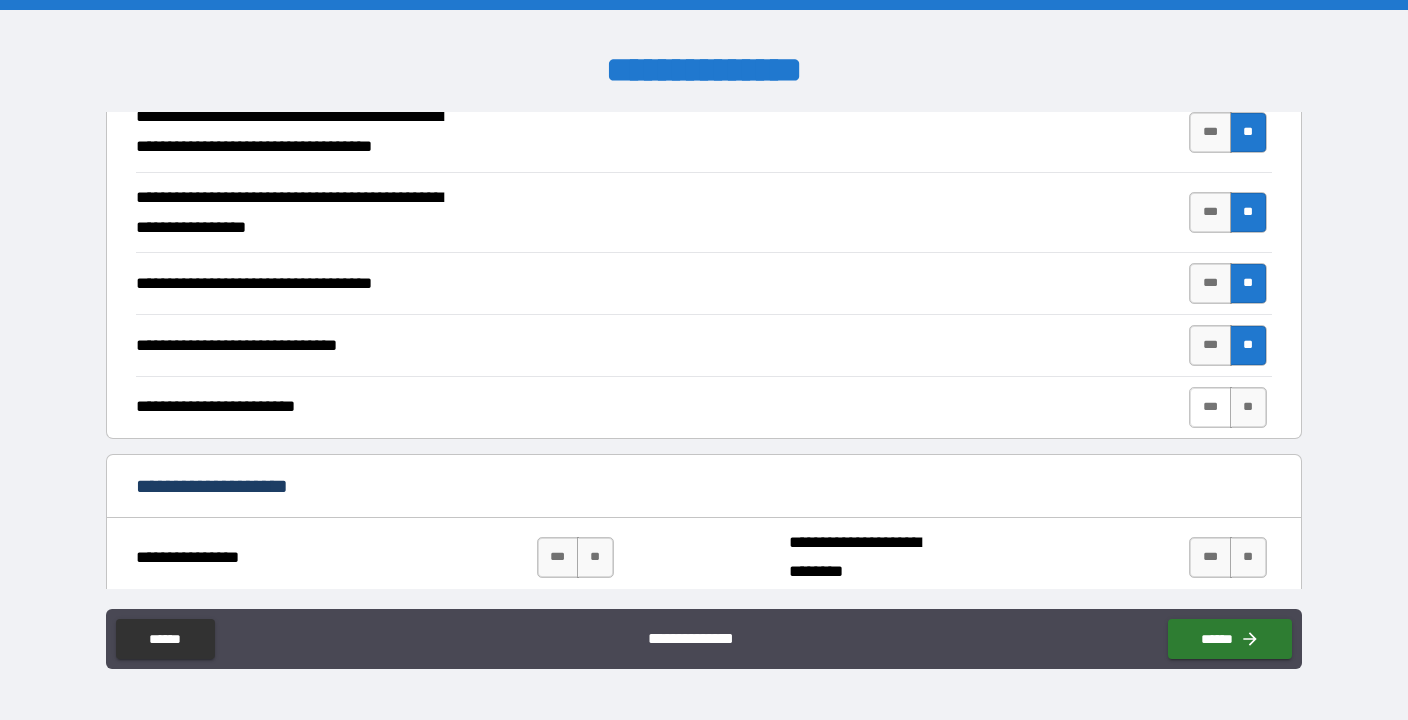 click on "***" at bounding box center (1210, 407) 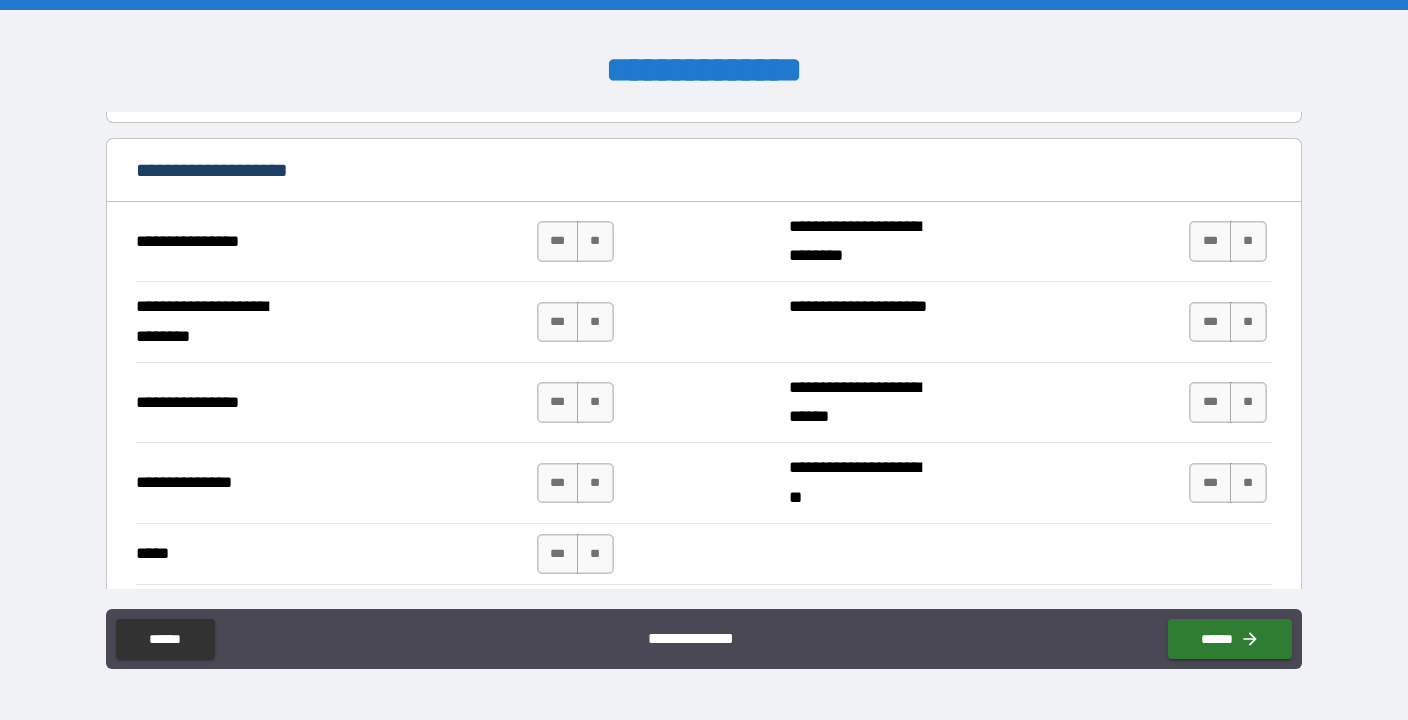 scroll, scrollTop: 2618, scrollLeft: 0, axis: vertical 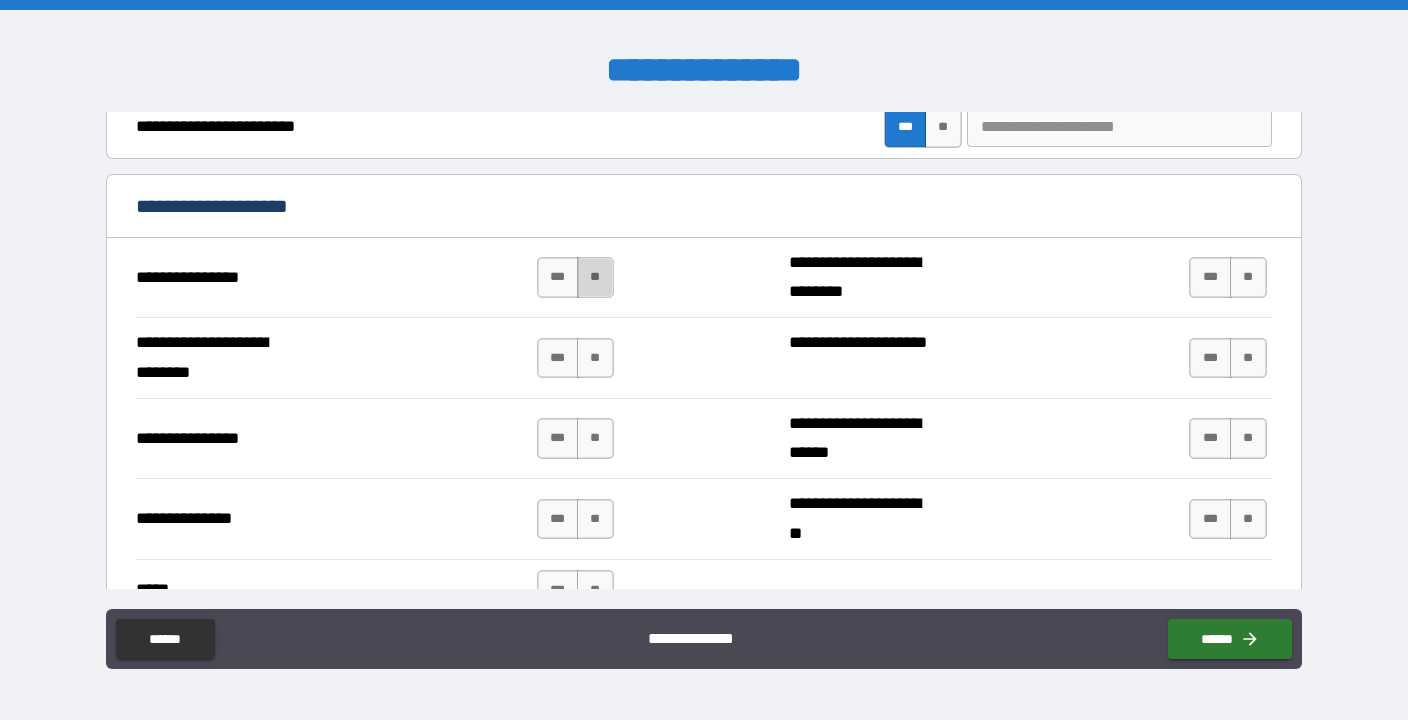 click on "**" at bounding box center [595, 277] 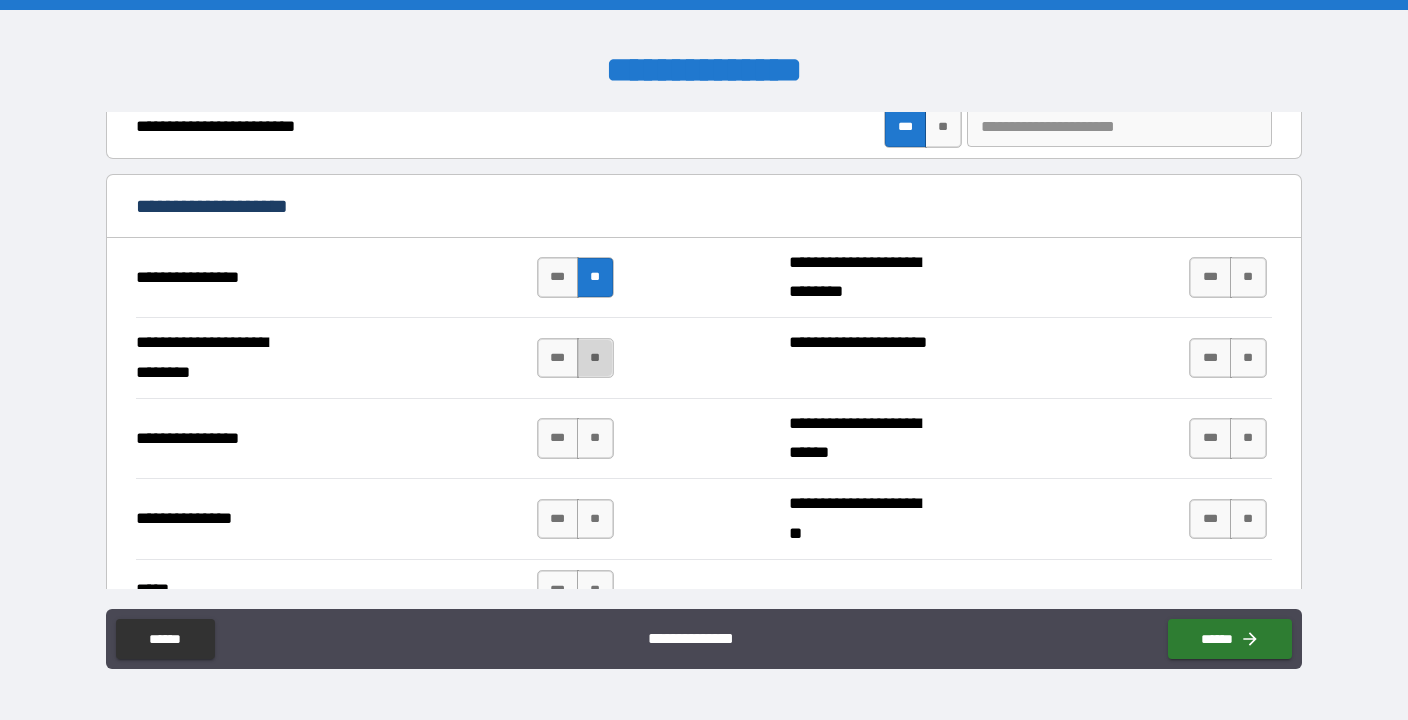 click on "**" at bounding box center [595, 358] 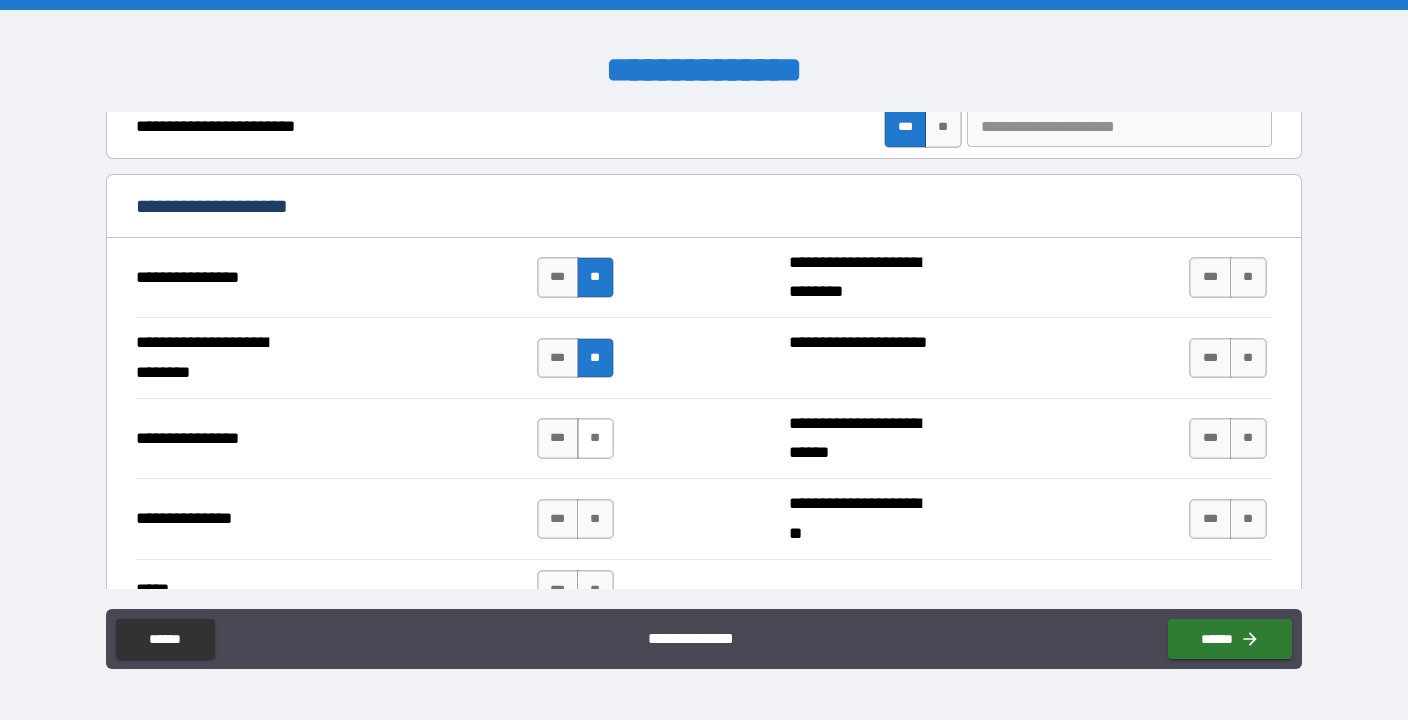 click on "**" at bounding box center [595, 438] 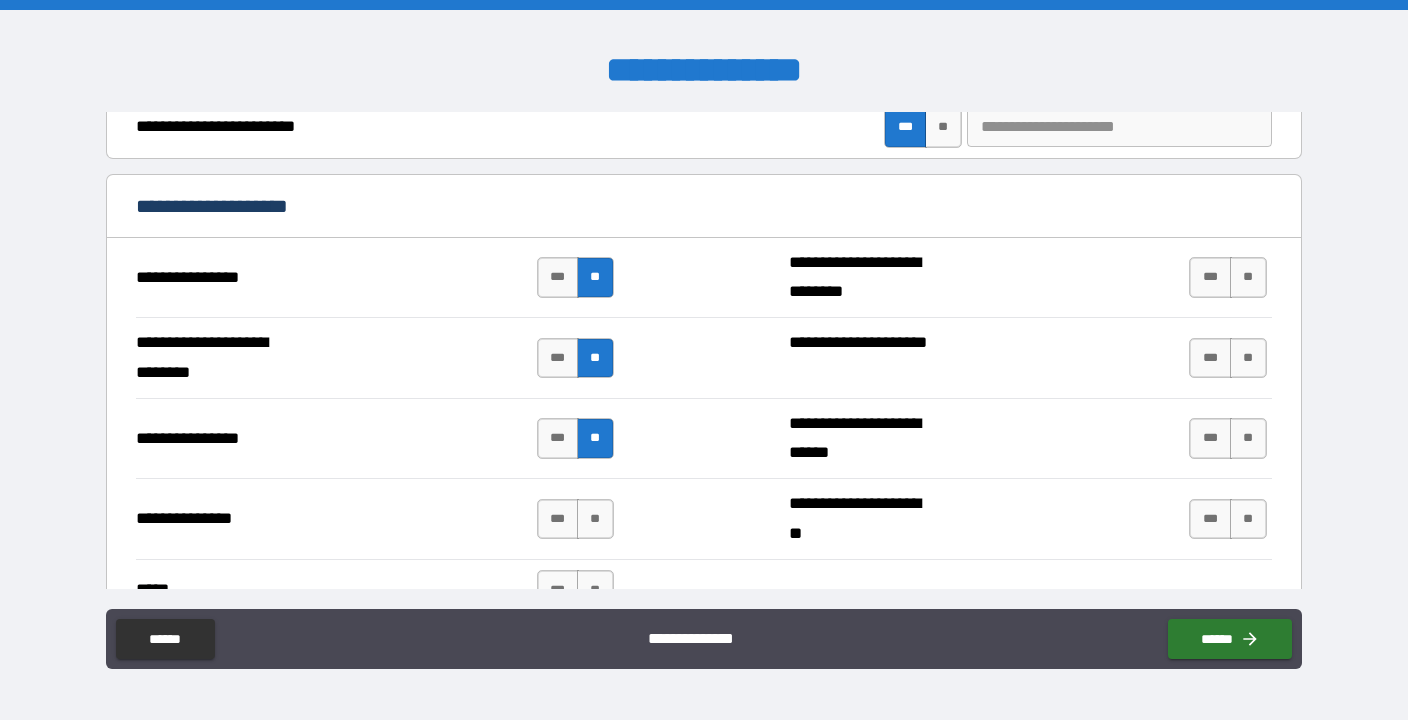 scroll, scrollTop: 2689, scrollLeft: 0, axis: vertical 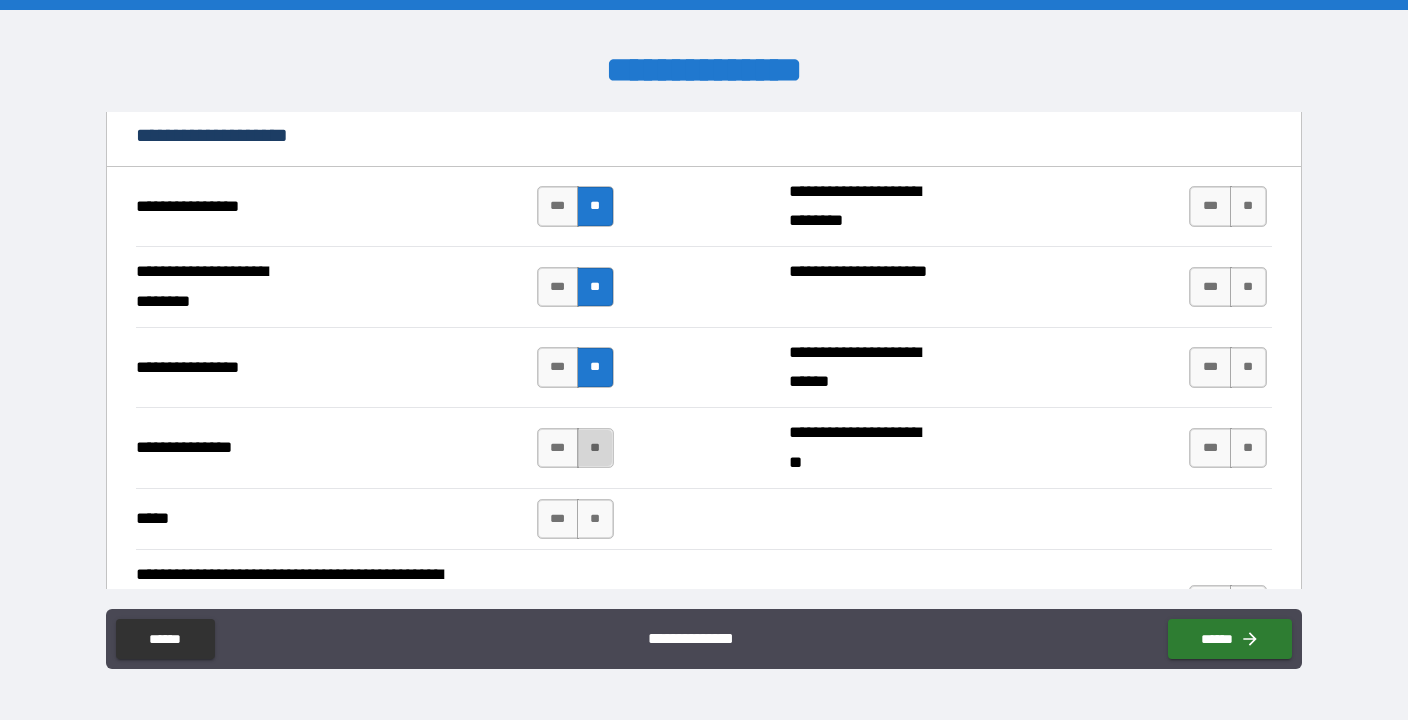 click on "**" at bounding box center [595, 448] 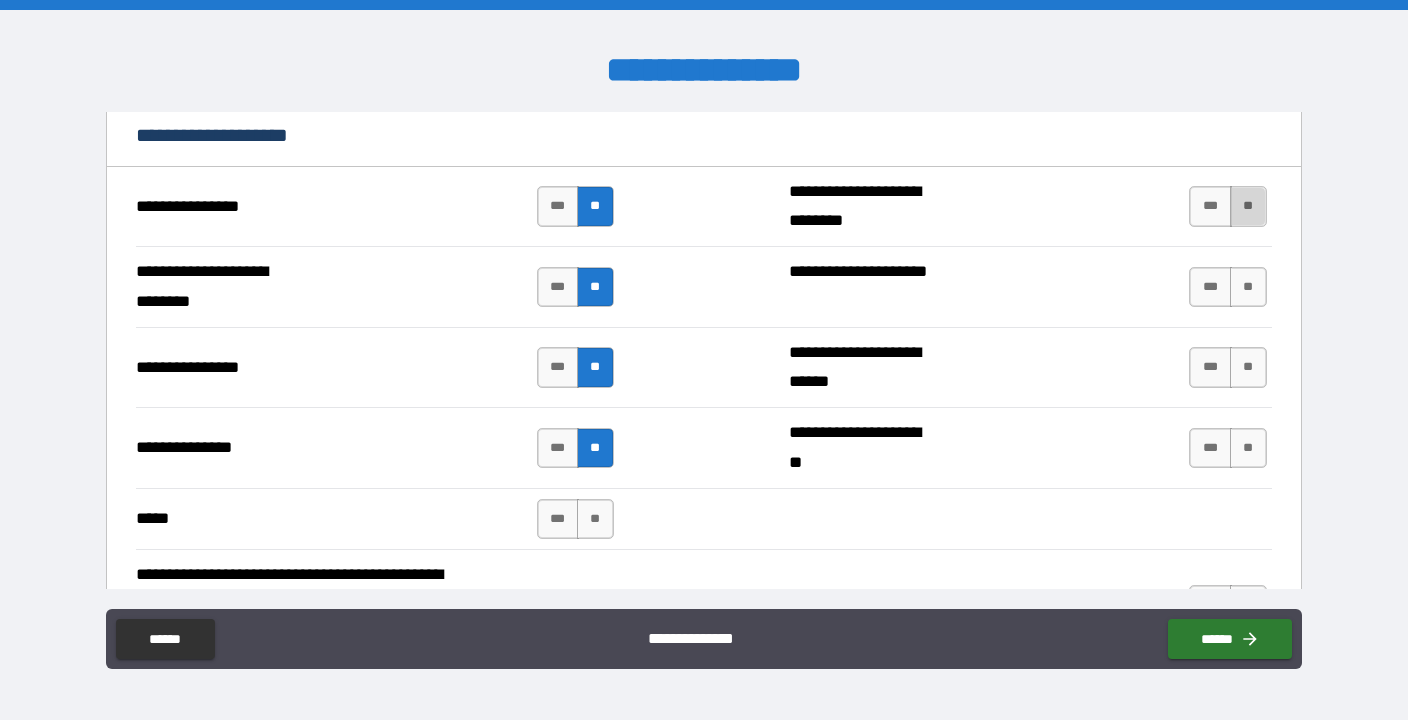 click on "**" at bounding box center (1248, 206) 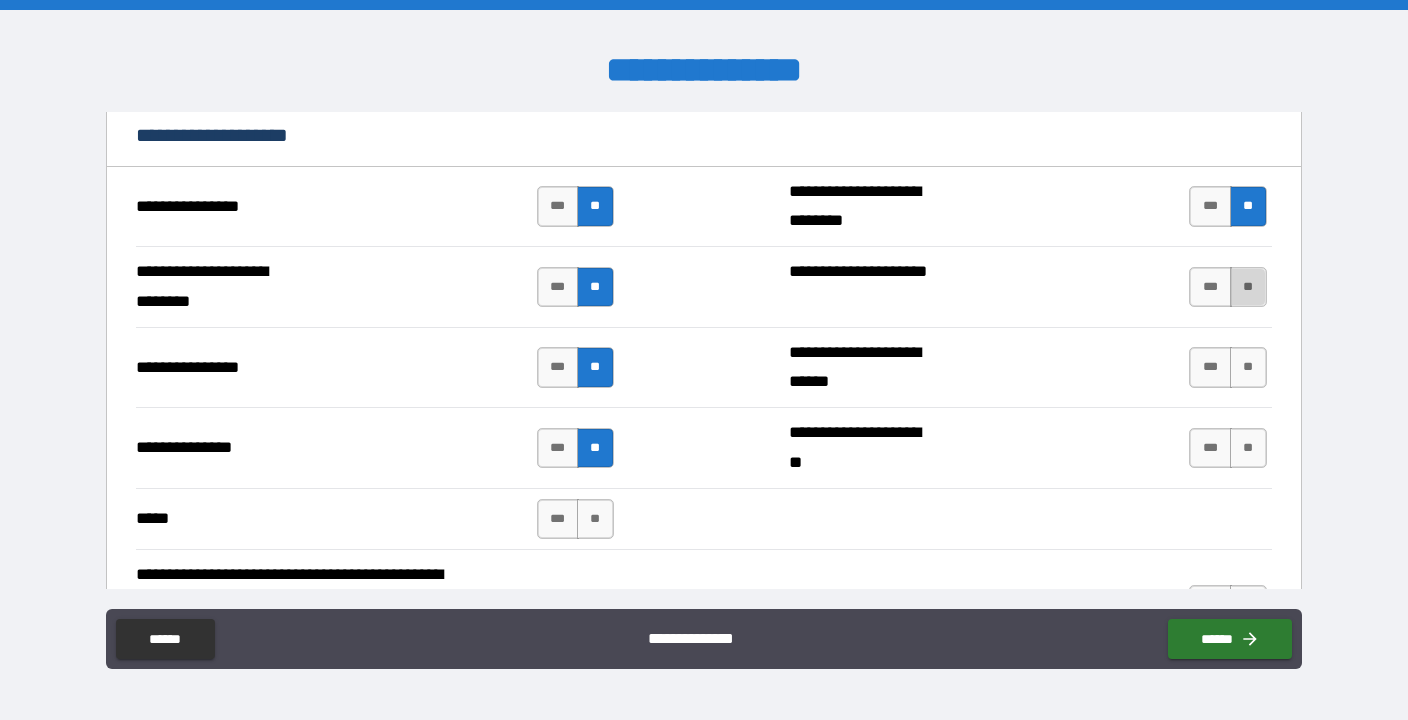 click on "**" at bounding box center (1248, 287) 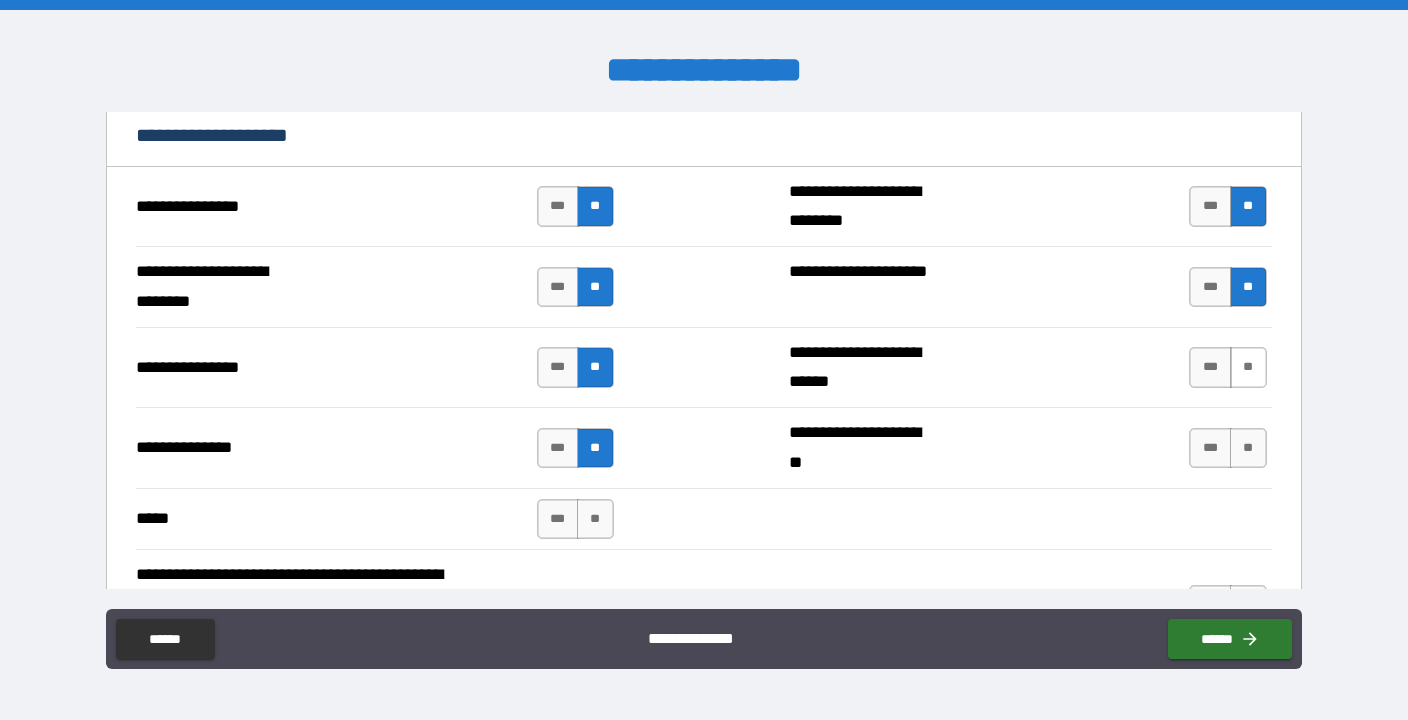 click on "**" at bounding box center [1248, 367] 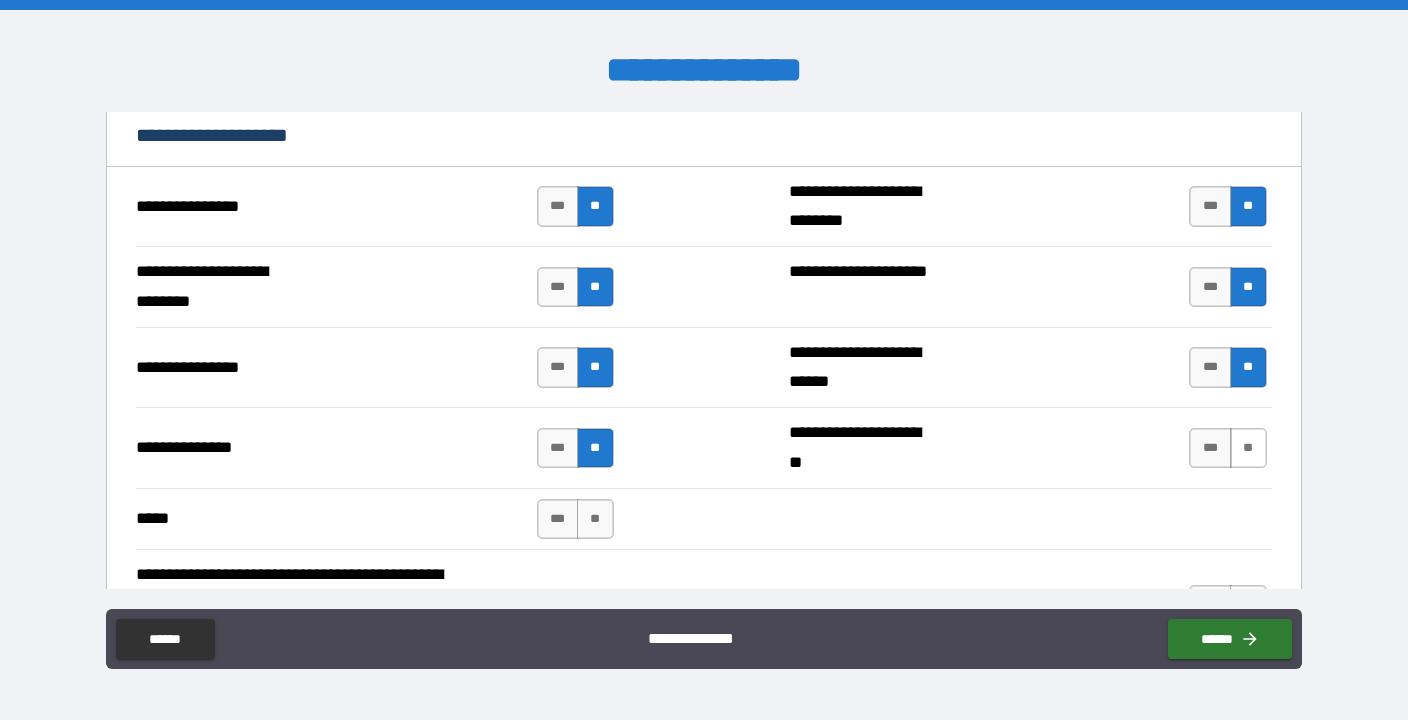 click on "**" at bounding box center [1248, 448] 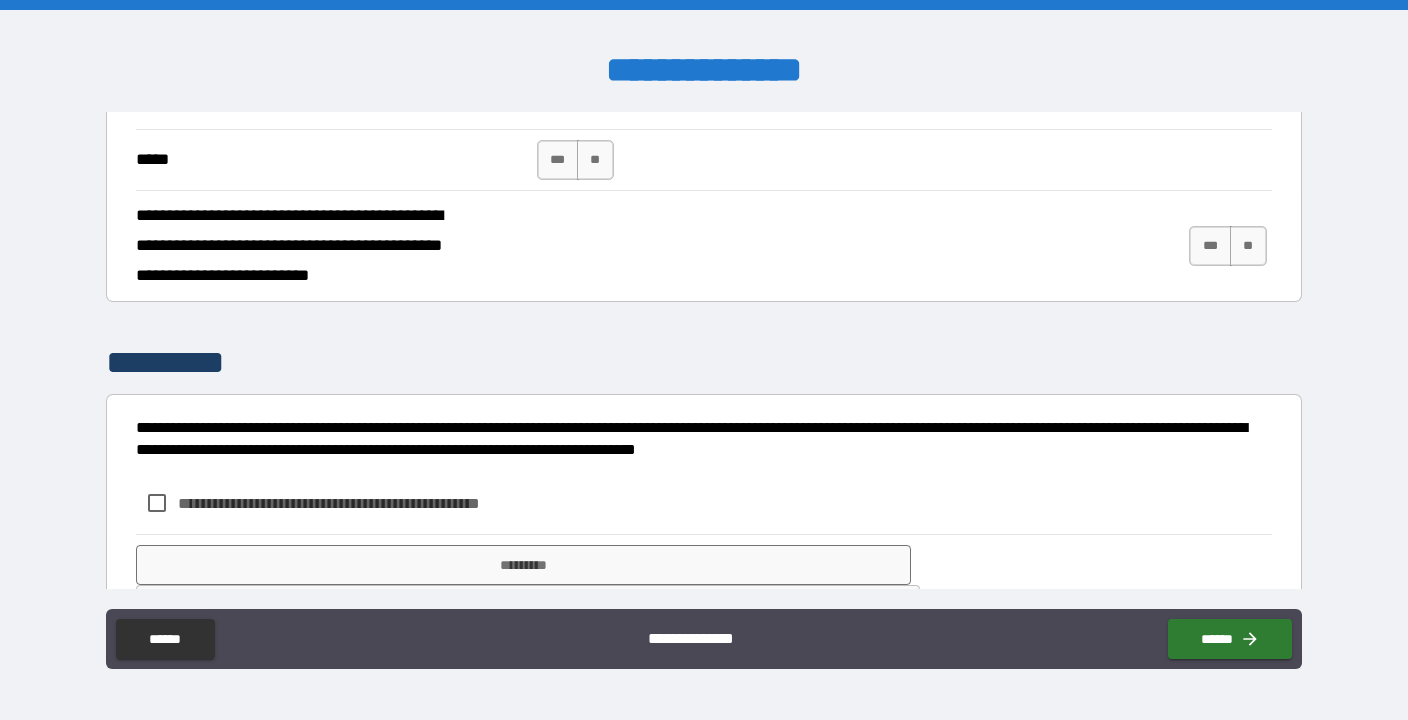 scroll, scrollTop: 3115, scrollLeft: 0, axis: vertical 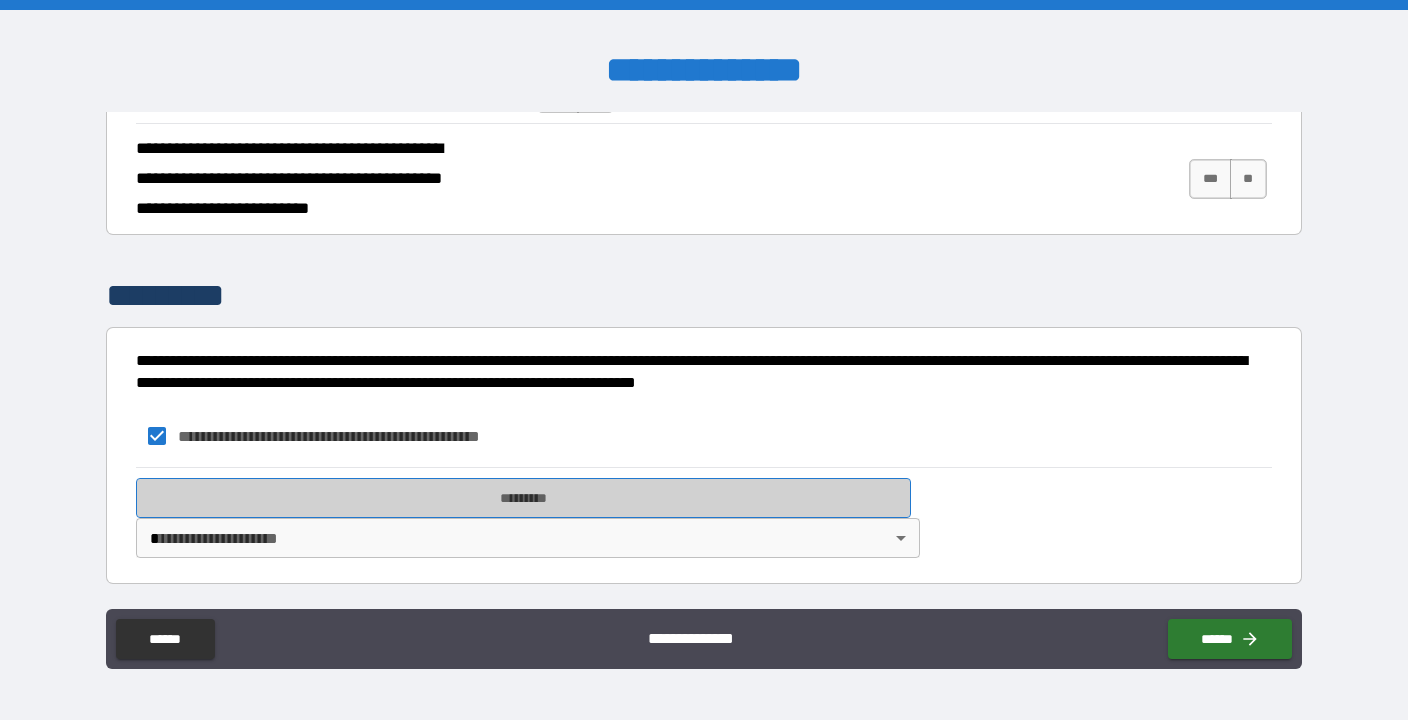 click on "*********" at bounding box center (523, 498) 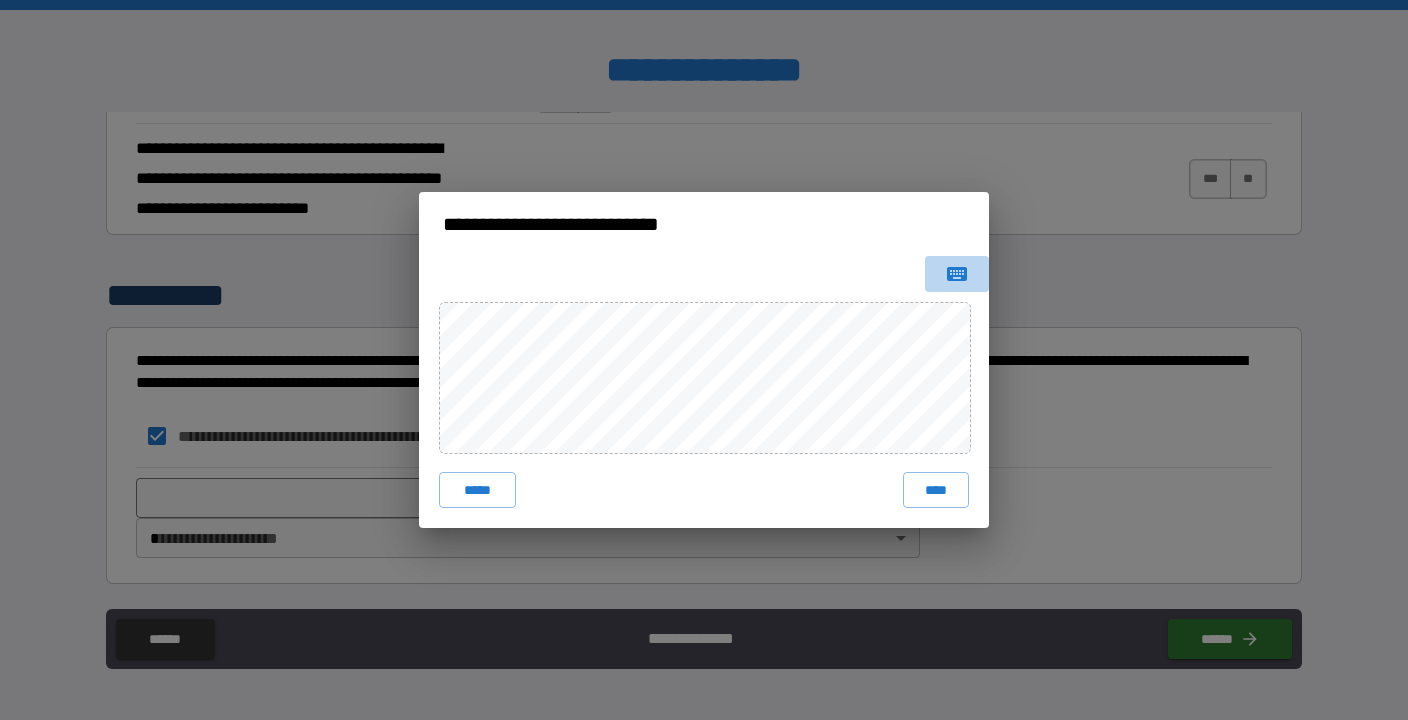click 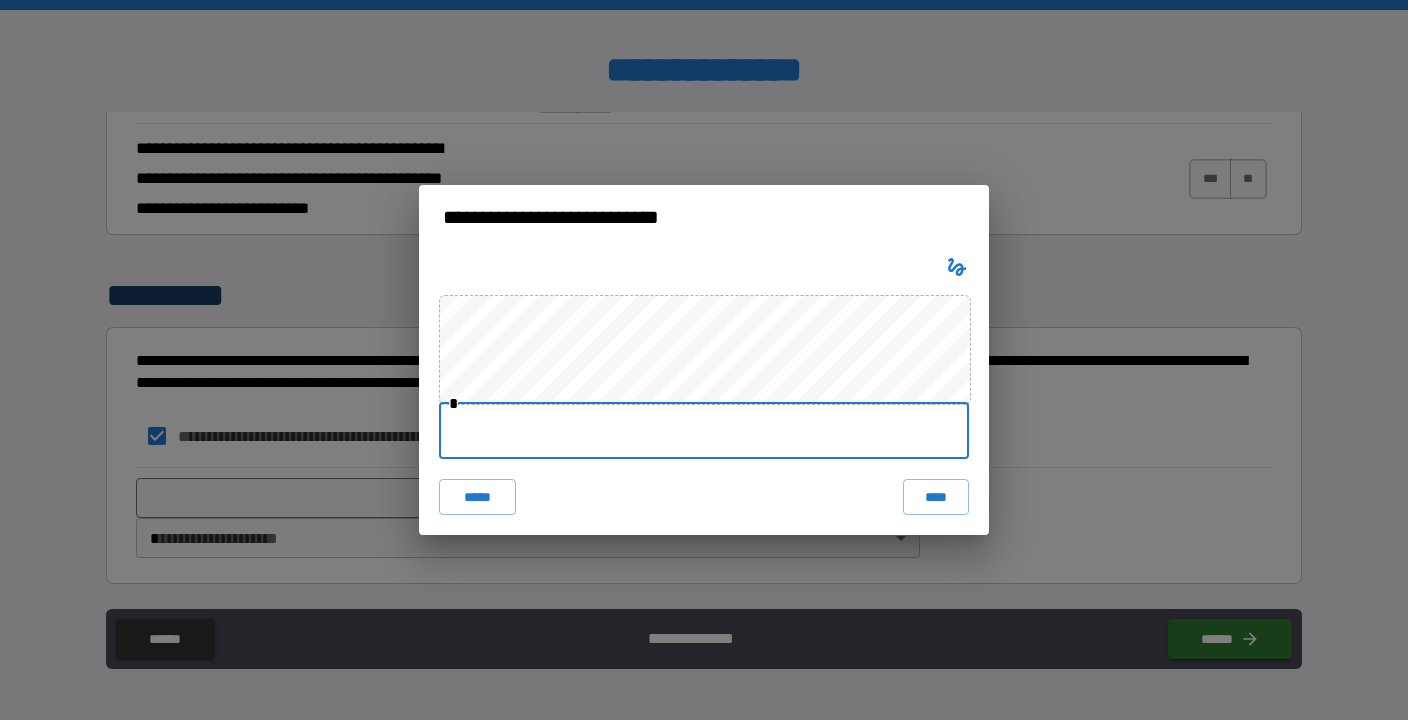 click at bounding box center (704, 431) 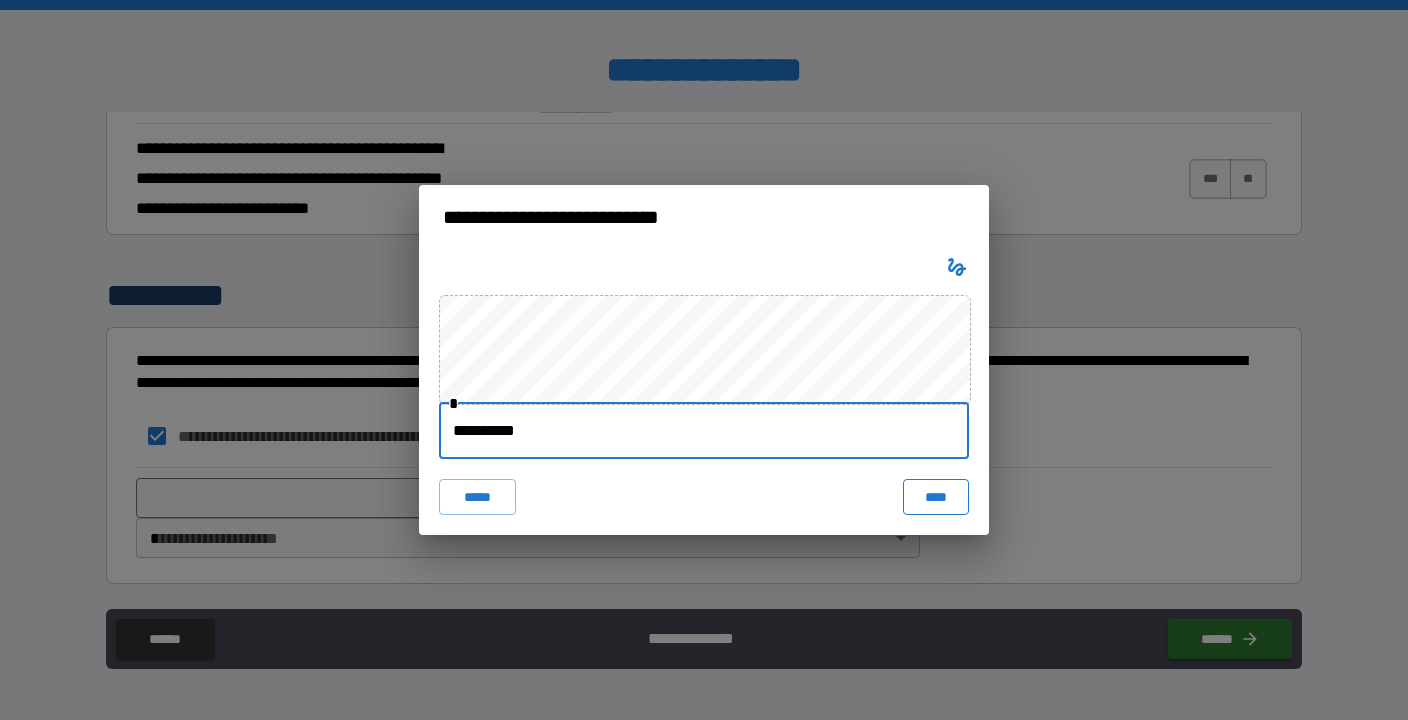 type on "**********" 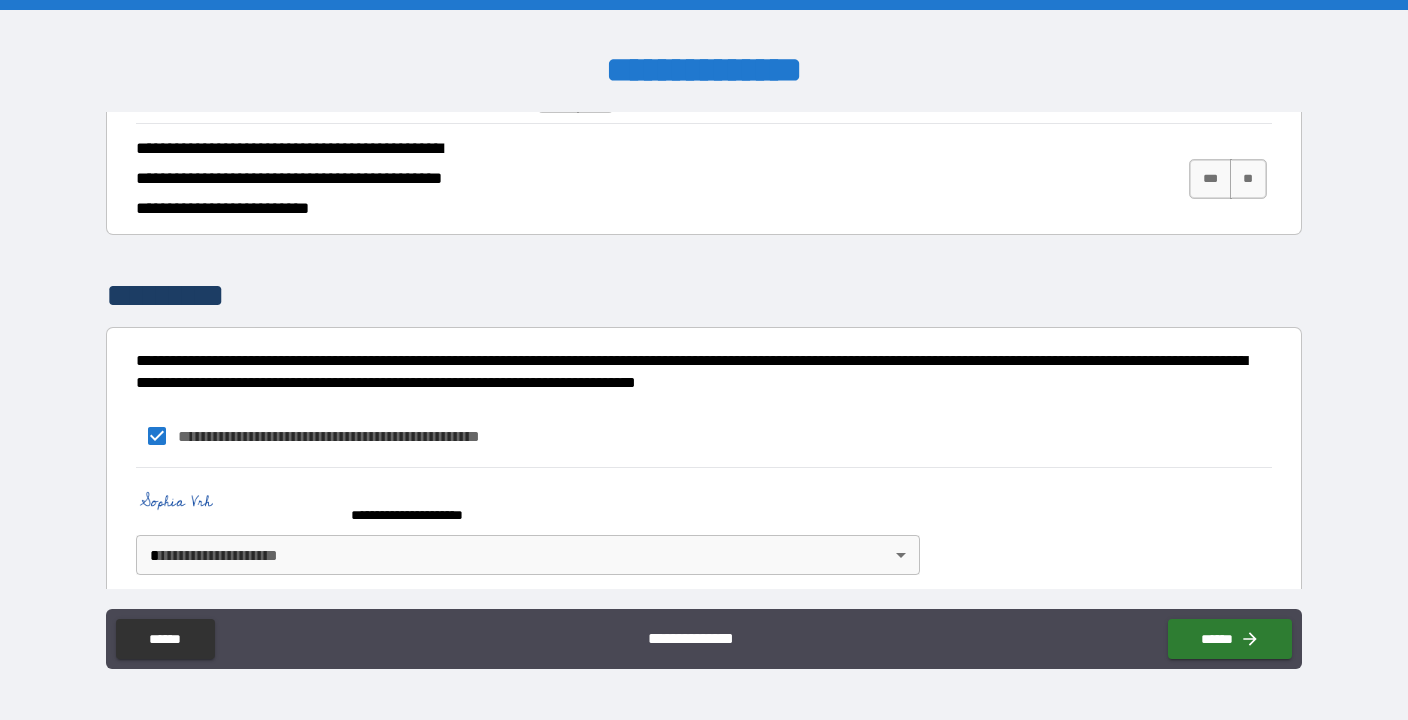 scroll, scrollTop: 3132, scrollLeft: 0, axis: vertical 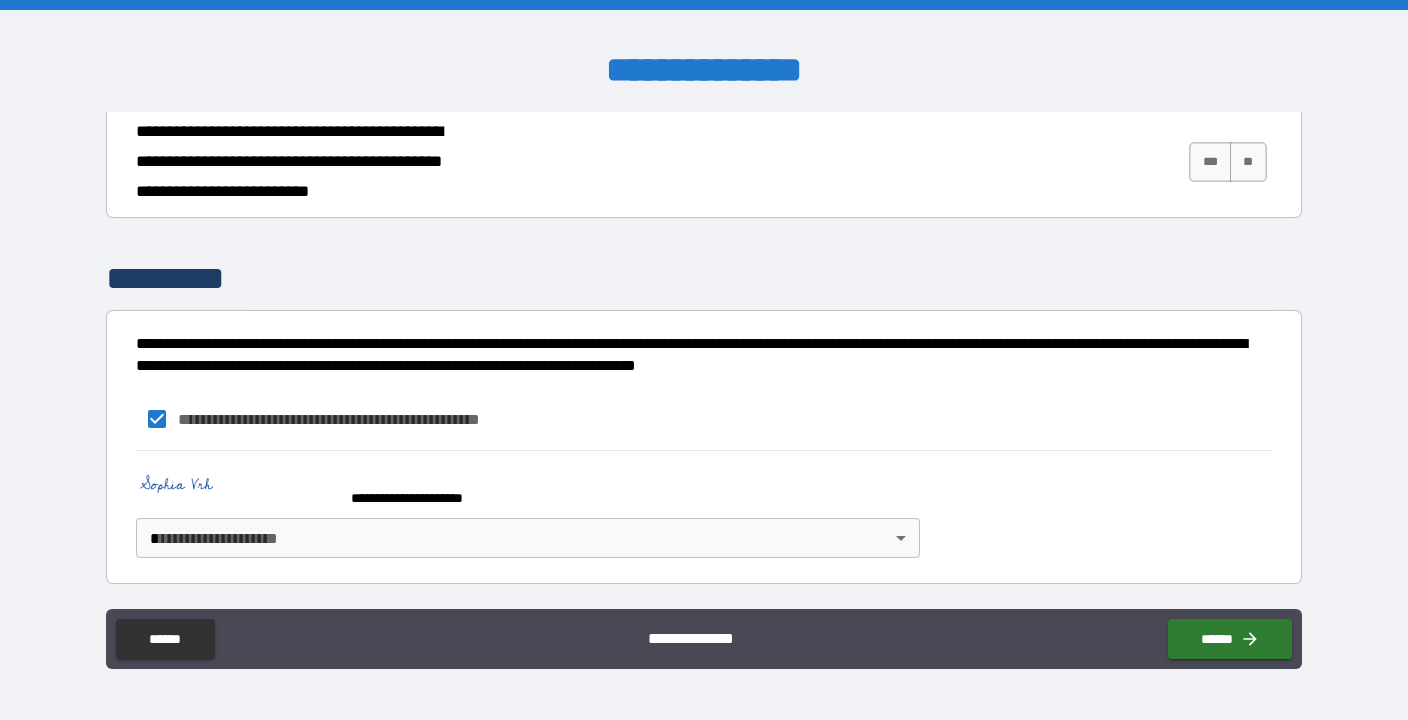 click on "**********" at bounding box center (704, 360) 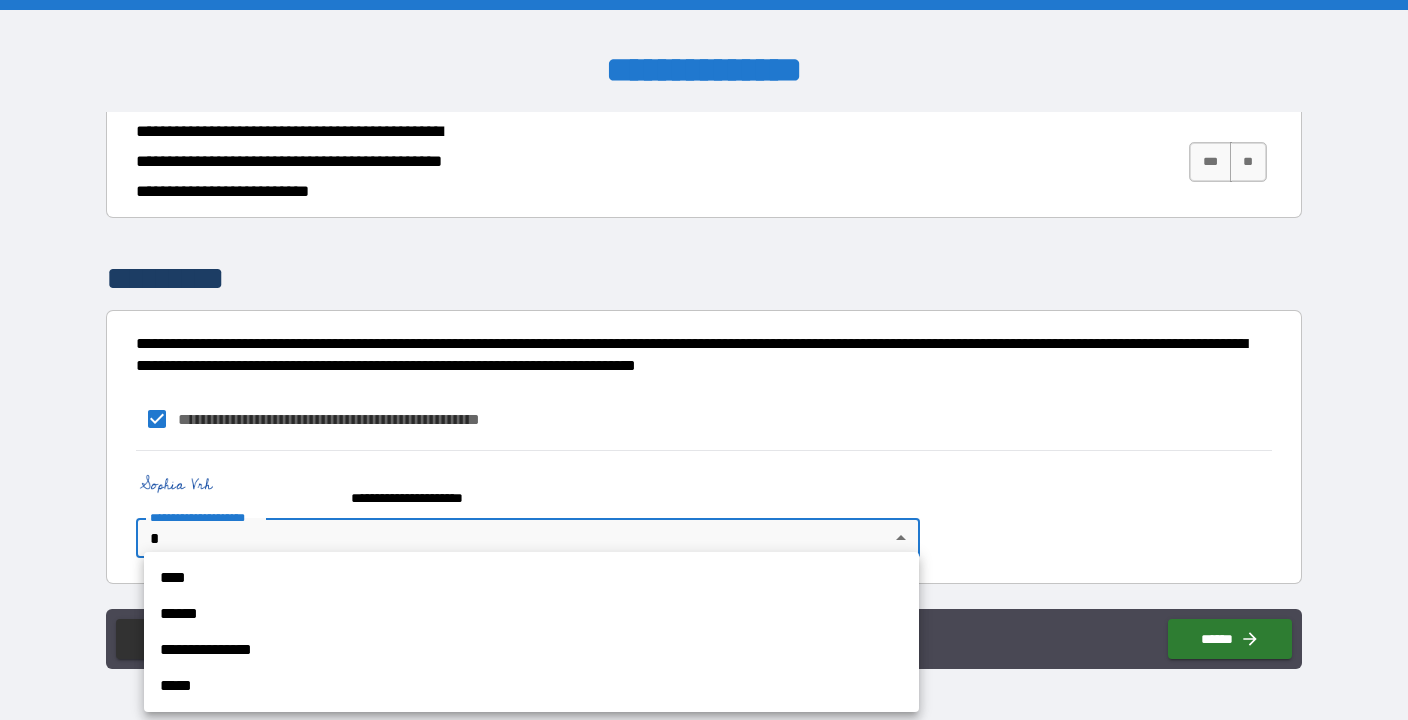 click on "****" at bounding box center [531, 578] 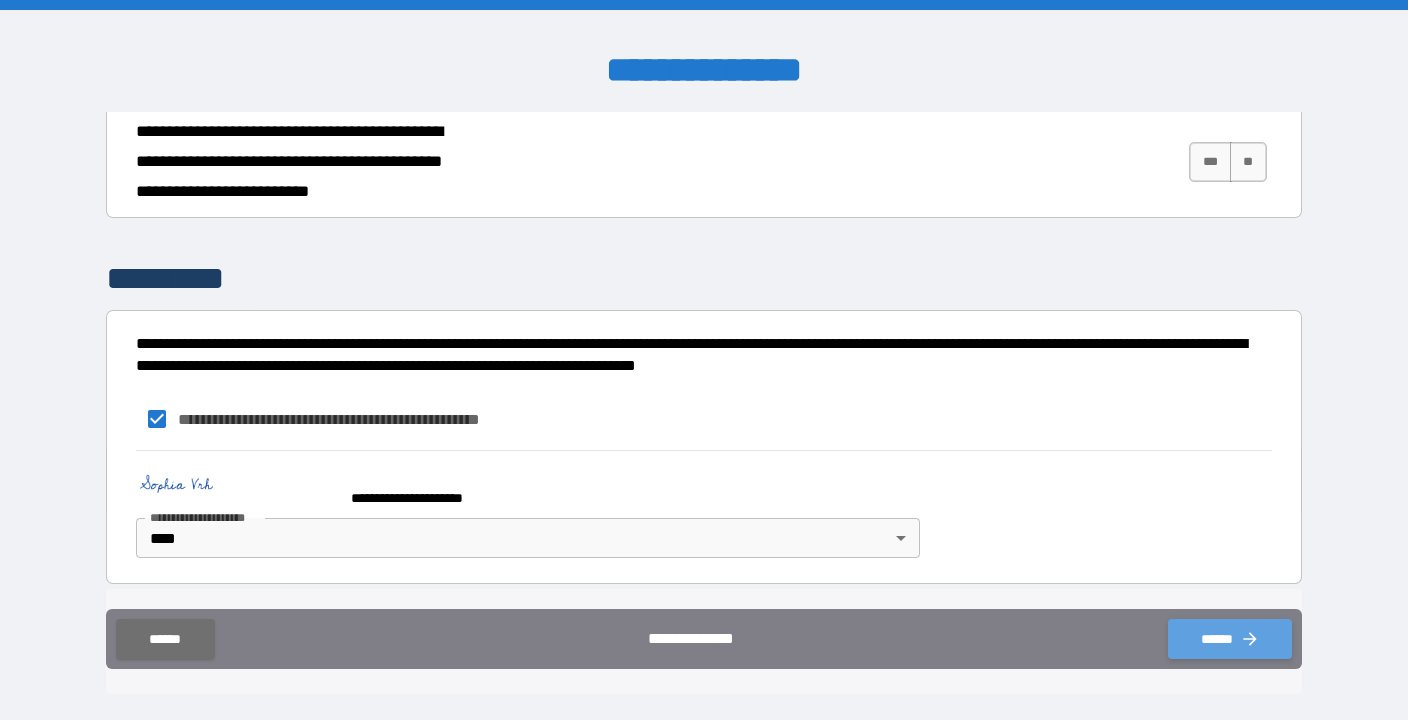 click on "******" at bounding box center (1230, 639) 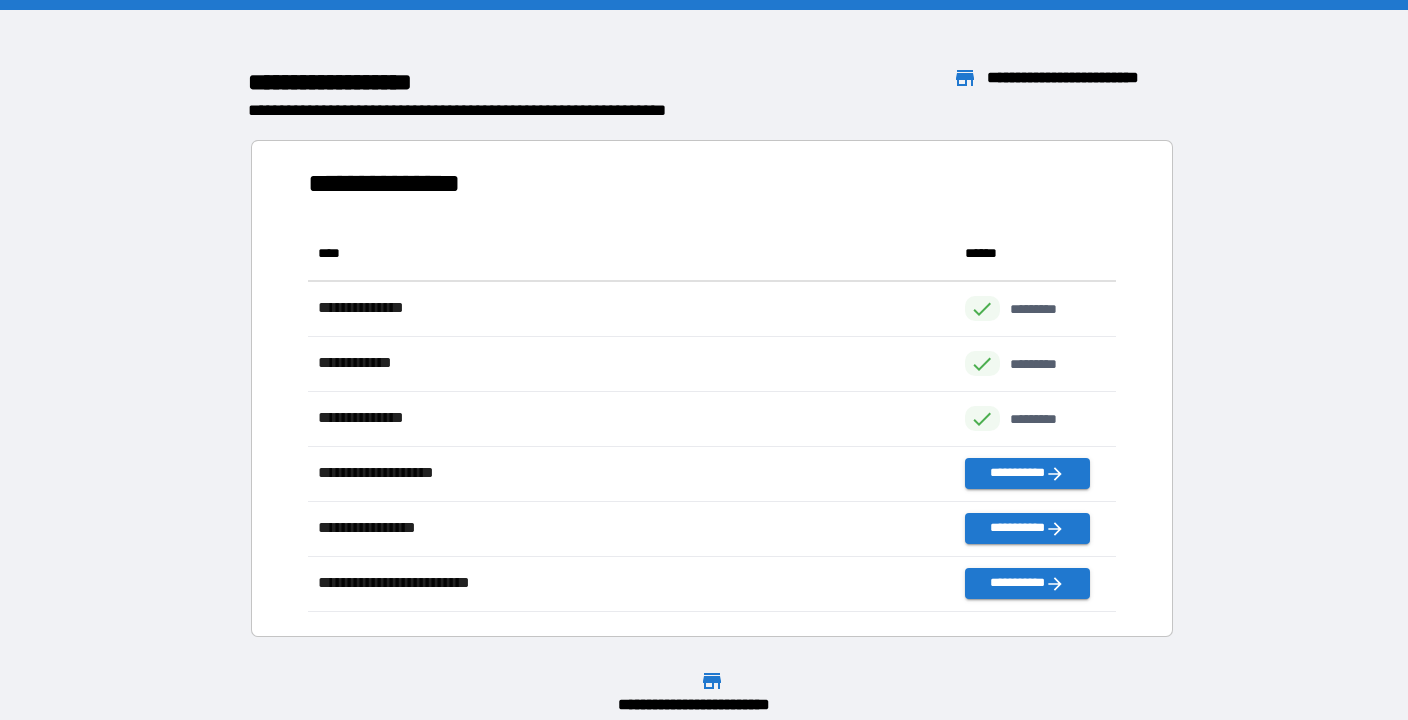 scroll, scrollTop: 1, scrollLeft: 1, axis: both 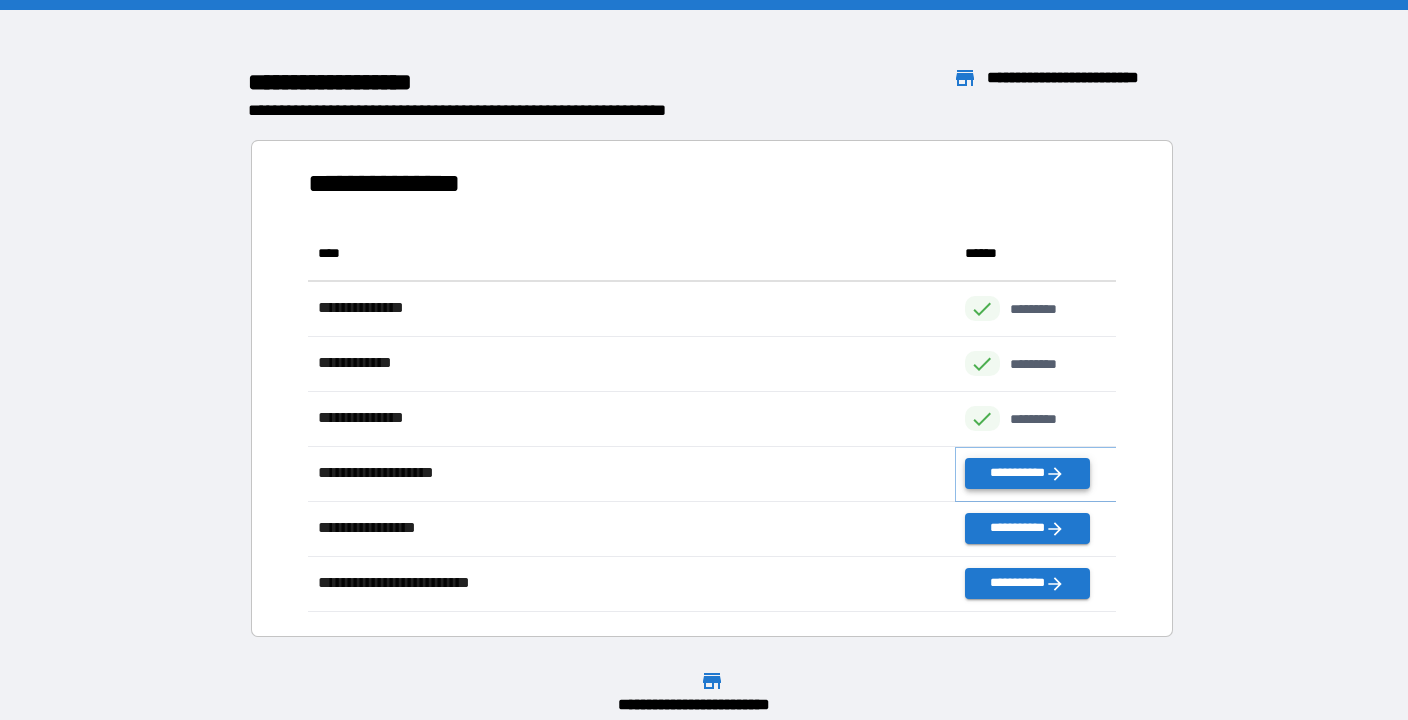 click on "**********" at bounding box center [1027, 473] 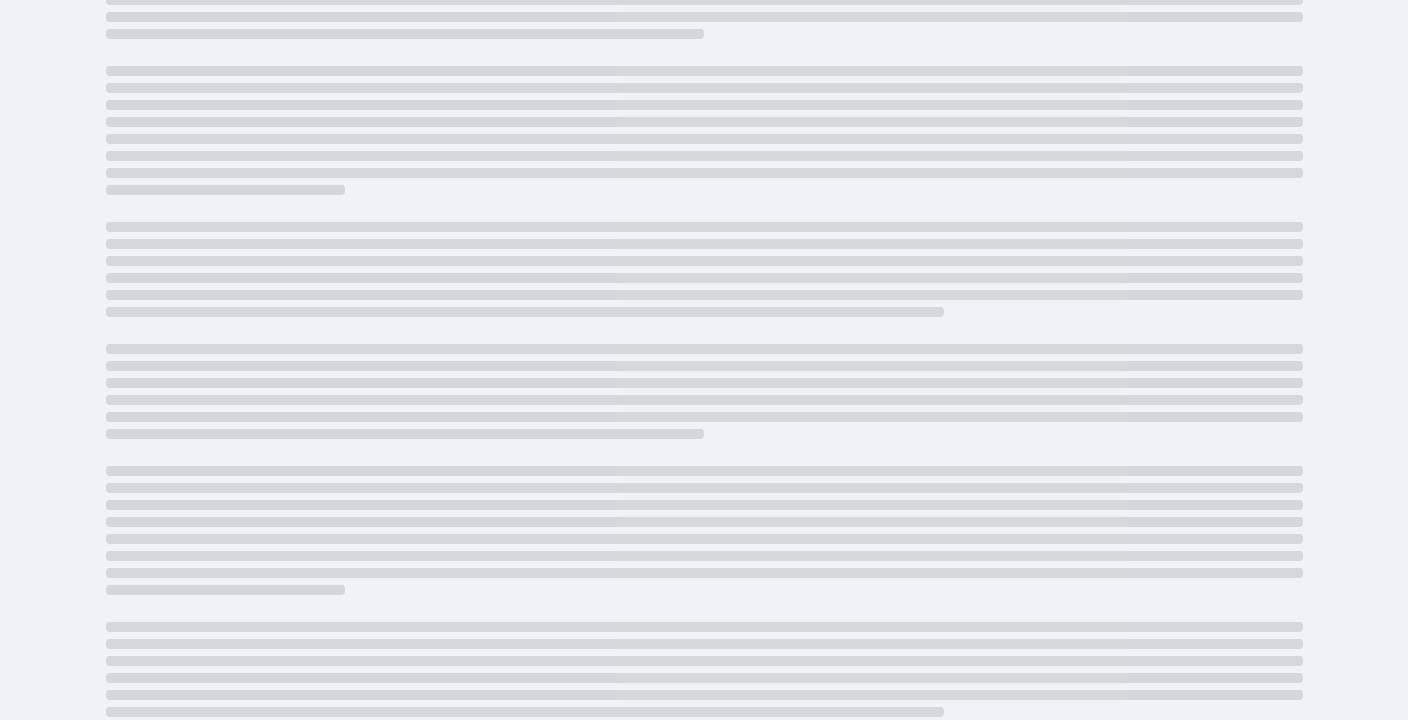 scroll, scrollTop: 0, scrollLeft: 0, axis: both 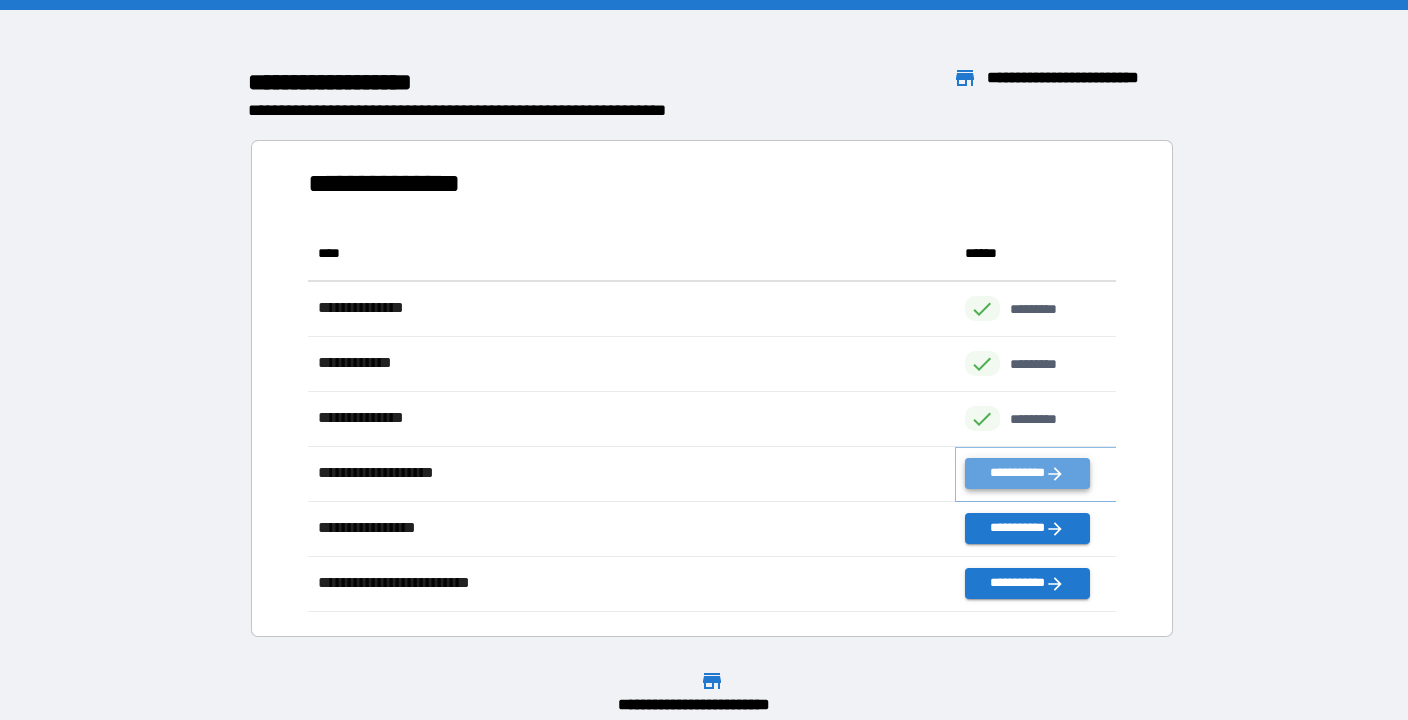 click on "**********" at bounding box center [1027, 473] 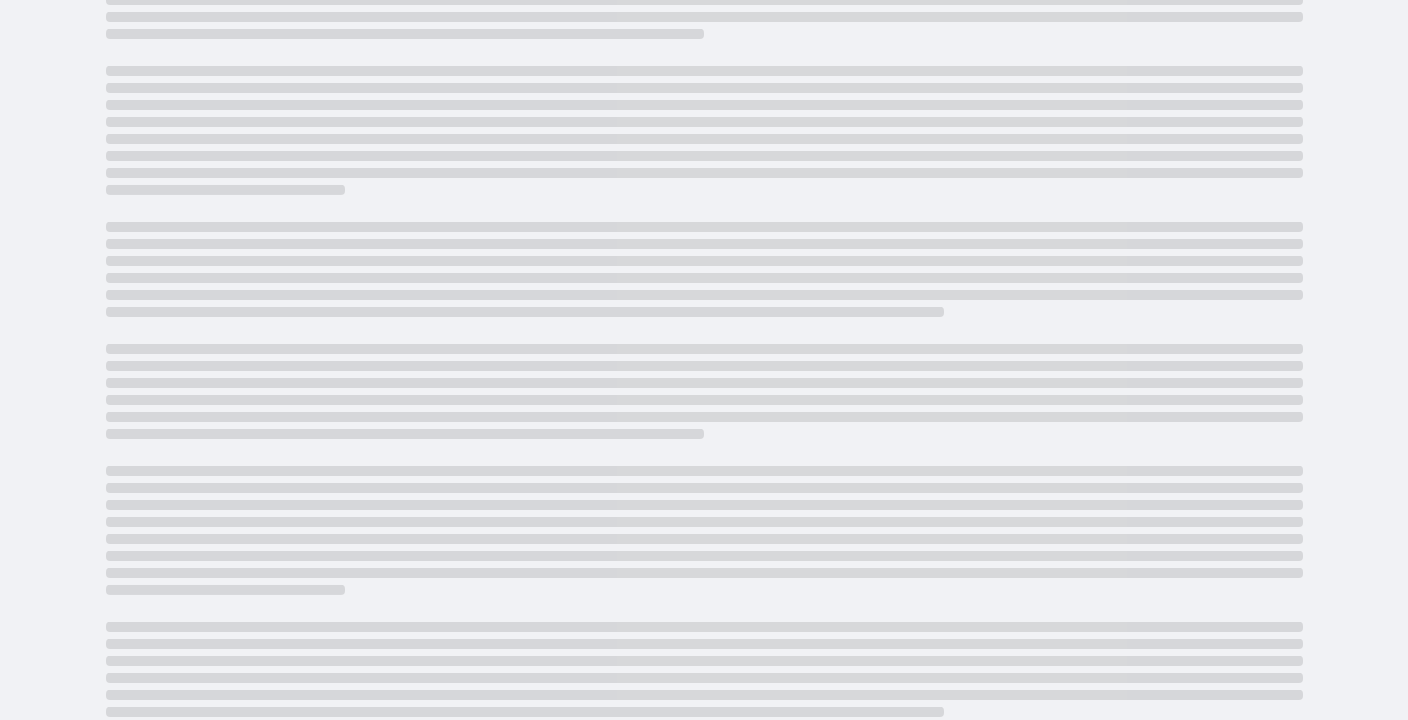 scroll, scrollTop: 0, scrollLeft: 0, axis: both 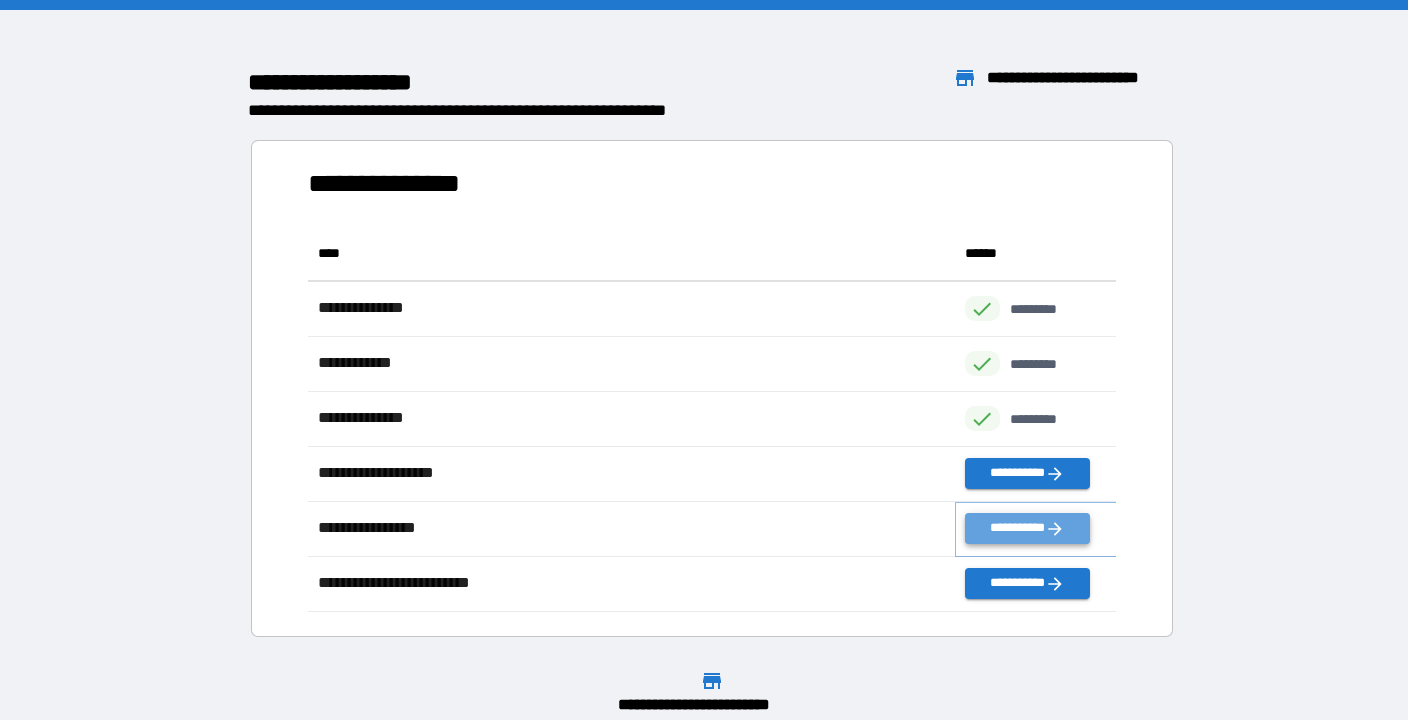 click on "**********" at bounding box center [1027, 528] 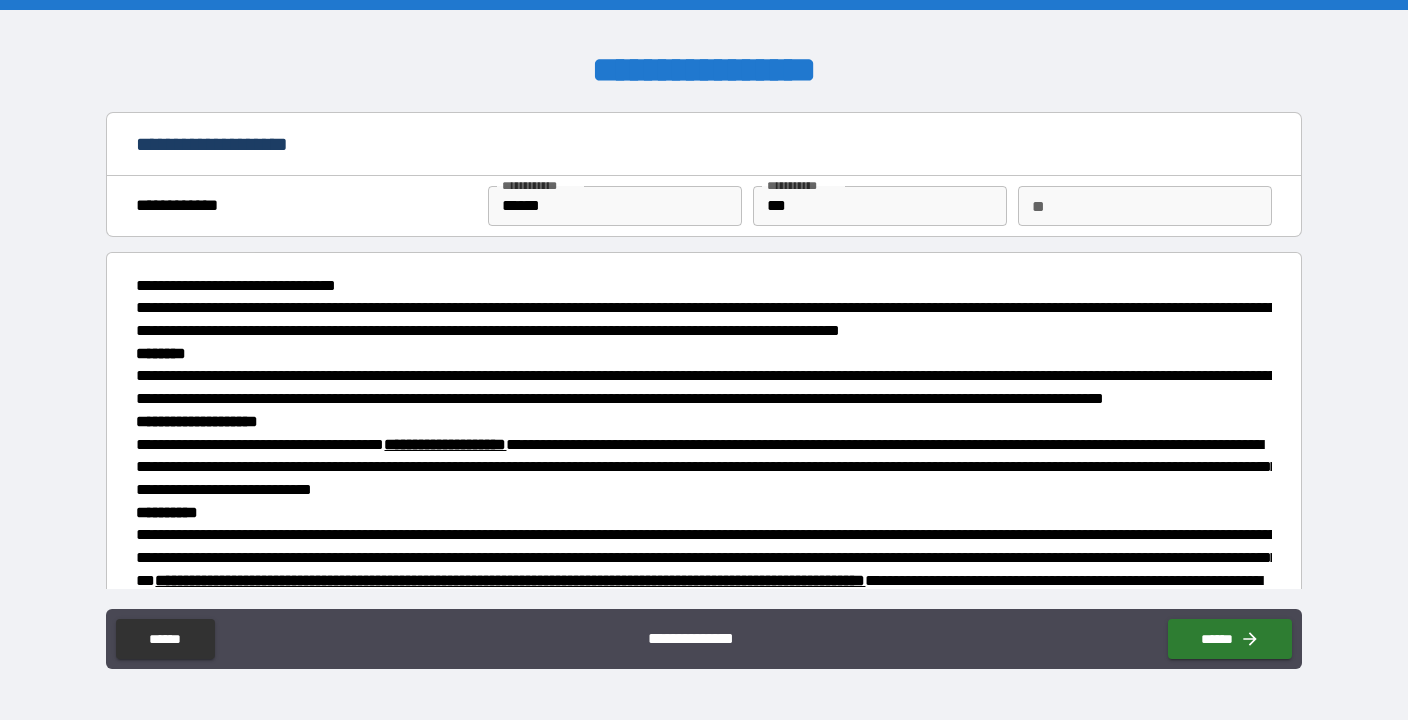 click on "**" at bounding box center (1144, 206) 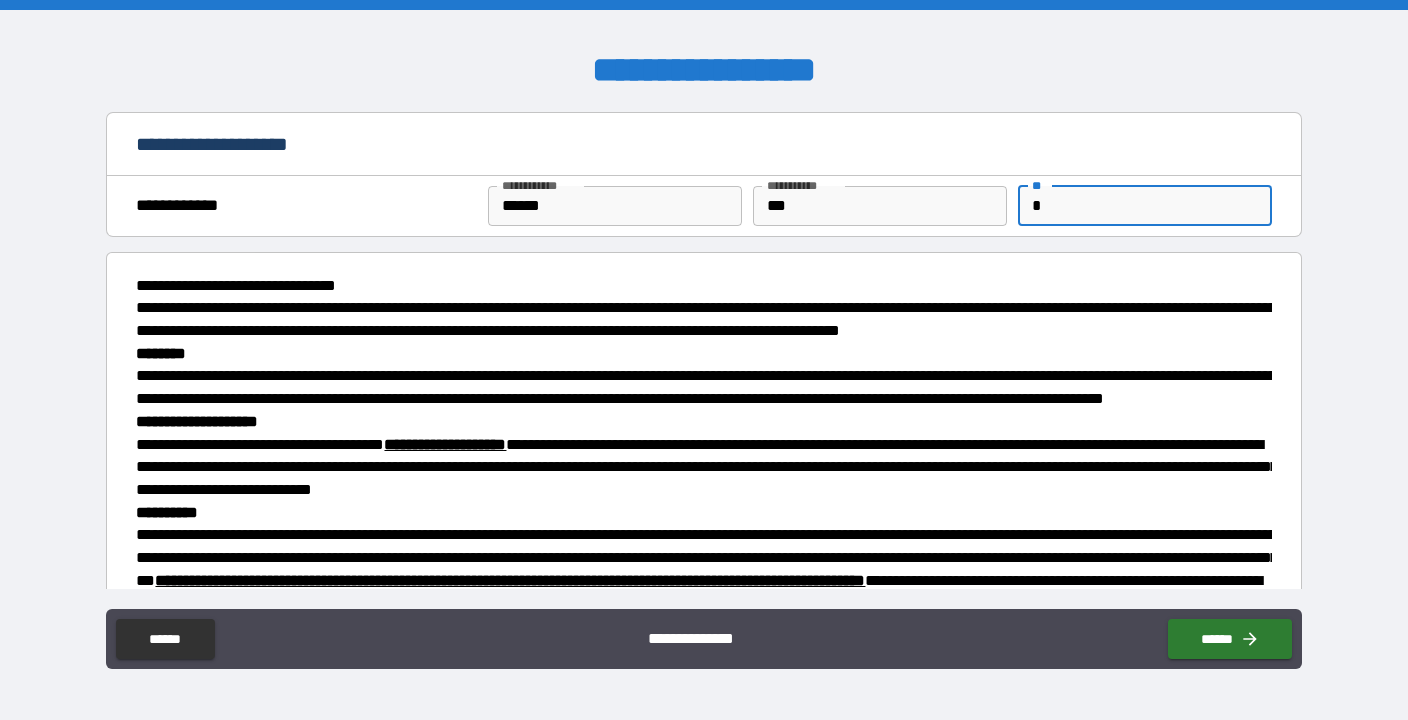 type on "*" 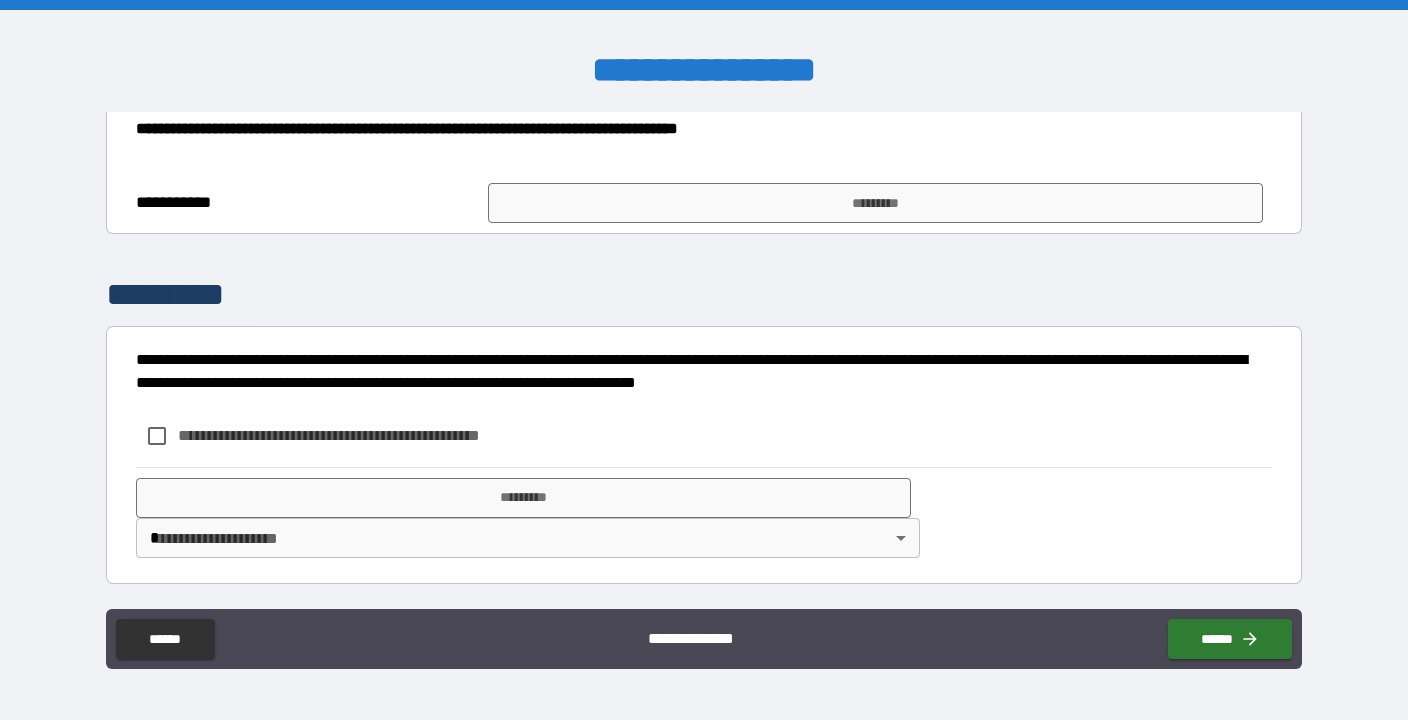 scroll, scrollTop: 656, scrollLeft: 0, axis: vertical 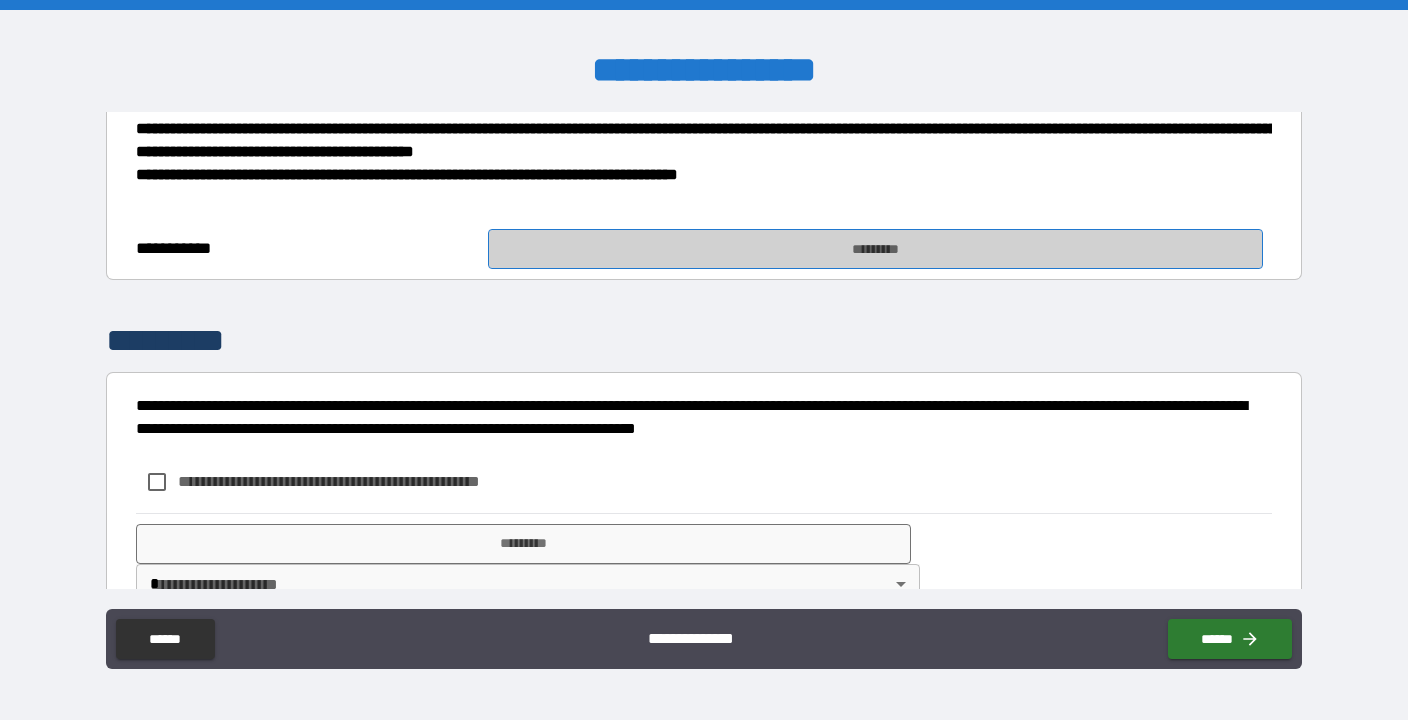 click on "*********" at bounding box center [875, 249] 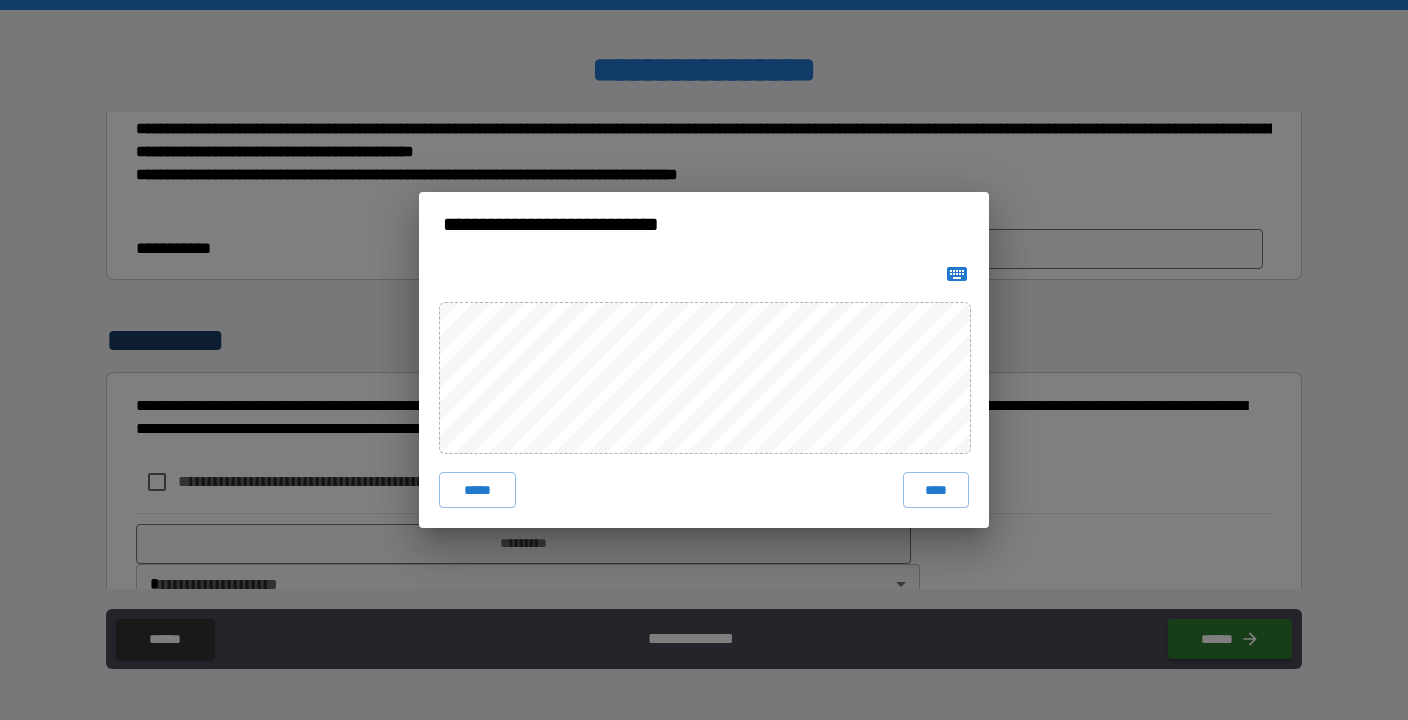 click 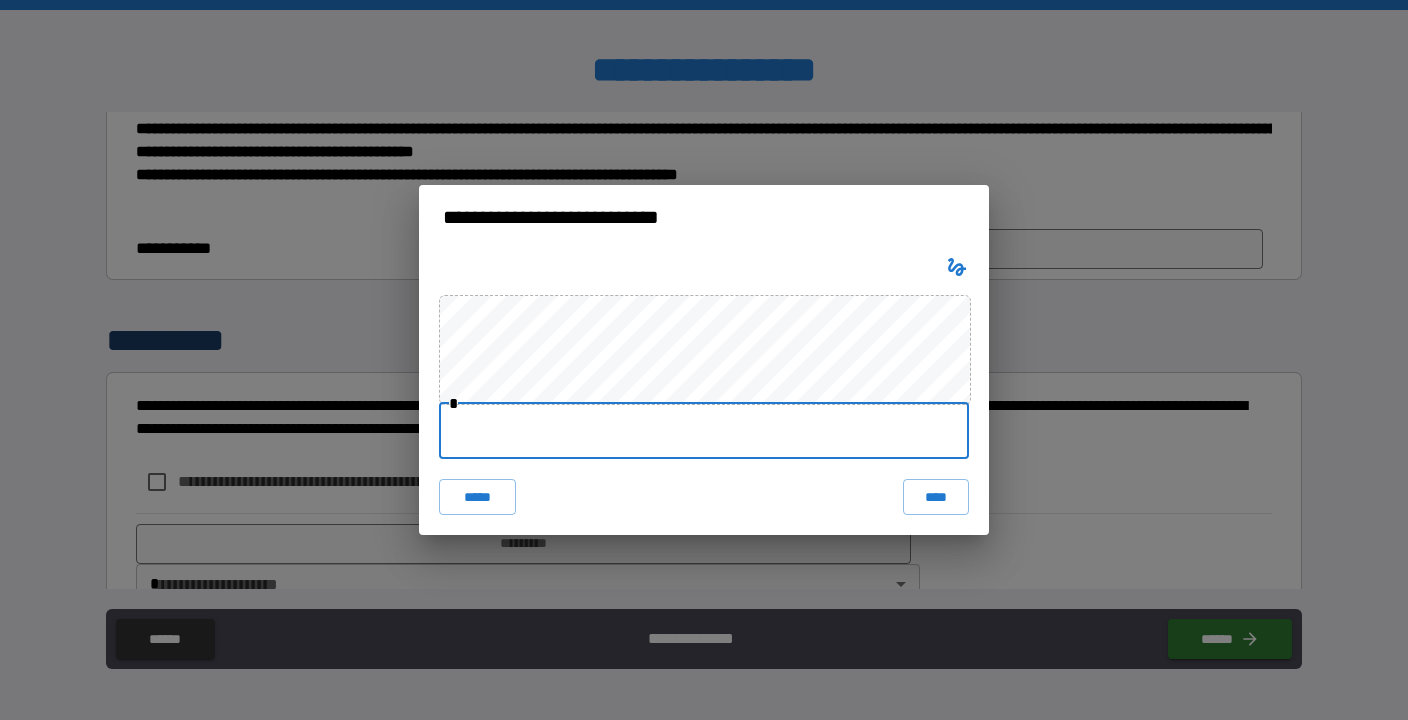 click at bounding box center [704, 431] 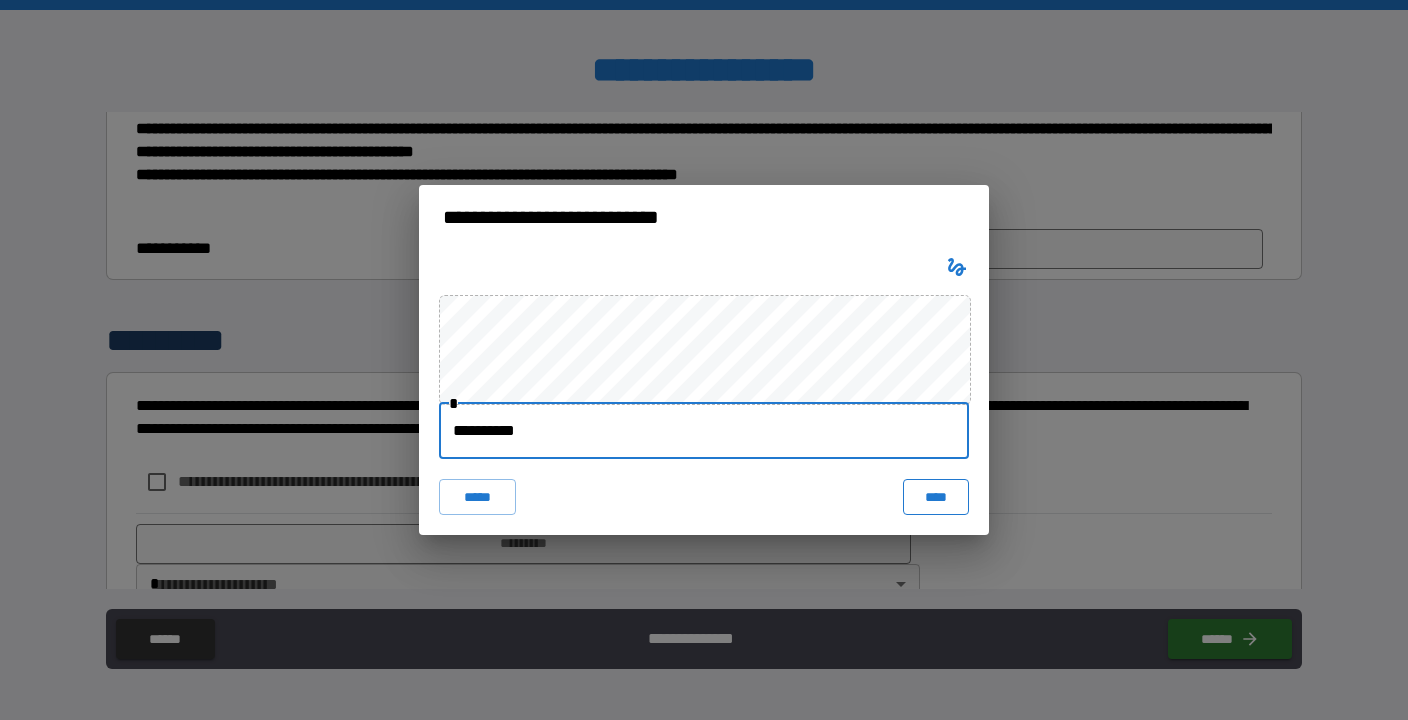 type on "**********" 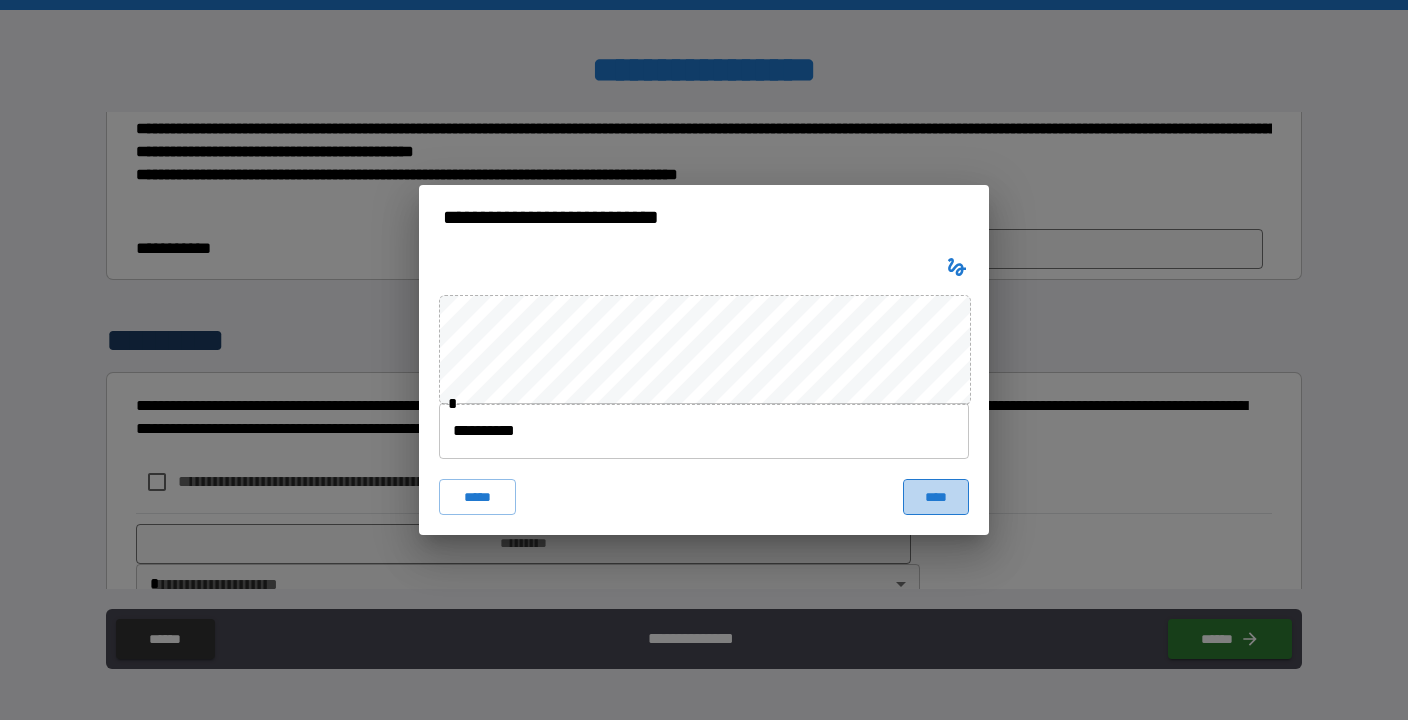click on "****" at bounding box center (936, 497) 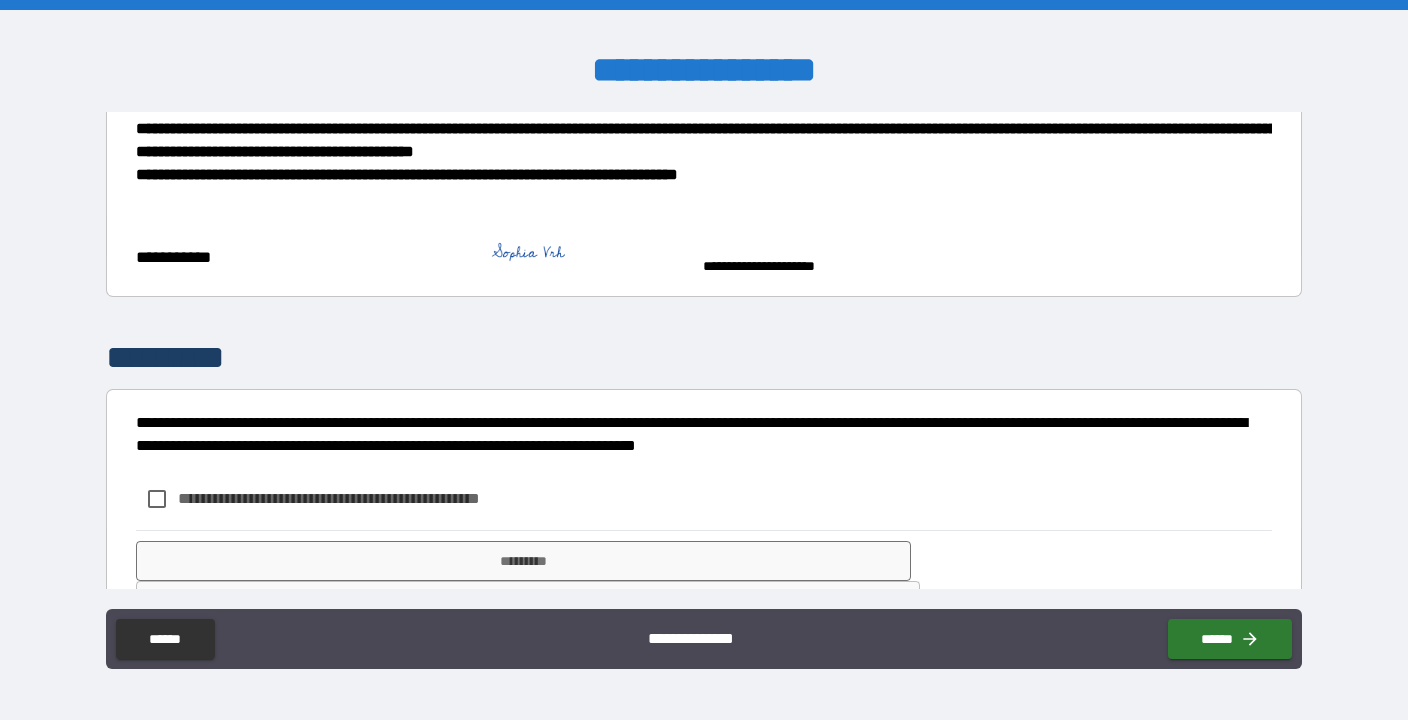 scroll, scrollTop: 787, scrollLeft: 0, axis: vertical 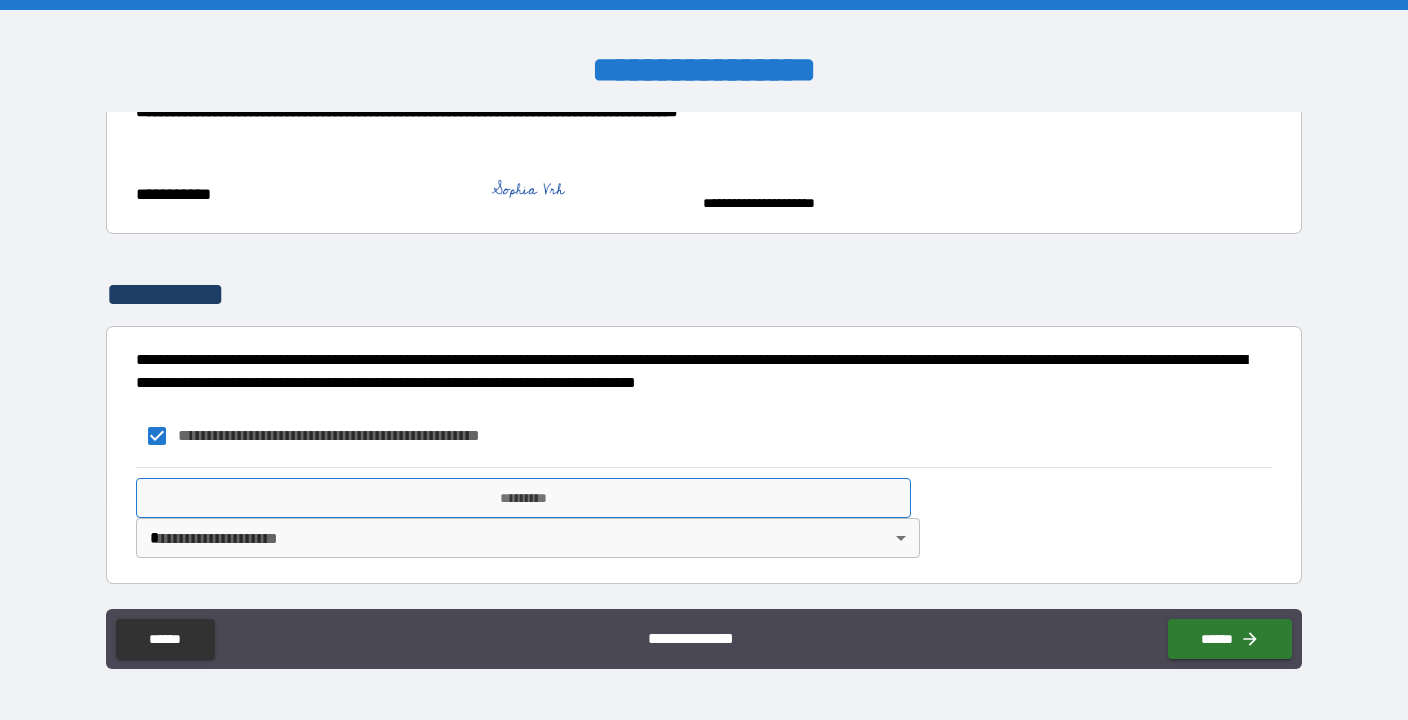 click on "*********" at bounding box center (523, 498) 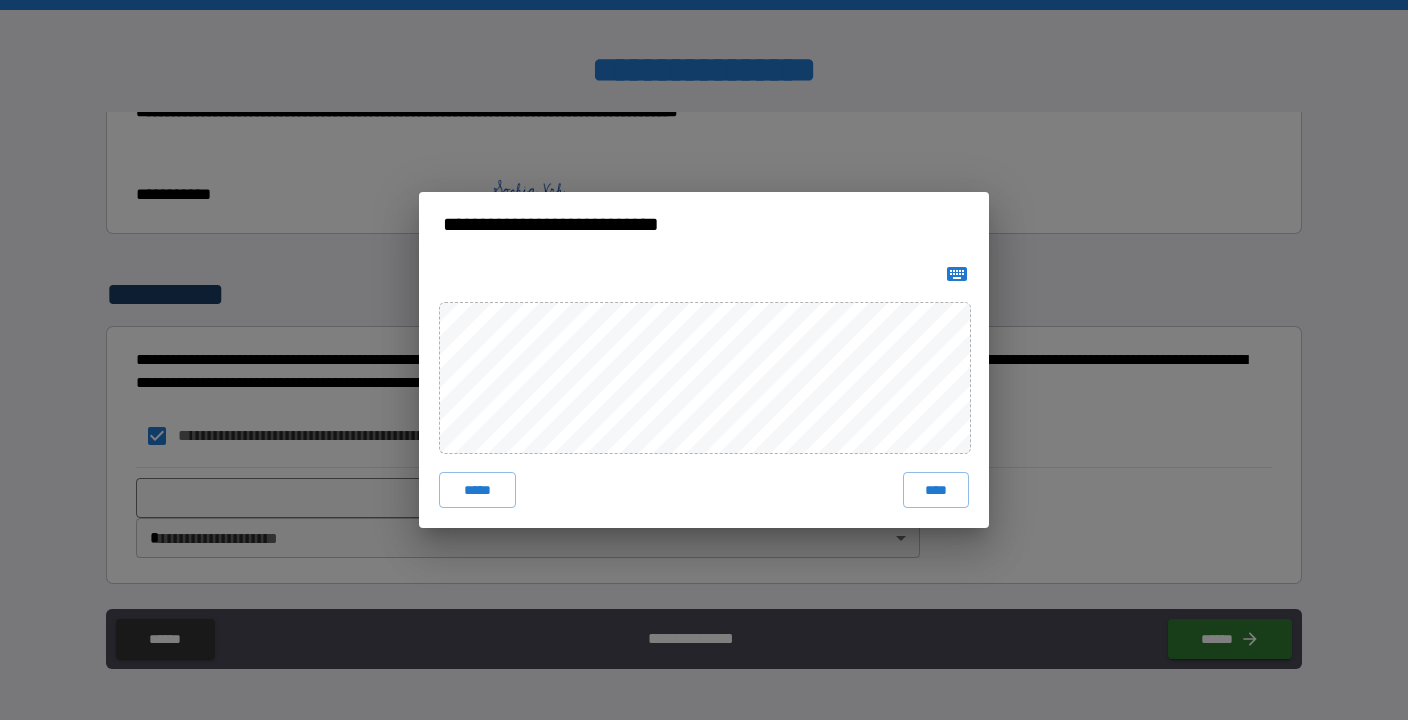 click 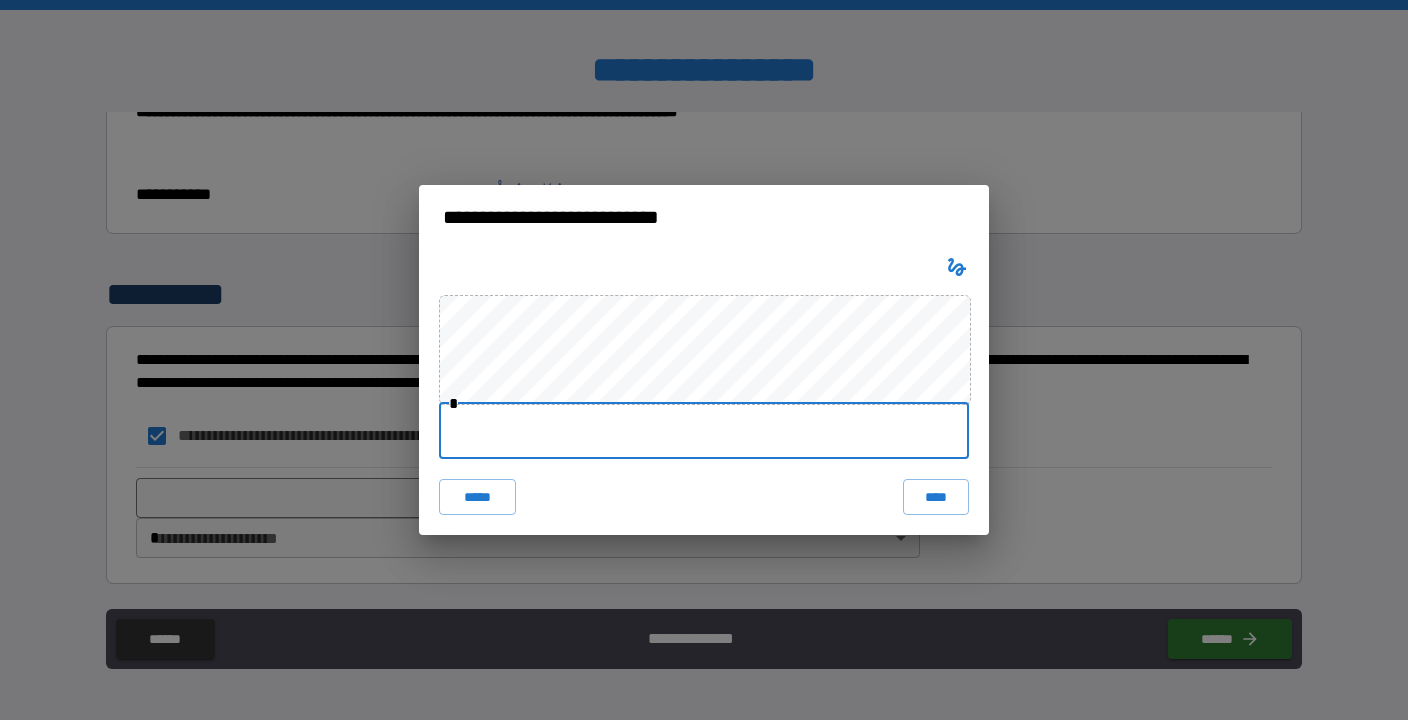 click at bounding box center [704, 431] 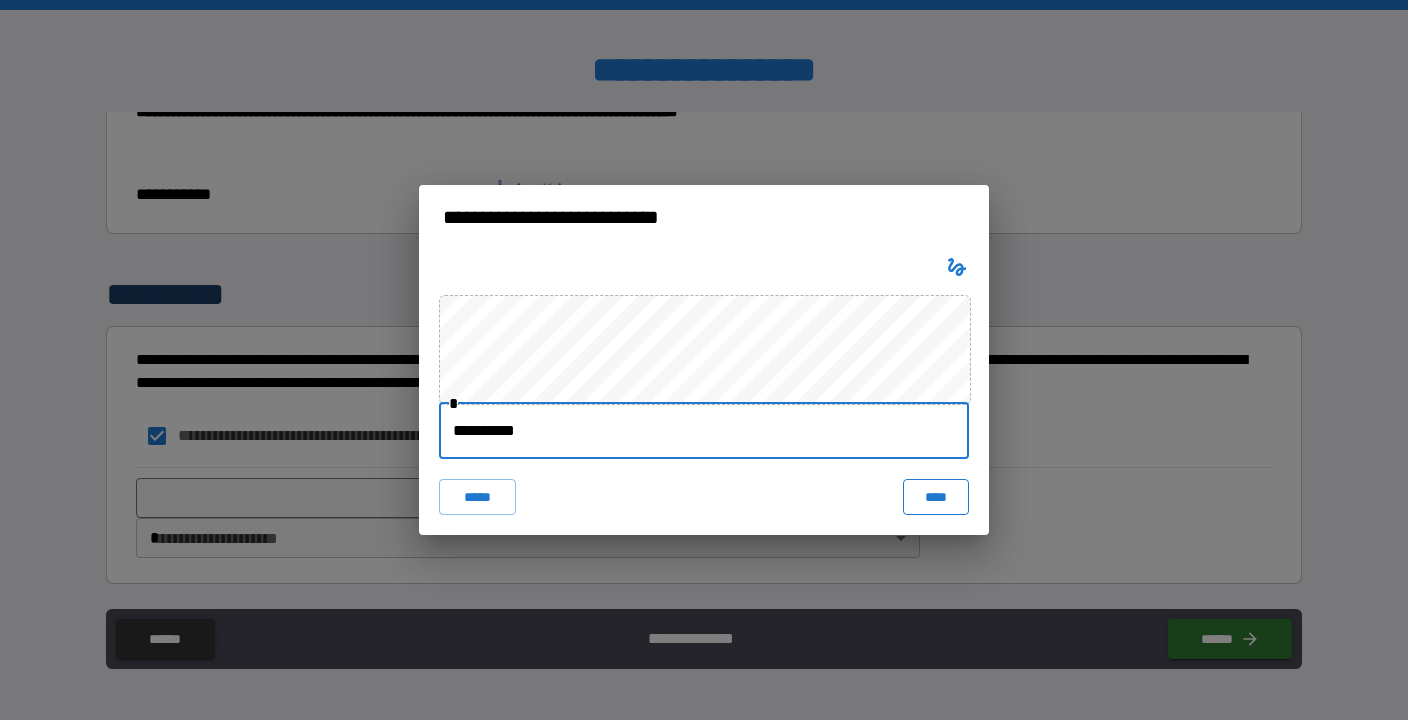 type on "**********" 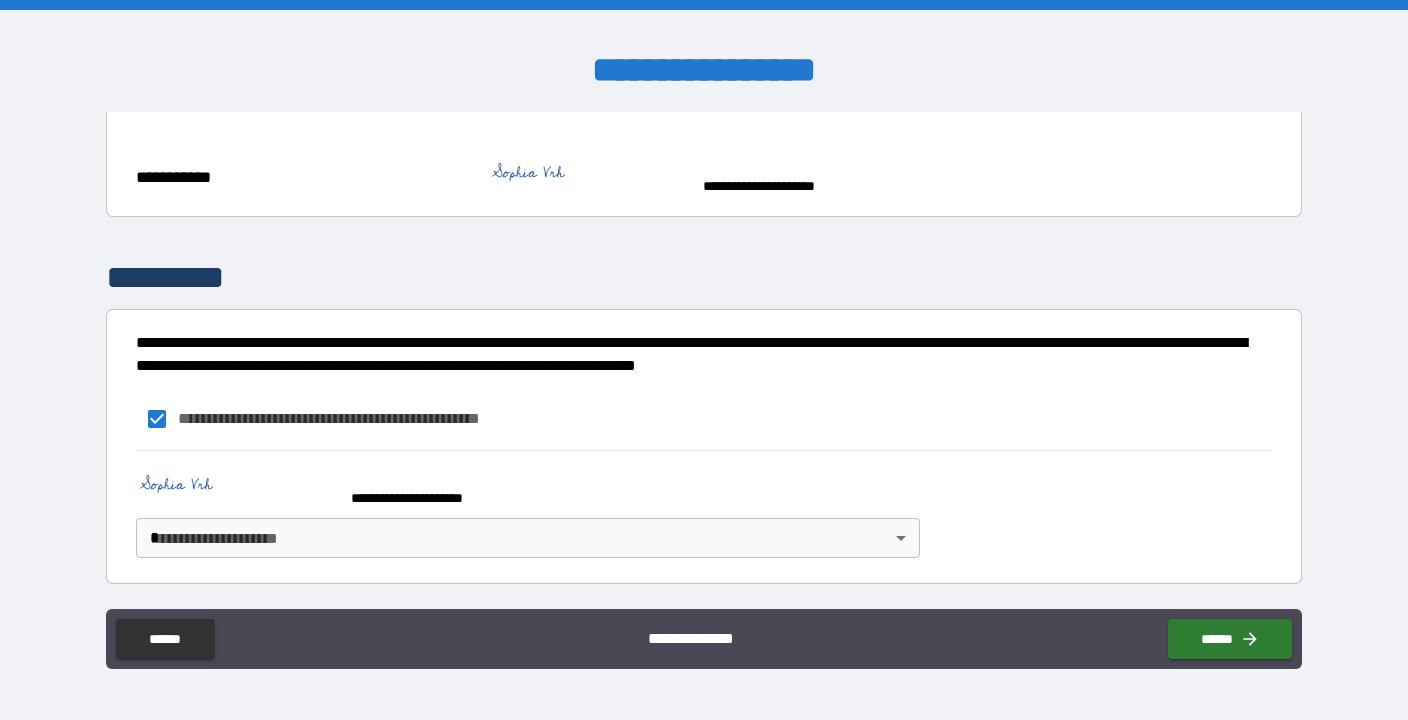 scroll, scrollTop: 804, scrollLeft: 0, axis: vertical 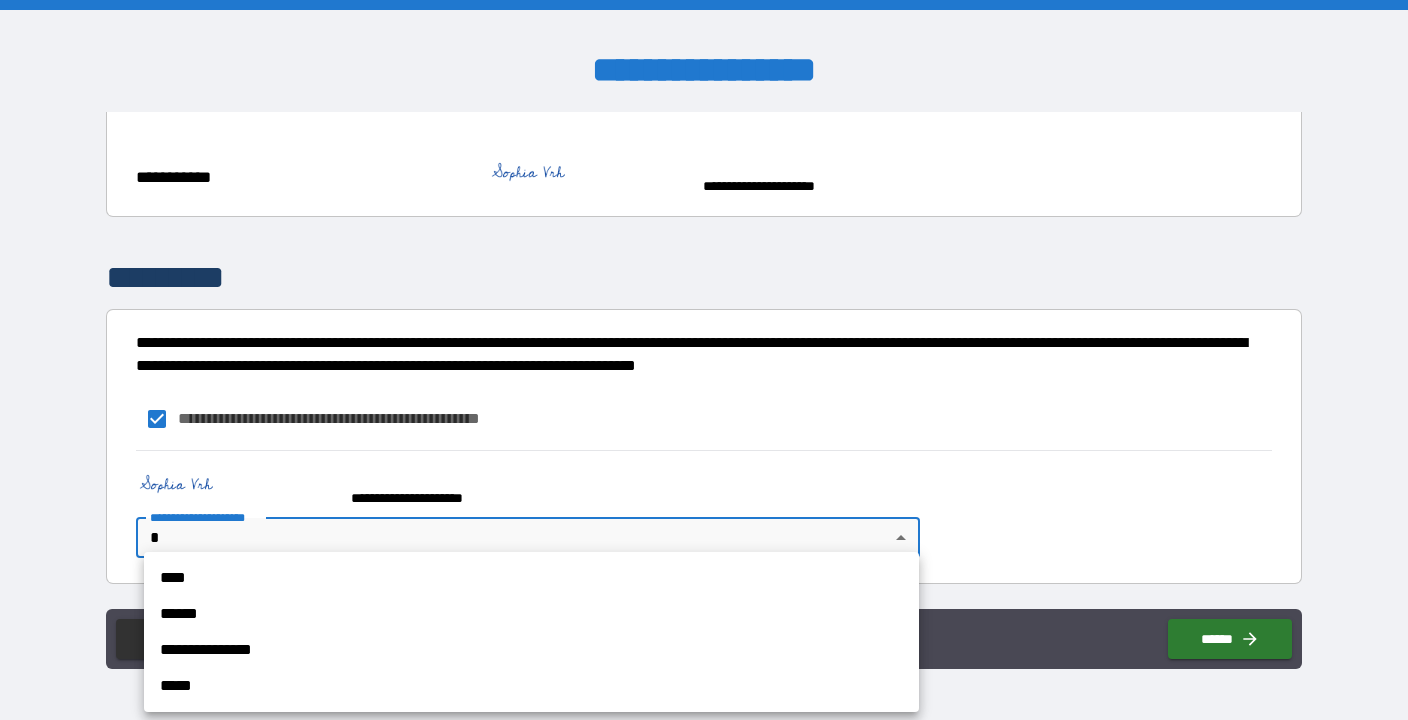 click on "**********" at bounding box center (704, 360) 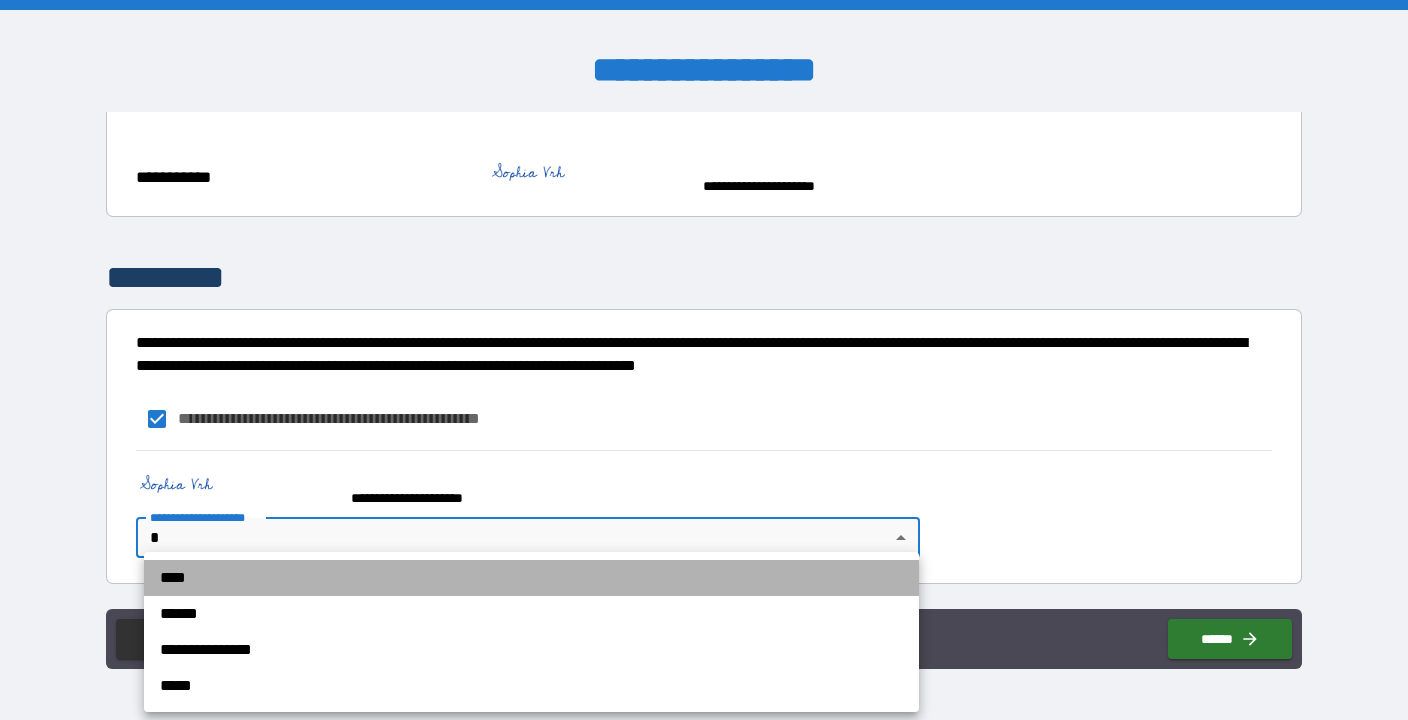click on "****" at bounding box center [531, 578] 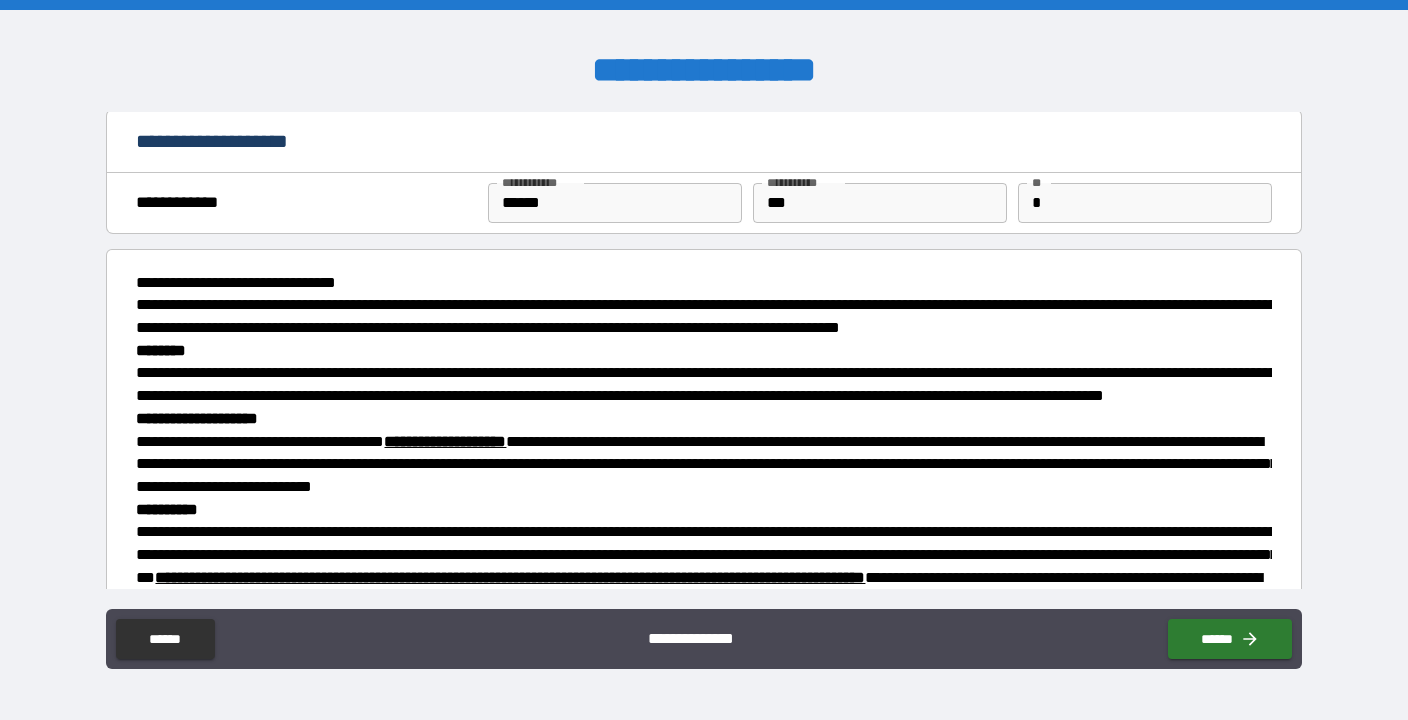 scroll, scrollTop: 804, scrollLeft: 0, axis: vertical 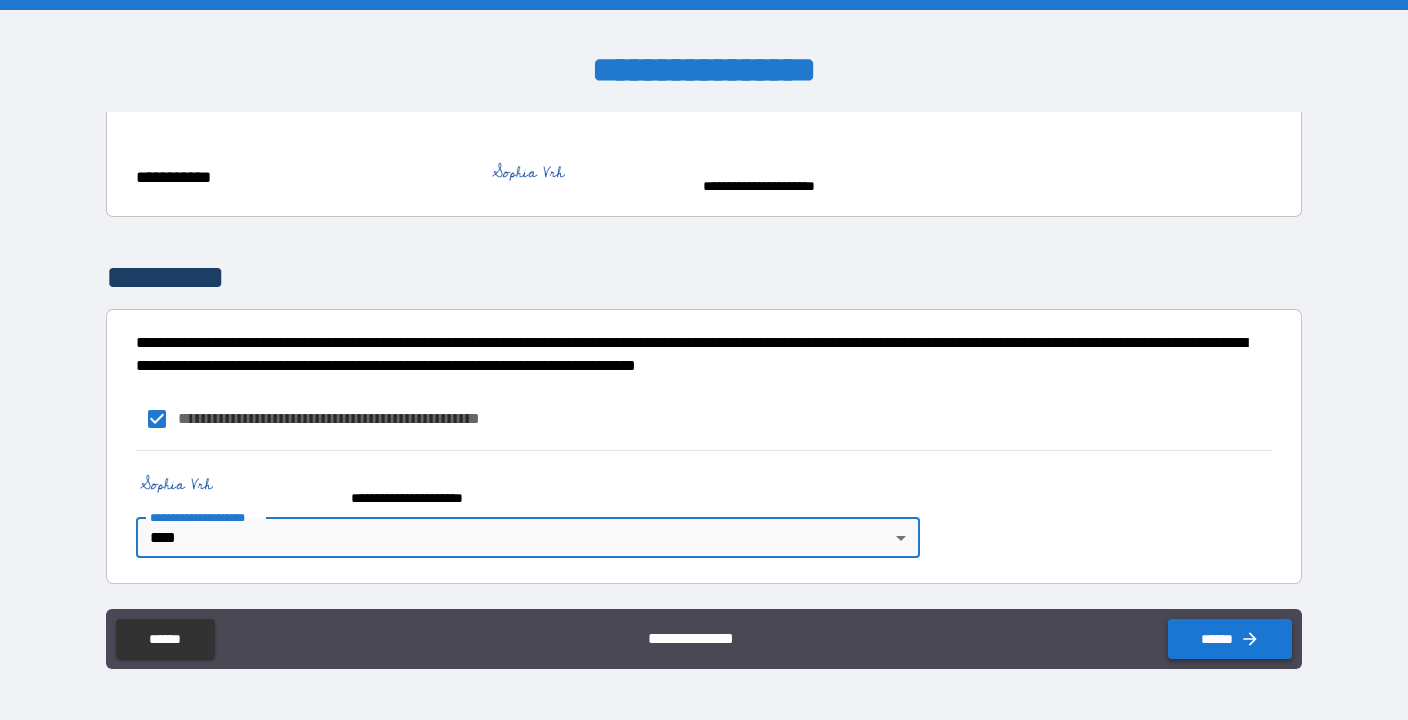 click 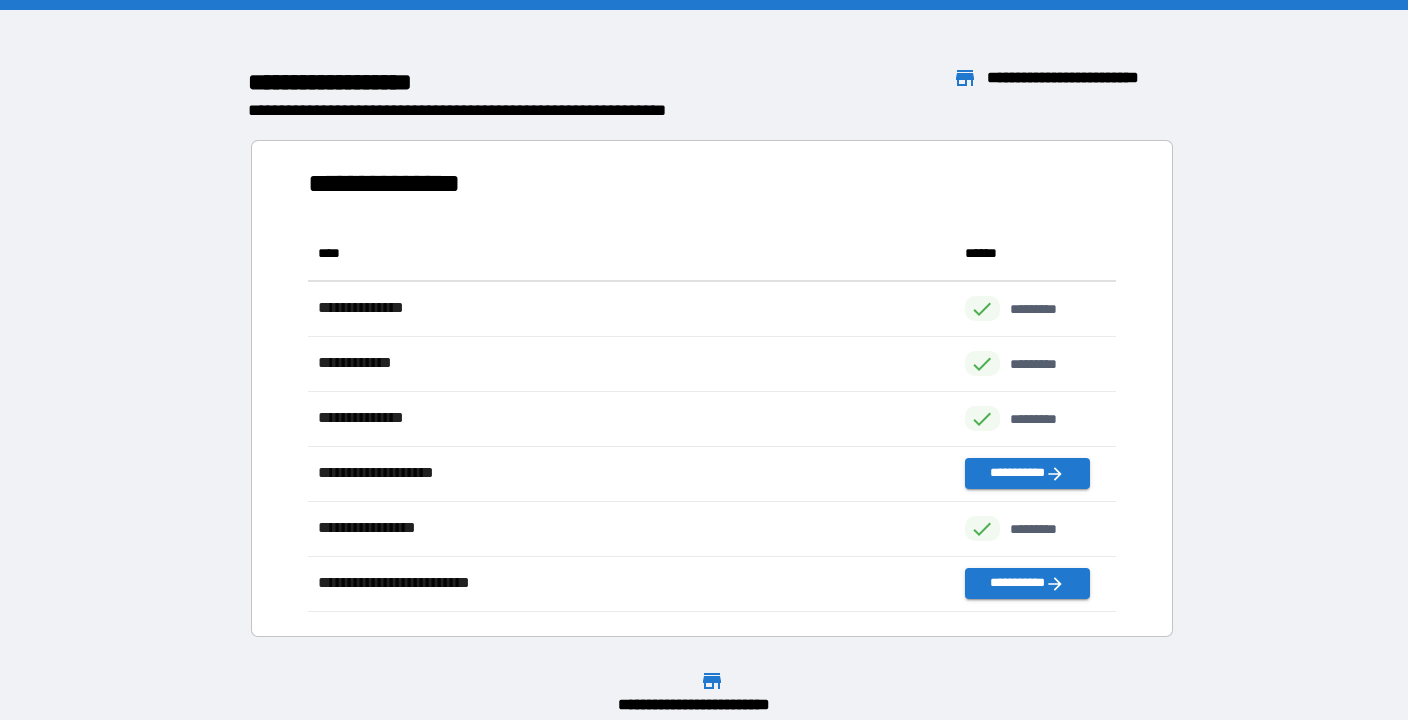 scroll, scrollTop: 1, scrollLeft: 1, axis: both 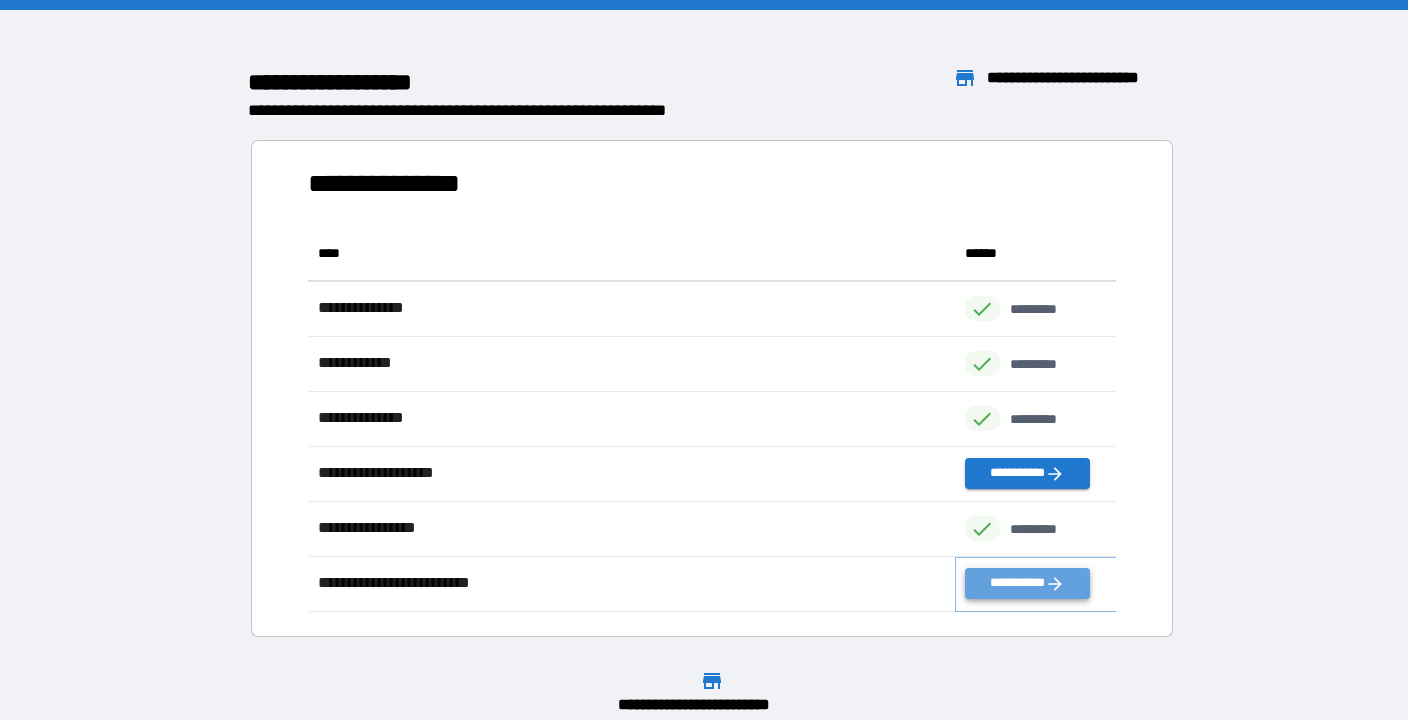 click on "**********" at bounding box center (1027, 583) 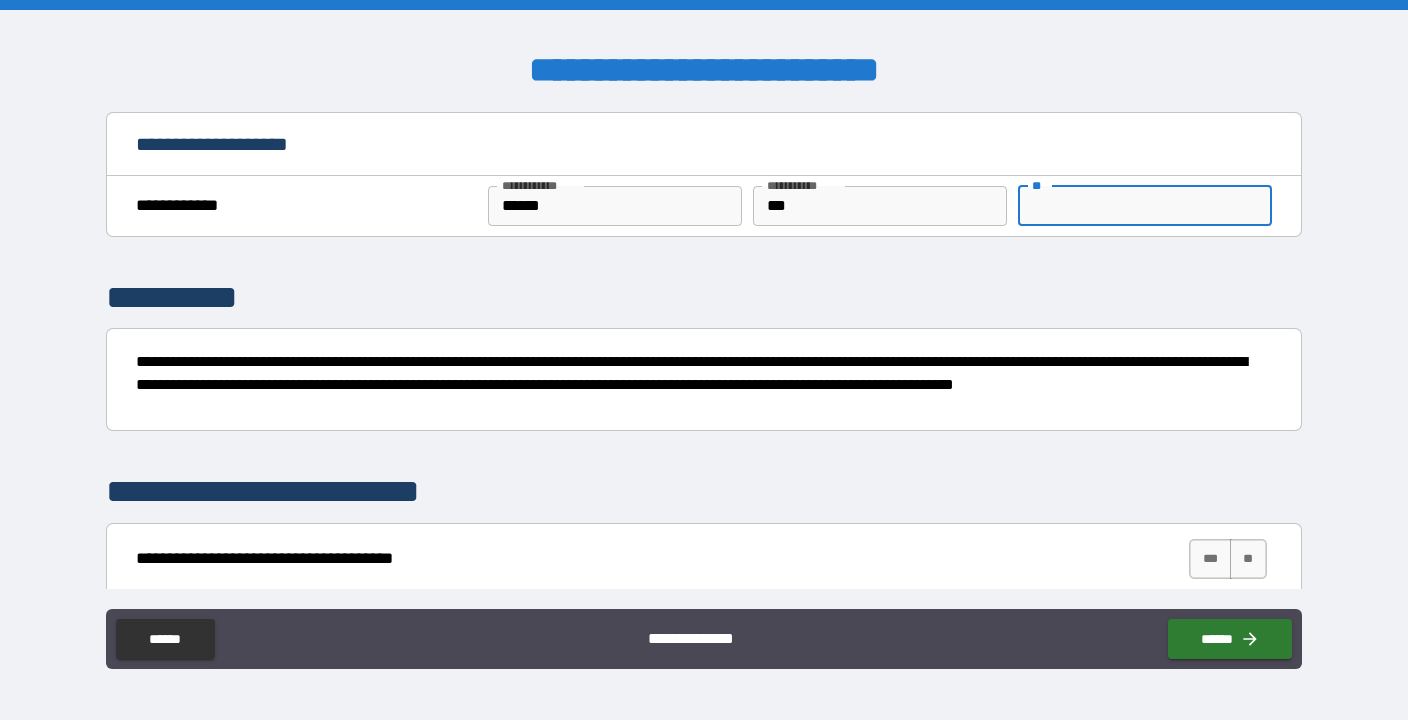 click on "**" at bounding box center [1144, 206] 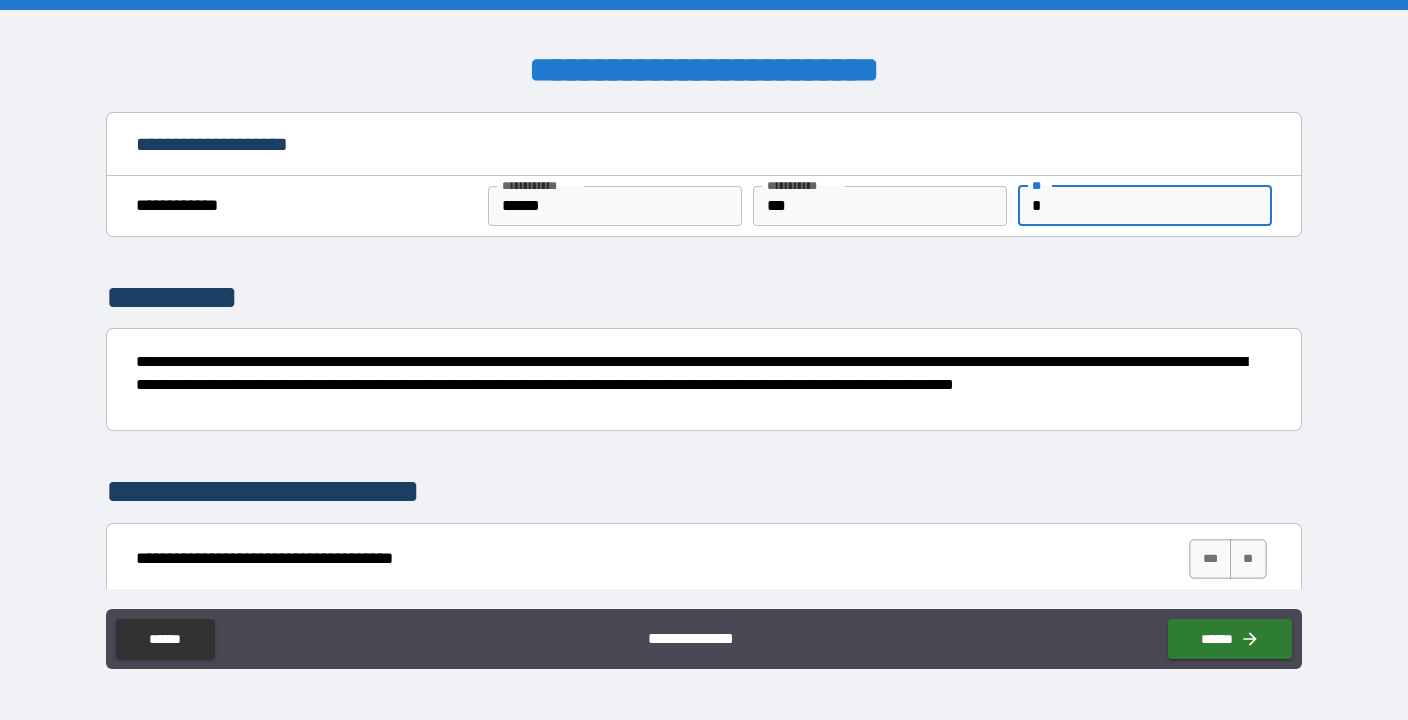 type on "*" 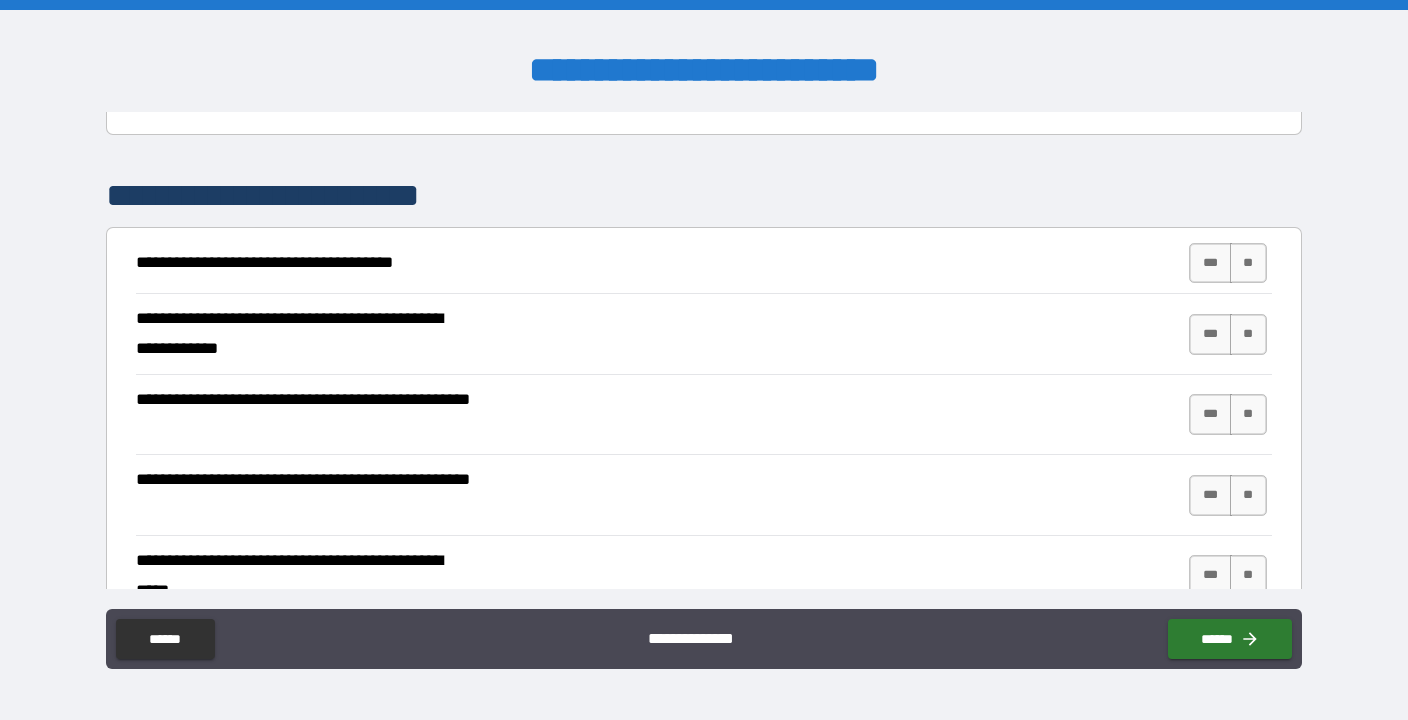 scroll, scrollTop: 302, scrollLeft: 0, axis: vertical 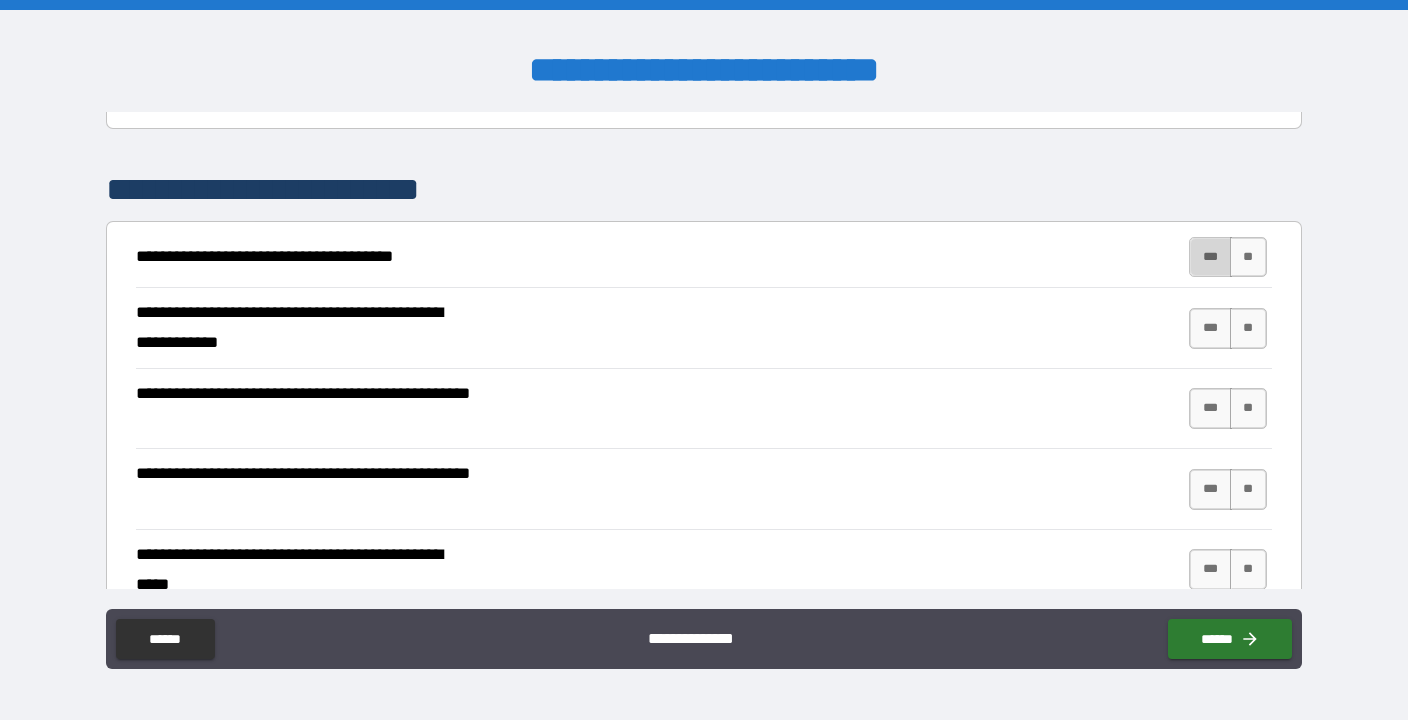 click on "***" at bounding box center [1210, 257] 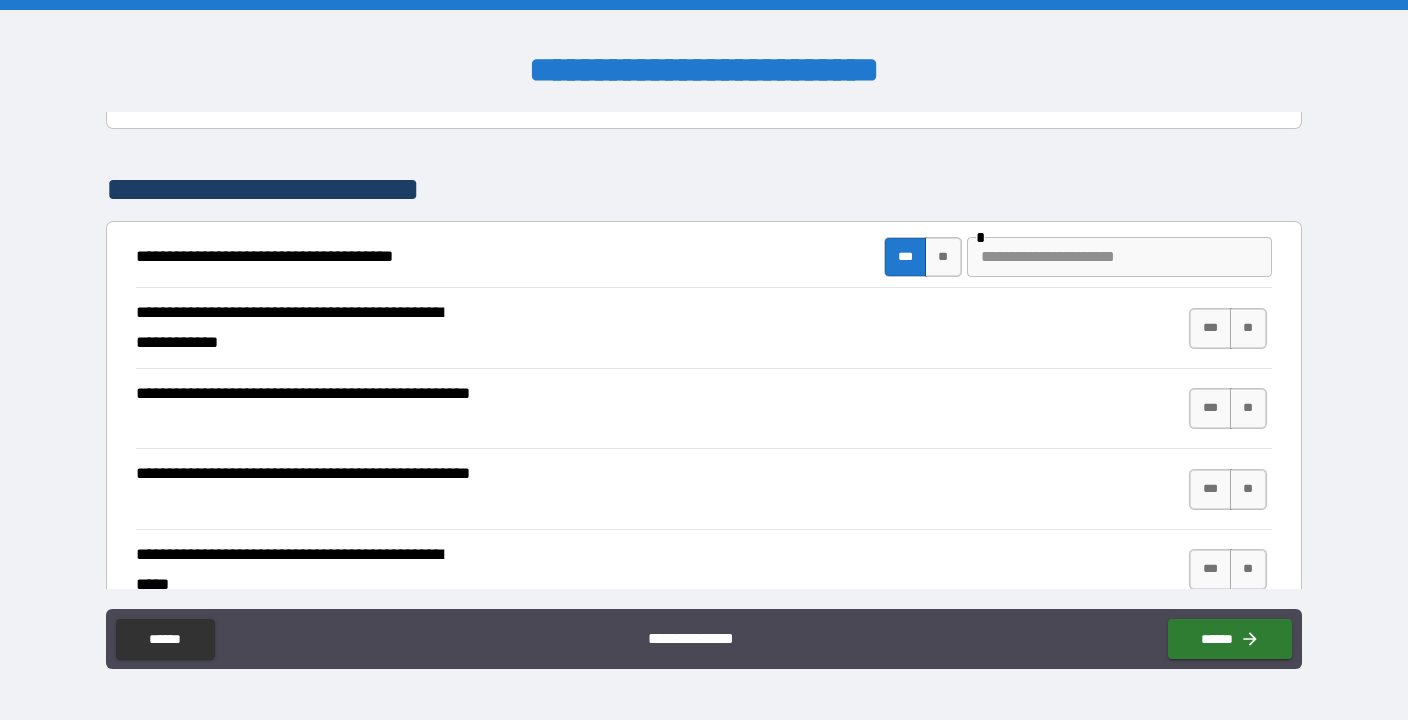 click at bounding box center [1119, 257] 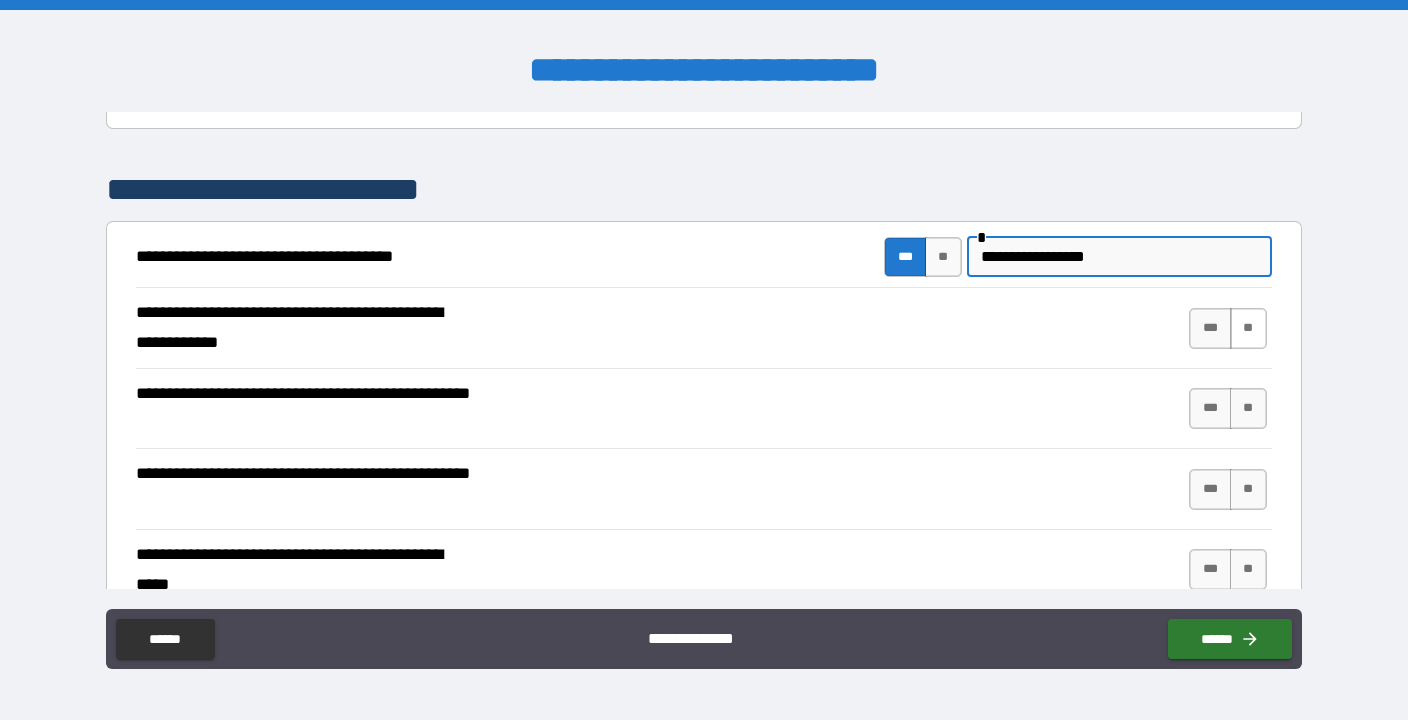type on "**********" 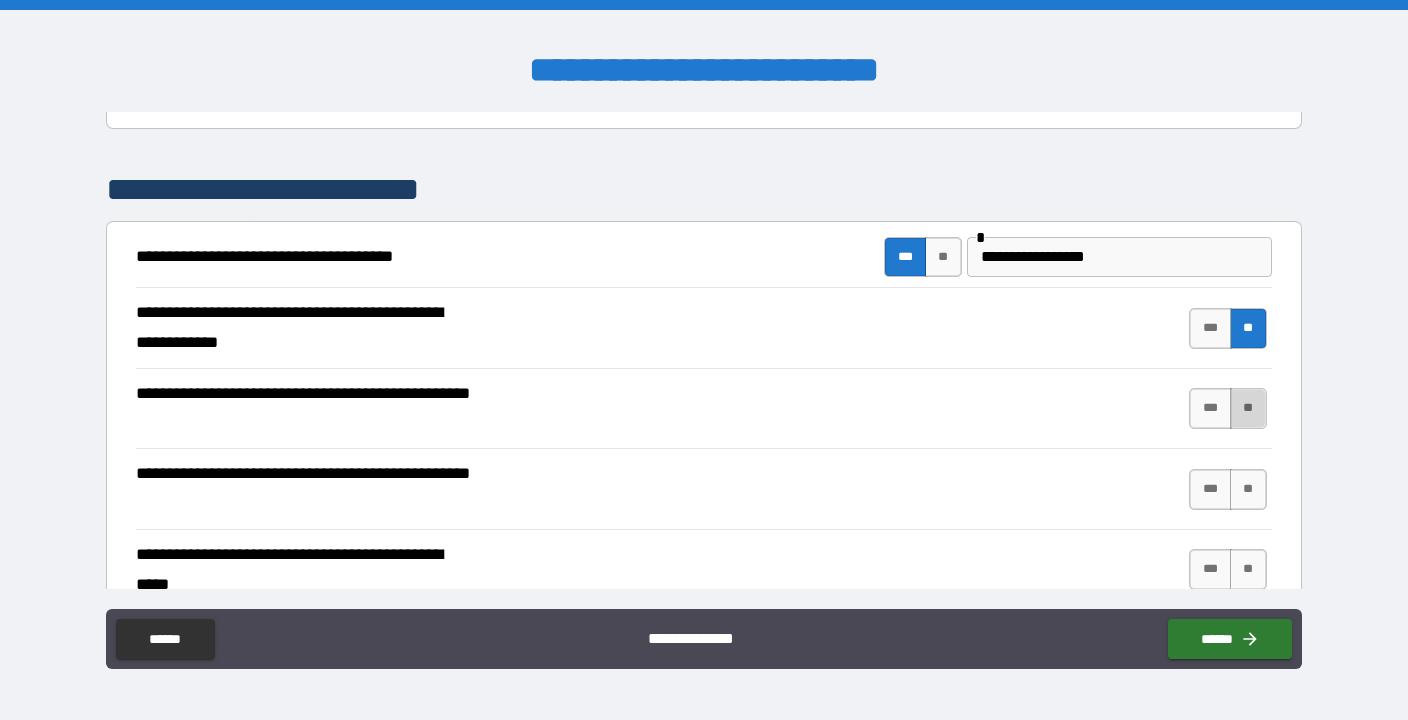 click on "**" at bounding box center (1248, 408) 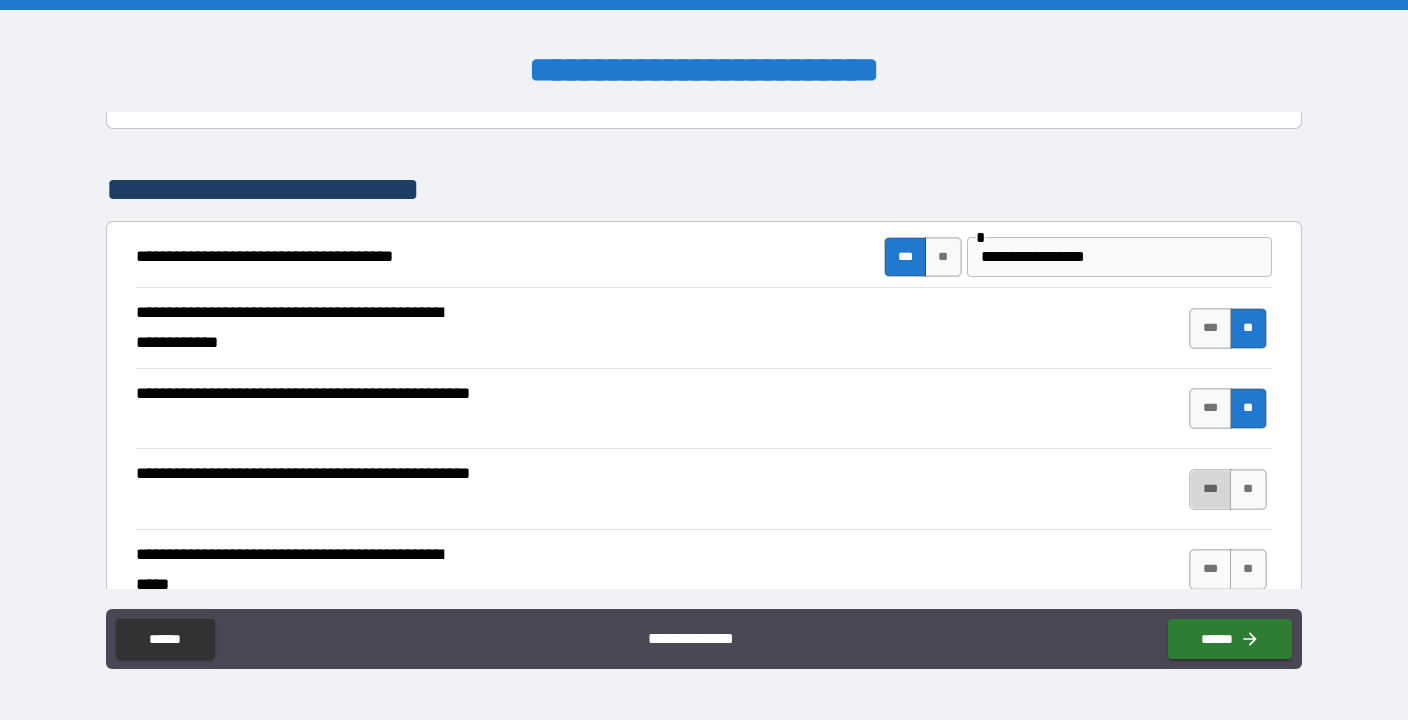 click on "***" at bounding box center (1210, 489) 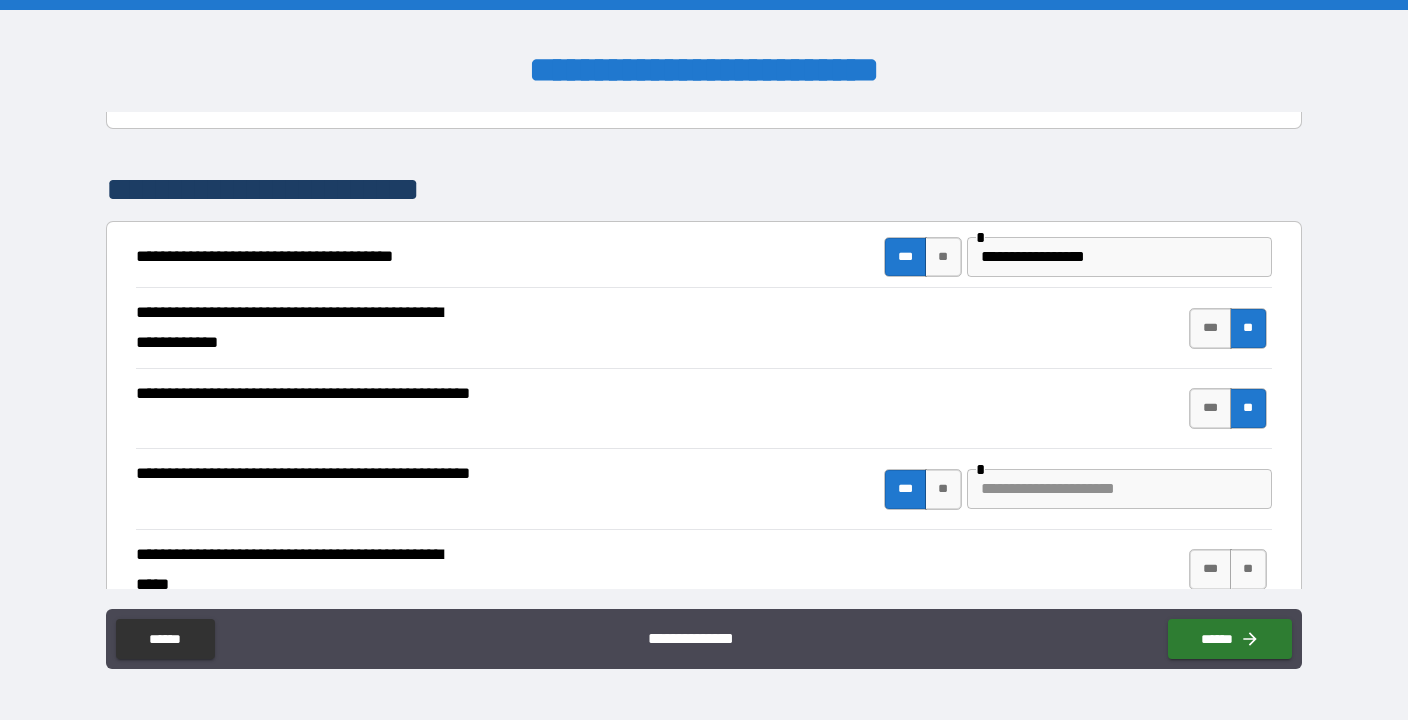 click at bounding box center [1119, 489] 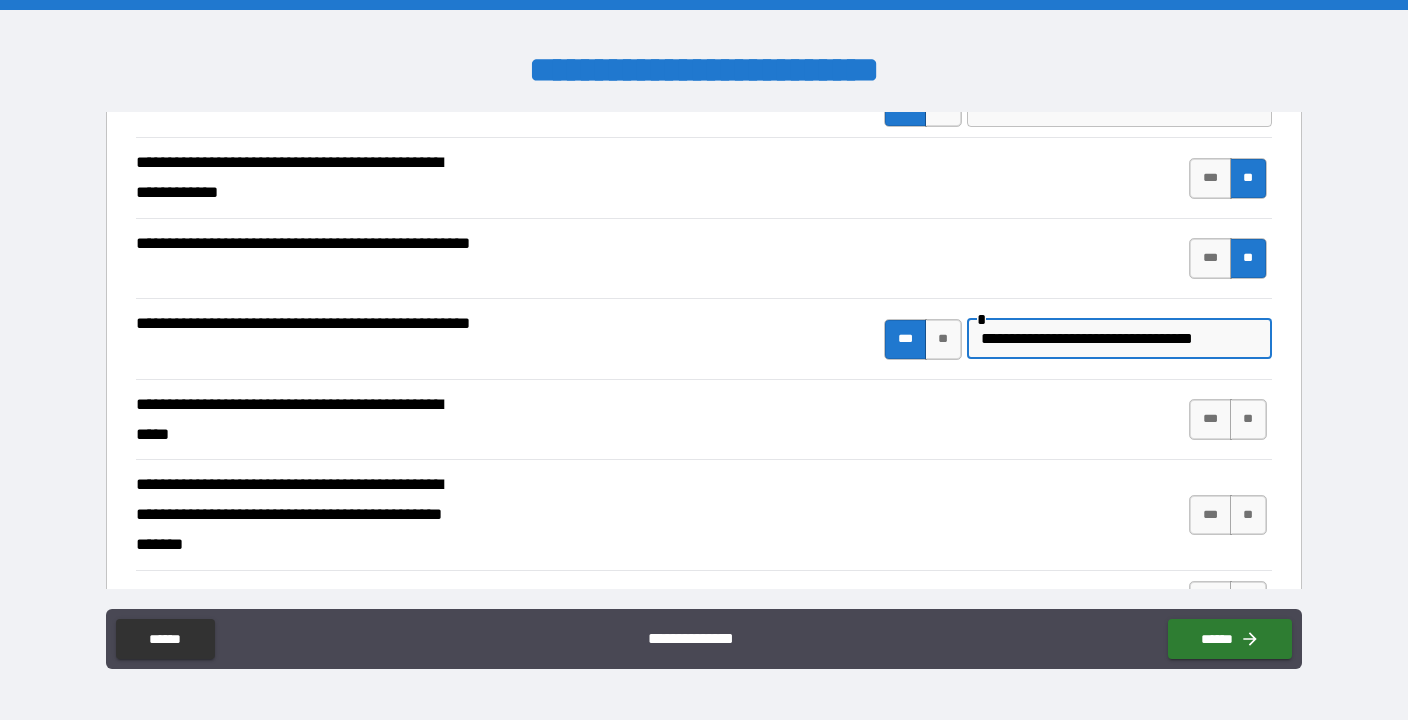 scroll, scrollTop: 461, scrollLeft: 0, axis: vertical 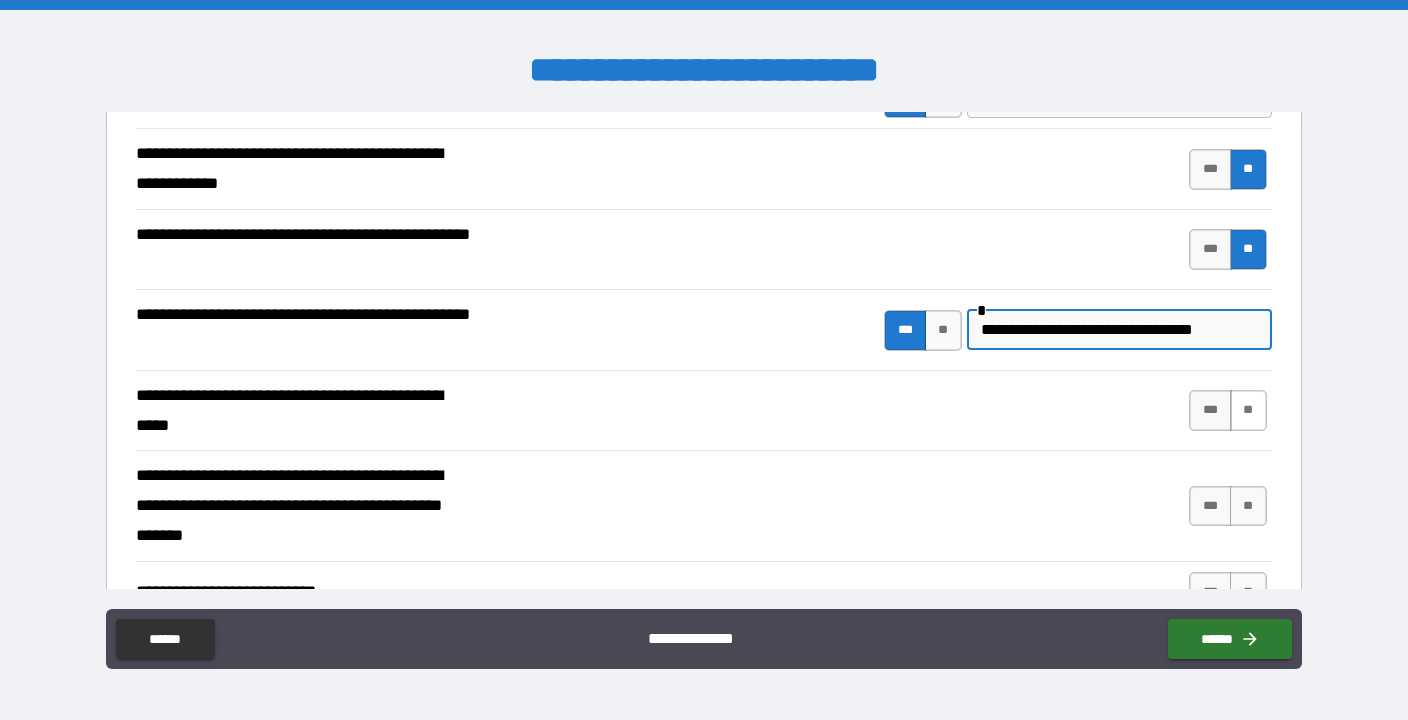type on "**********" 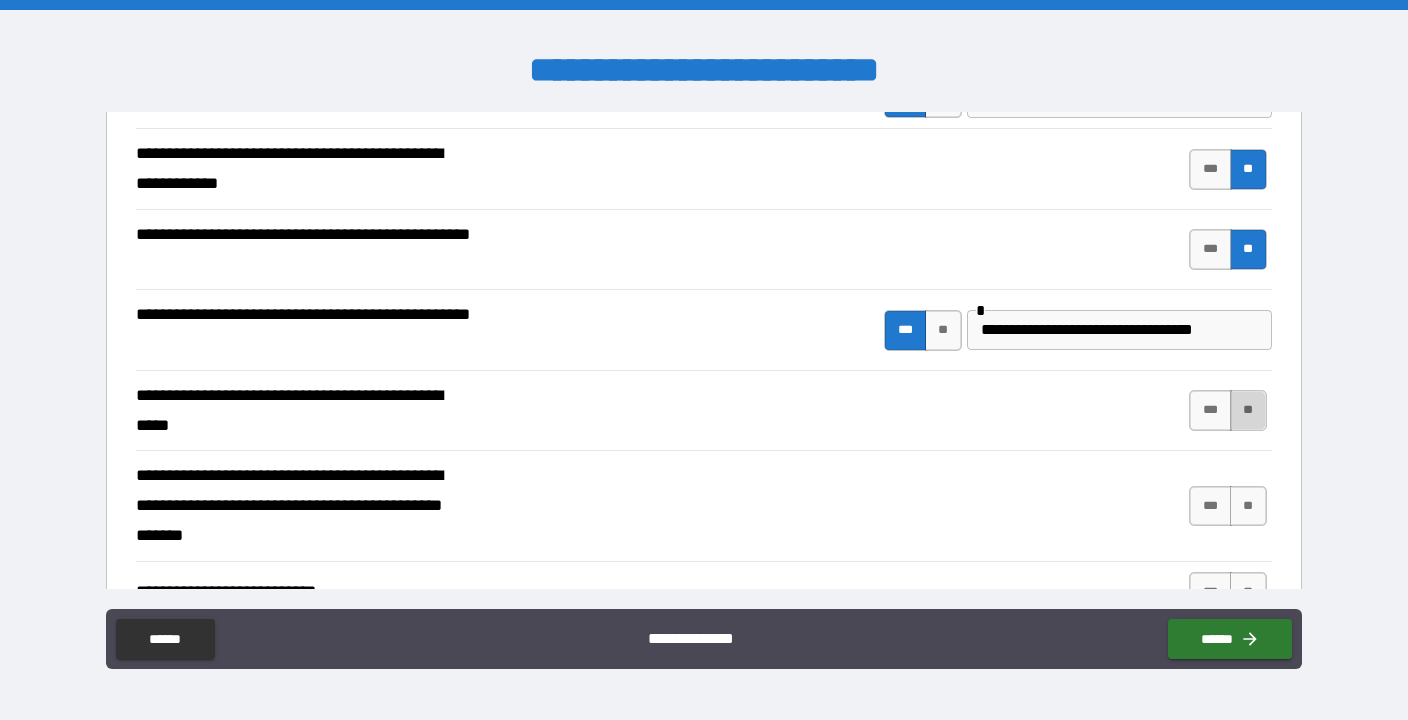 click on "**" at bounding box center (1248, 410) 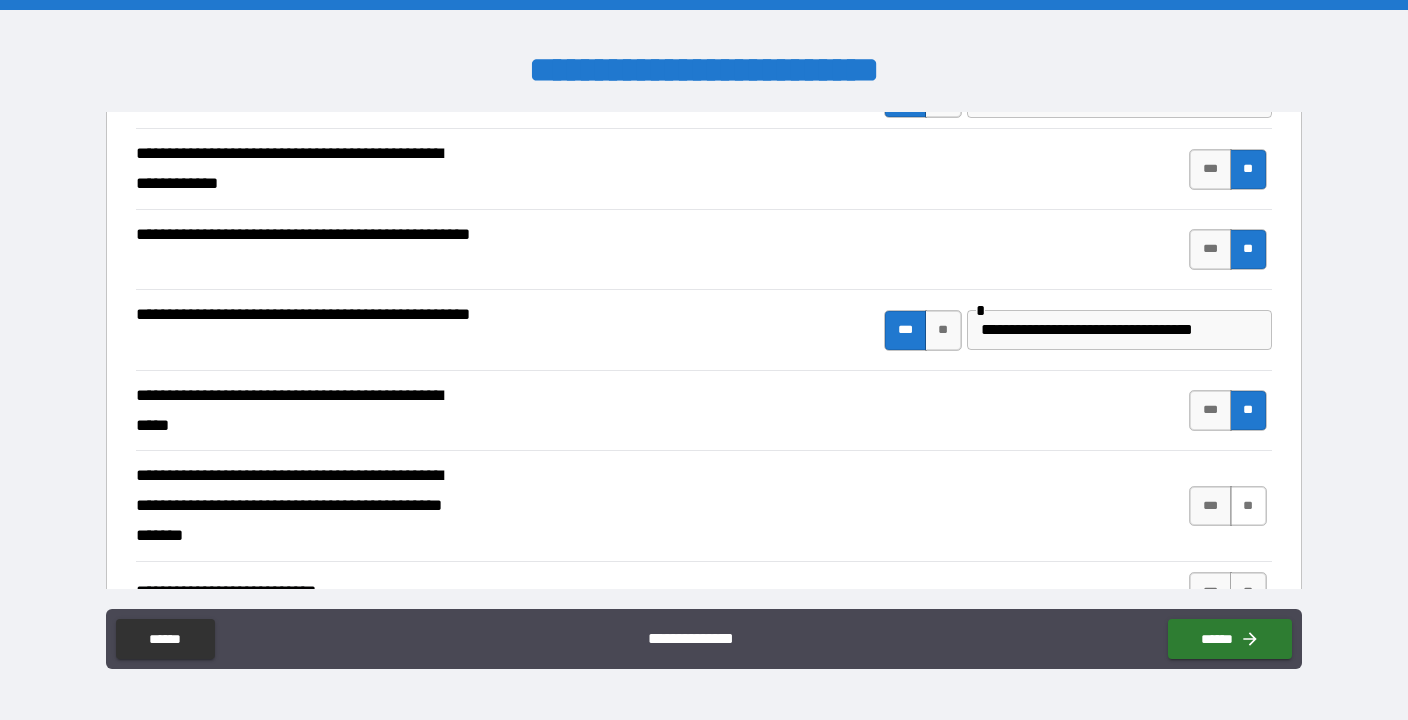 click on "**" at bounding box center [1248, 506] 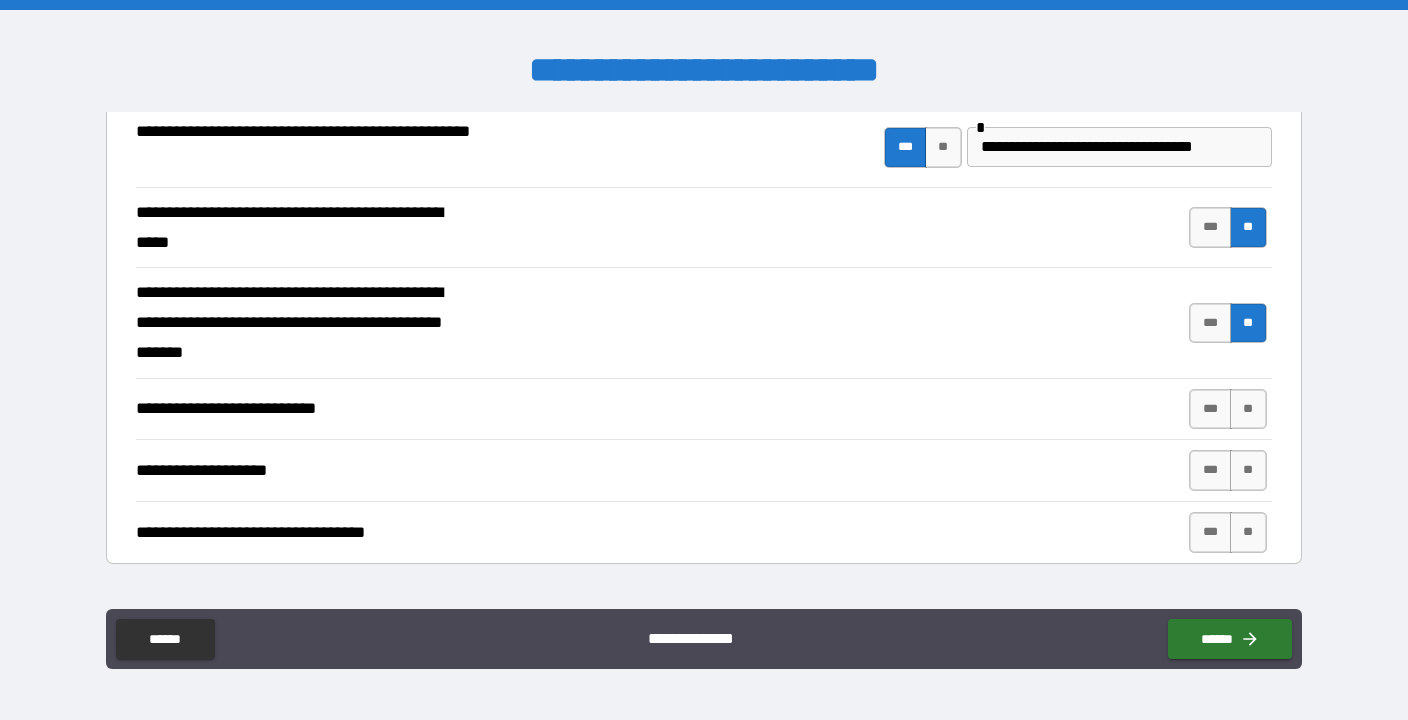 scroll, scrollTop: 660, scrollLeft: 0, axis: vertical 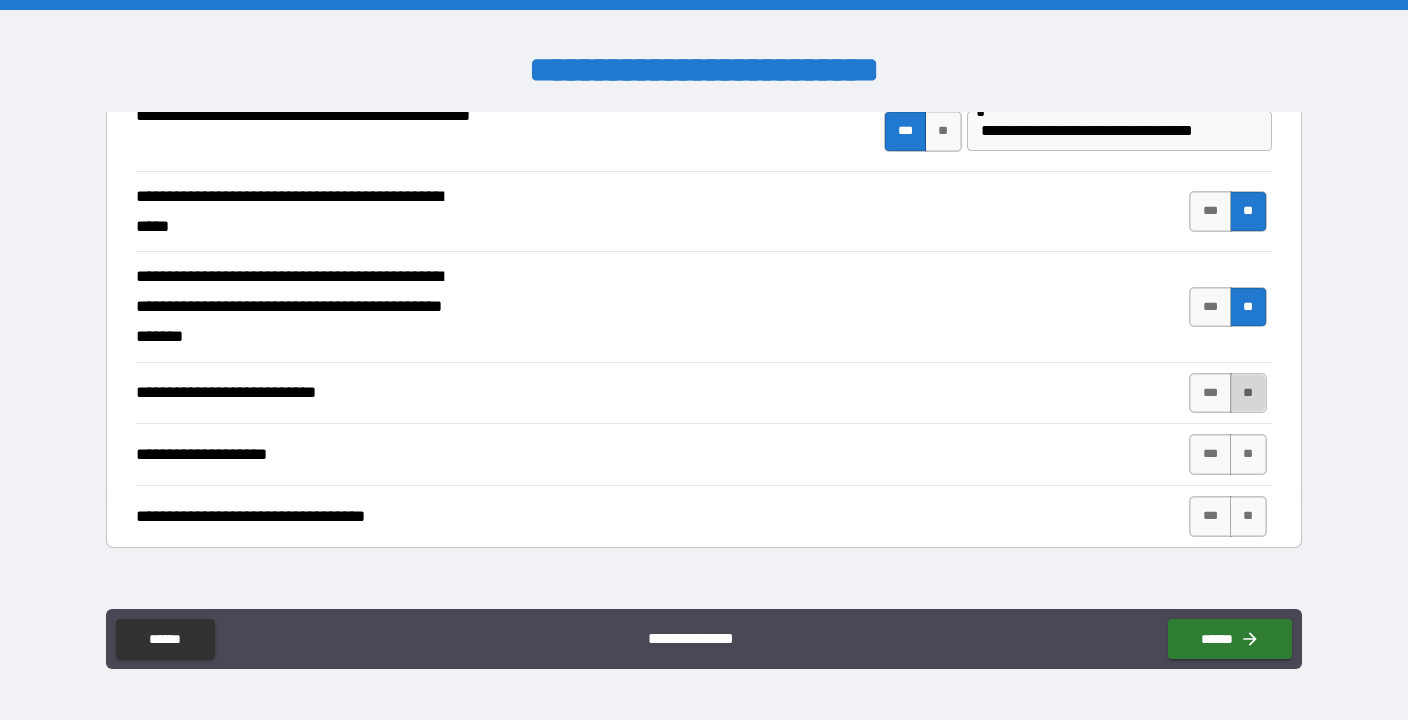 click on "**" at bounding box center [1248, 393] 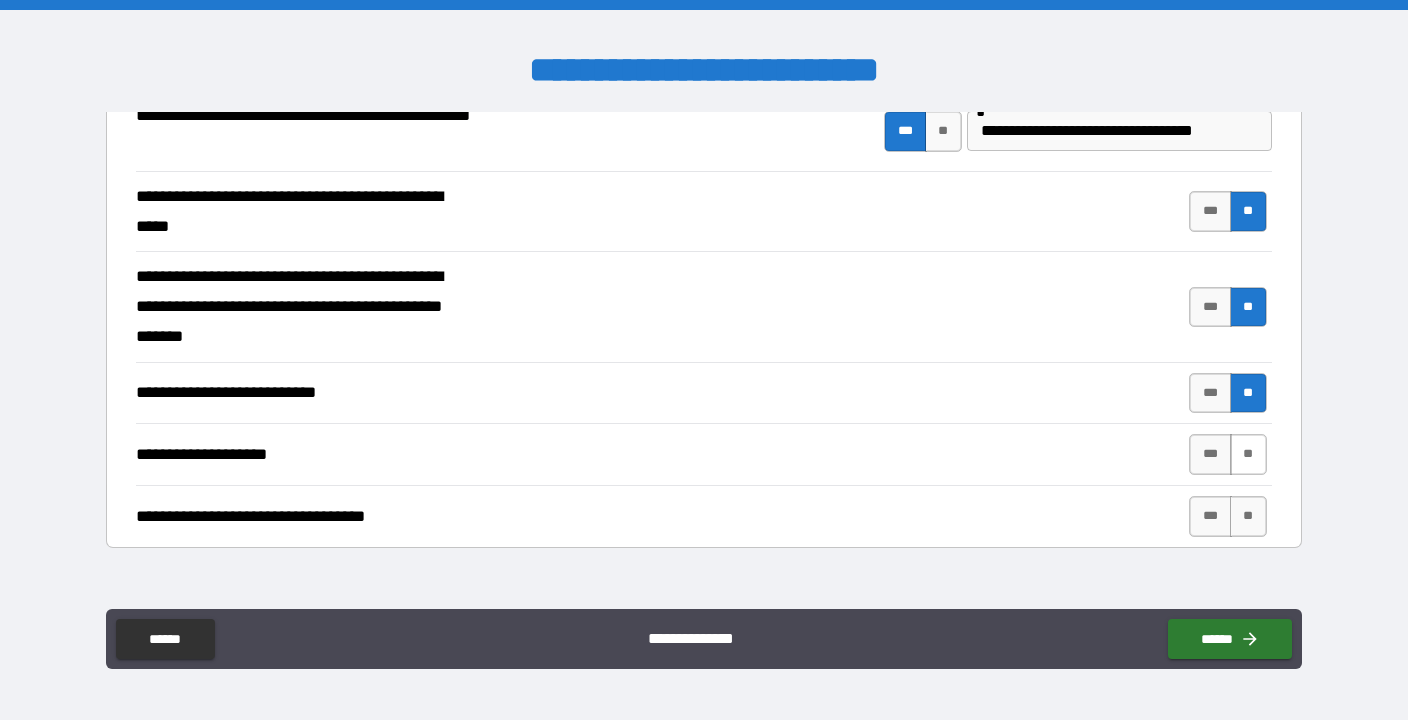 click on "**" at bounding box center (1248, 454) 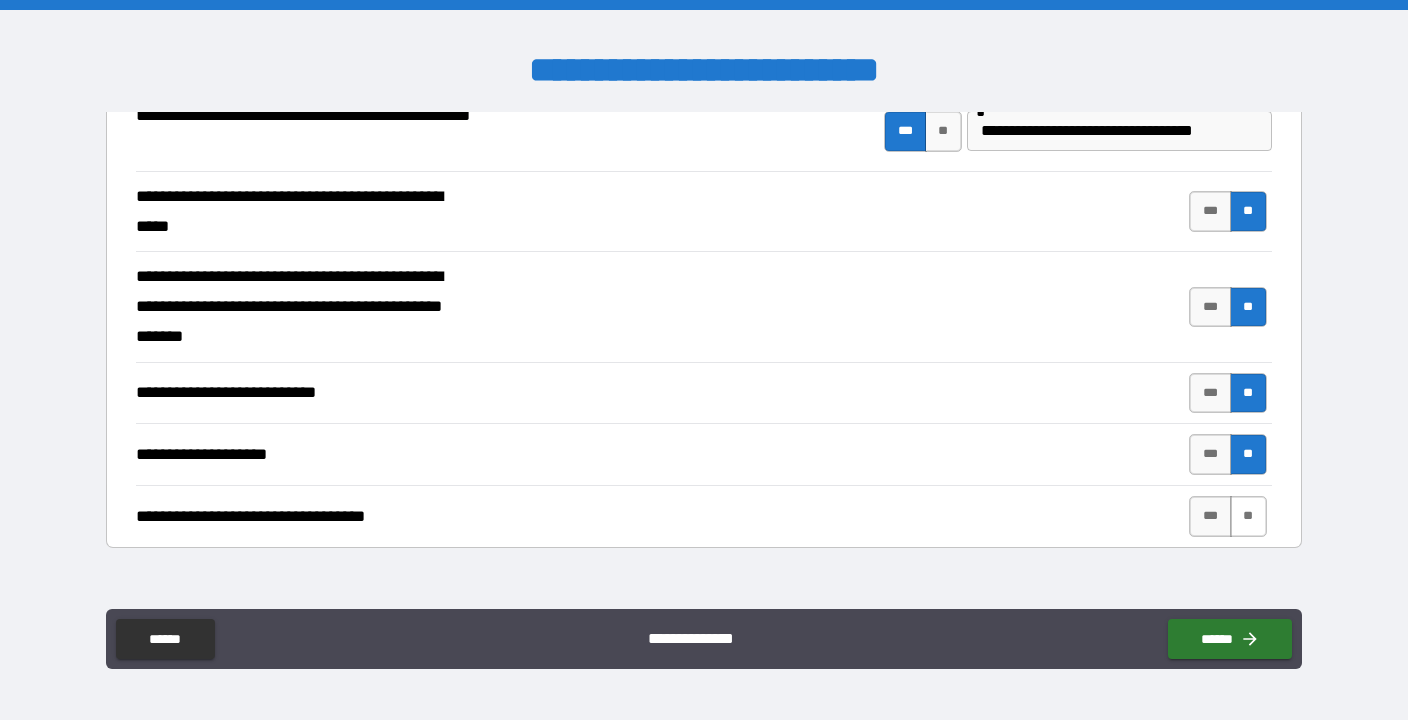 click on "**" at bounding box center [1248, 516] 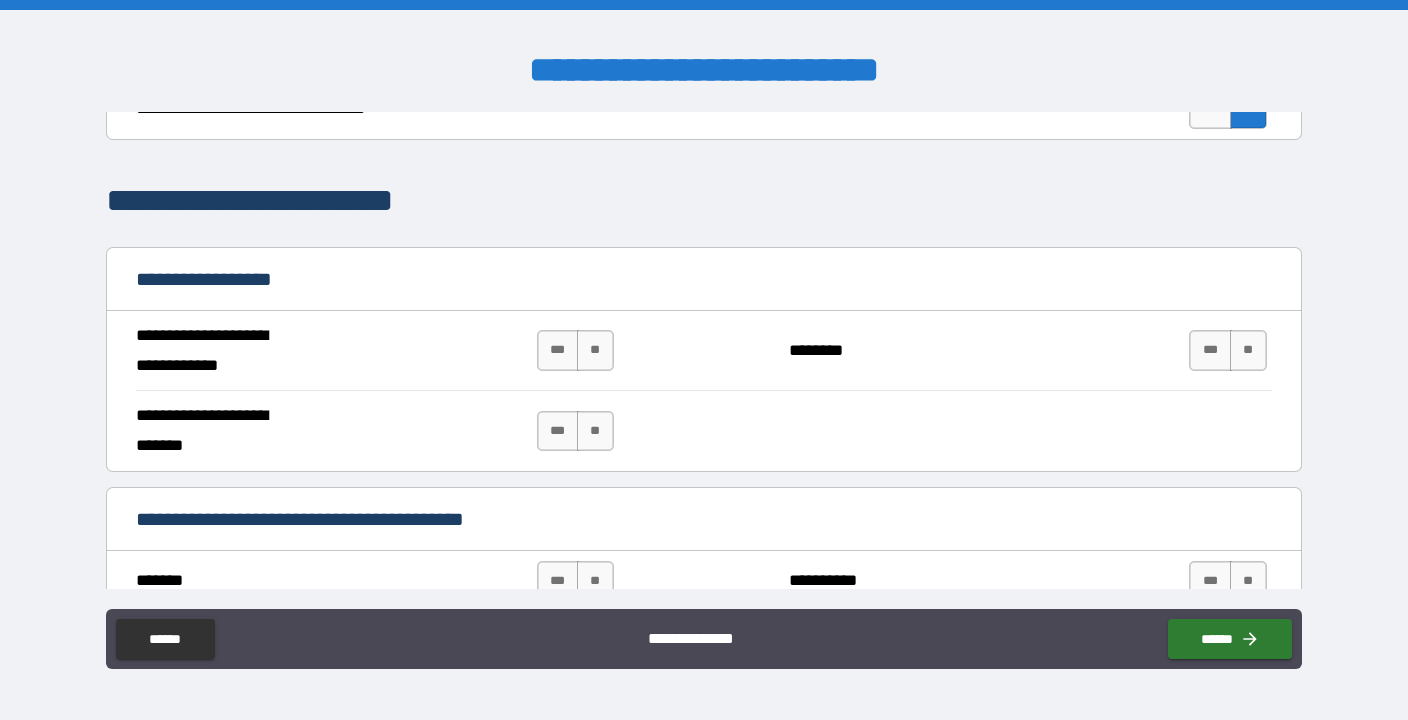 scroll, scrollTop: 1074, scrollLeft: 0, axis: vertical 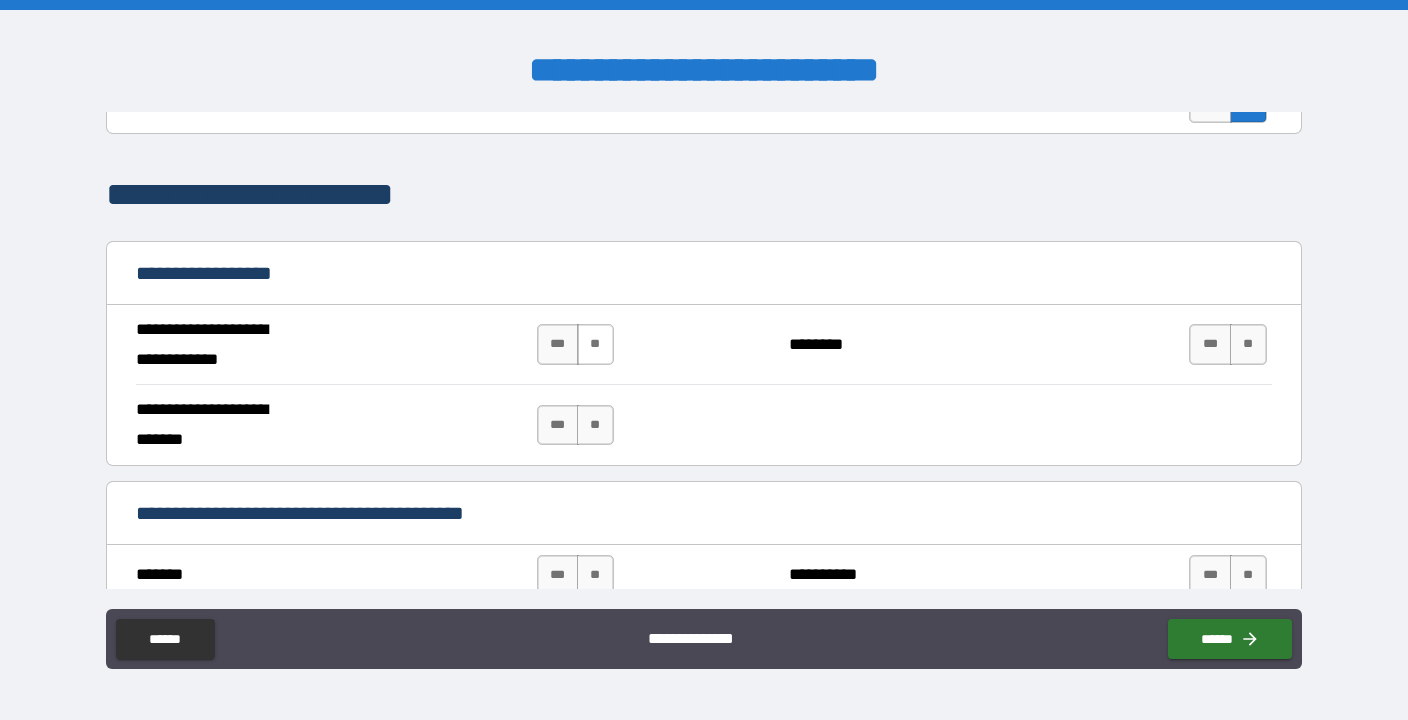 click on "**" at bounding box center [595, 344] 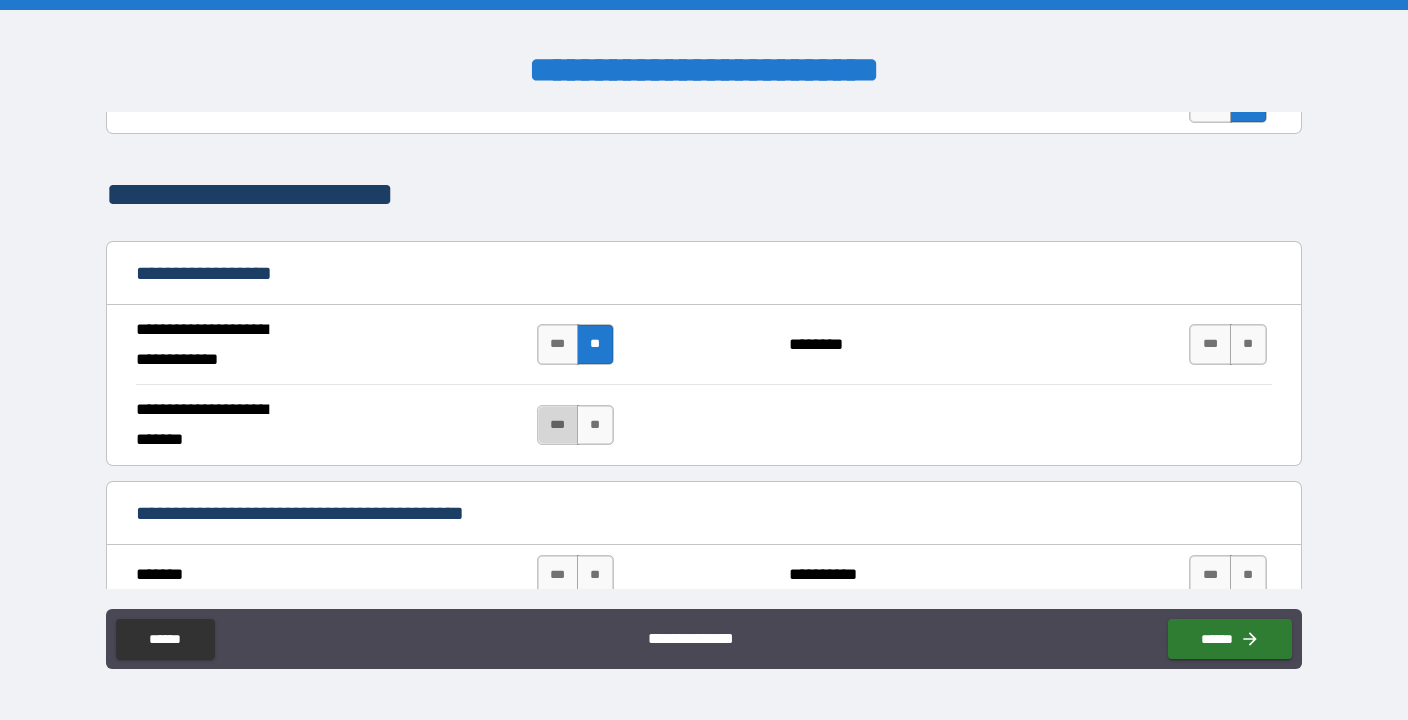 click on "***" at bounding box center (558, 425) 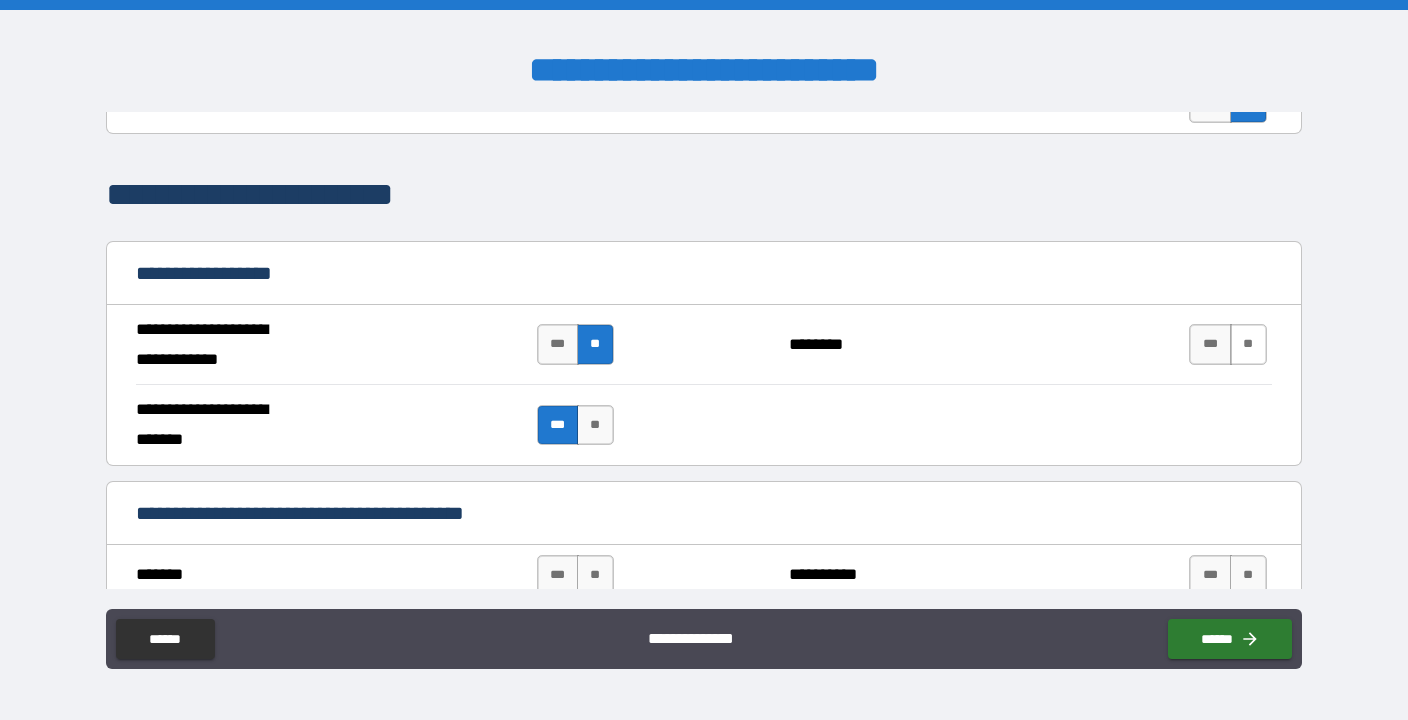 click on "**" at bounding box center [1248, 344] 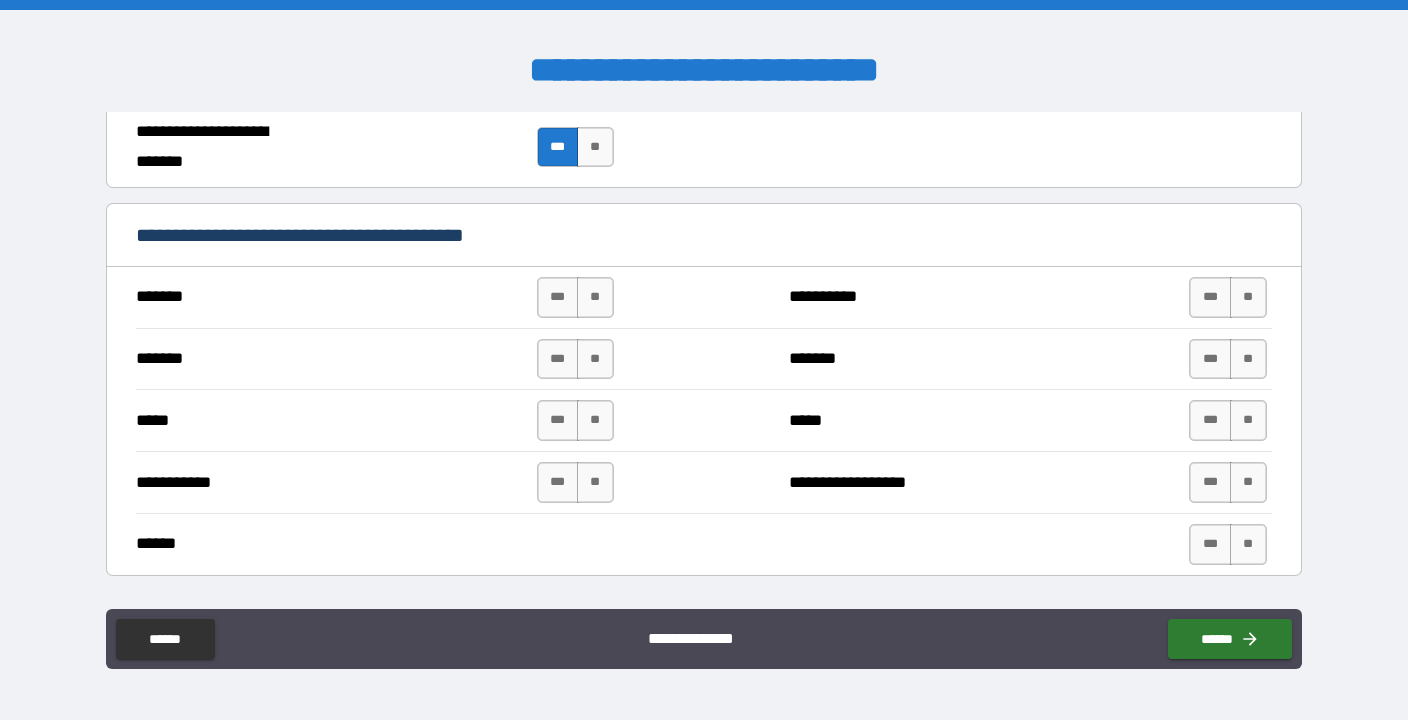 scroll, scrollTop: 1355, scrollLeft: 0, axis: vertical 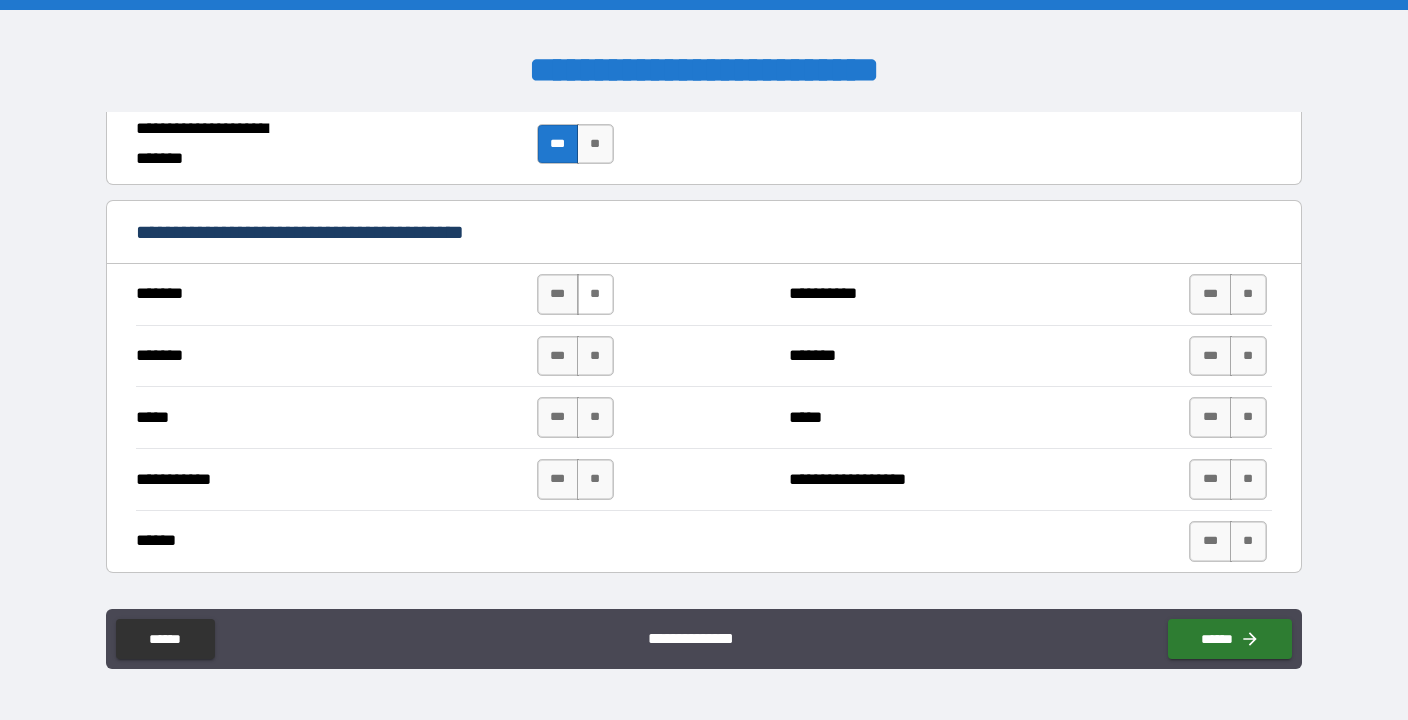 click on "**" at bounding box center [595, 294] 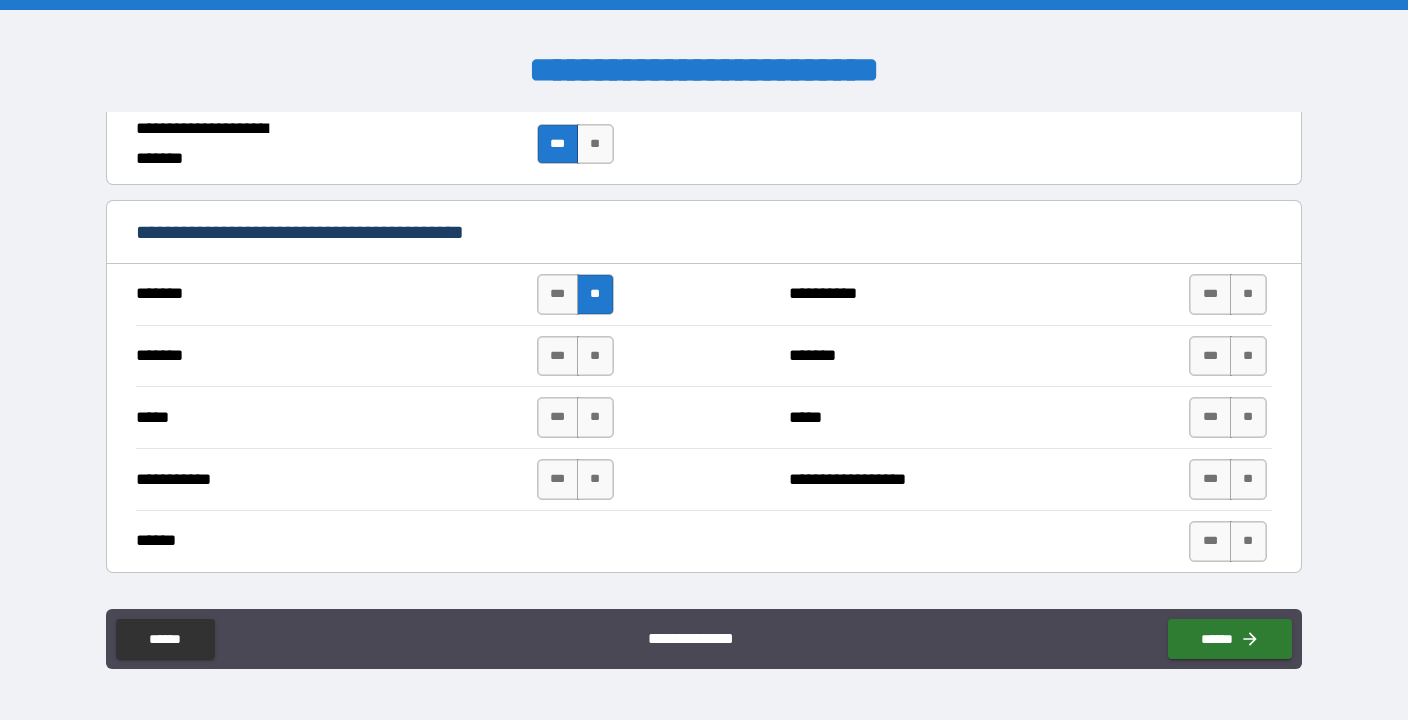 click on "******* *** ** ******* *** **" at bounding box center (703, 356) 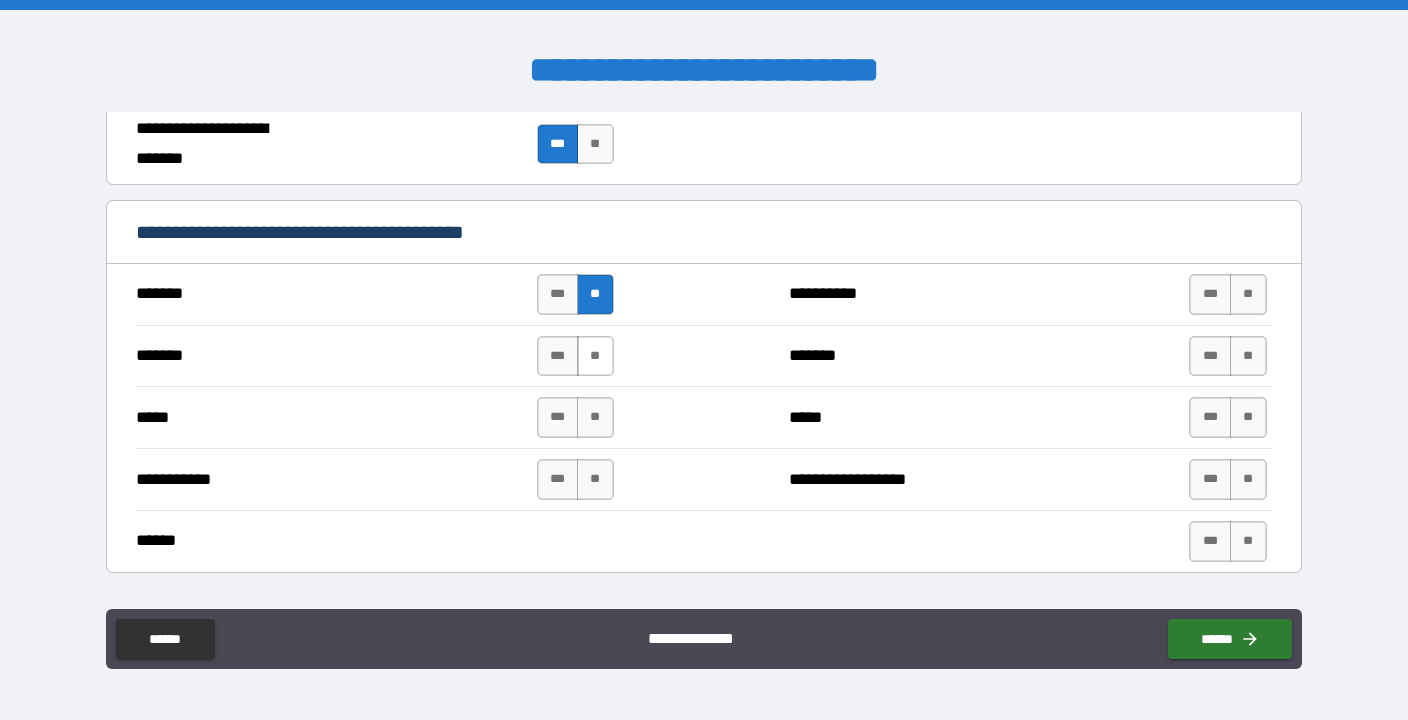 click on "**" at bounding box center [595, 356] 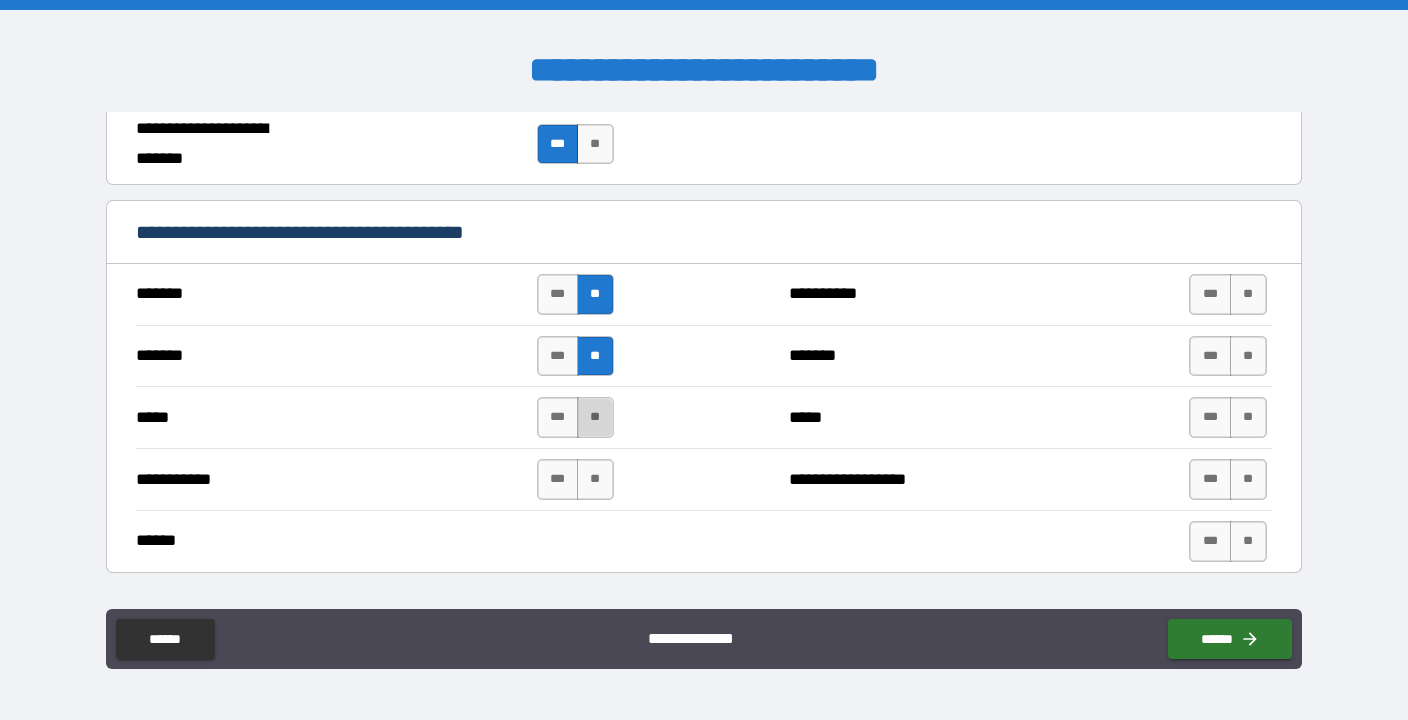 click on "**" at bounding box center [595, 417] 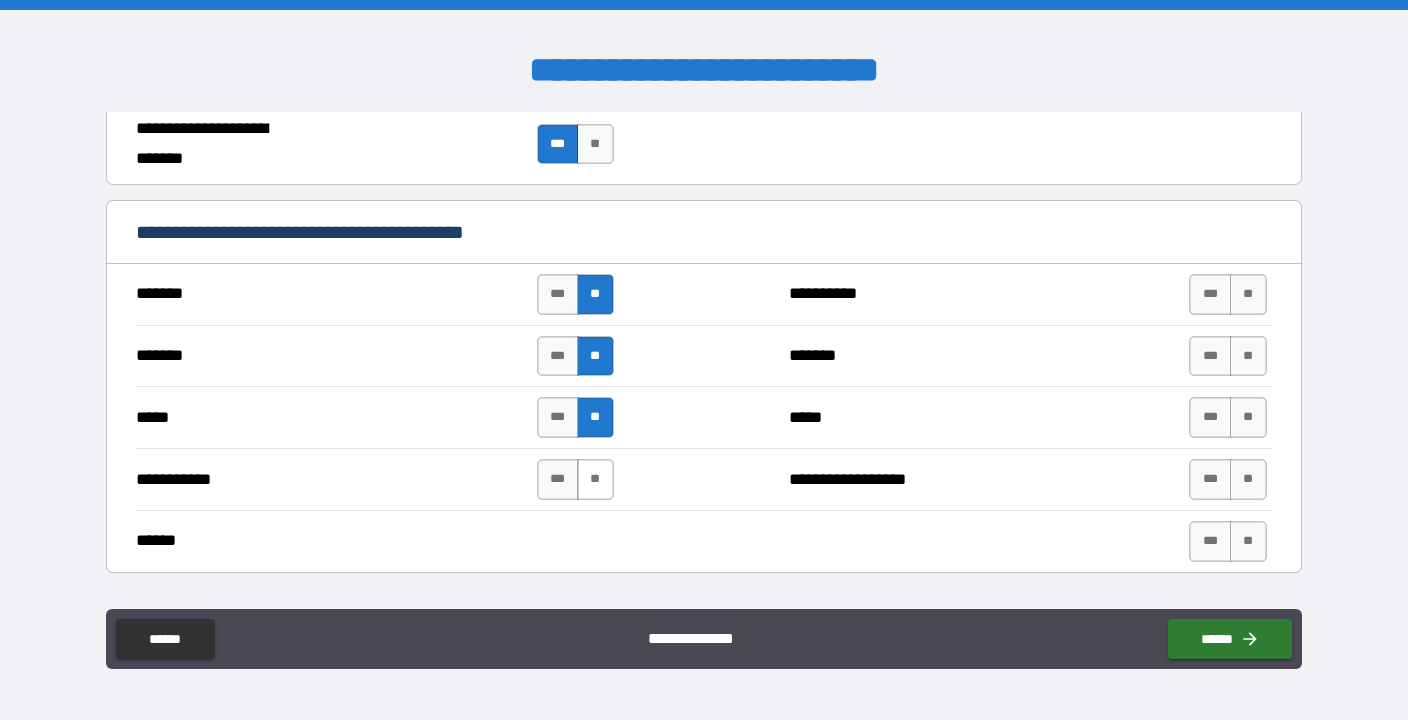 click on "**" at bounding box center [595, 479] 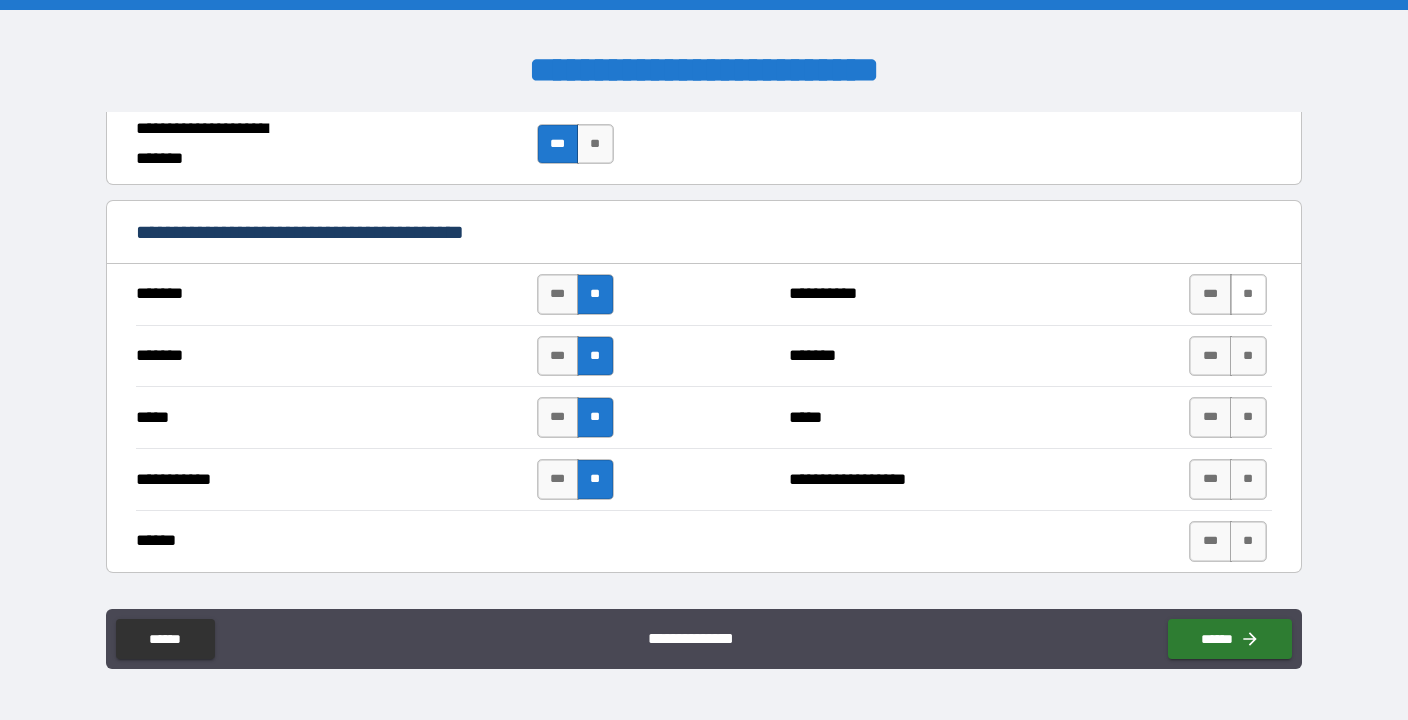 click on "**" at bounding box center (1248, 294) 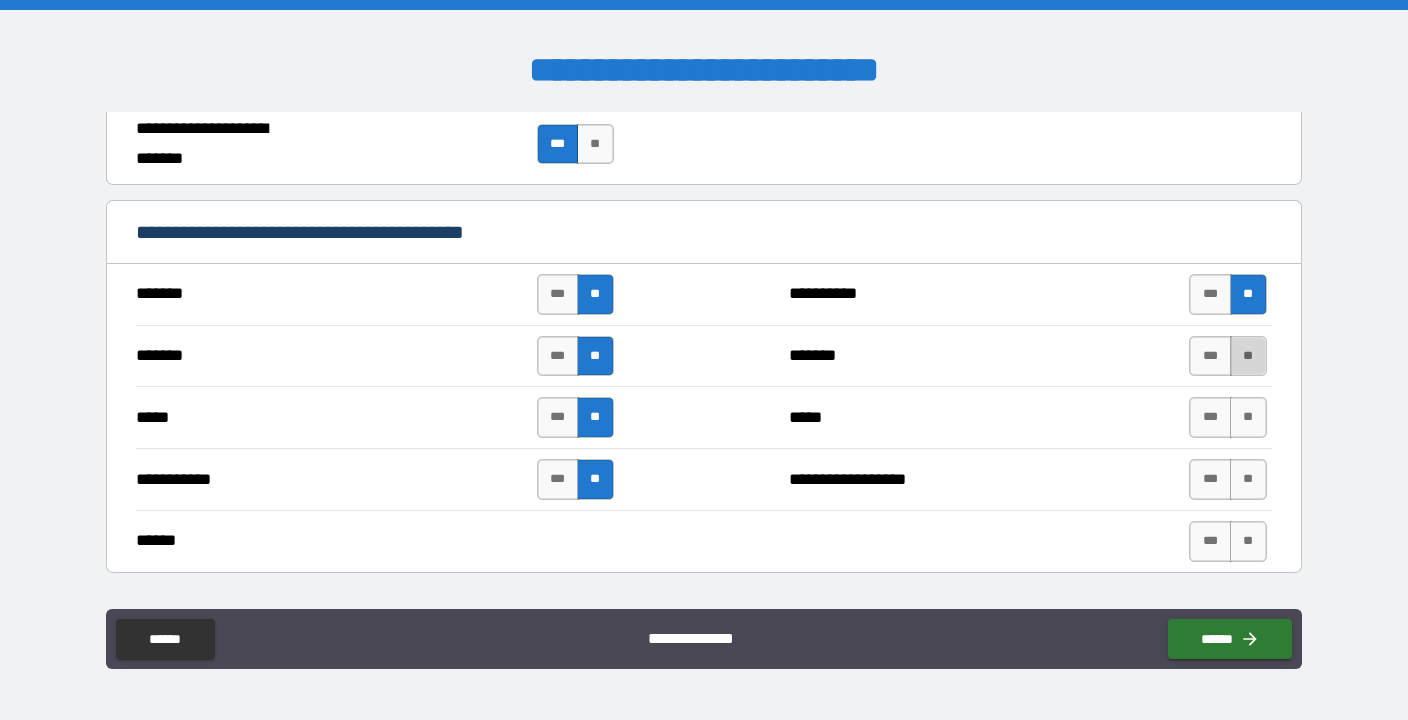 click on "**" at bounding box center [1248, 356] 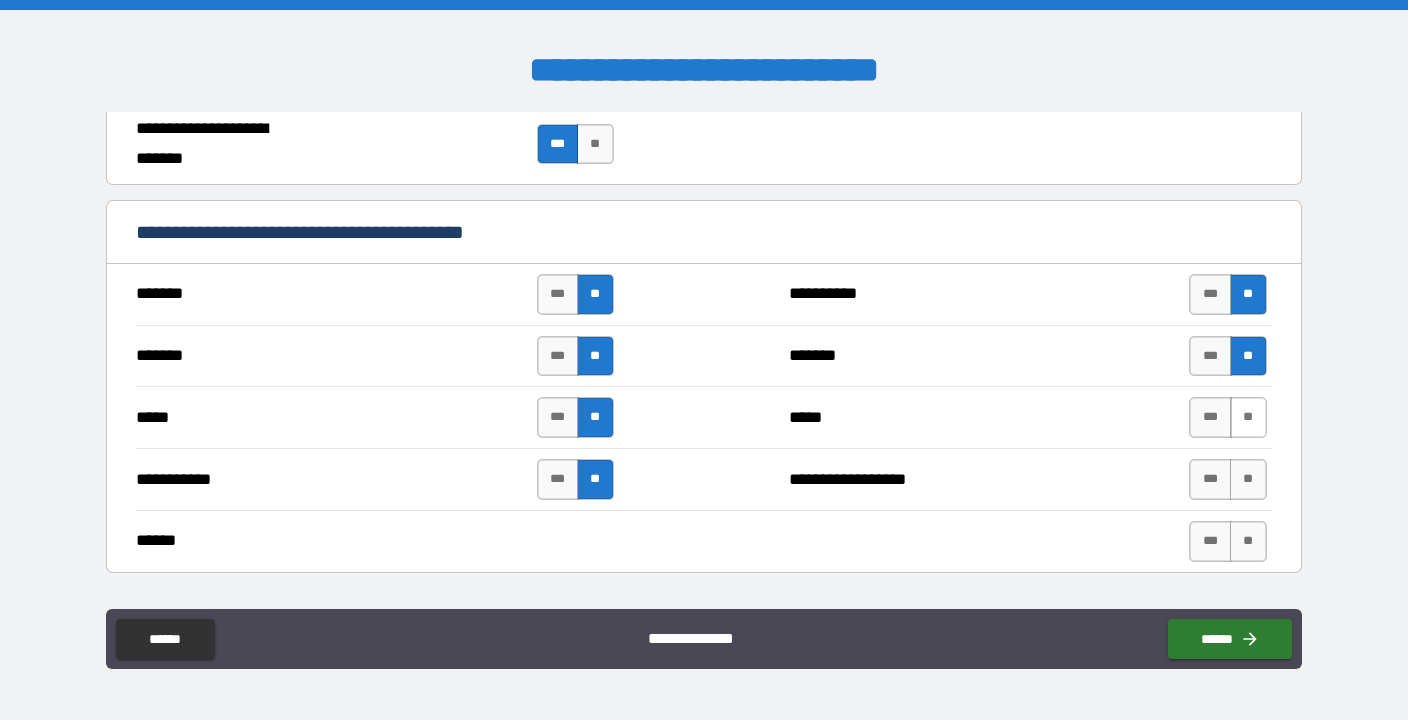 click on "**" at bounding box center [1248, 417] 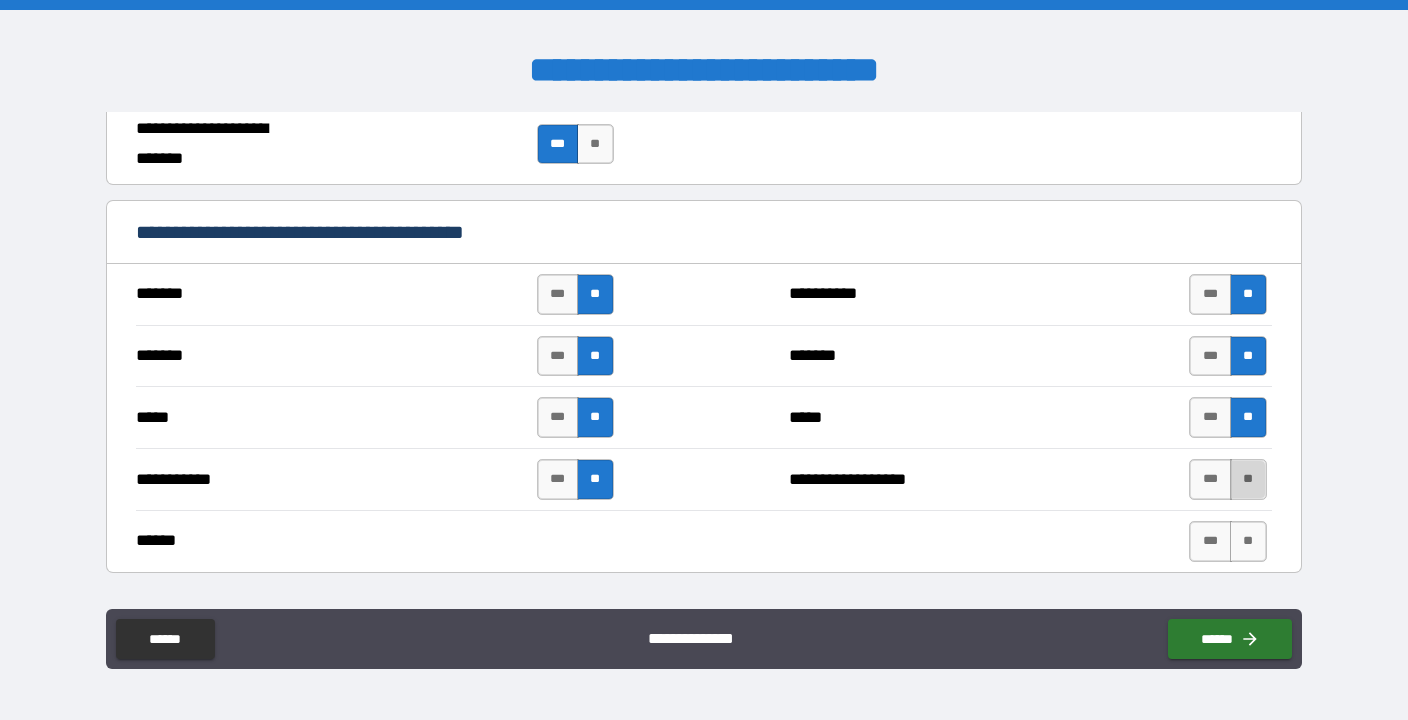click on "**" at bounding box center (1248, 479) 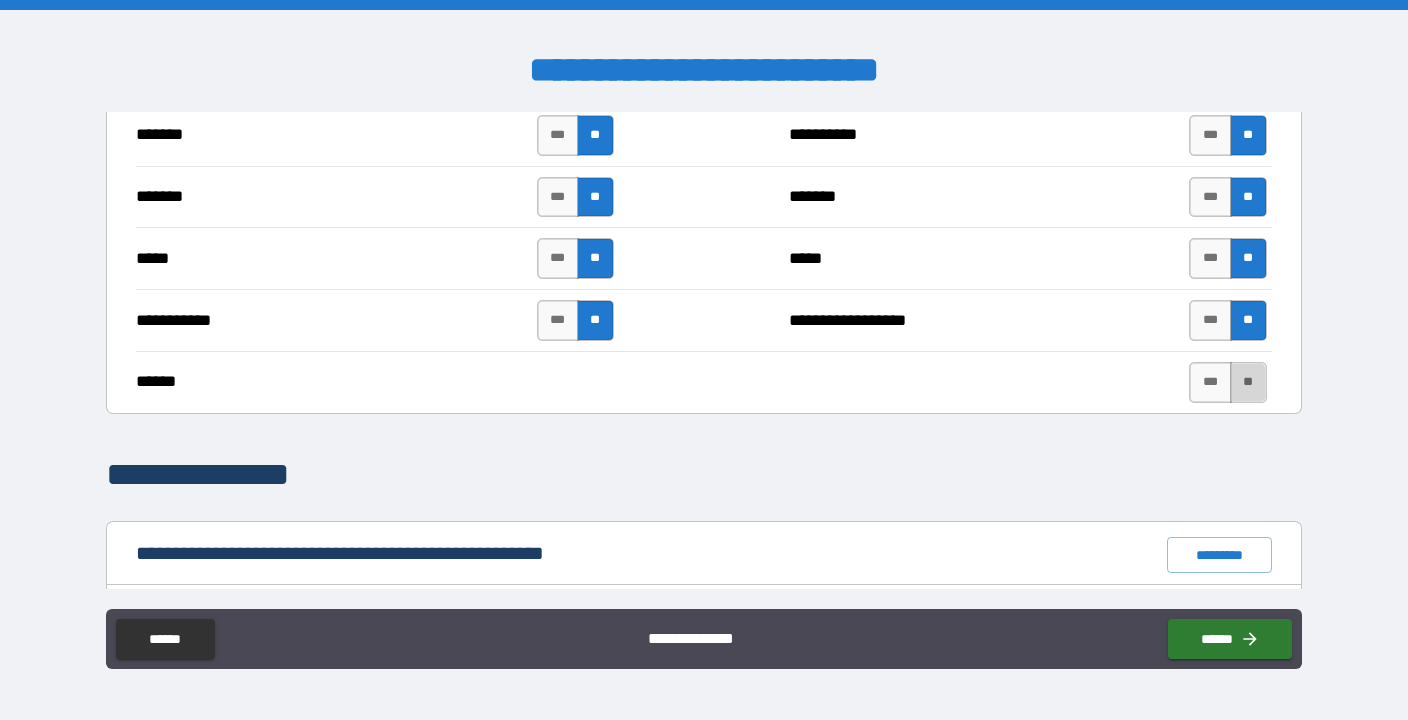 click on "**" at bounding box center [1248, 382] 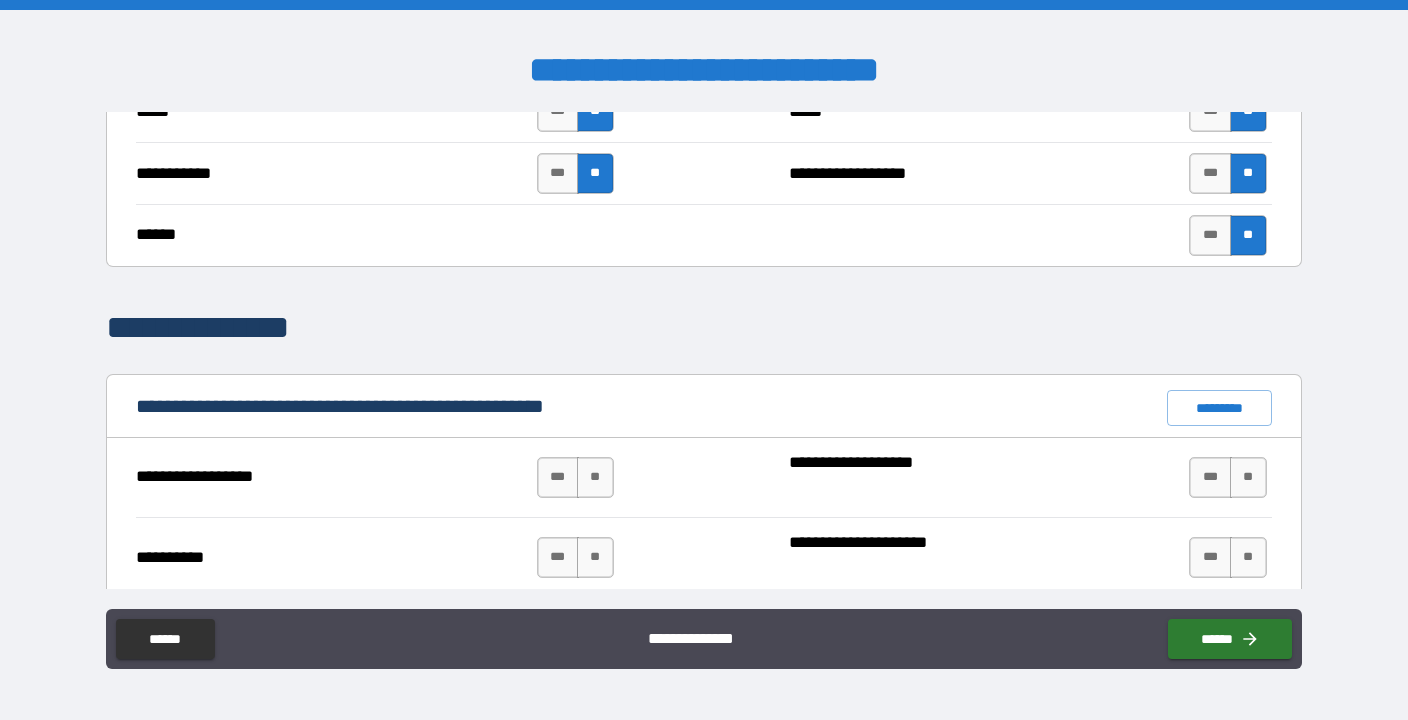 scroll, scrollTop: 1659, scrollLeft: 0, axis: vertical 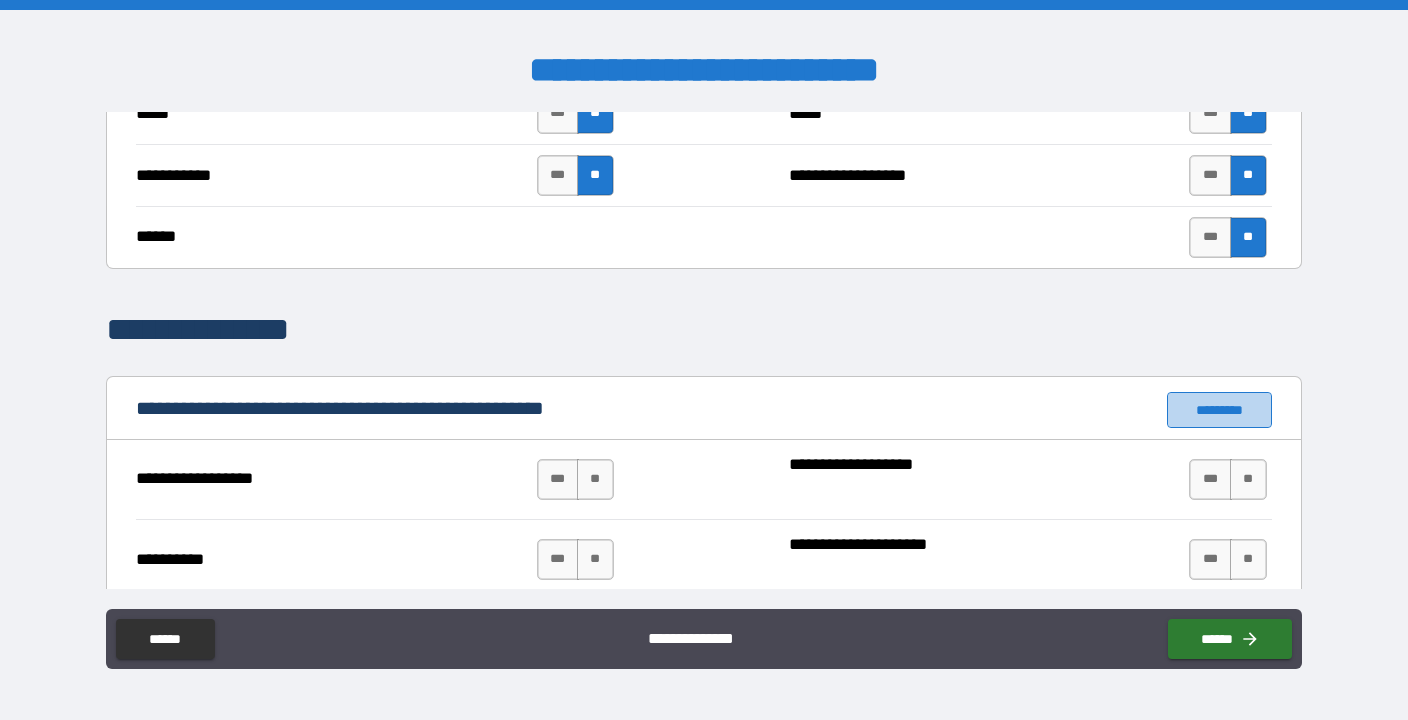 click on "*********" at bounding box center (1219, 410) 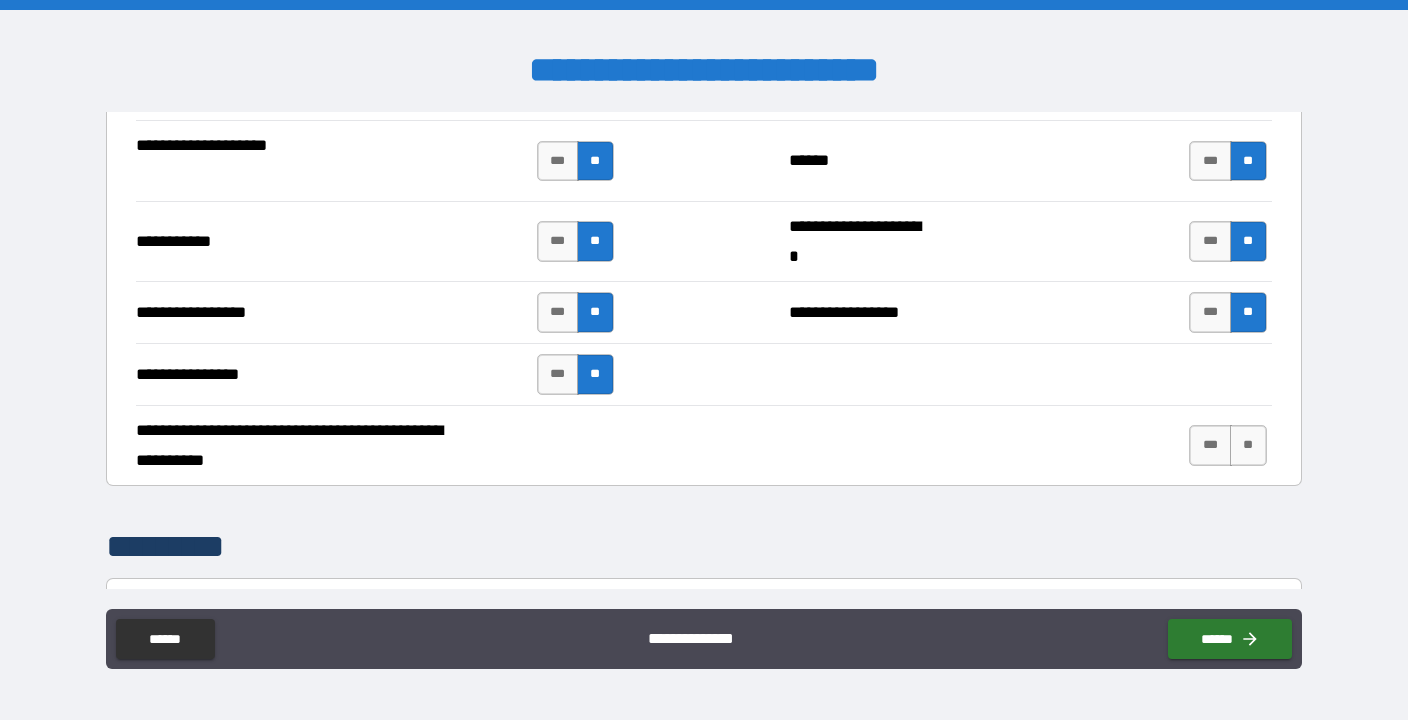 scroll, scrollTop: 4487, scrollLeft: 0, axis: vertical 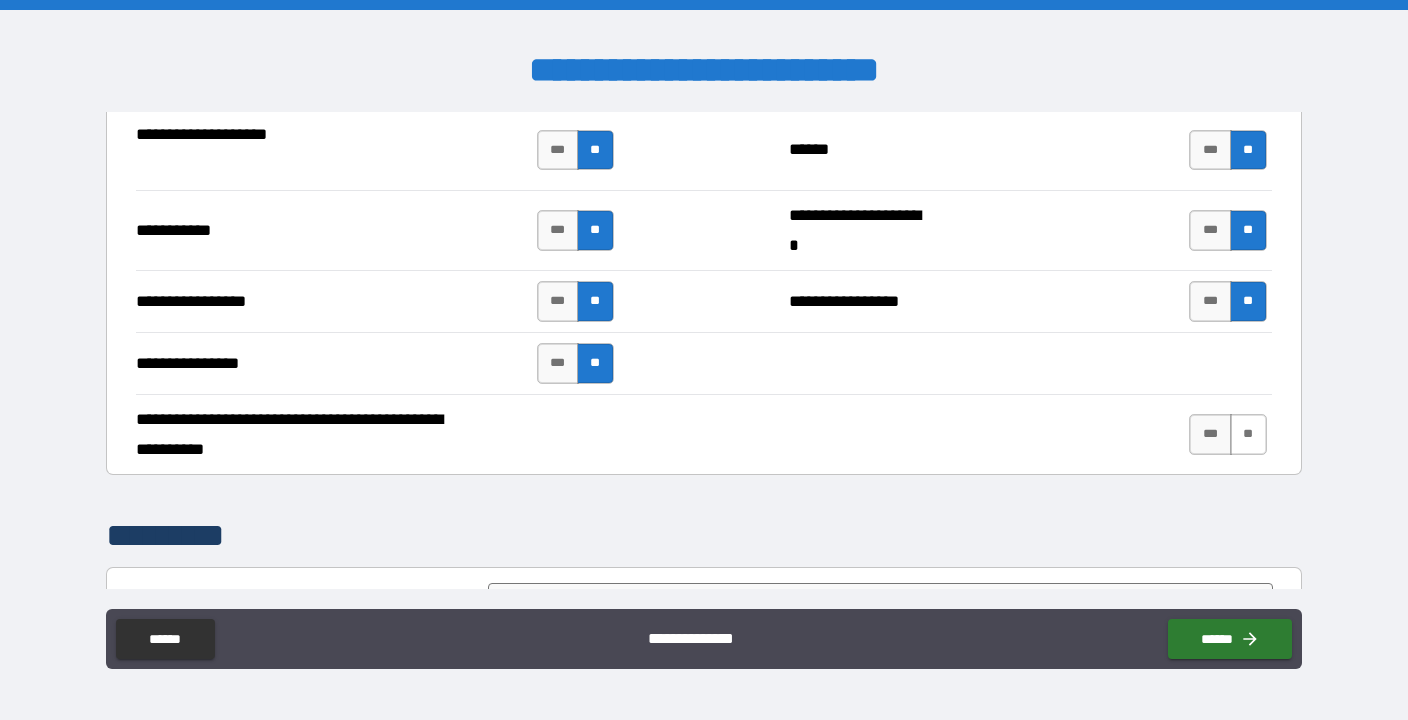 click on "**" at bounding box center [1248, 434] 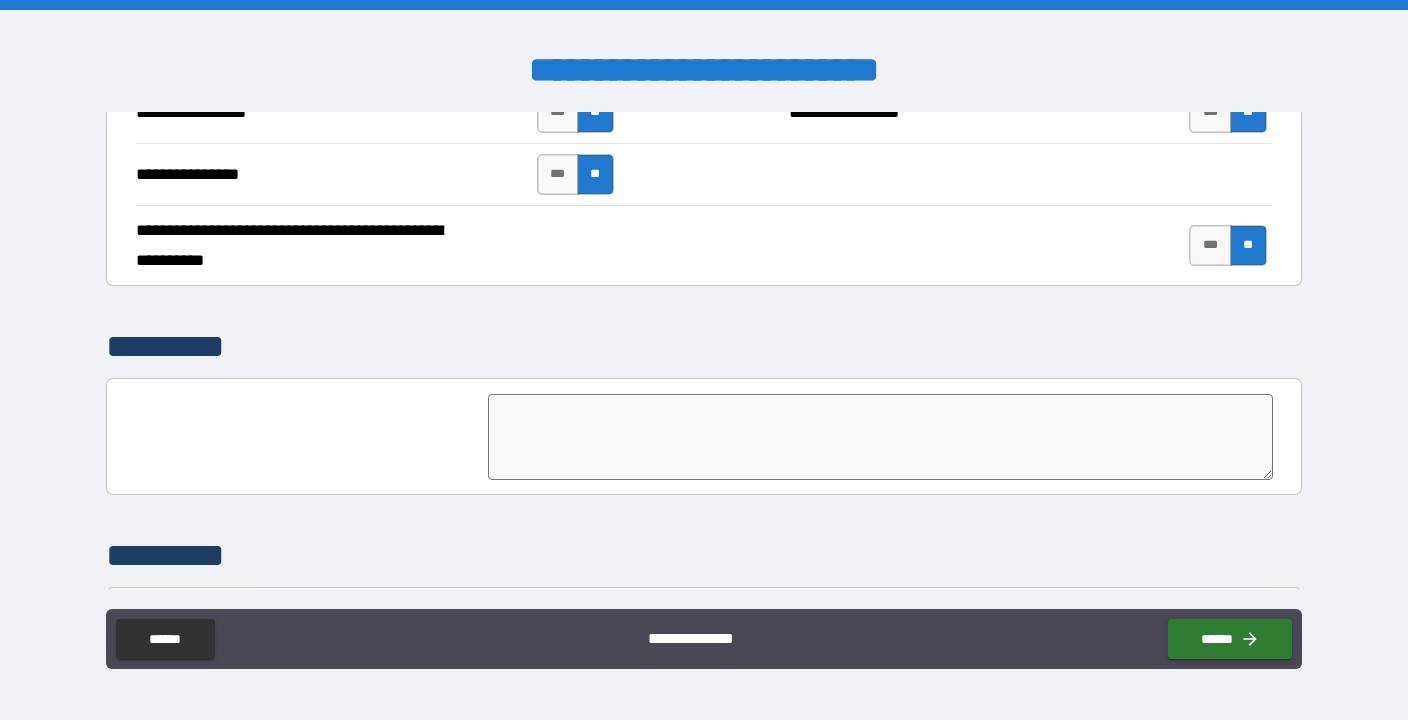 scroll, scrollTop: 4834, scrollLeft: 0, axis: vertical 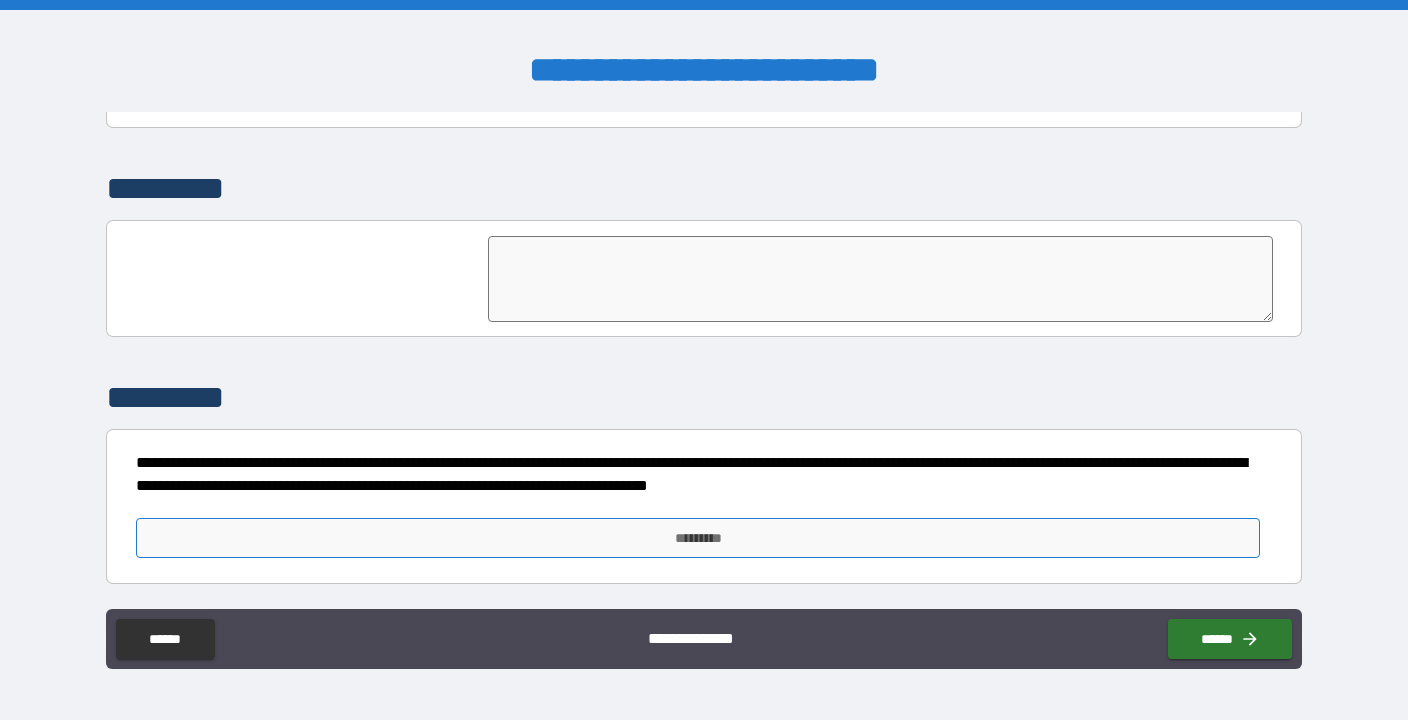 click on "*********" at bounding box center (697, 538) 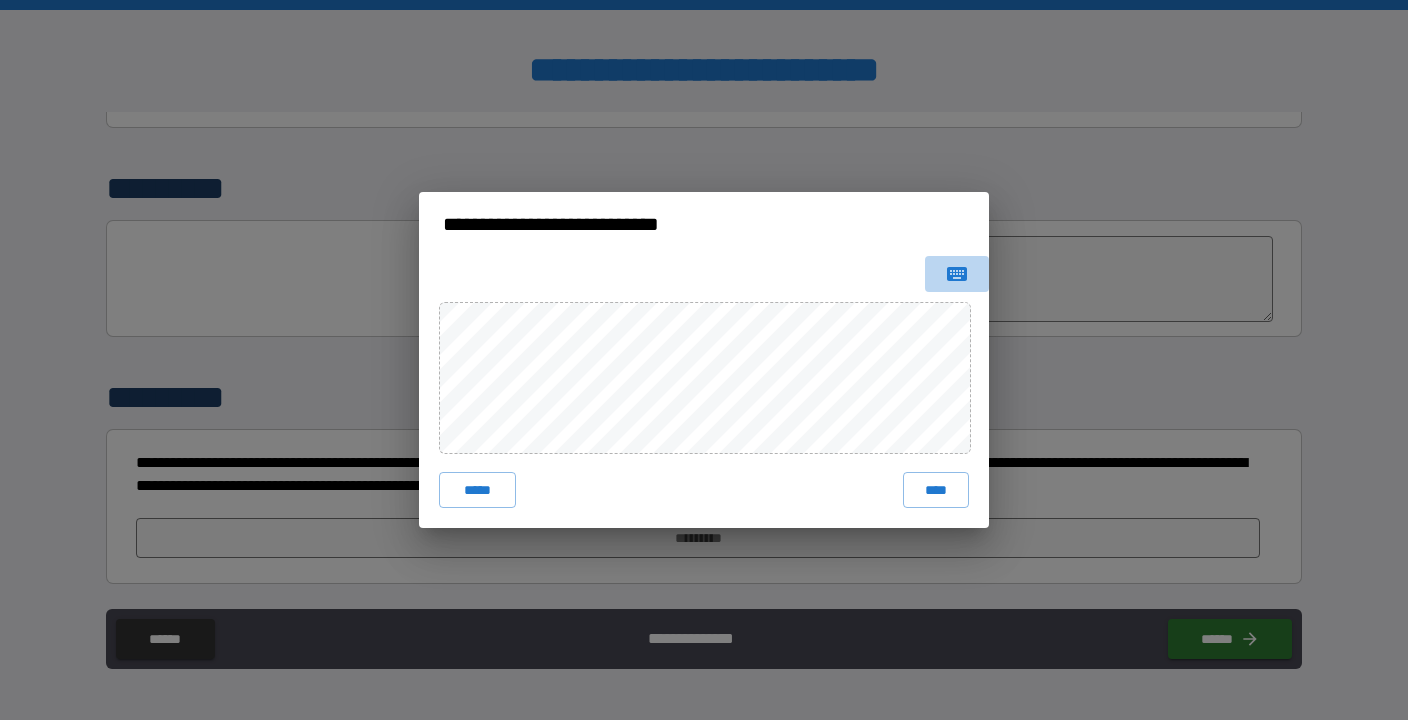 click 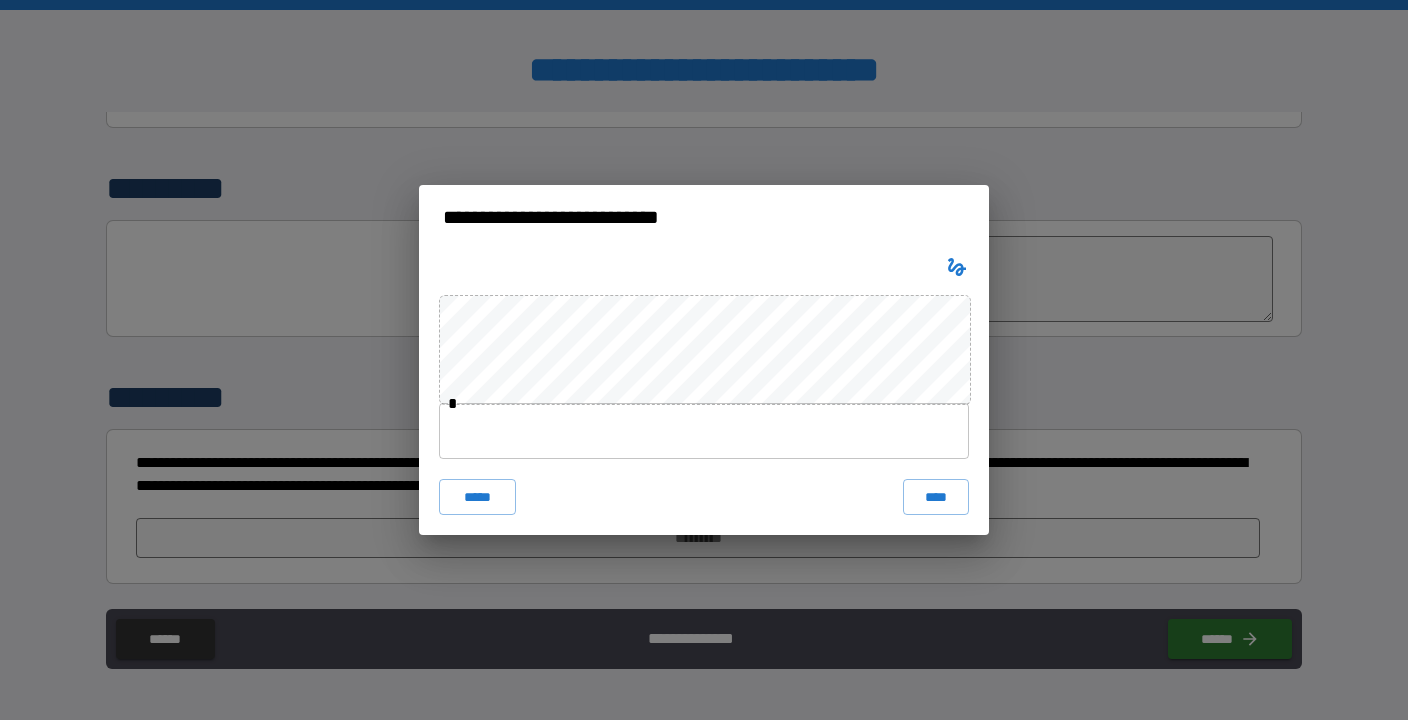 click at bounding box center (704, 431) 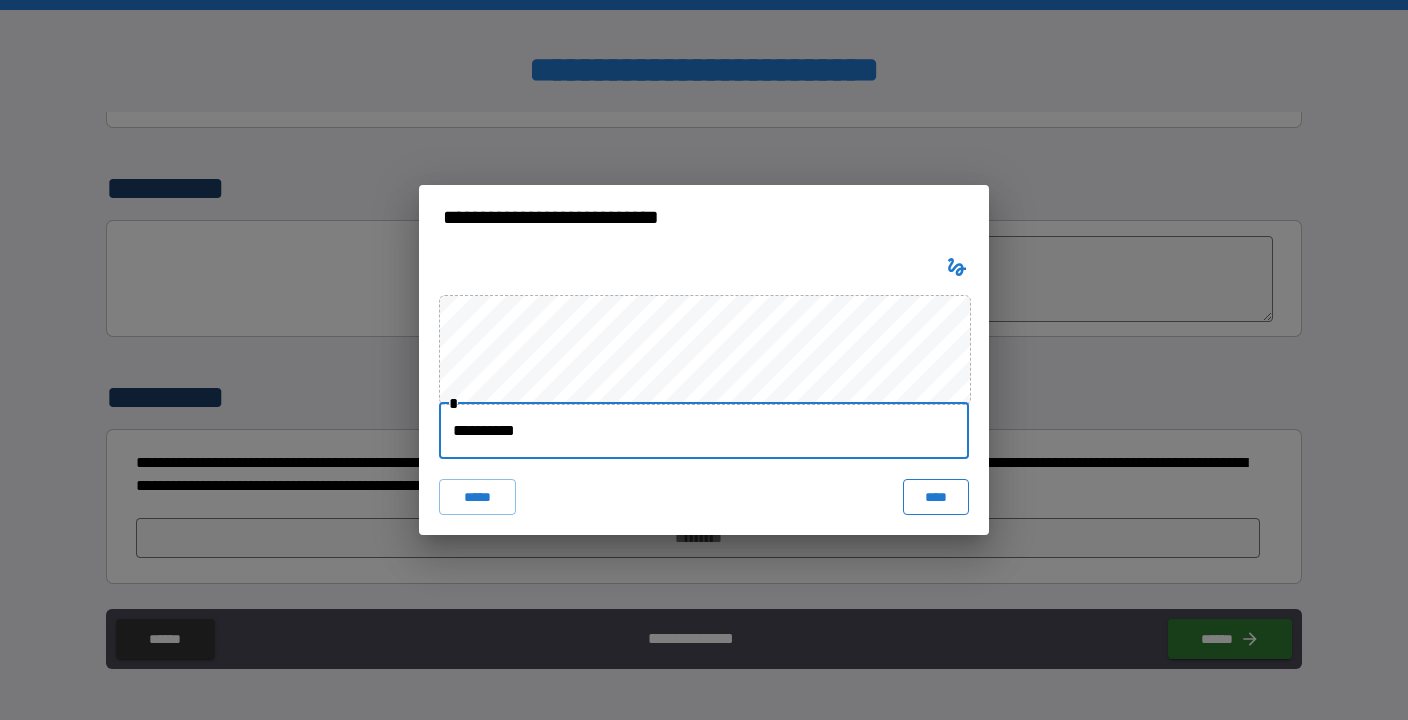 type on "**********" 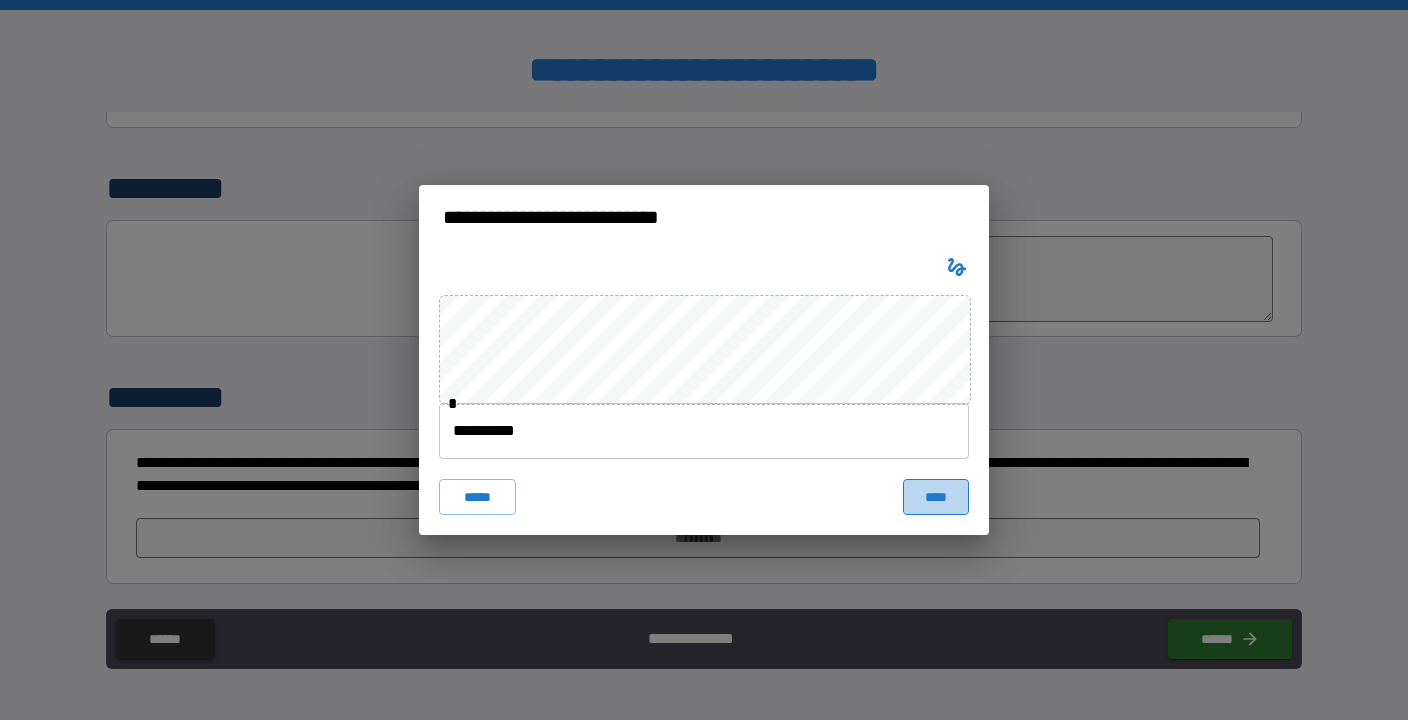 click on "****" at bounding box center (936, 497) 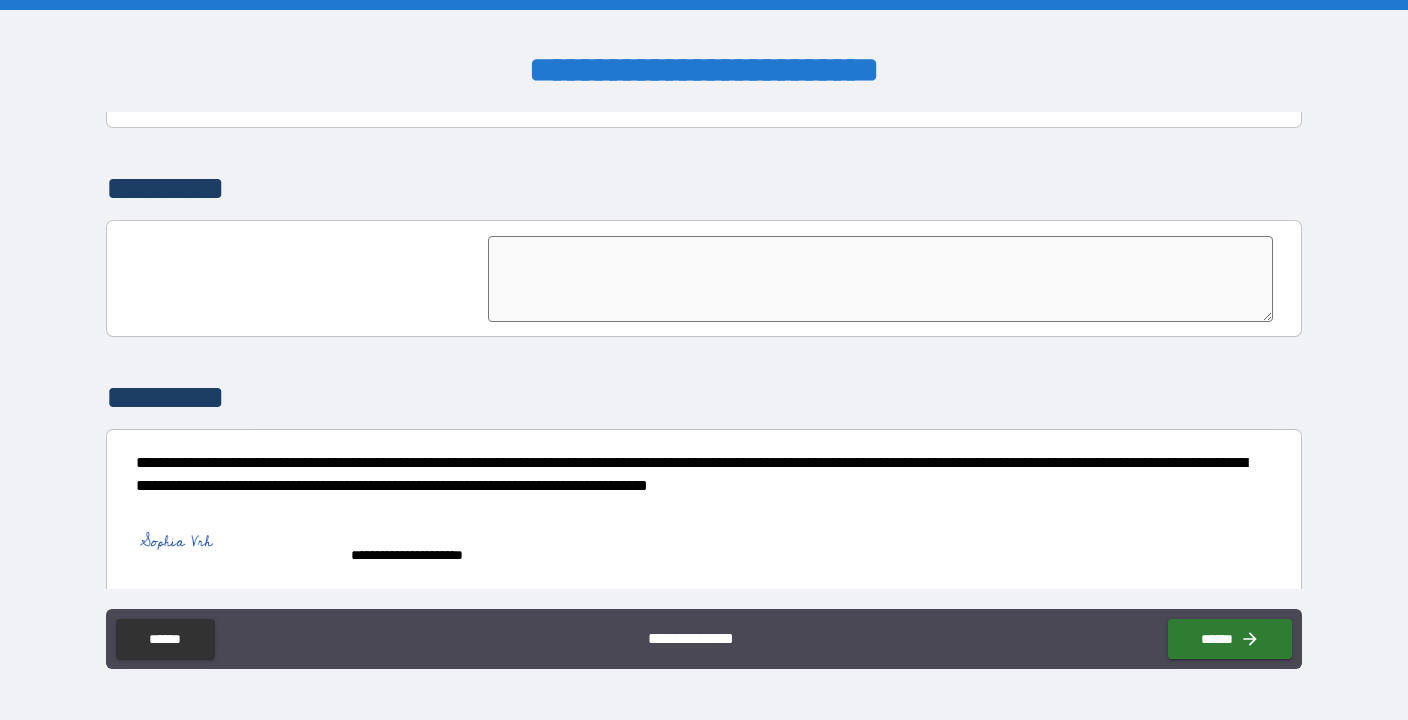 scroll, scrollTop: 4851, scrollLeft: 0, axis: vertical 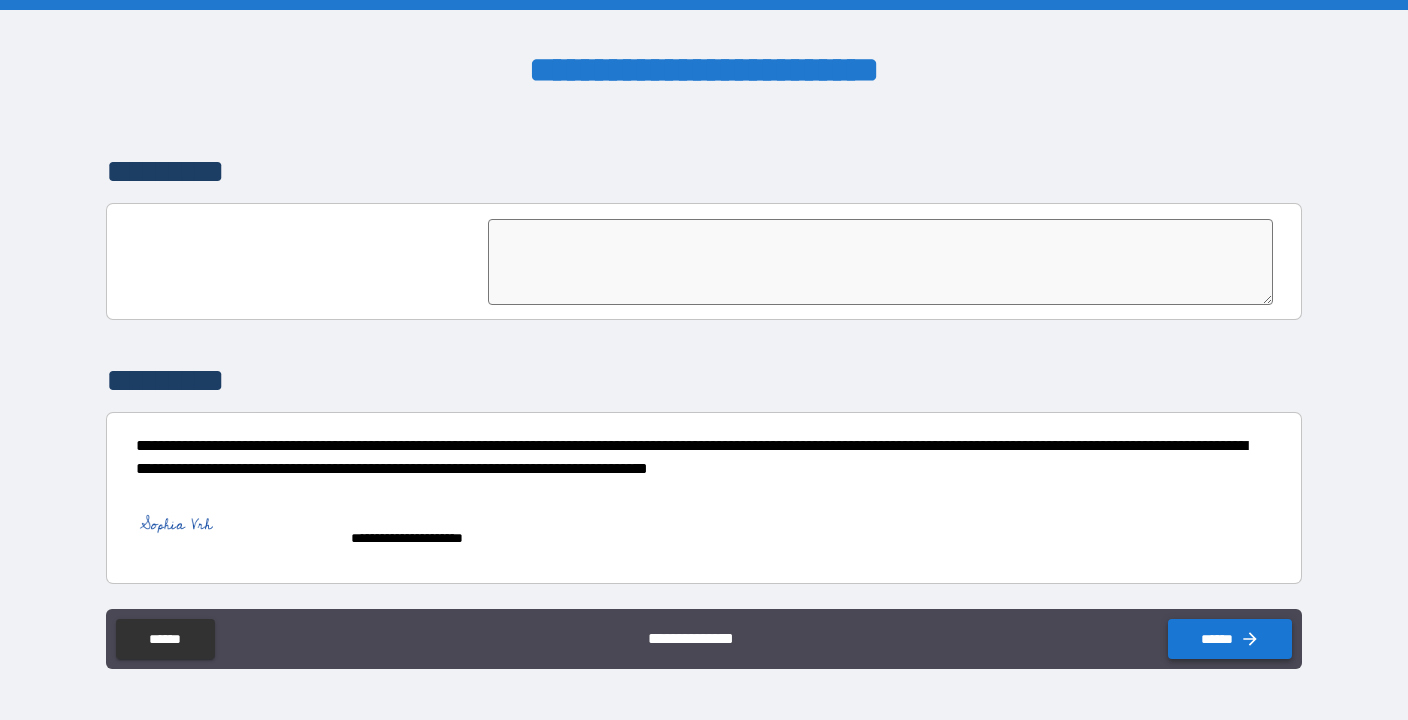 click on "******" at bounding box center [1230, 639] 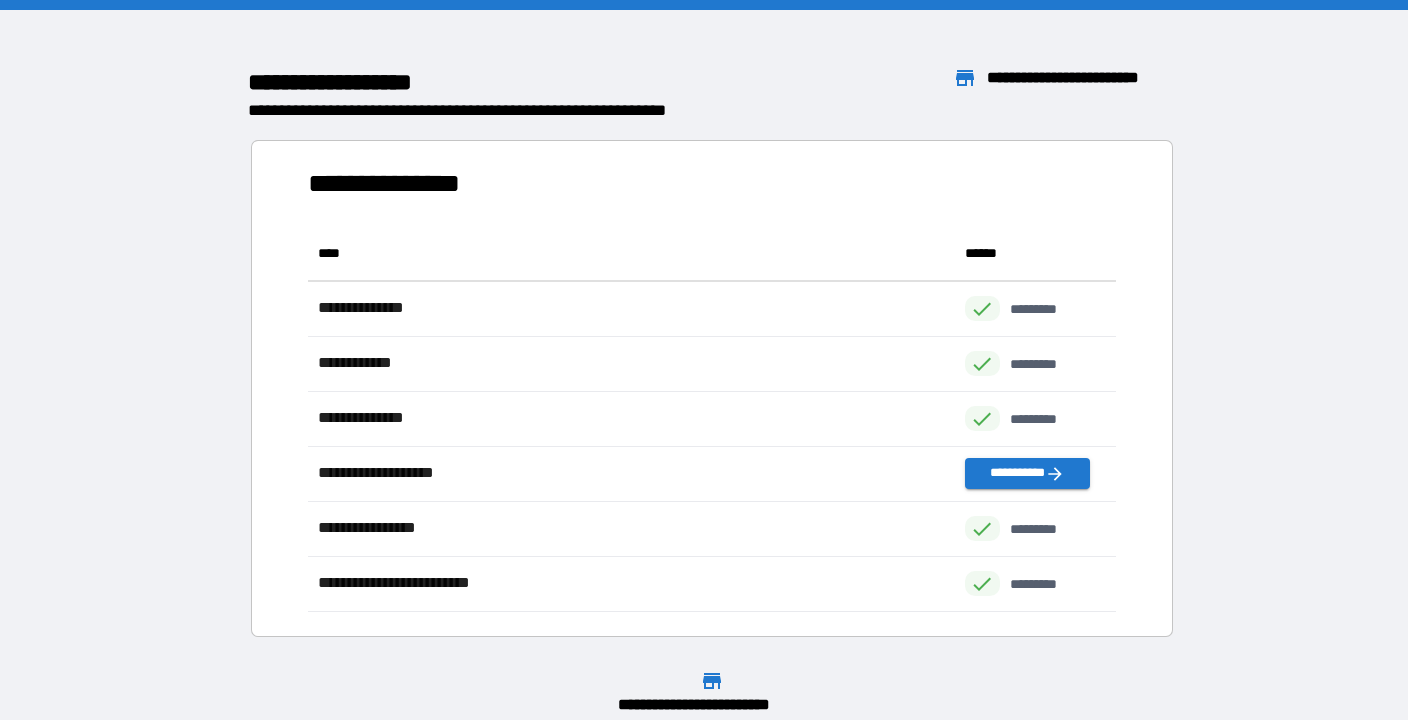 scroll, scrollTop: 1, scrollLeft: 1, axis: both 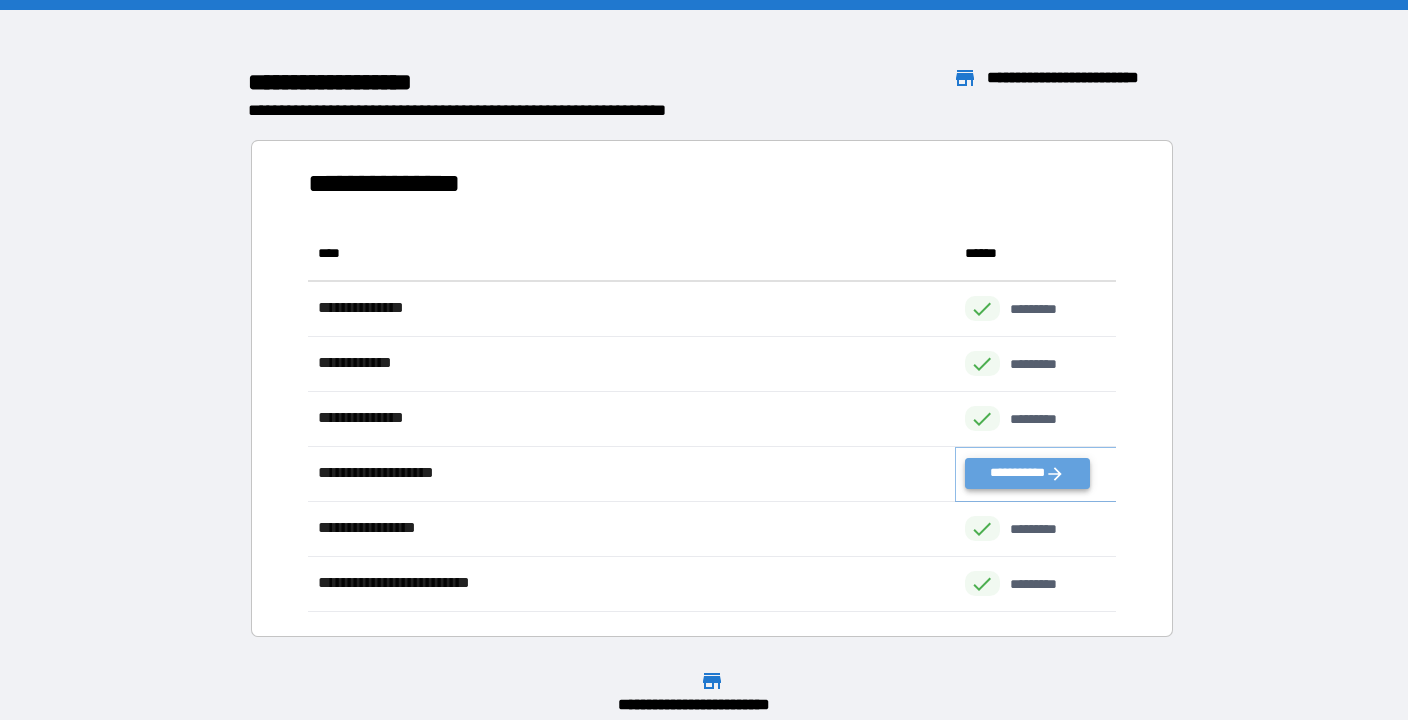 click on "**********" at bounding box center (1027, 473) 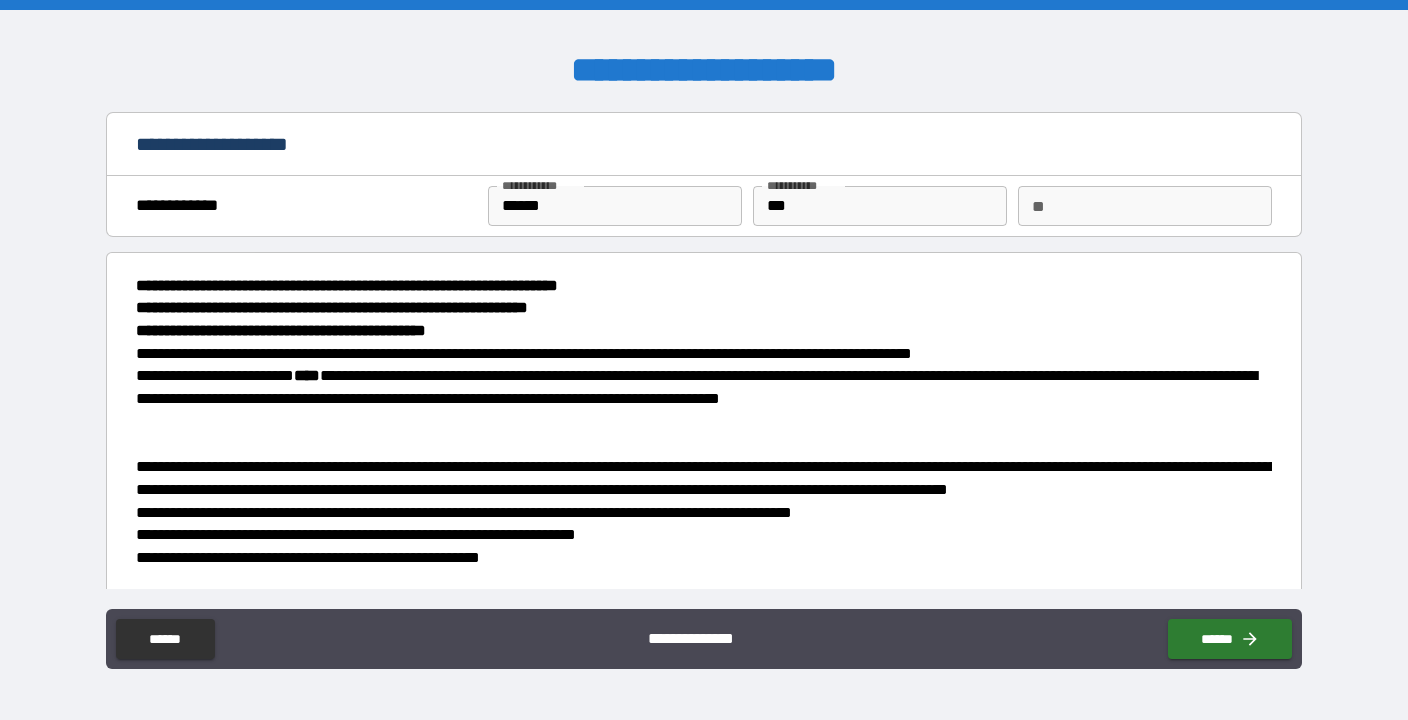 type on "*" 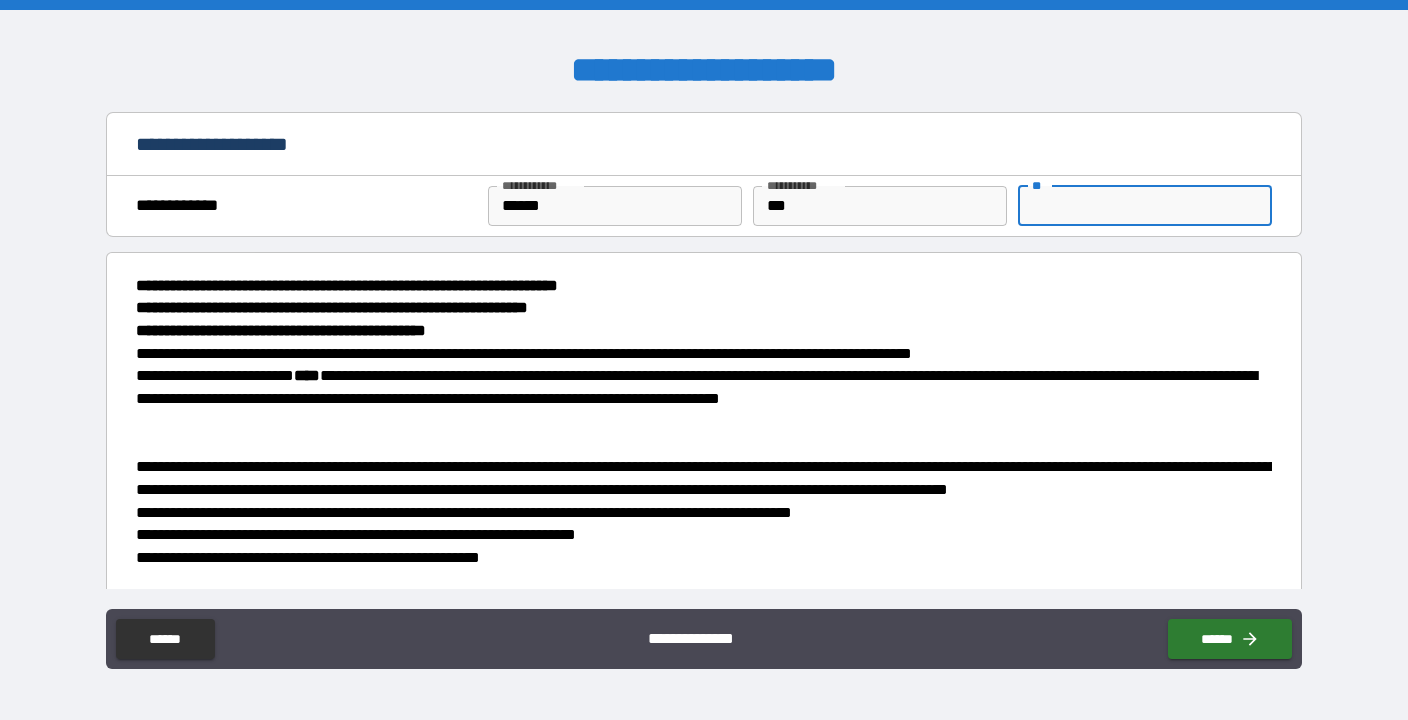 click on "**" at bounding box center (1144, 206) 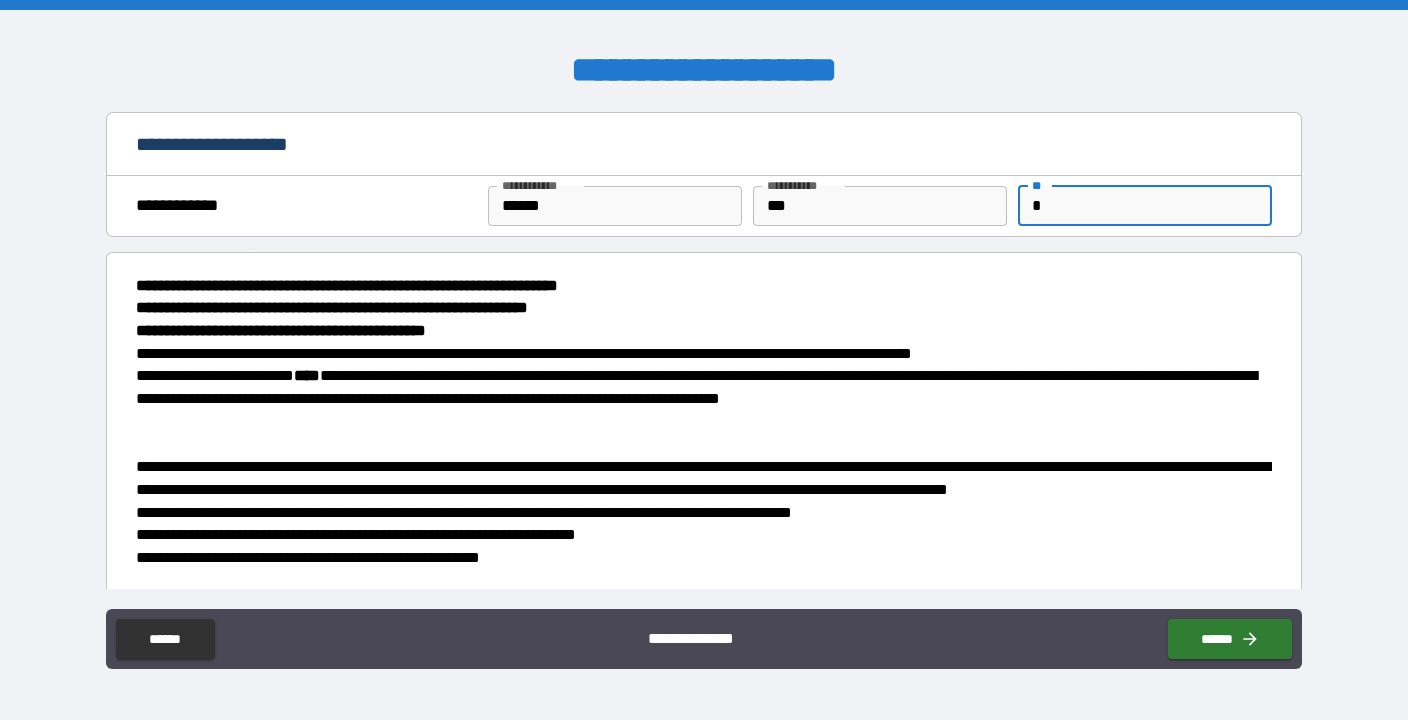 type on "*" 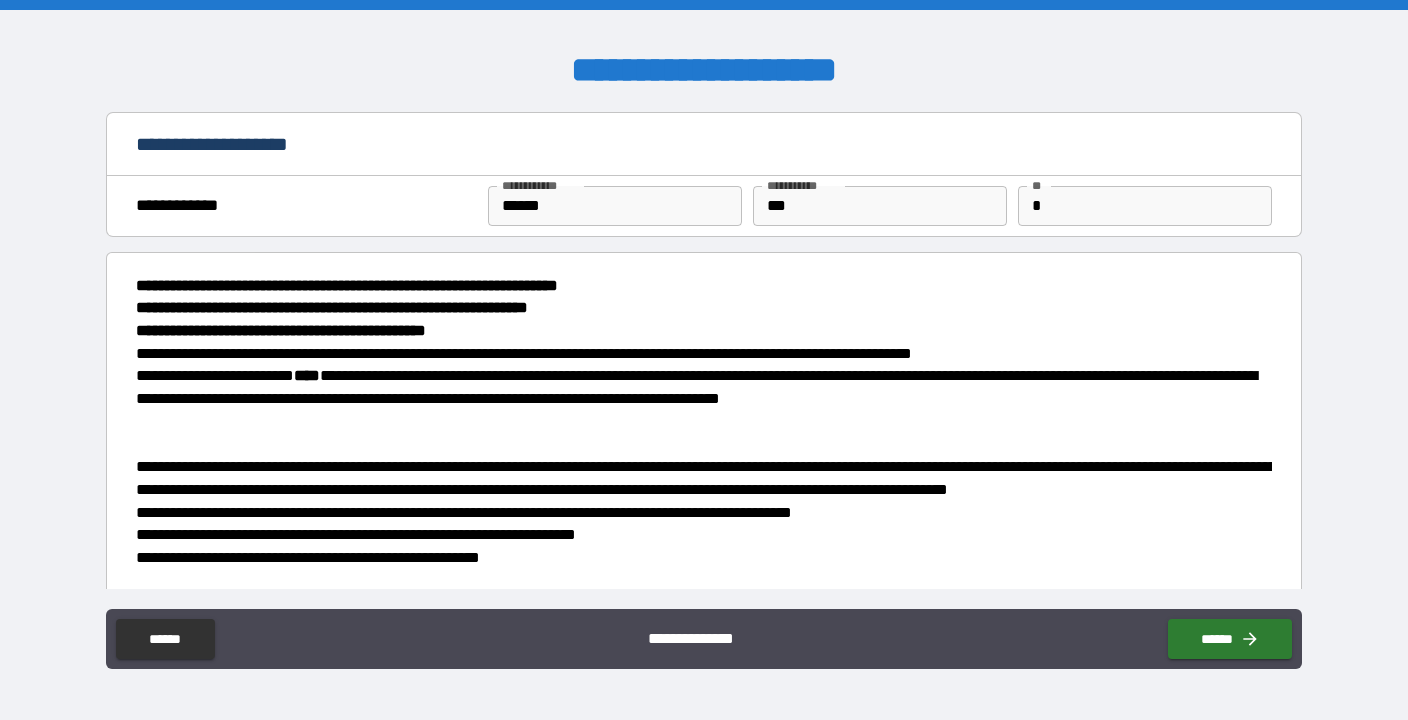 click on "**********" at bounding box center [703, 354] 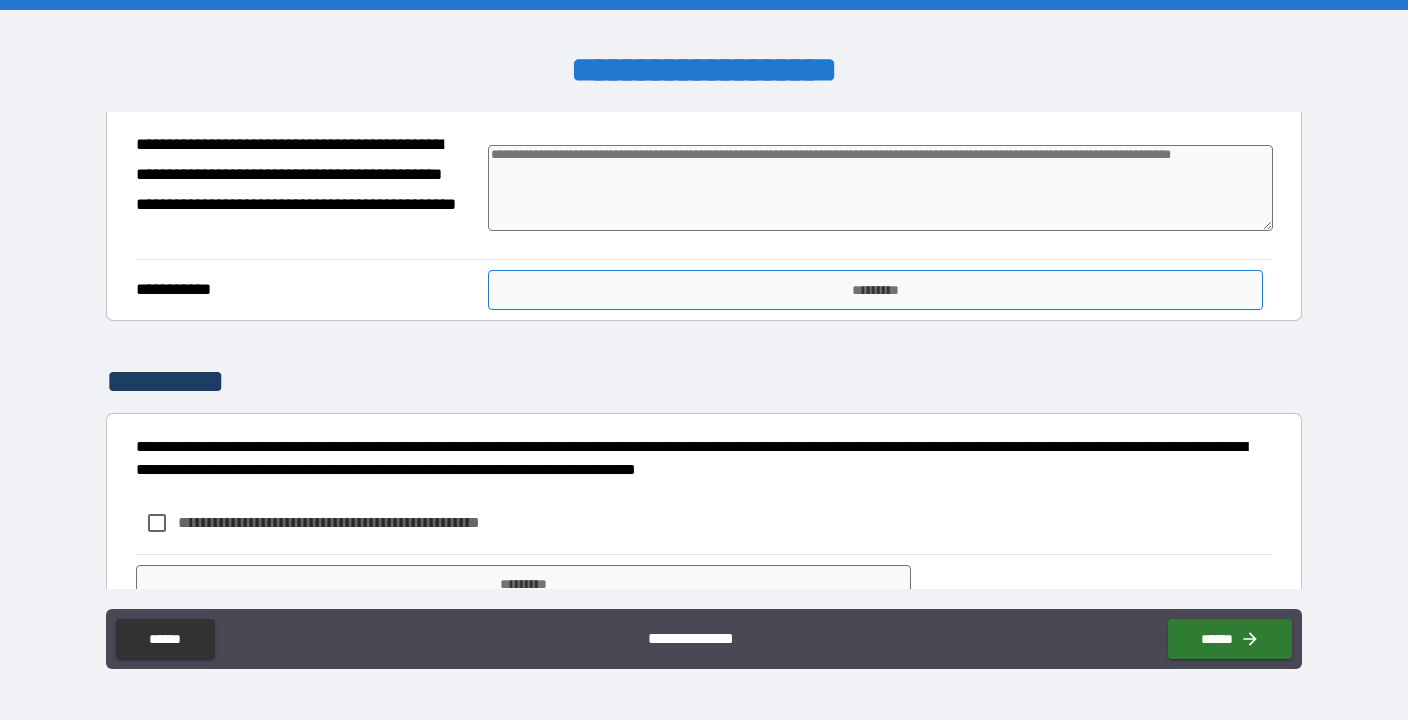 scroll, scrollTop: 575, scrollLeft: 0, axis: vertical 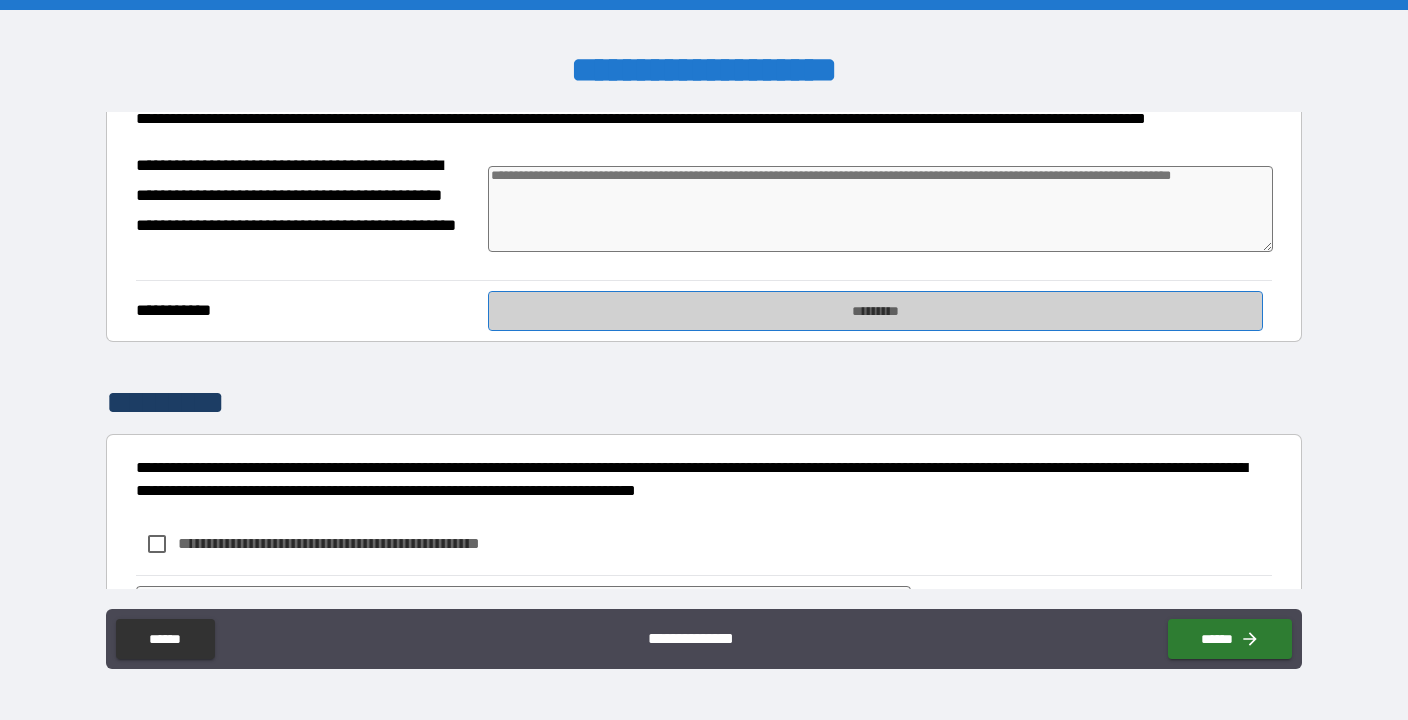 click on "*********" at bounding box center (875, 311) 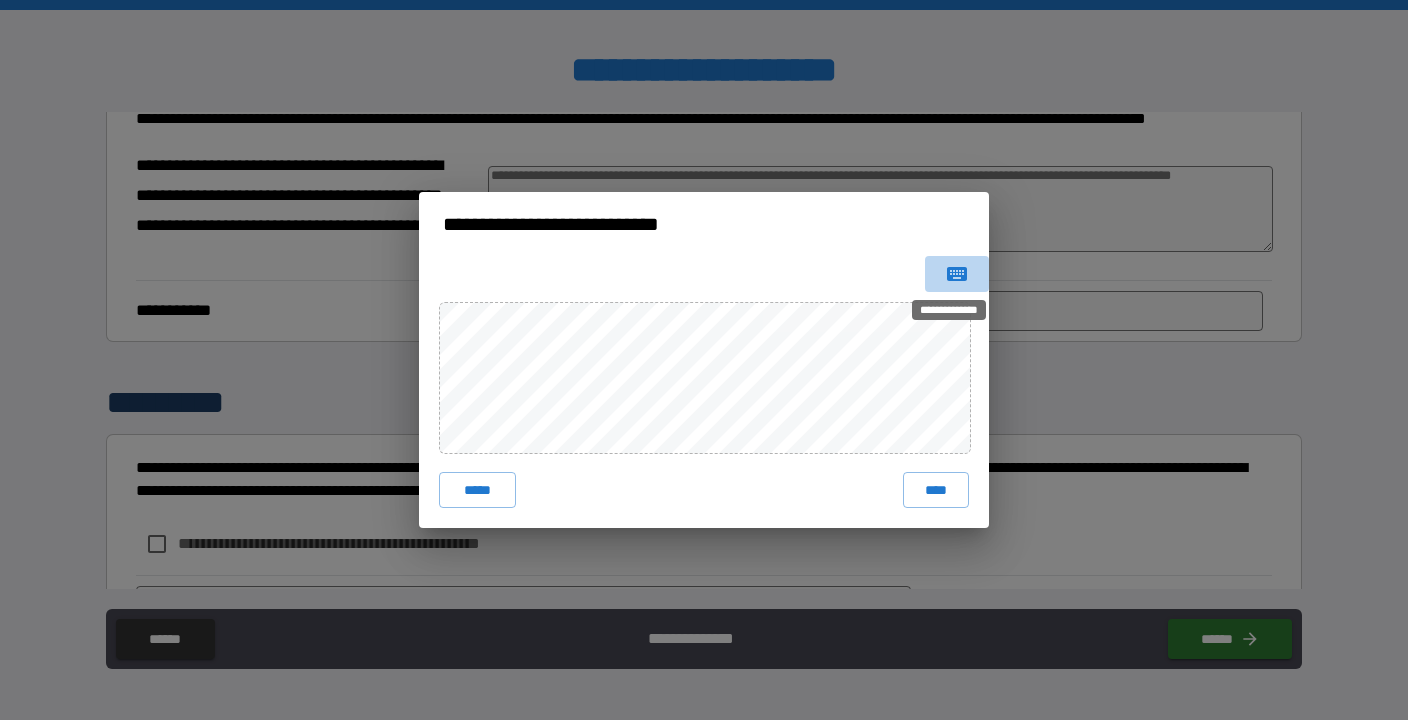 click 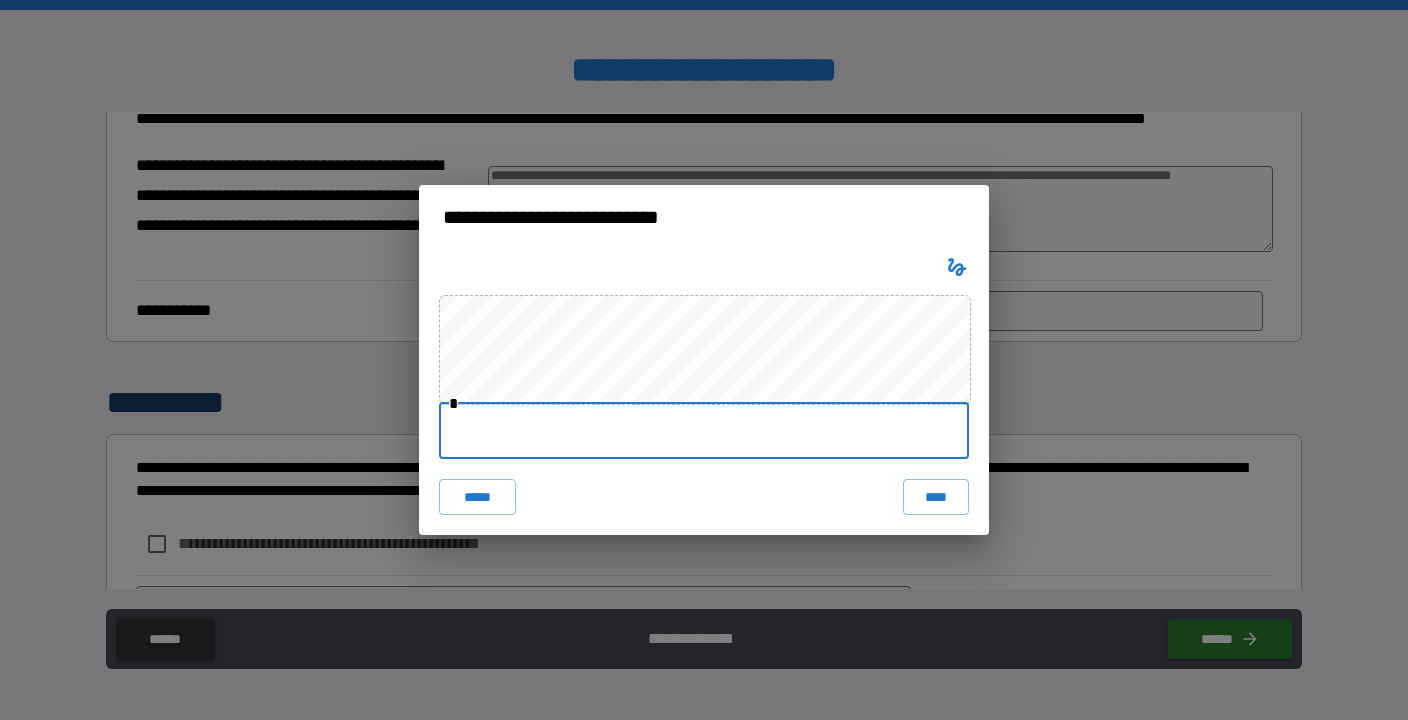 click at bounding box center (704, 431) 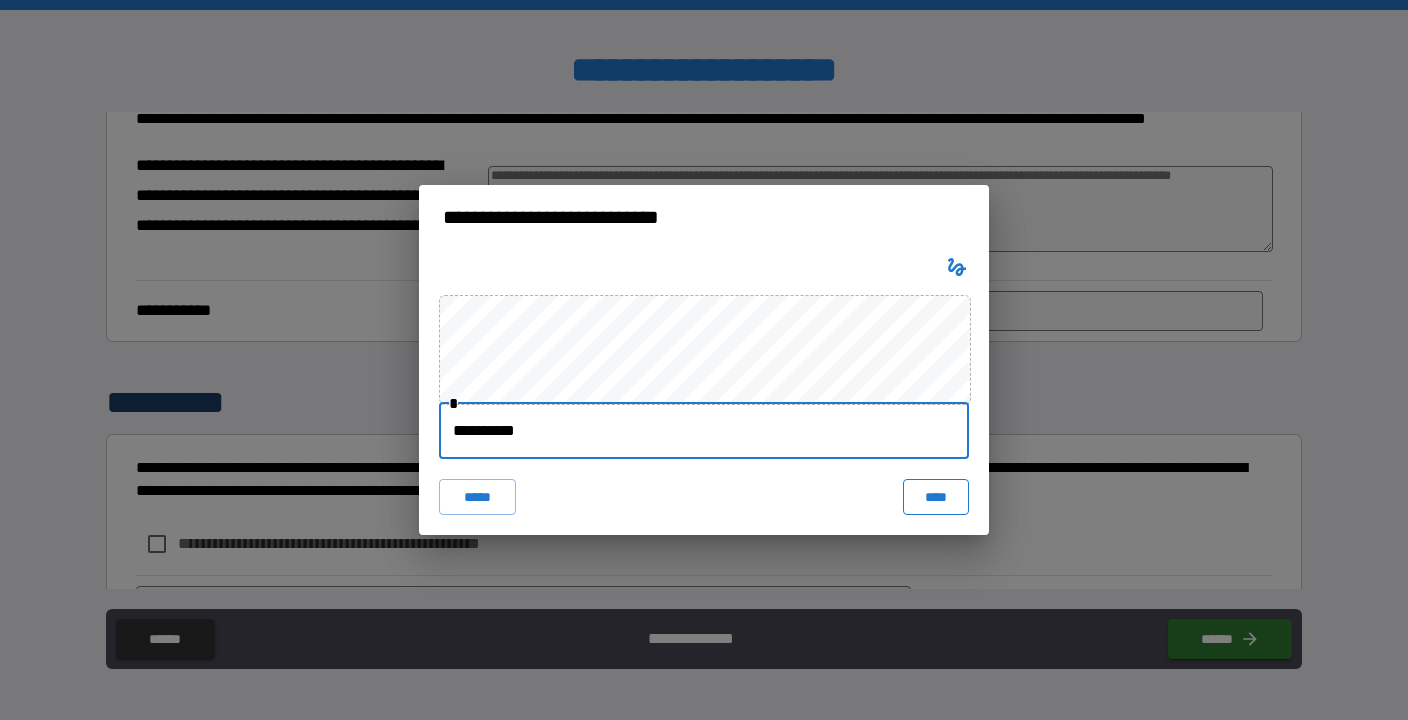 type on "**********" 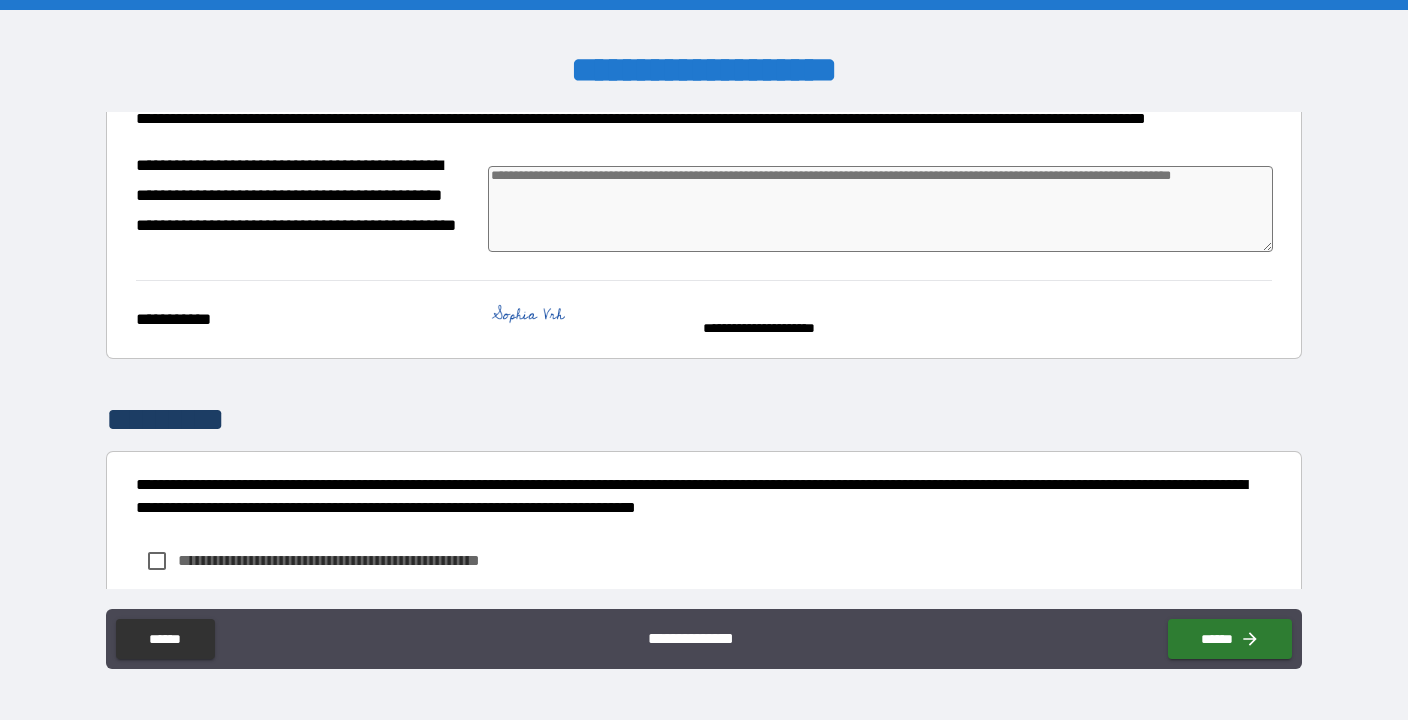 click at bounding box center [880, 209] 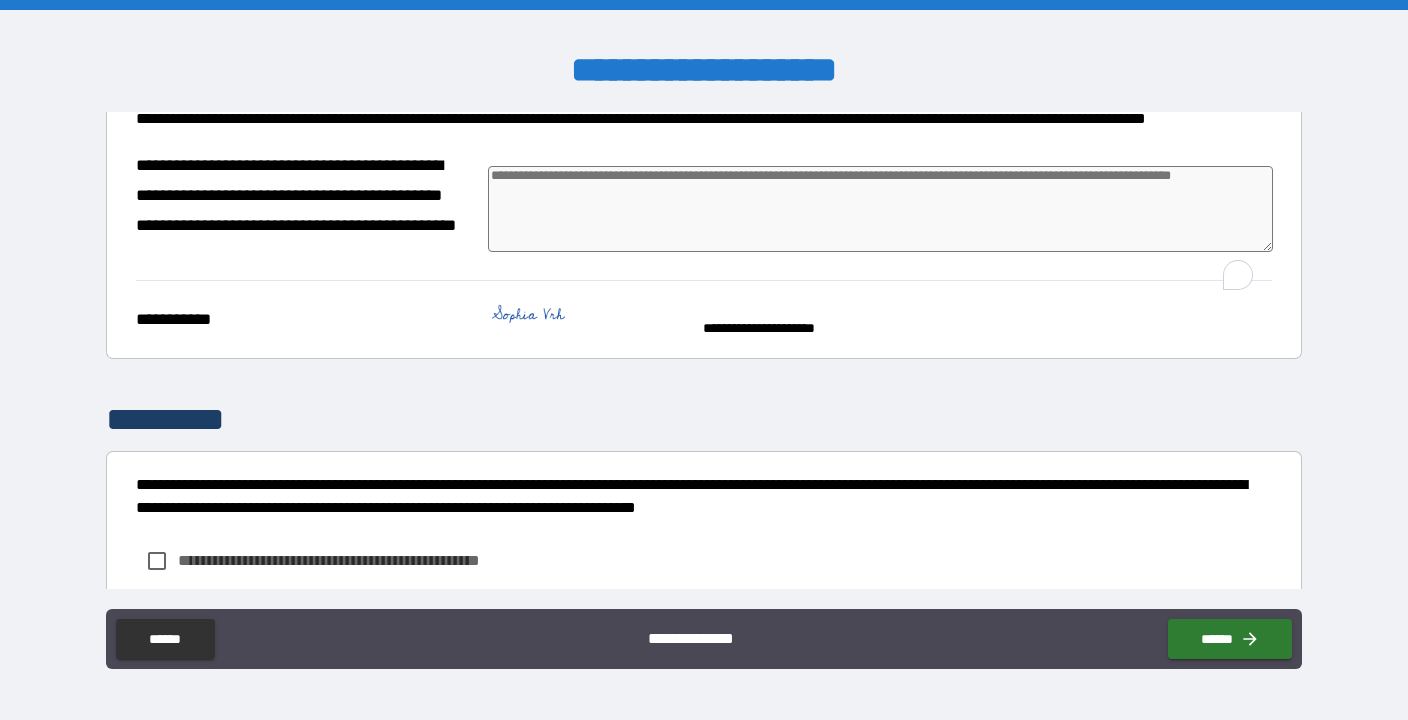 click on "**********" at bounding box center [304, 210] 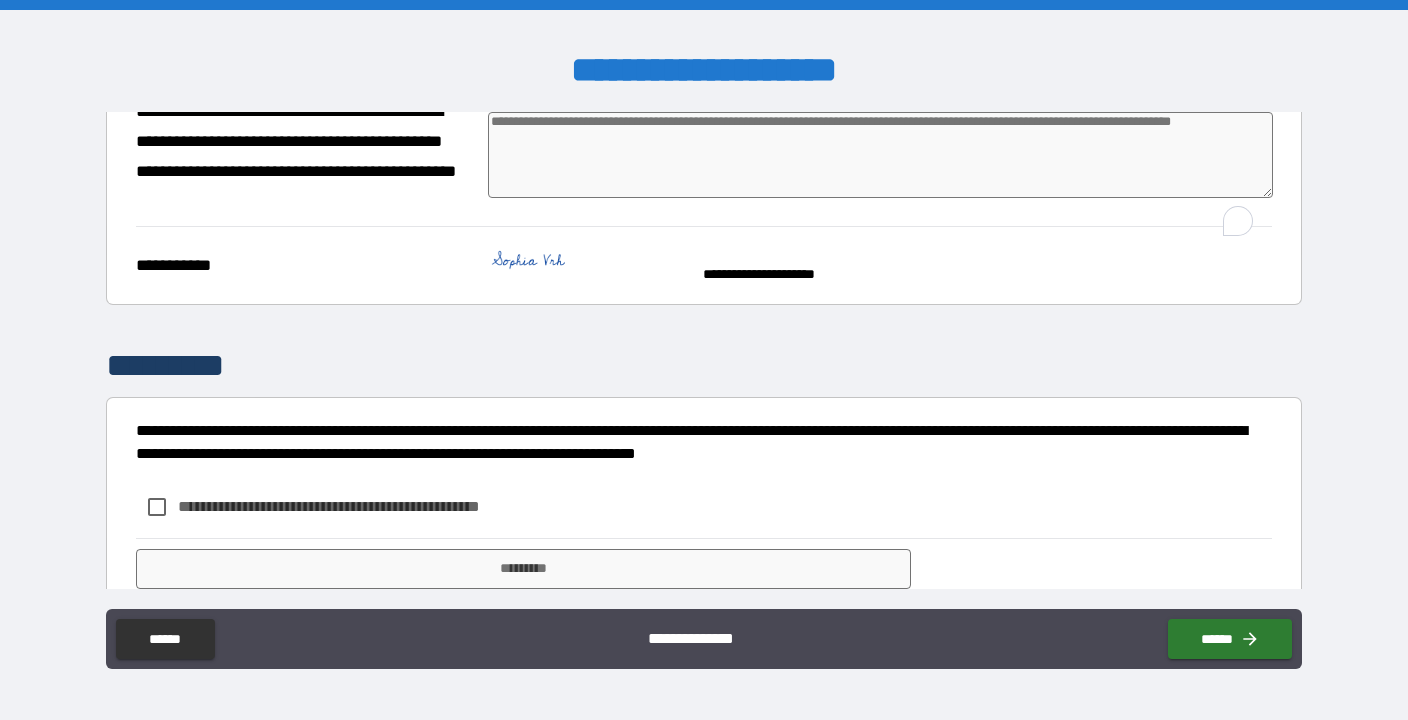 scroll, scrollTop: 639, scrollLeft: 0, axis: vertical 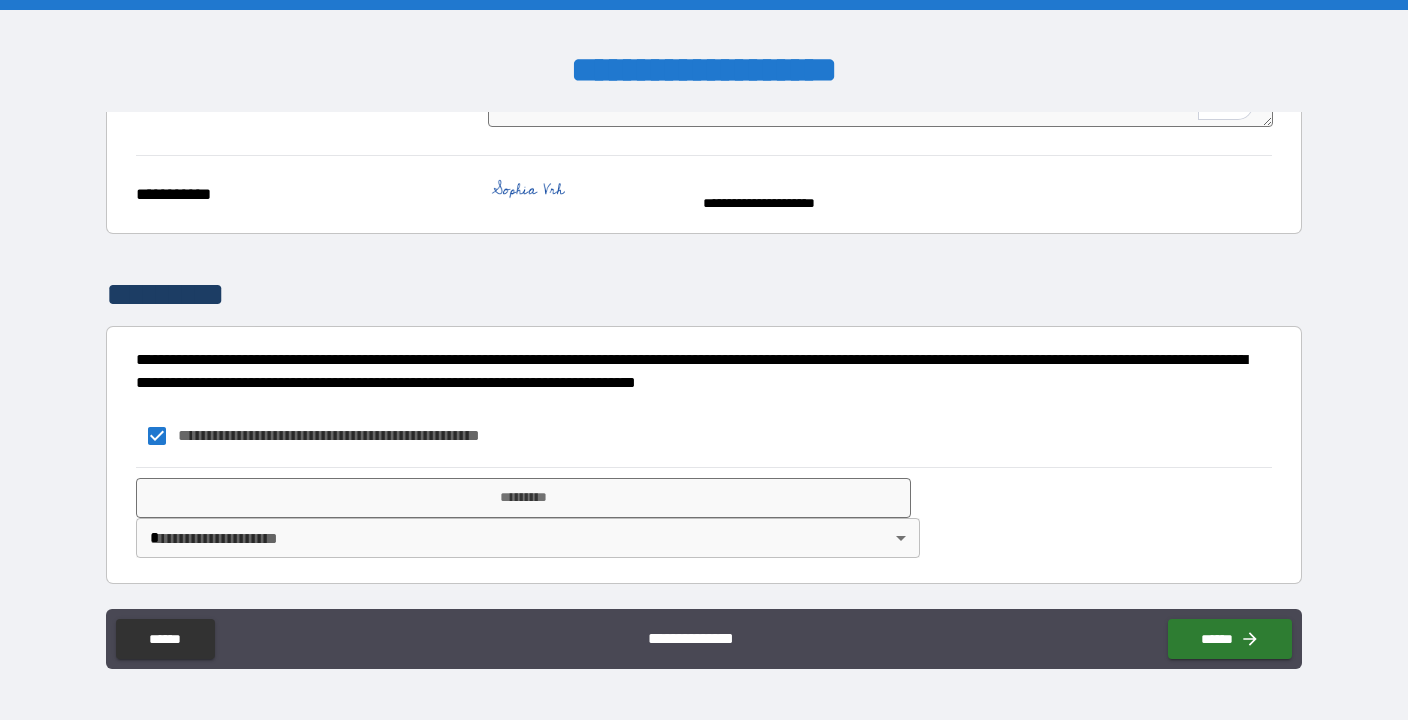 type on "*" 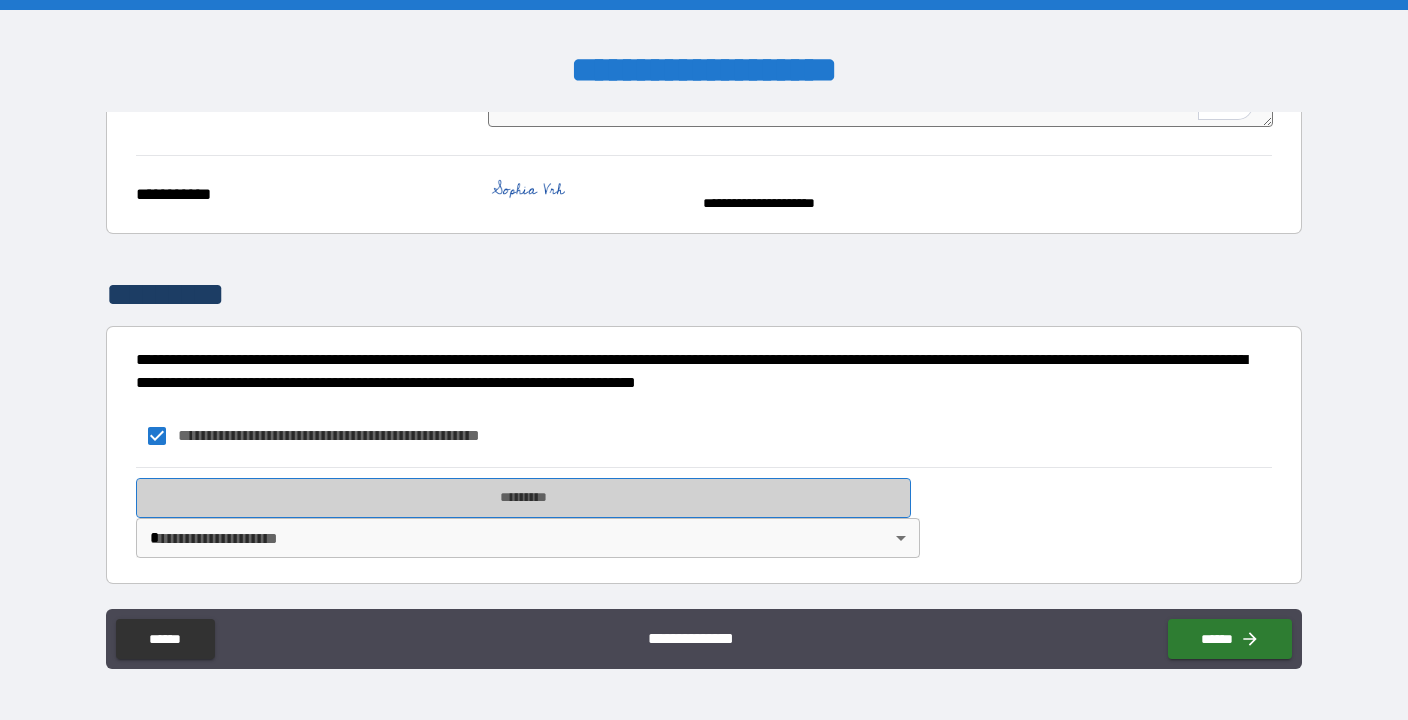 click on "*********" at bounding box center [523, 498] 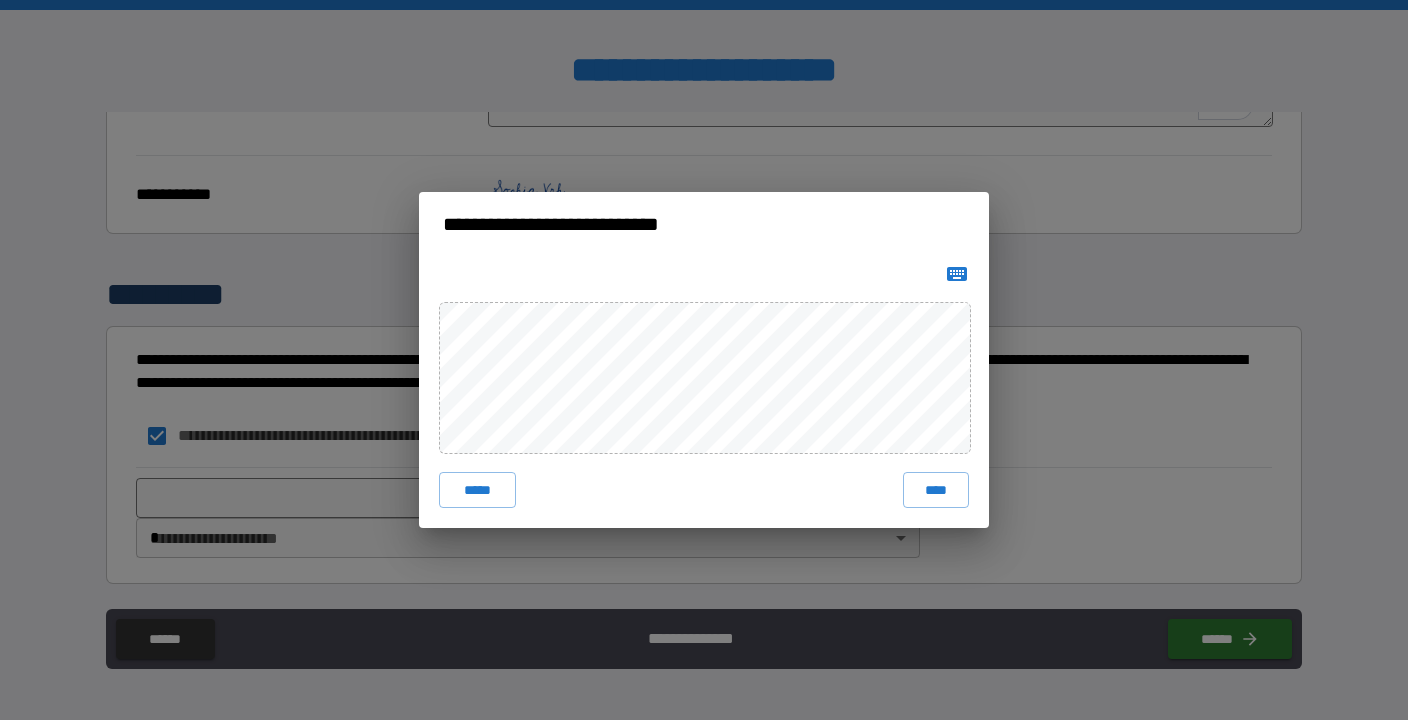 click at bounding box center (957, 274) 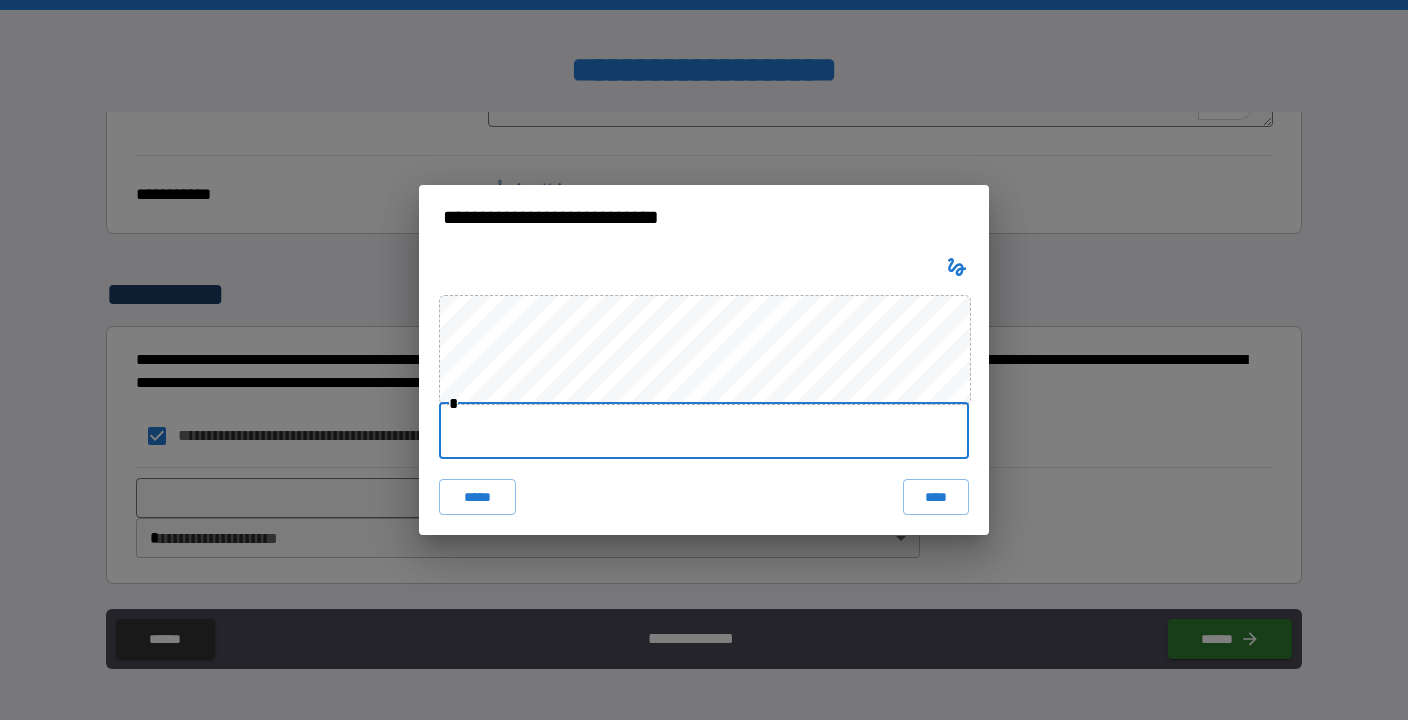 click at bounding box center (704, 431) 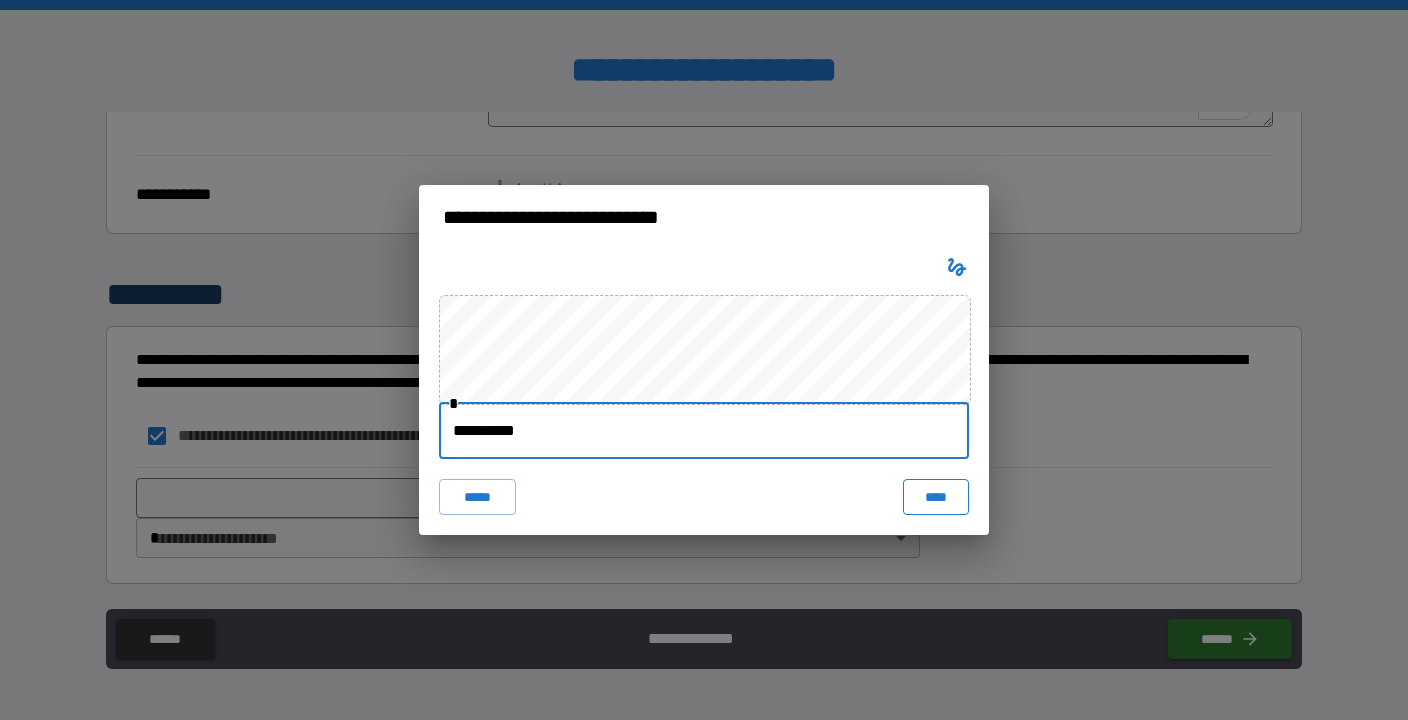 type on "**********" 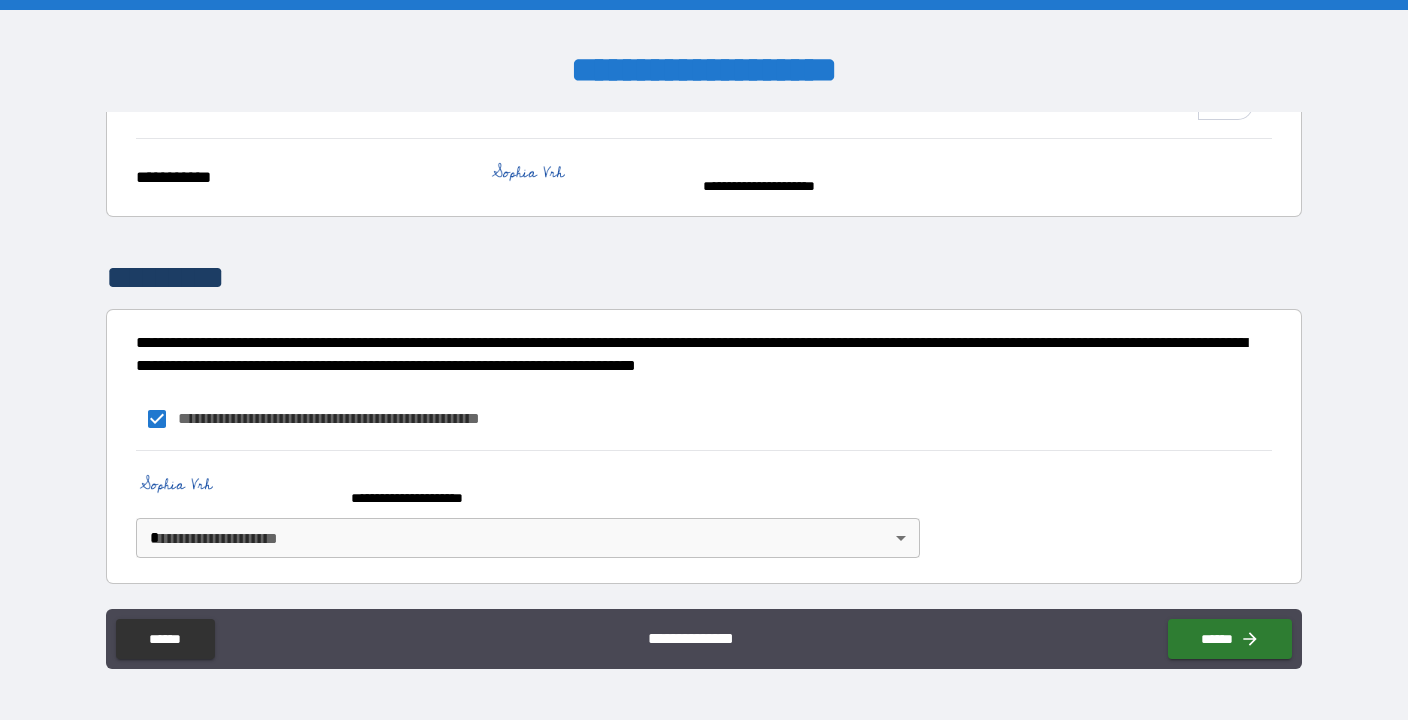 scroll, scrollTop: 762, scrollLeft: 0, axis: vertical 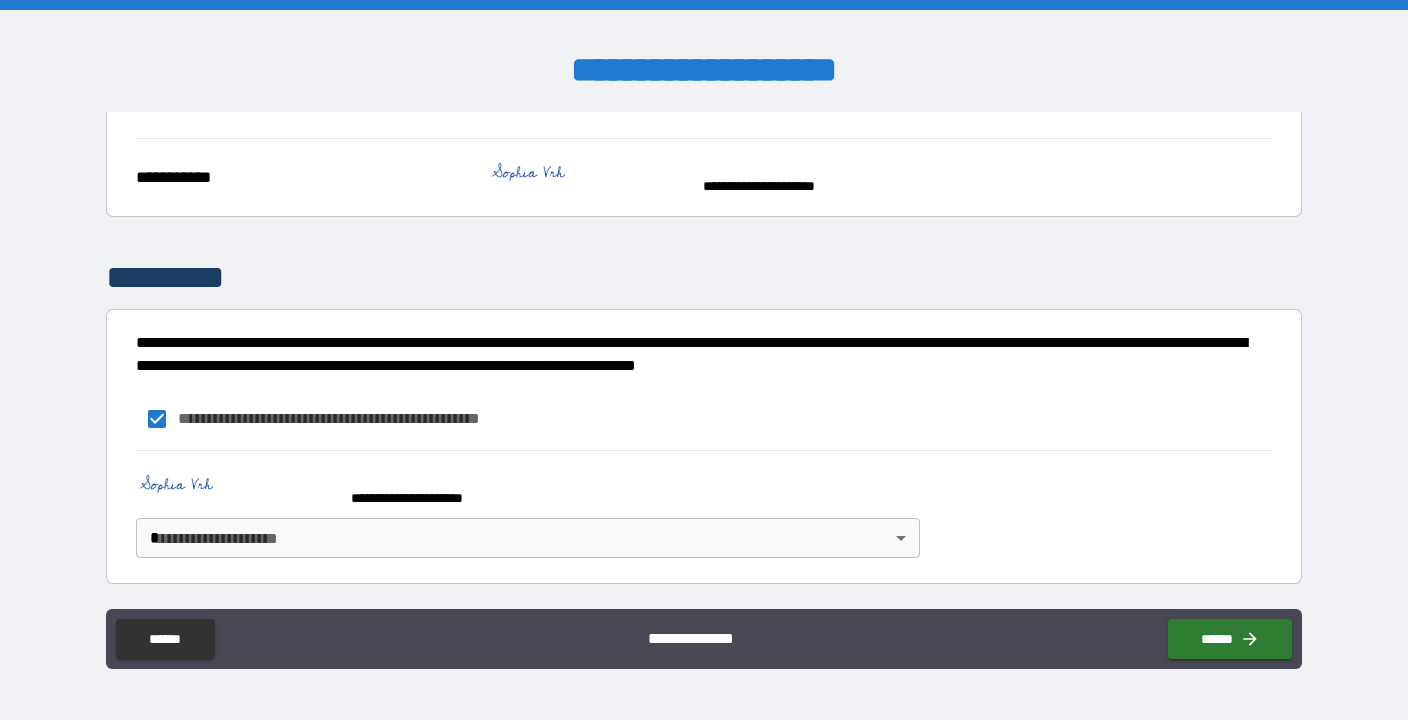click on "**********" at bounding box center [704, 360] 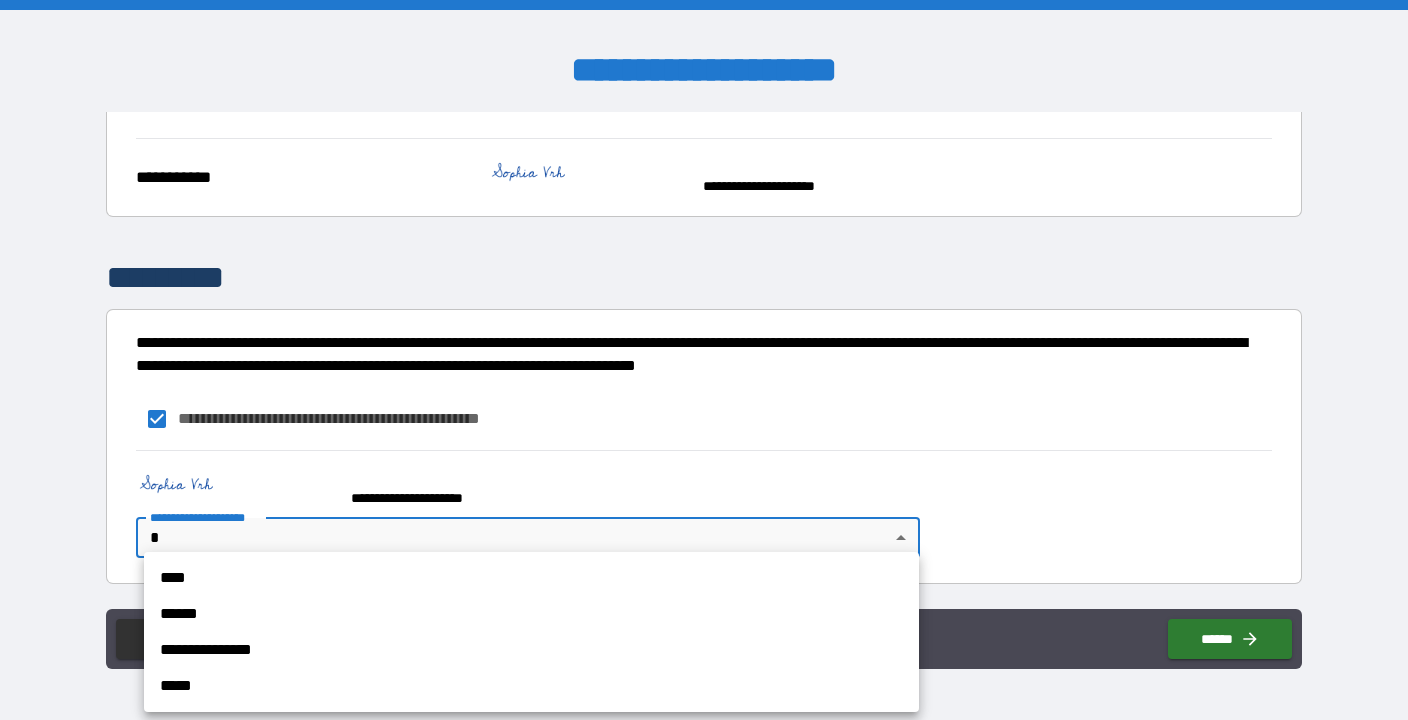 click on "****" at bounding box center [531, 578] 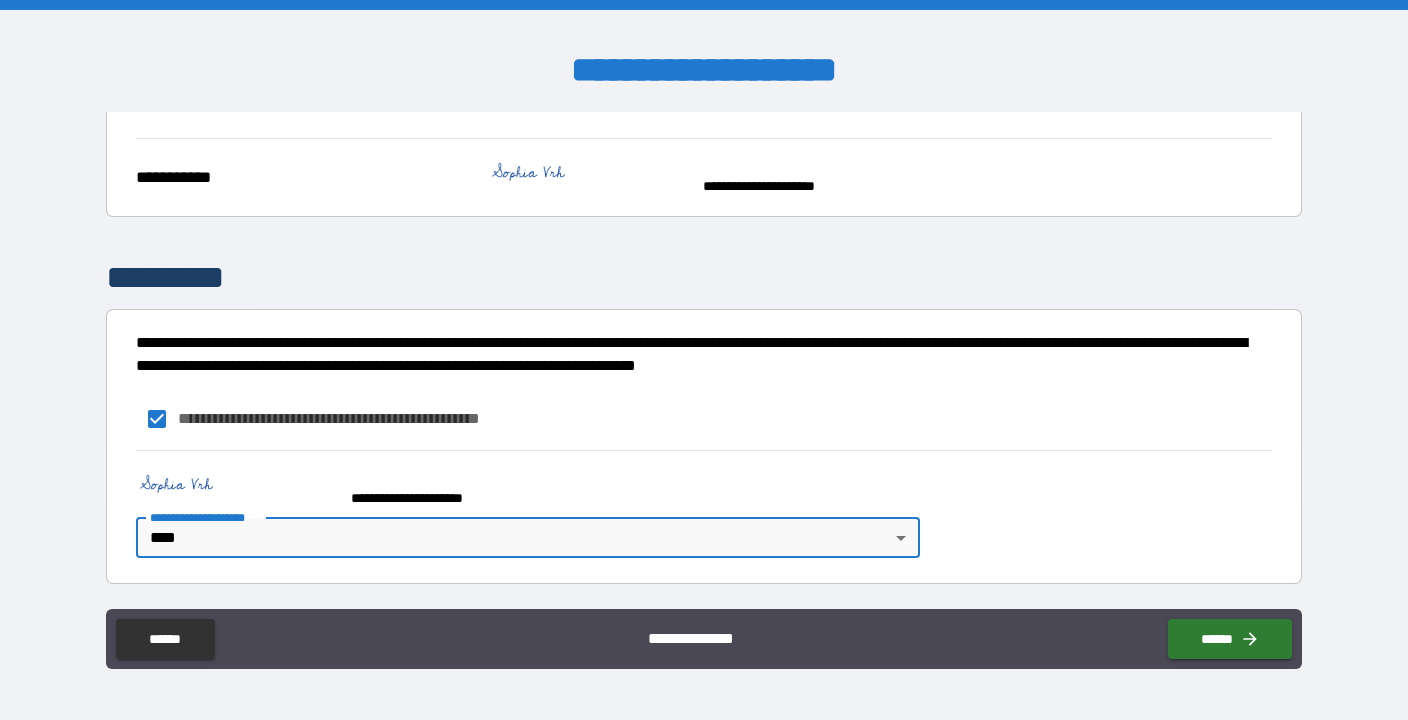 type on "*" 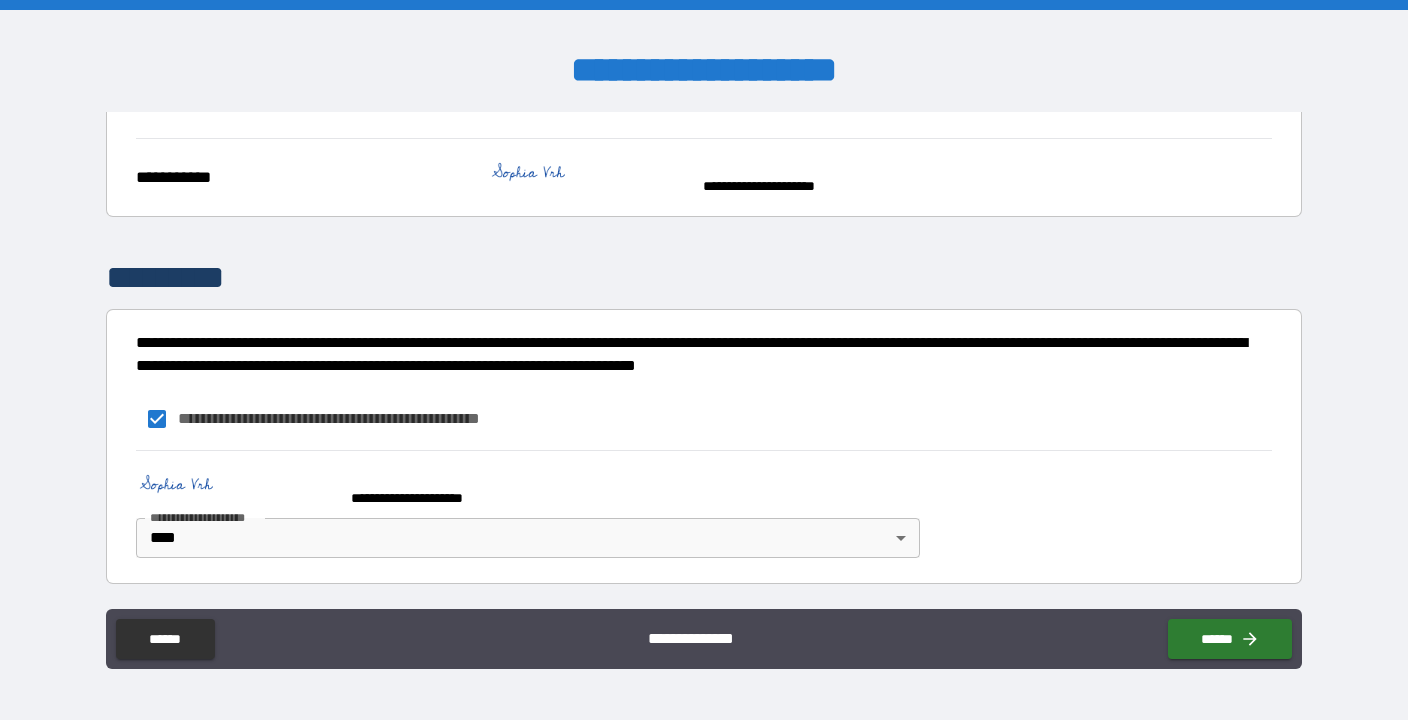 scroll, scrollTop: 617, scrollLeft: 0, axis: vertical 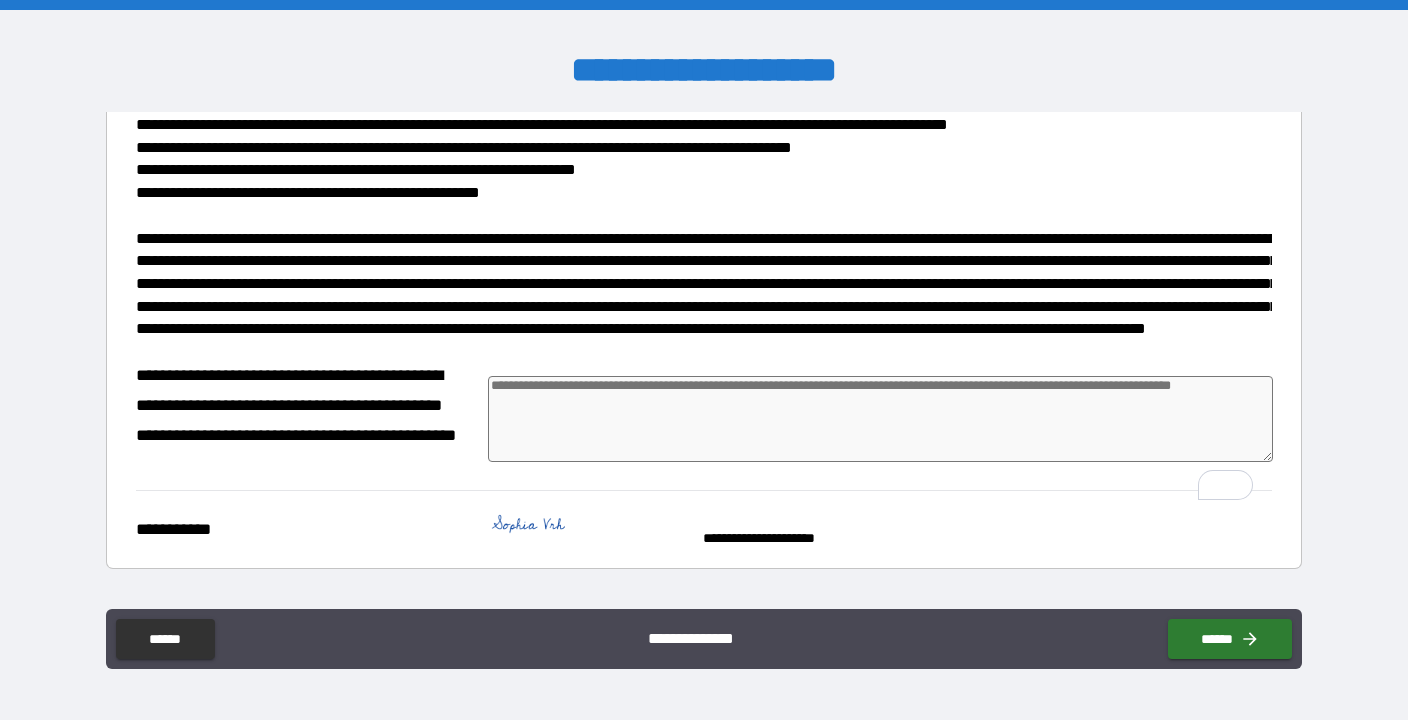 click at bounding box center (880, 419) 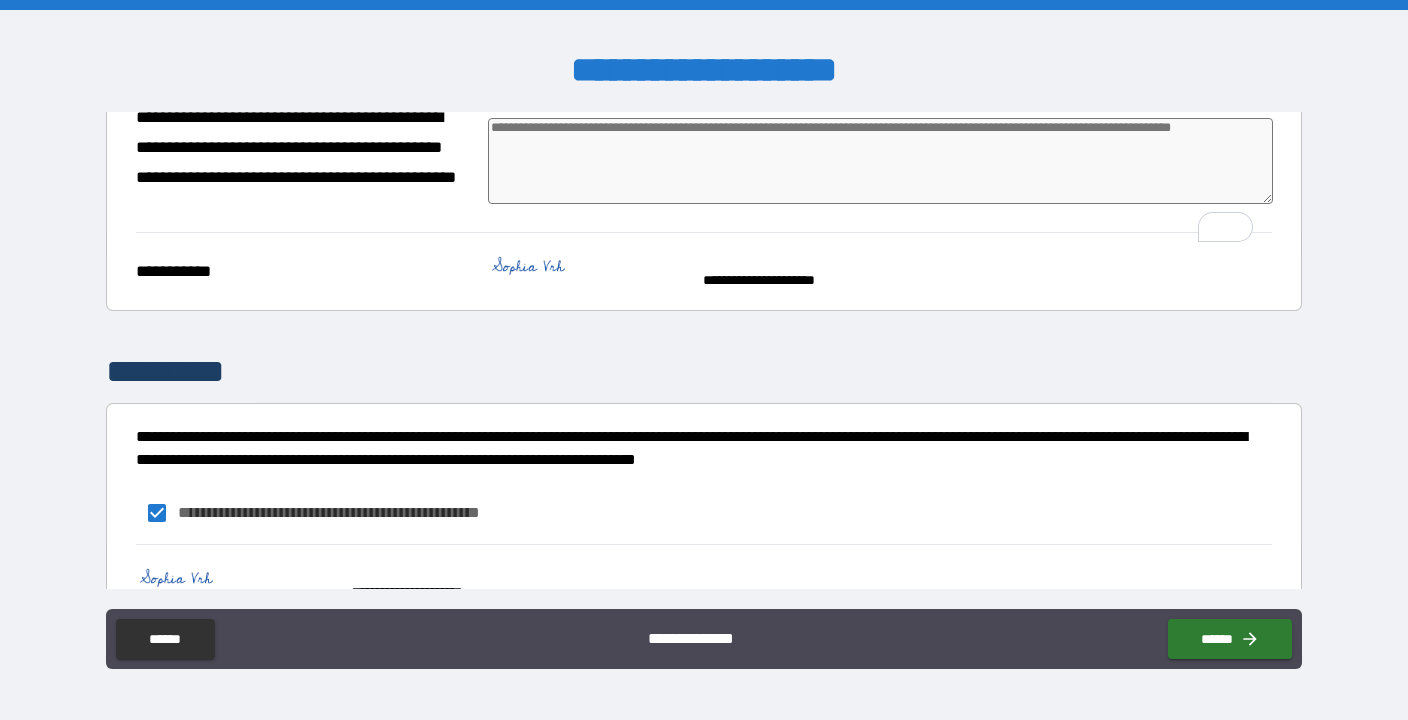 type on "*" 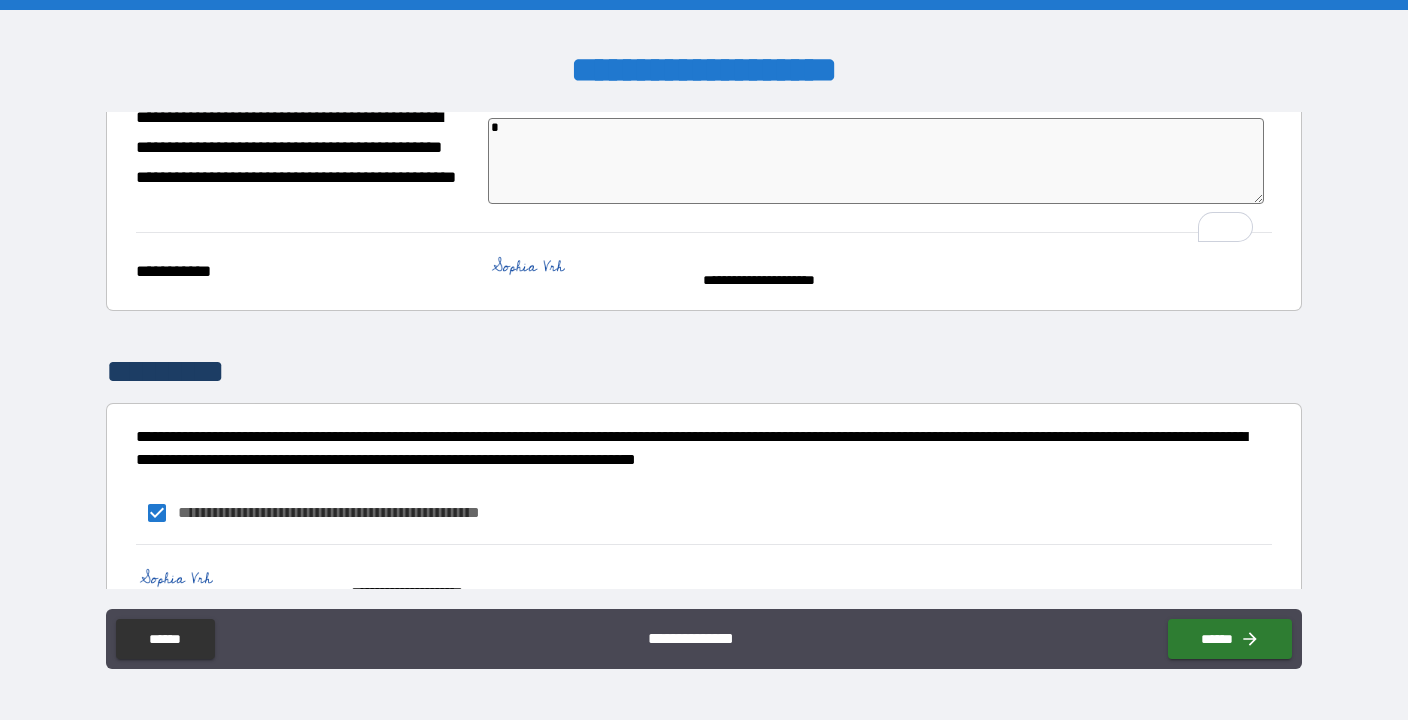 type on "*" 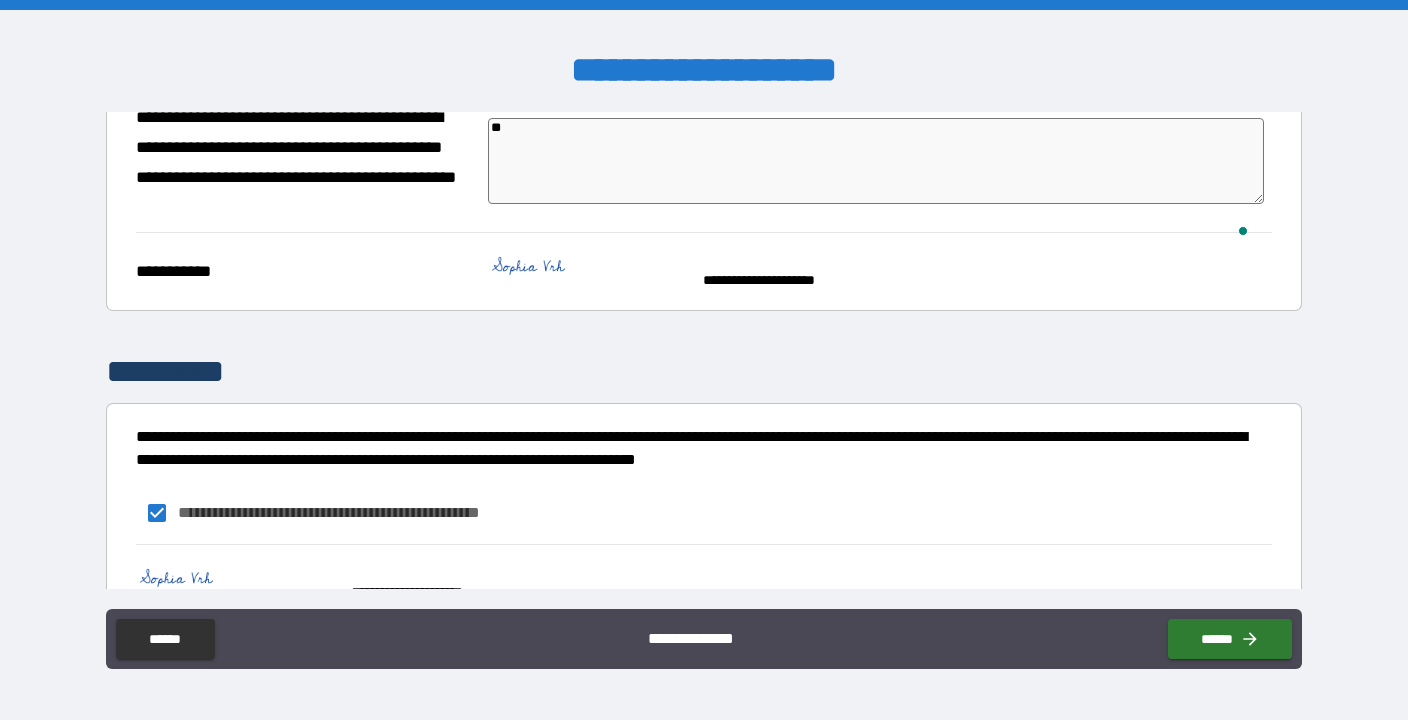 type on "***" 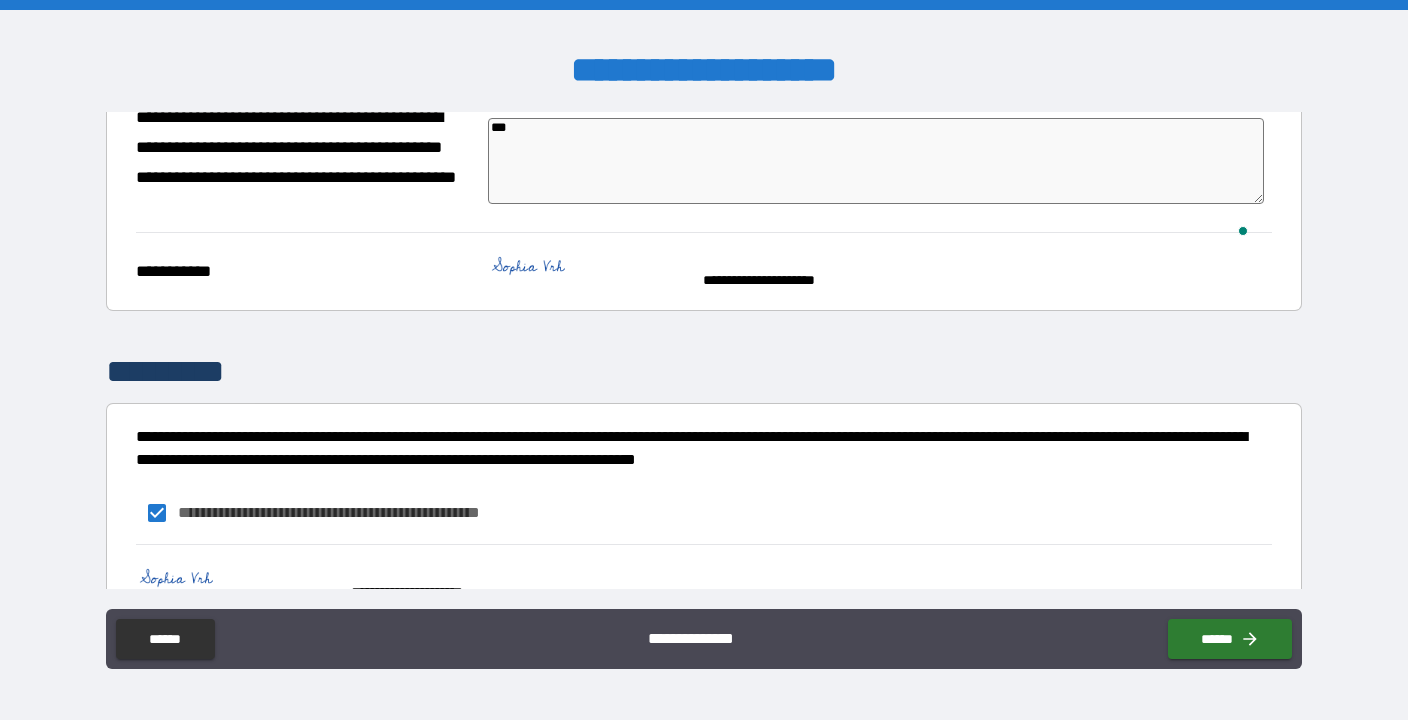 type on "*" 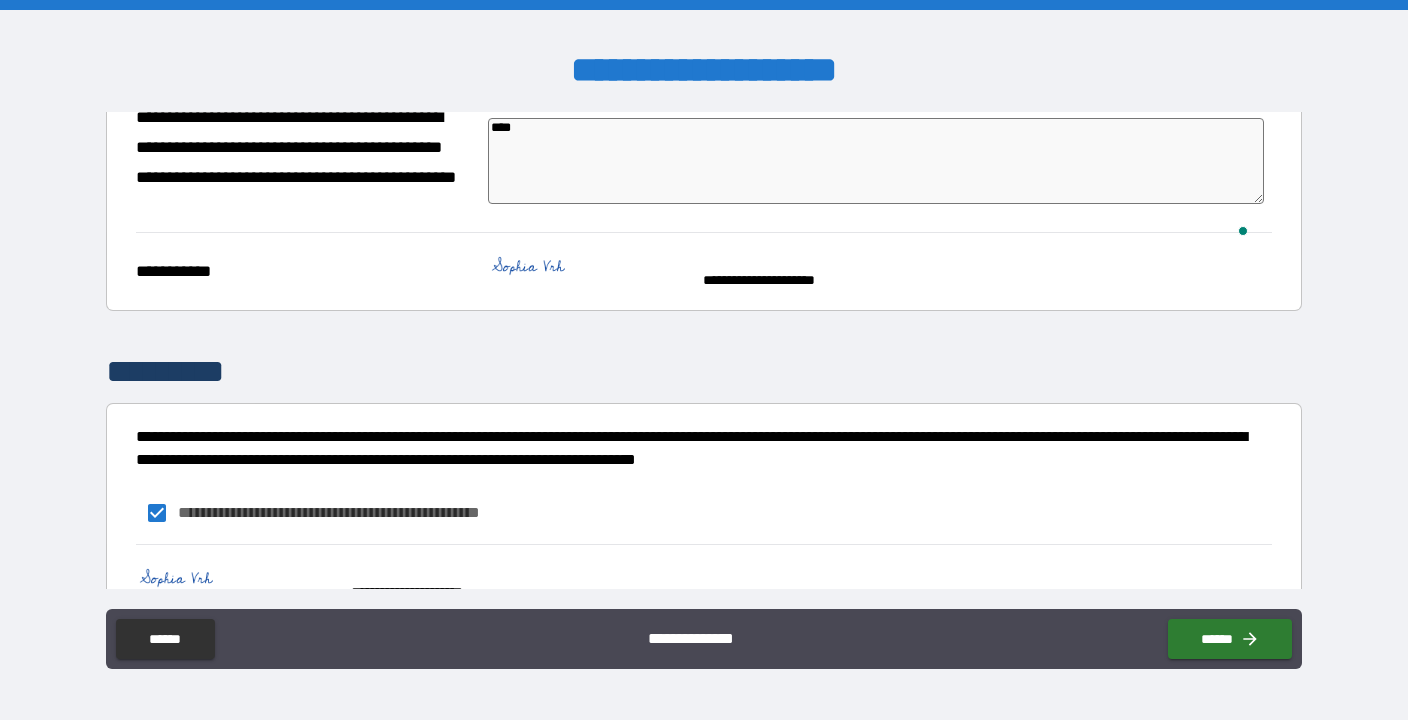 type on "*" 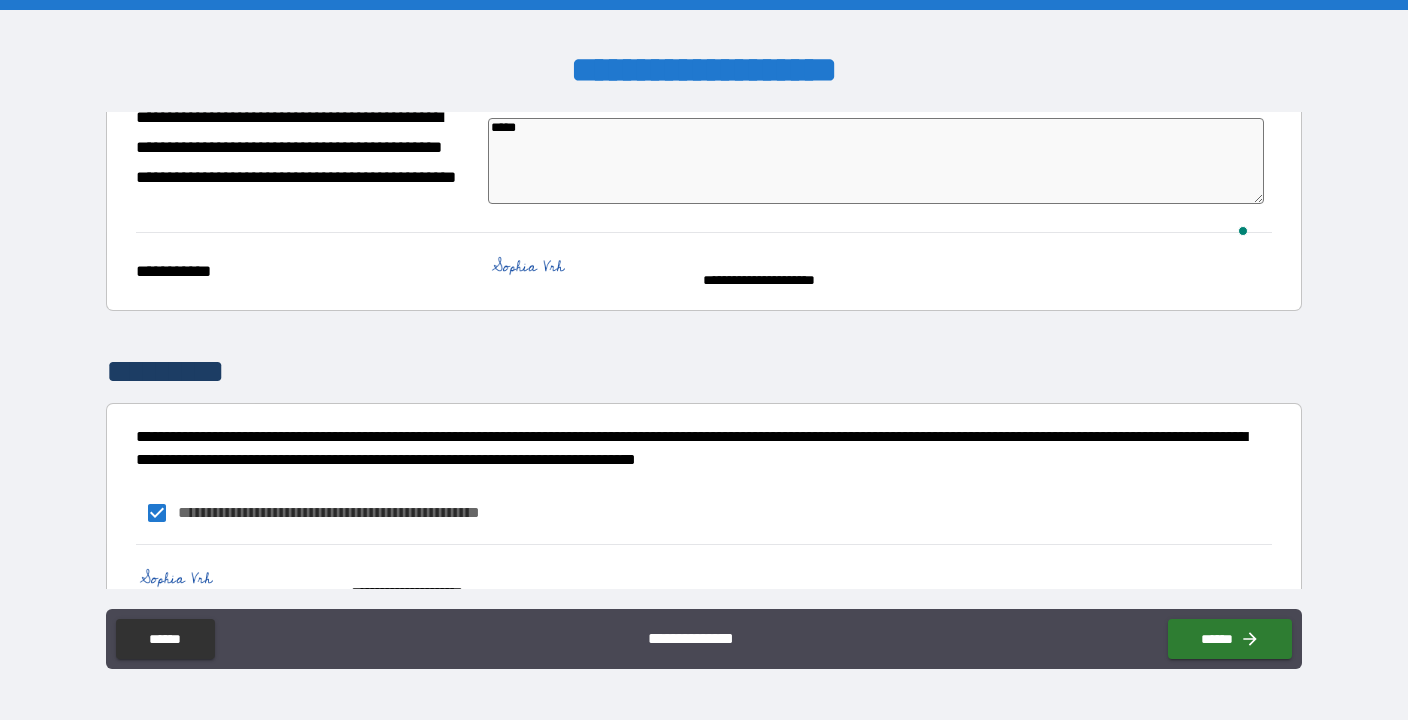 type on "*" 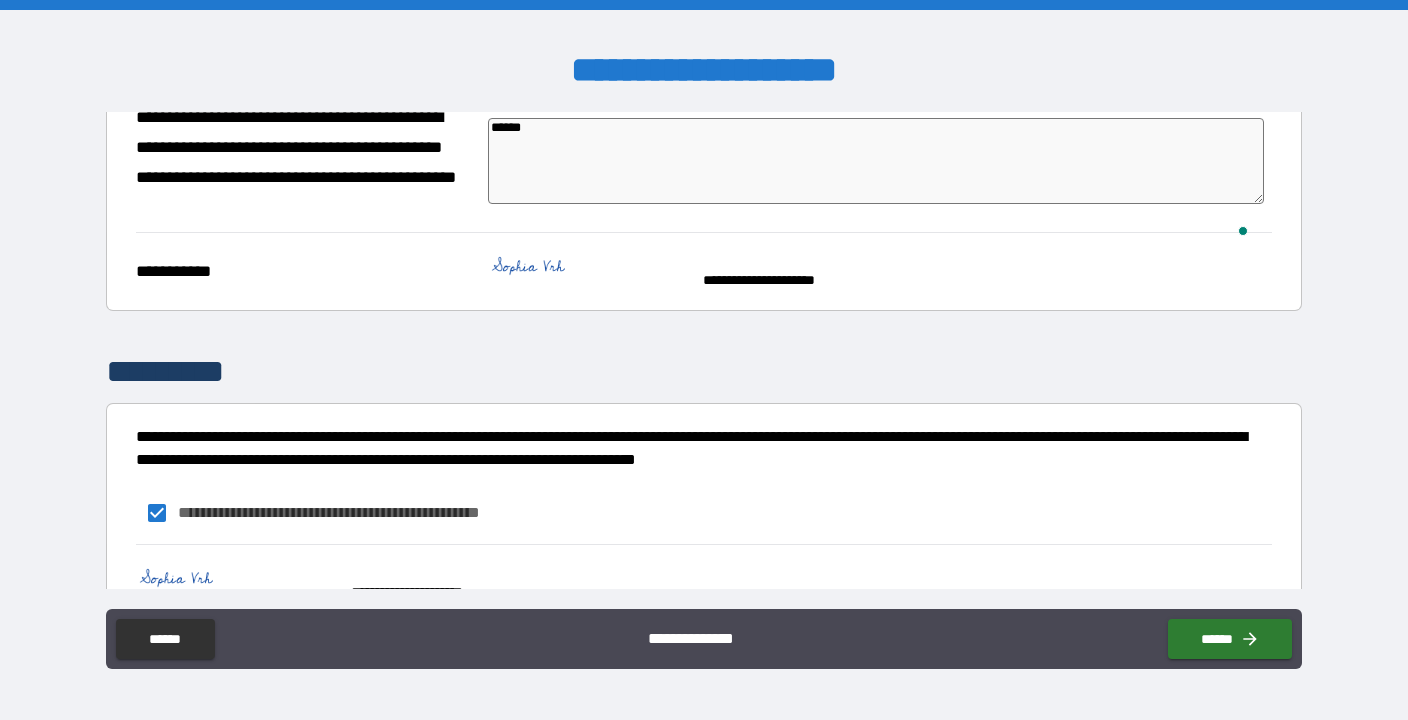 type on "******" 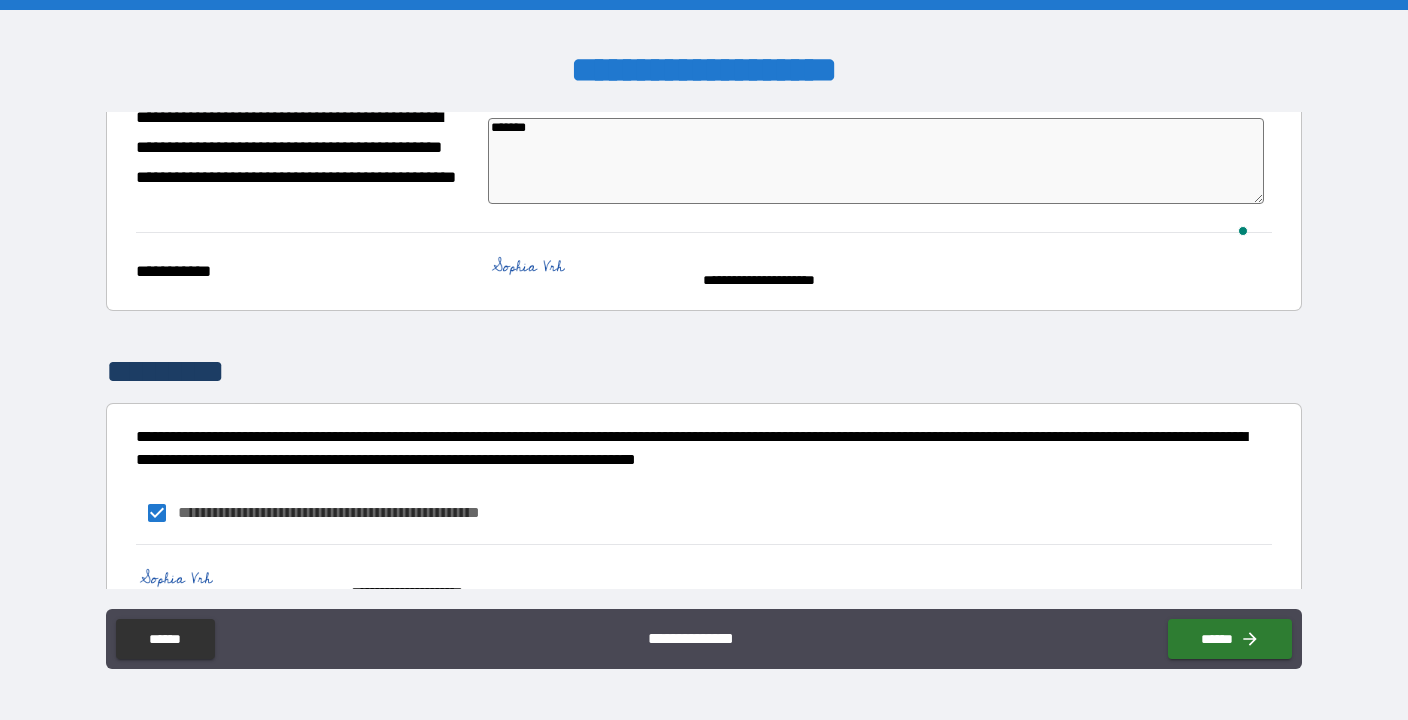 type on "********" 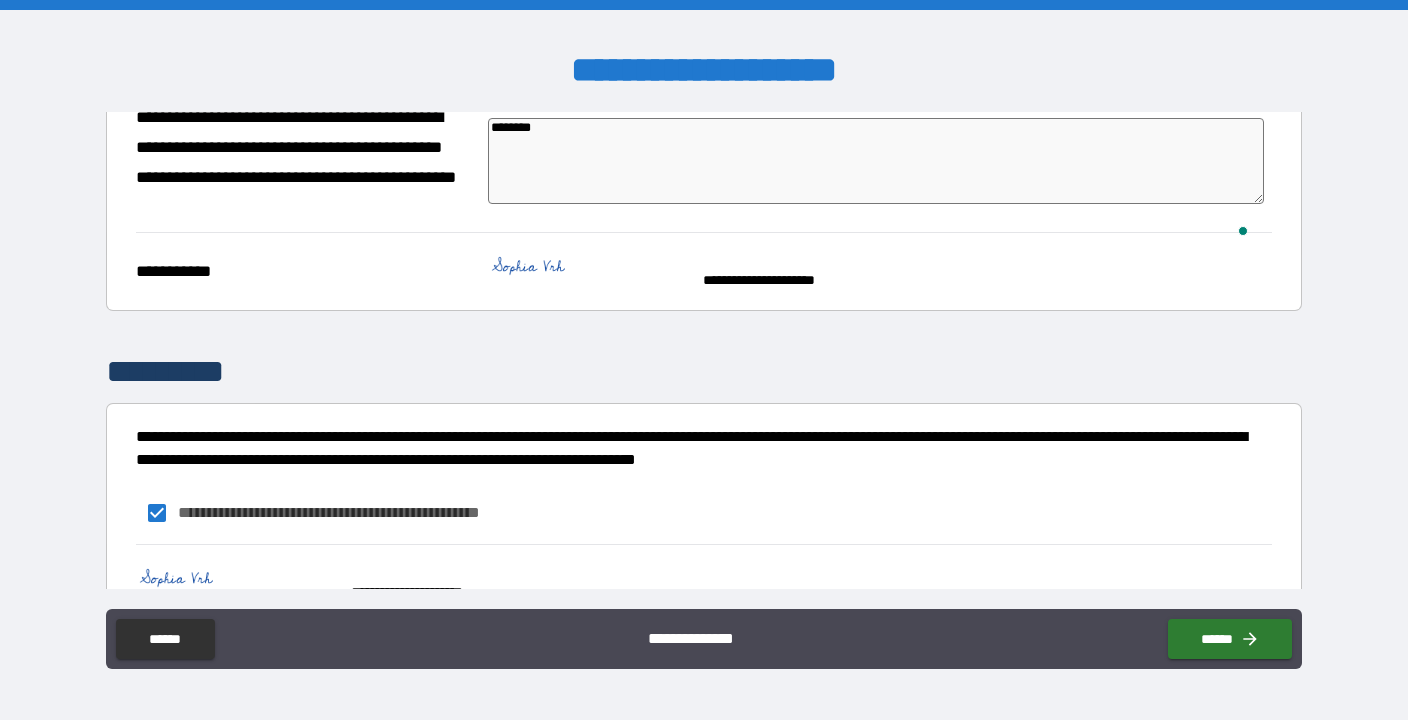type on "*********" 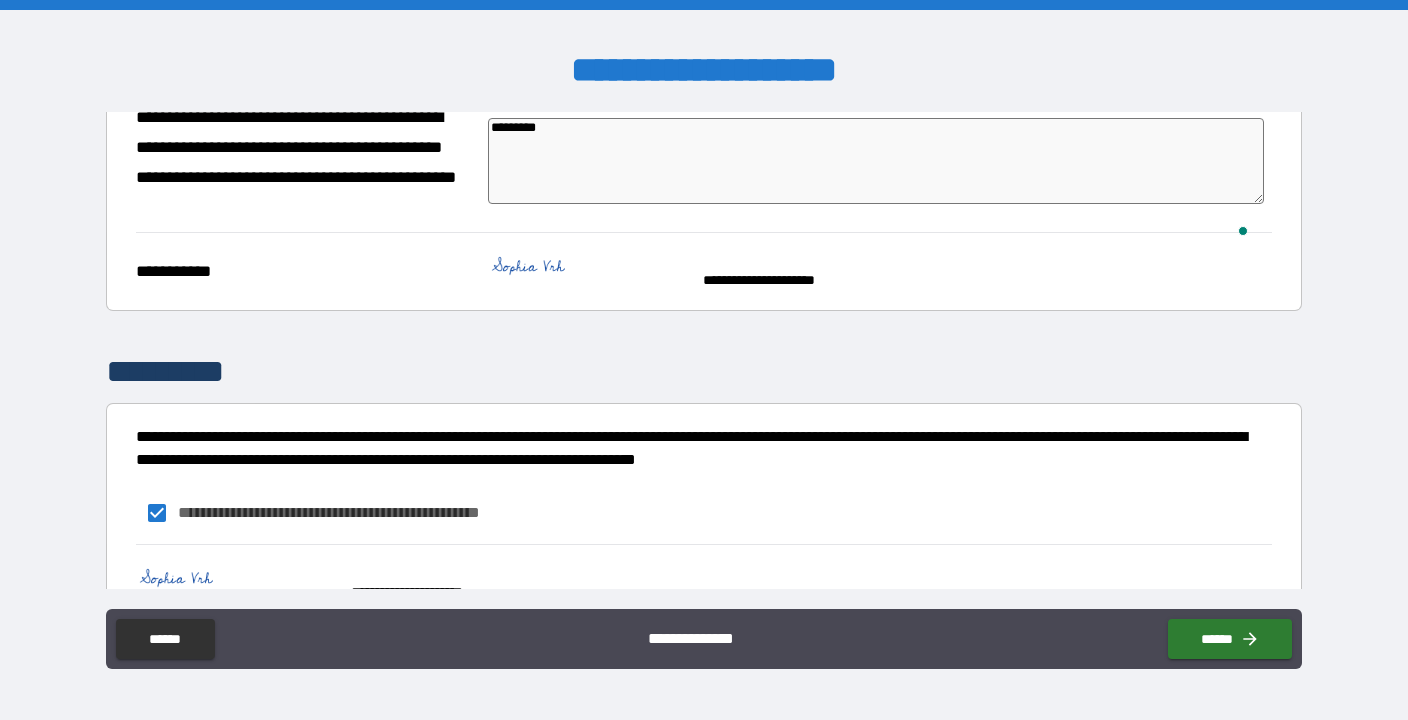 type on "*" 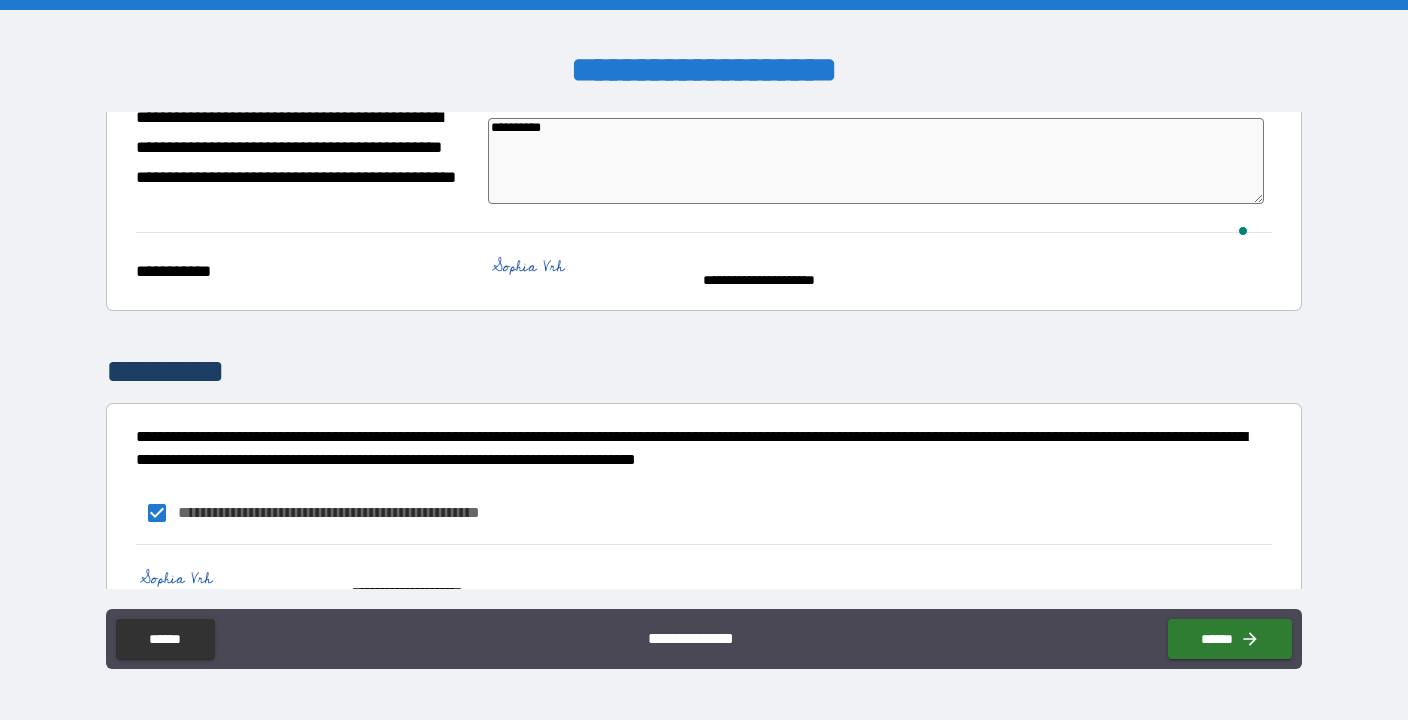 type on "**********" 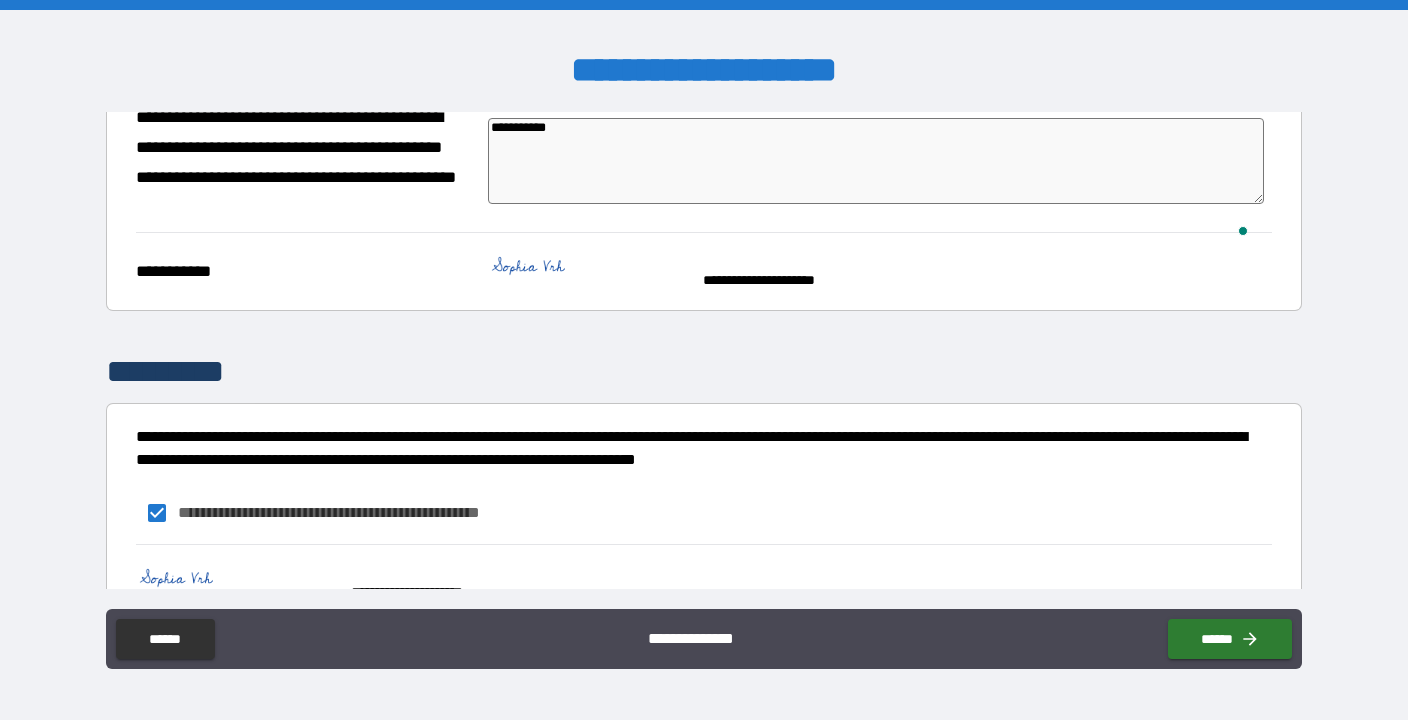type on "*" 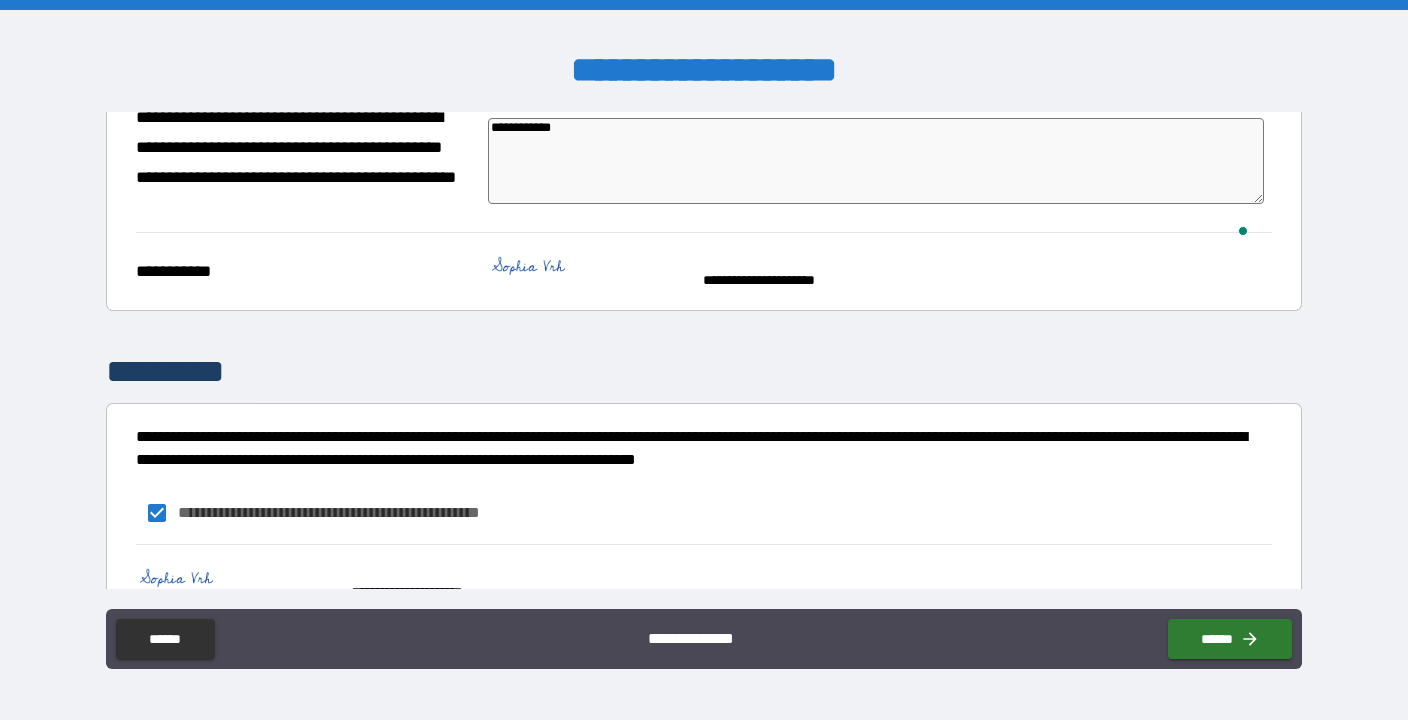 type on "**********" 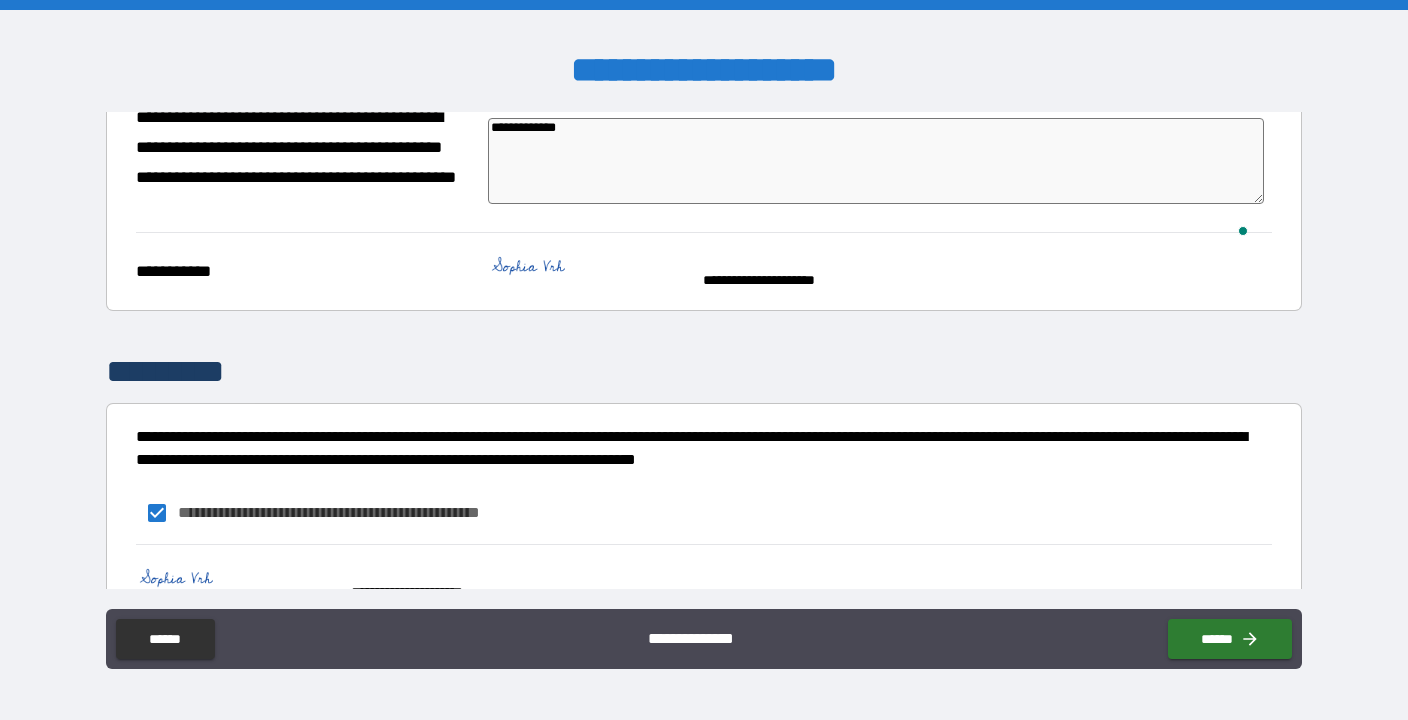 type on "*" 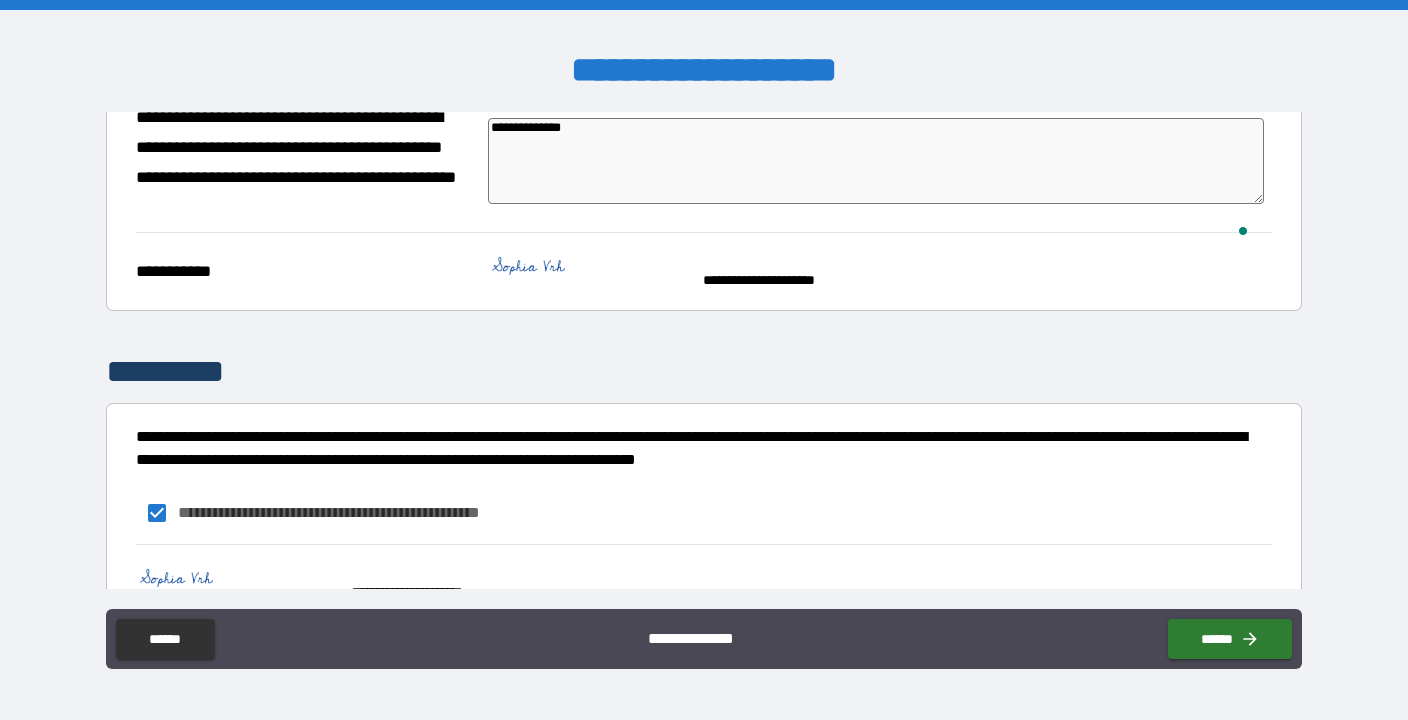 type on "**********" 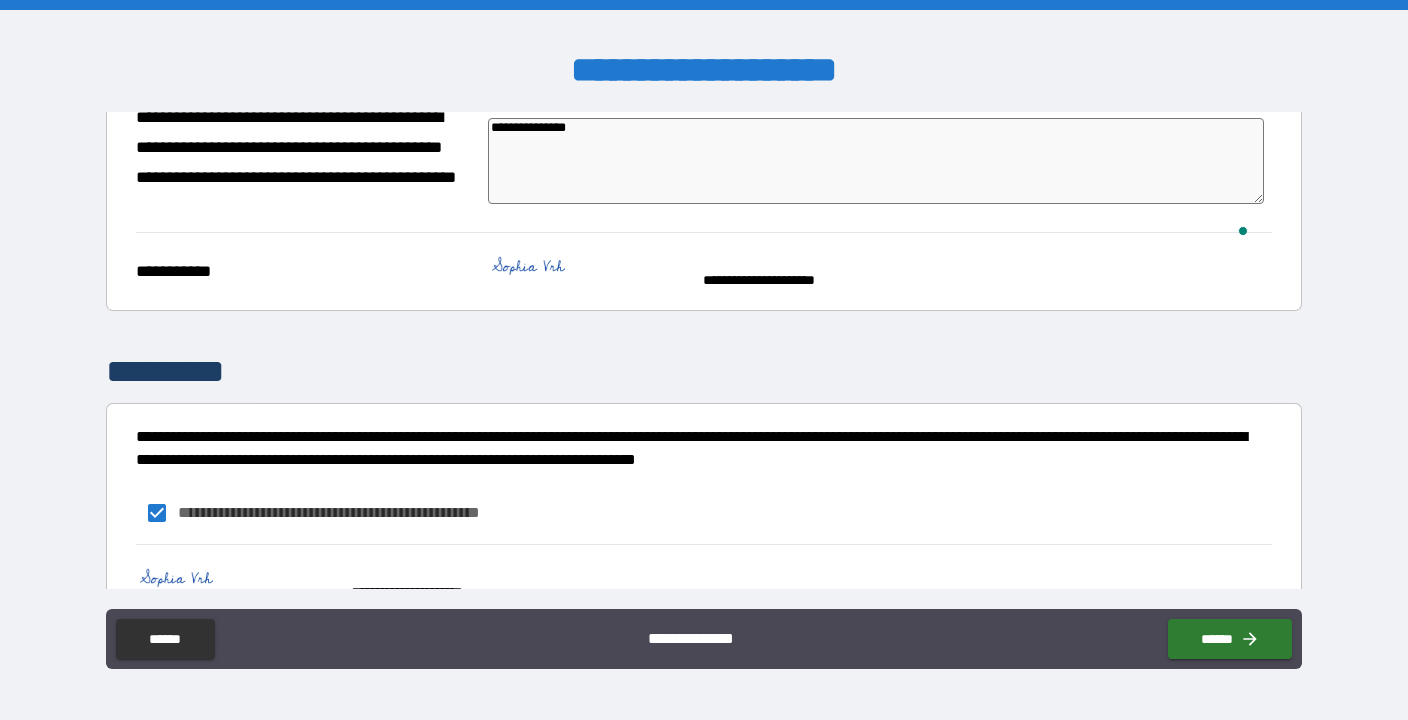 type on "*" 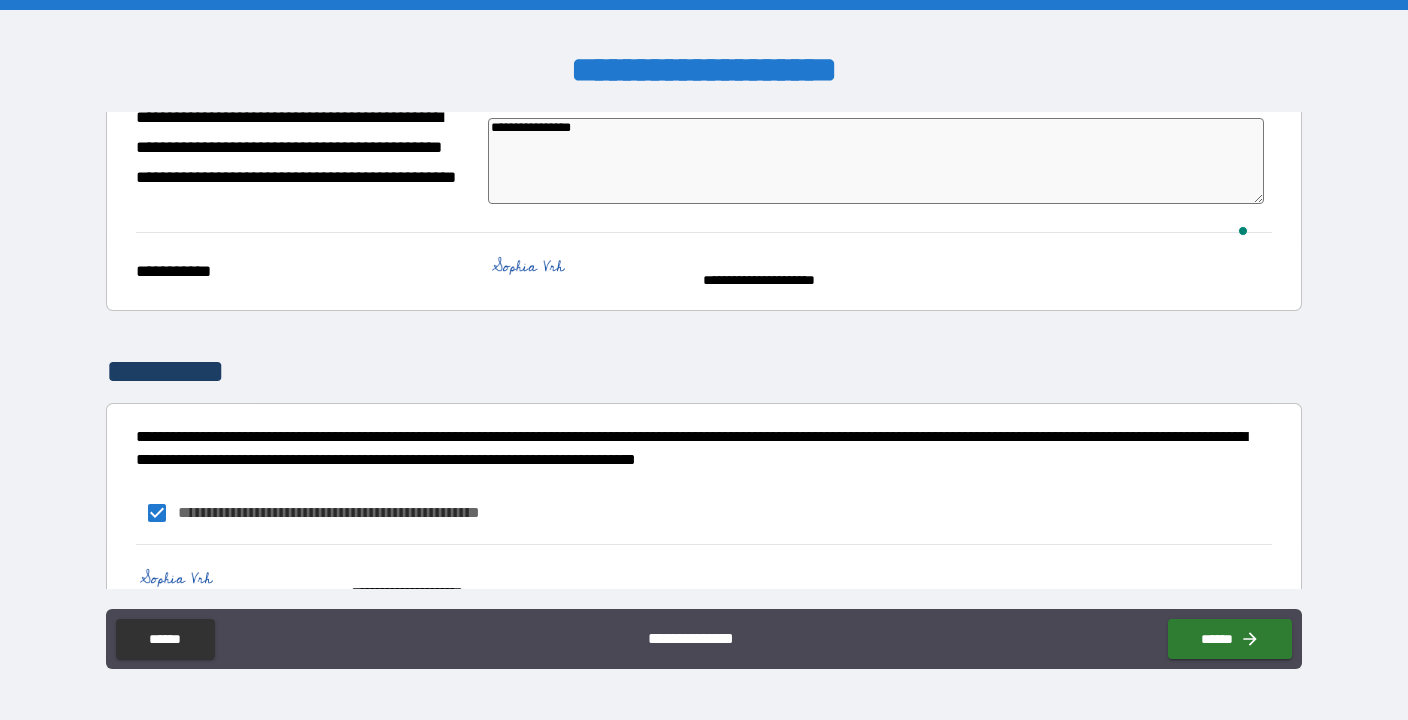 type on "**********" 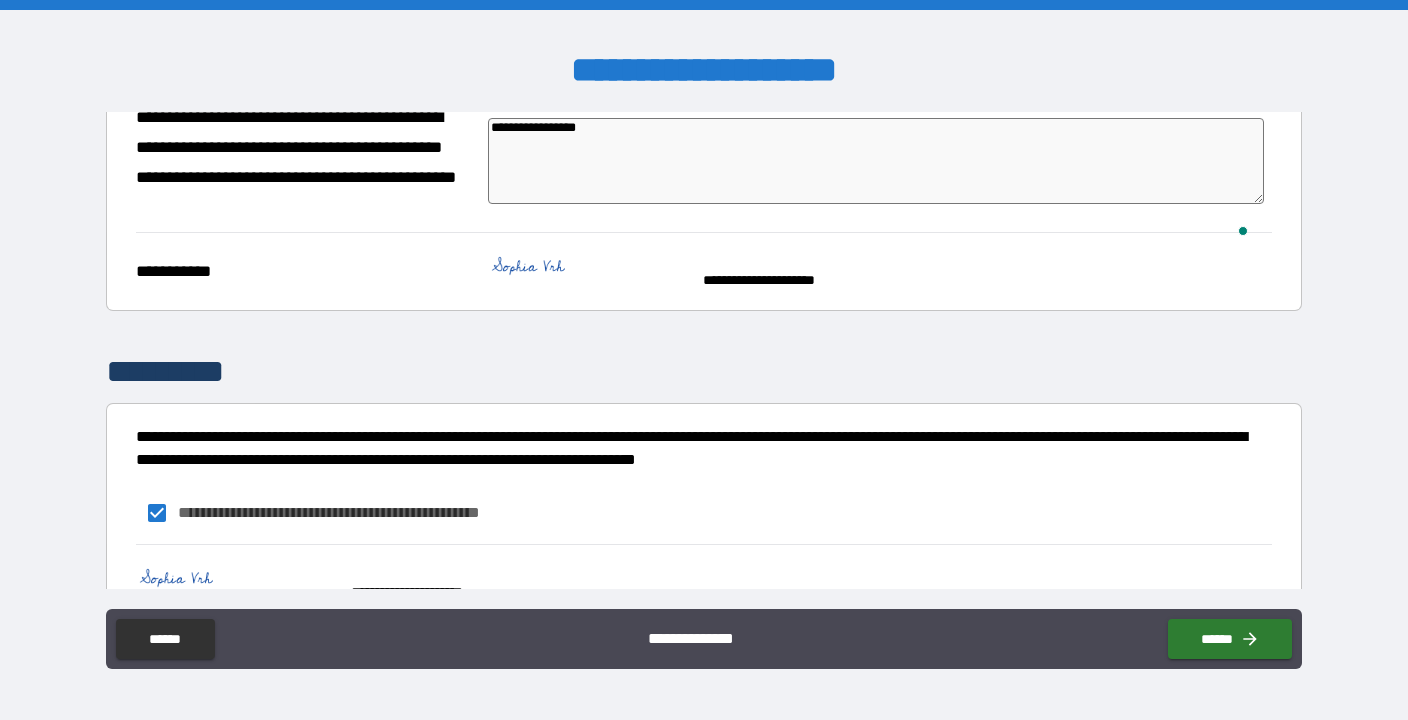 type on "*" 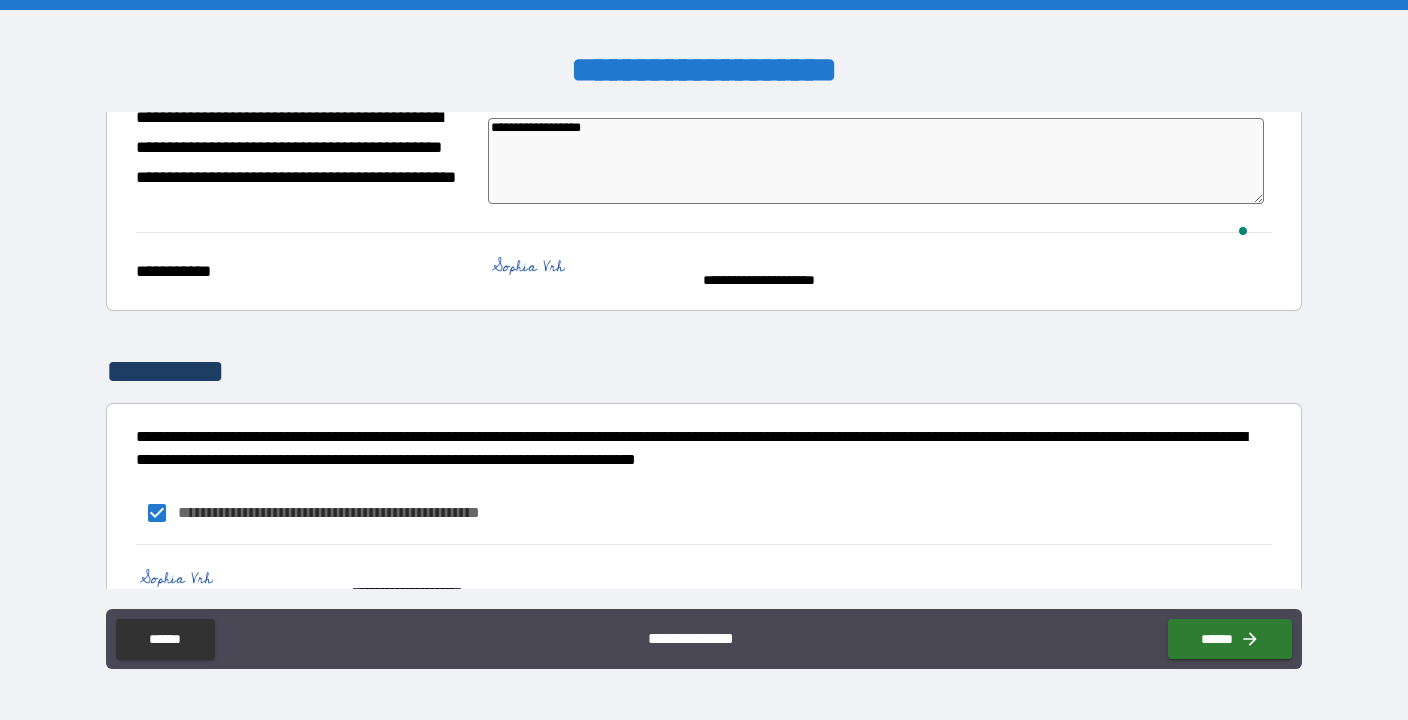 type on "**********" 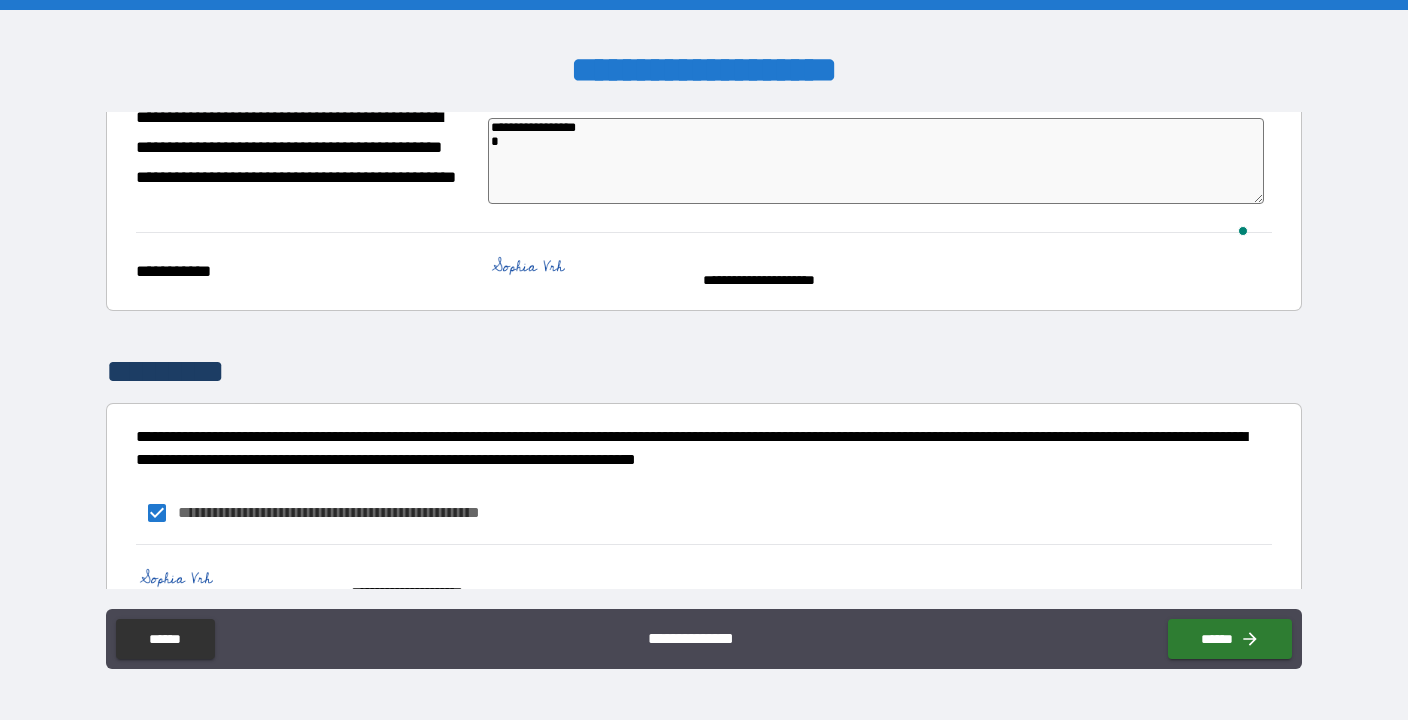 type on "*" 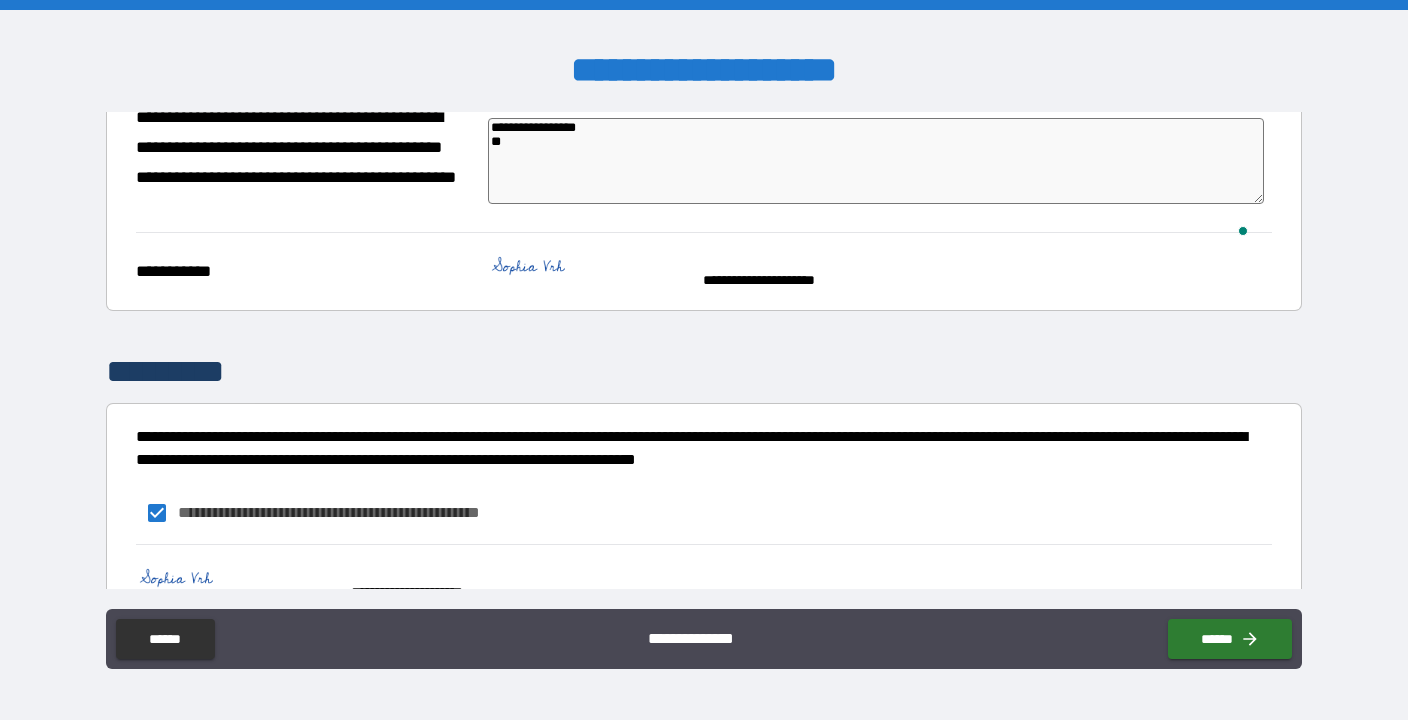 type on "*" 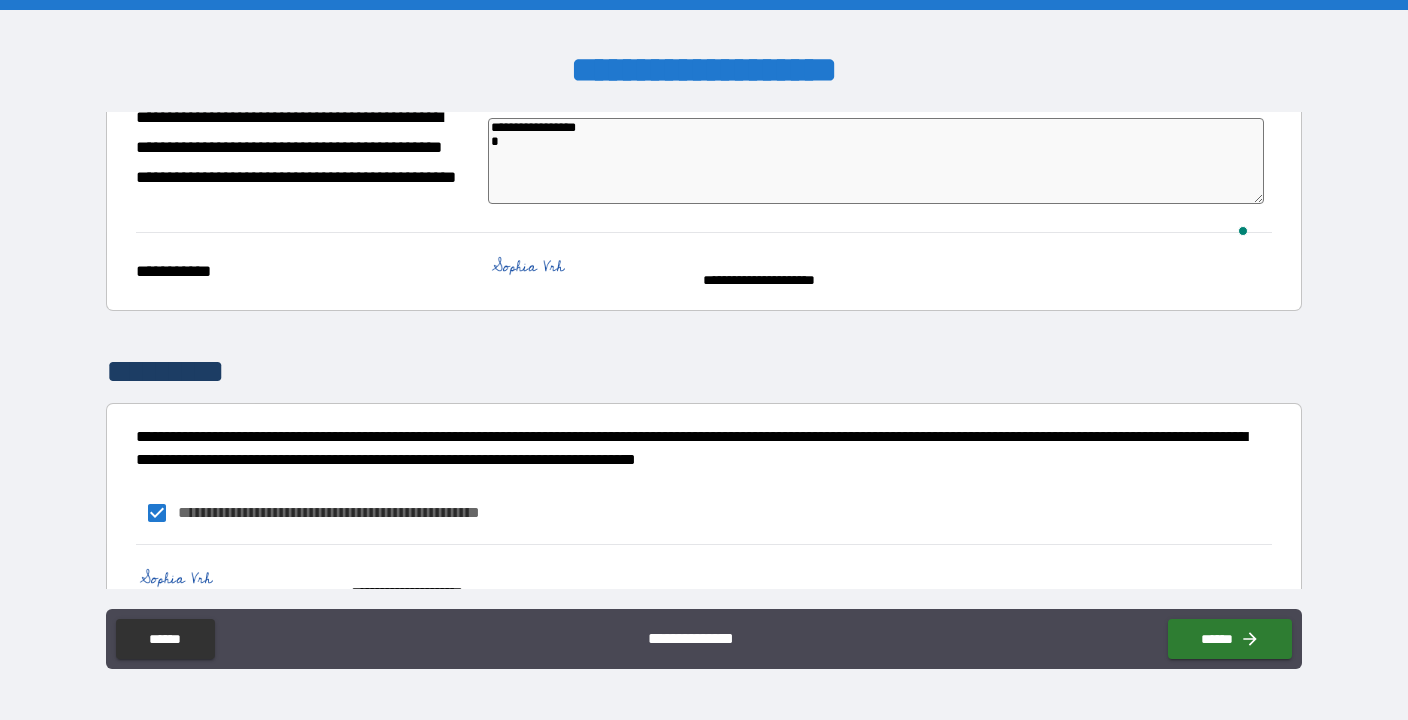 type on "*" 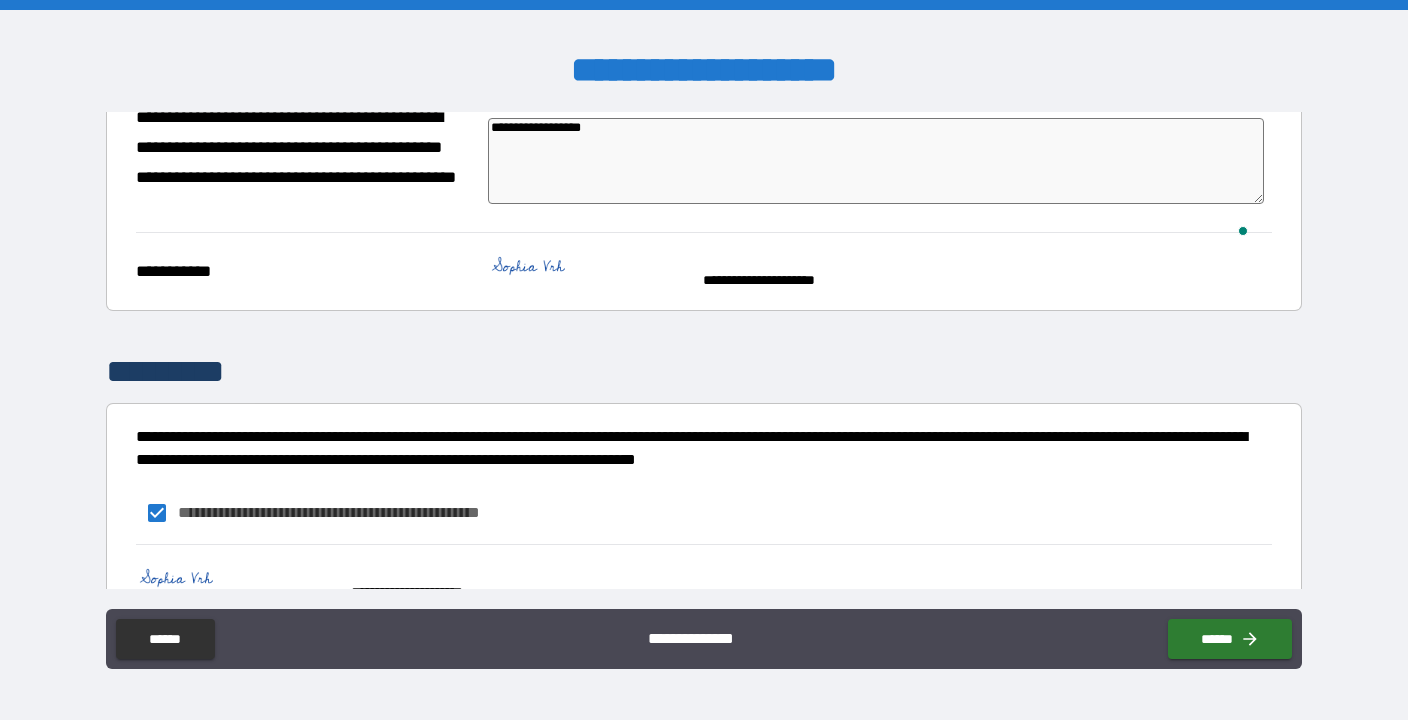 type on "**********" 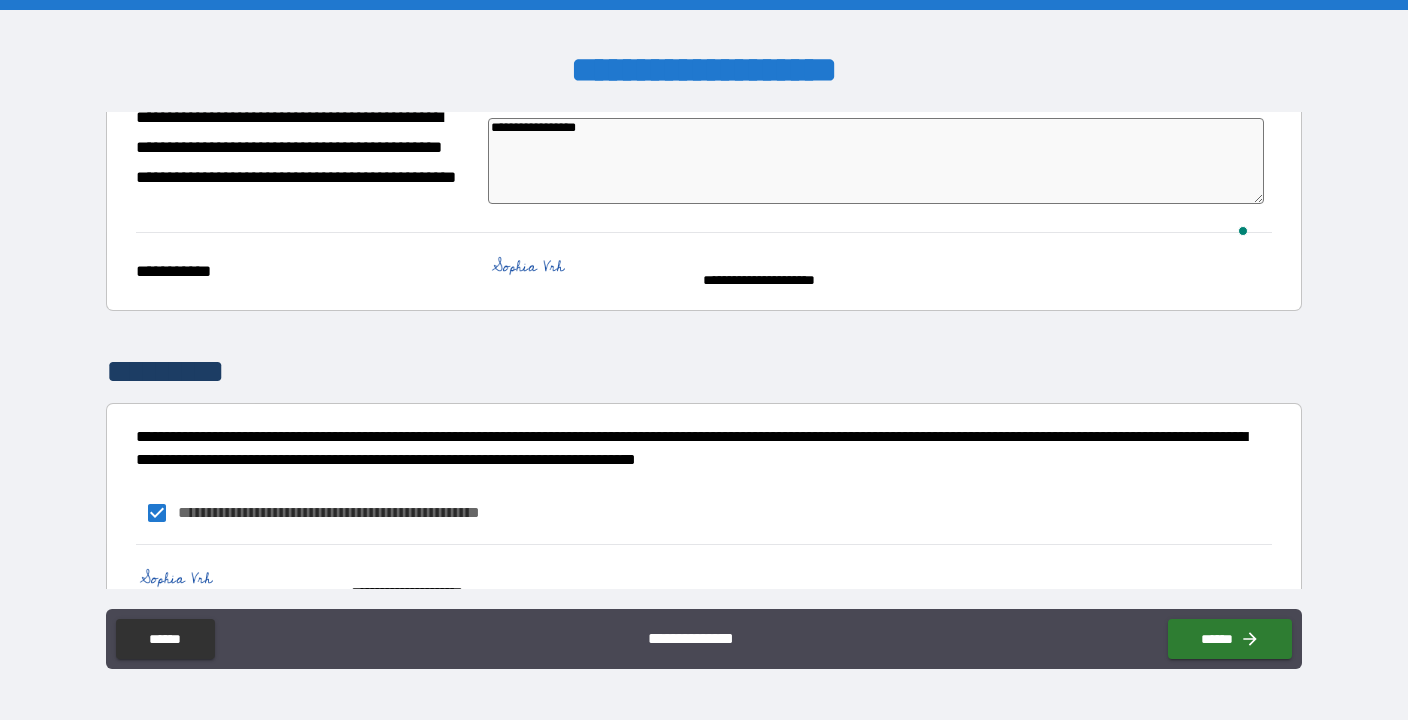 type on "*" 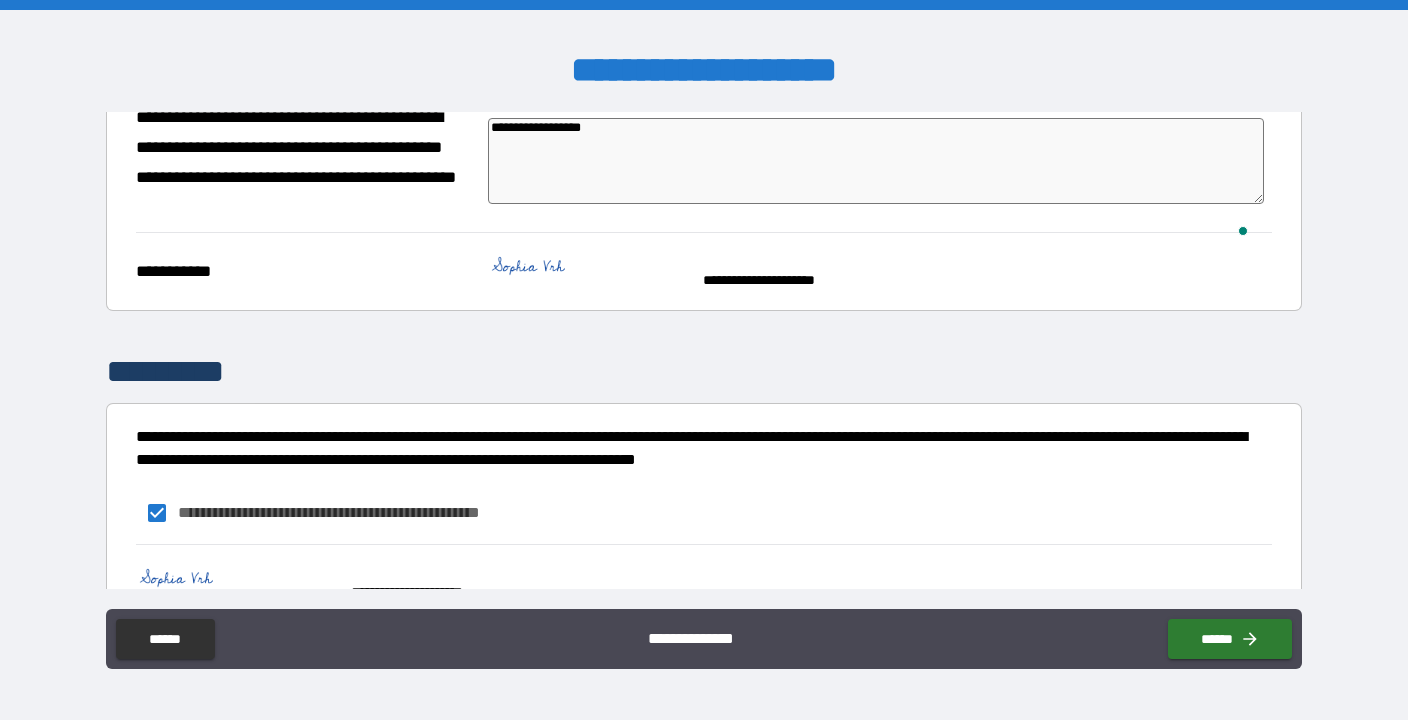 type on "*" 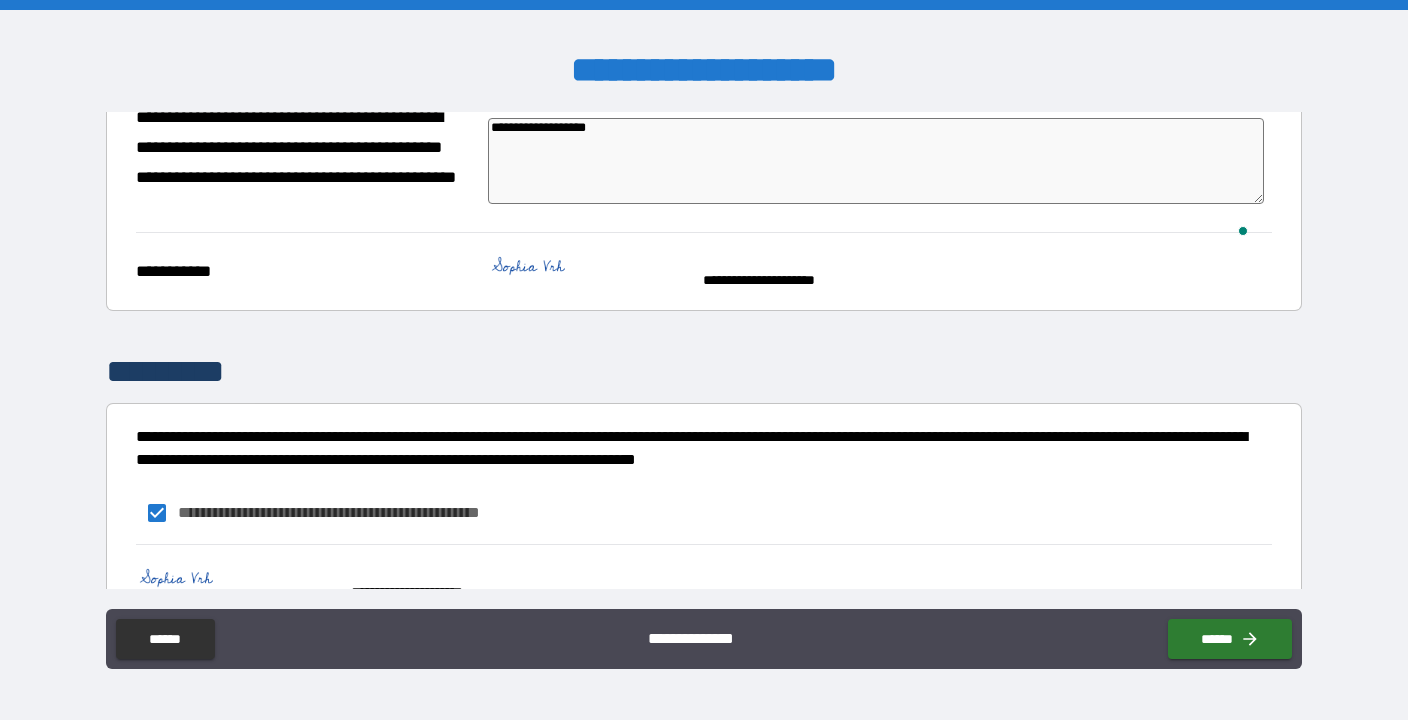 type on "**********" 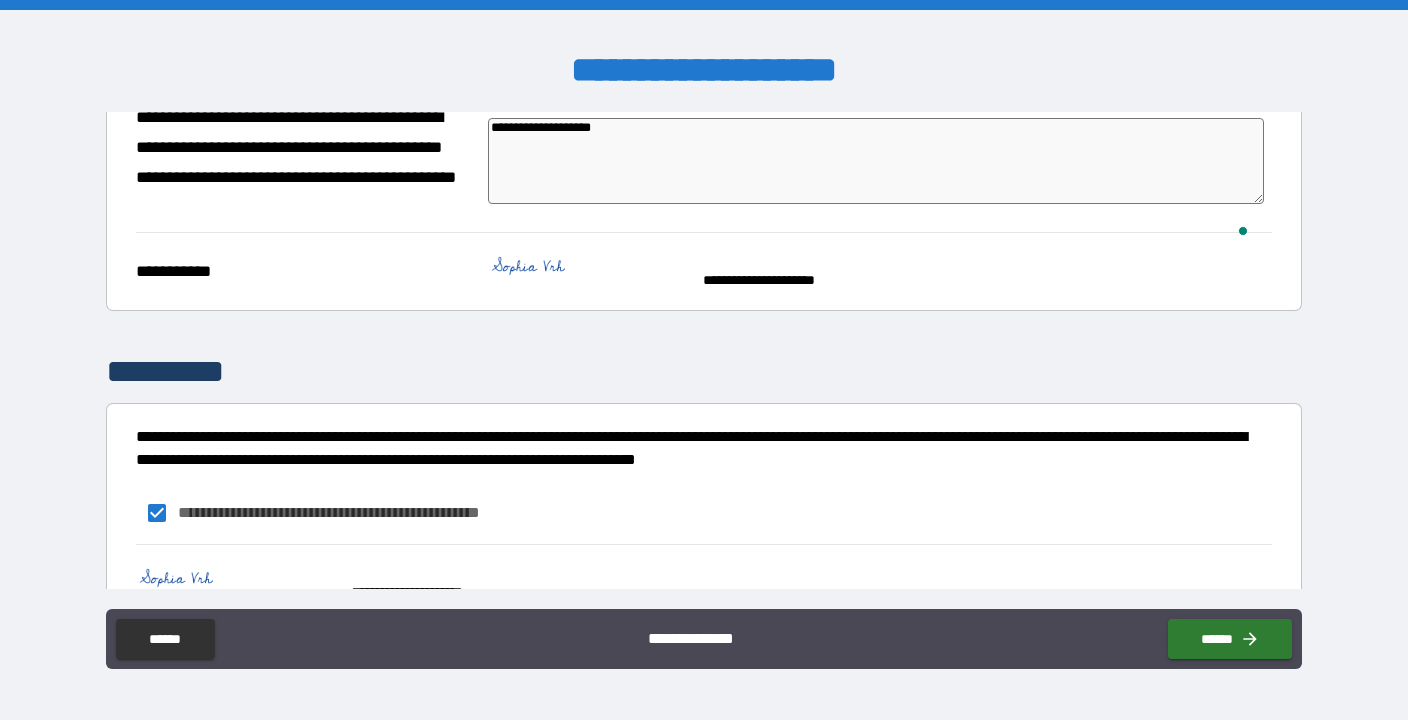 type on "*" 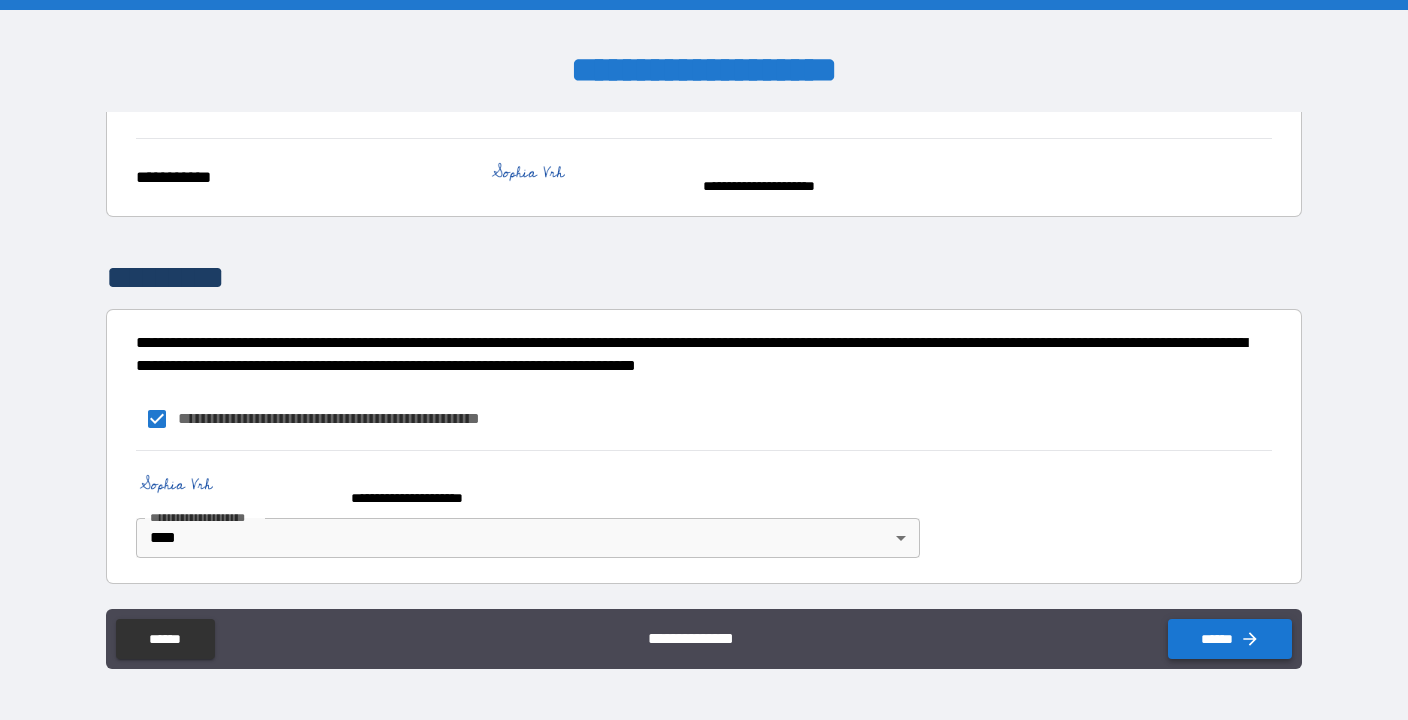 click on "******" at bounding box center [1230, 639] 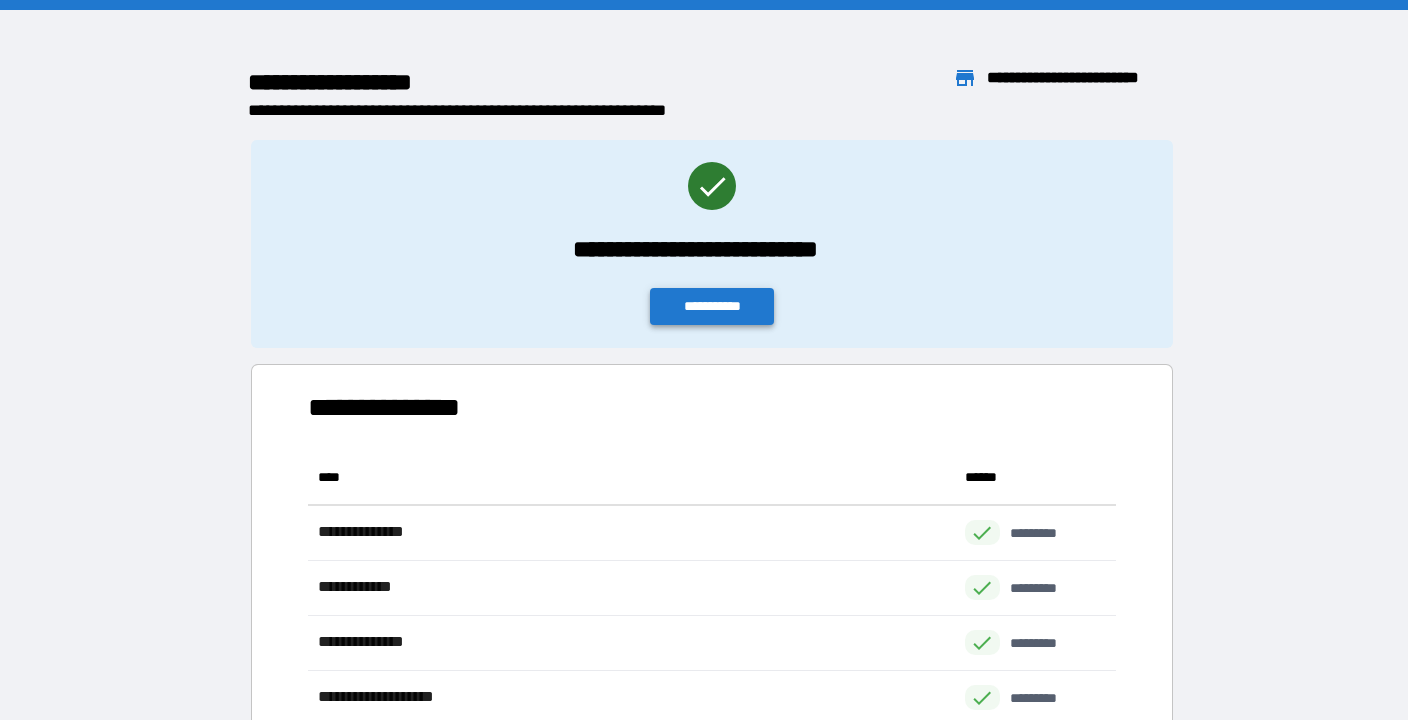 click on "**********" at bounding box center [712, 306] 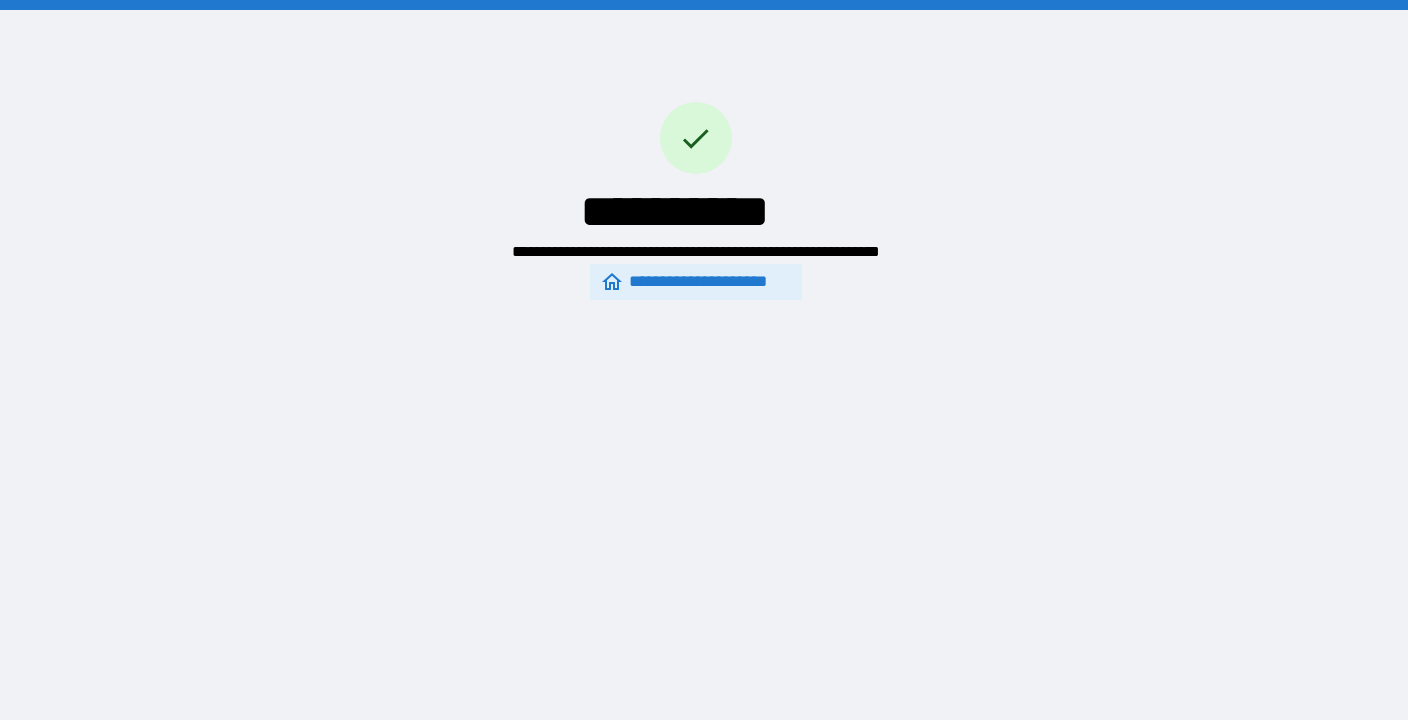 click on "**********" at bounding box center [695, 282] 